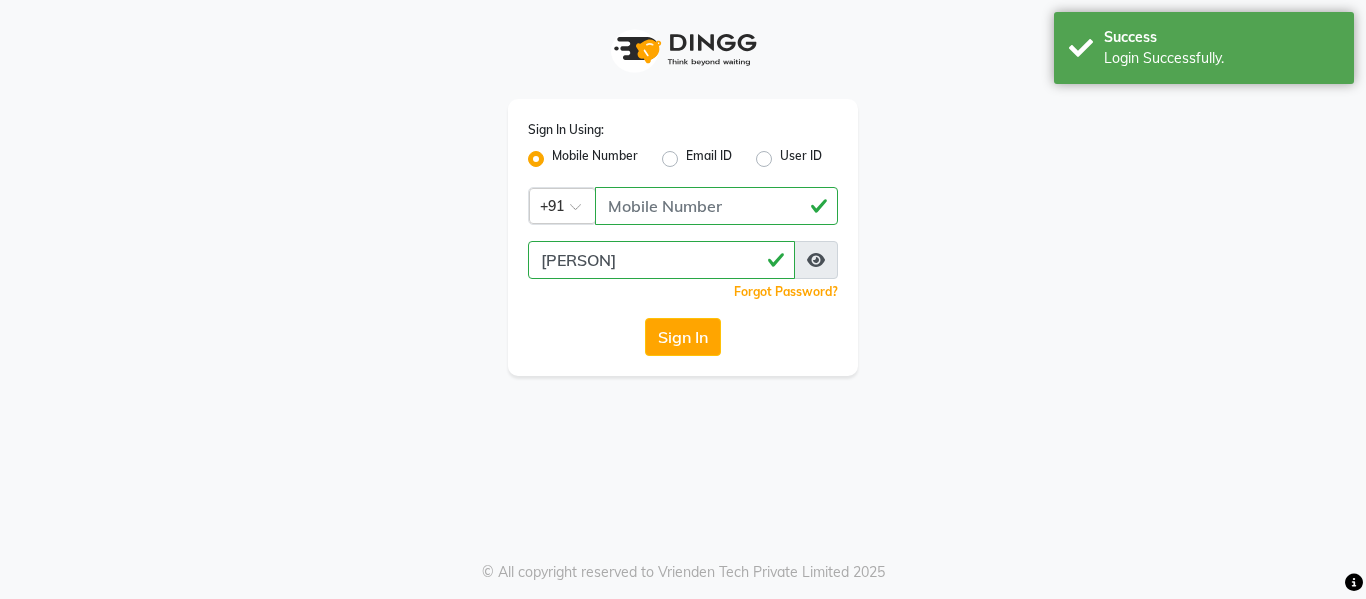 scroll, scrollTop: 0, scrollLeft: 0, axis: both 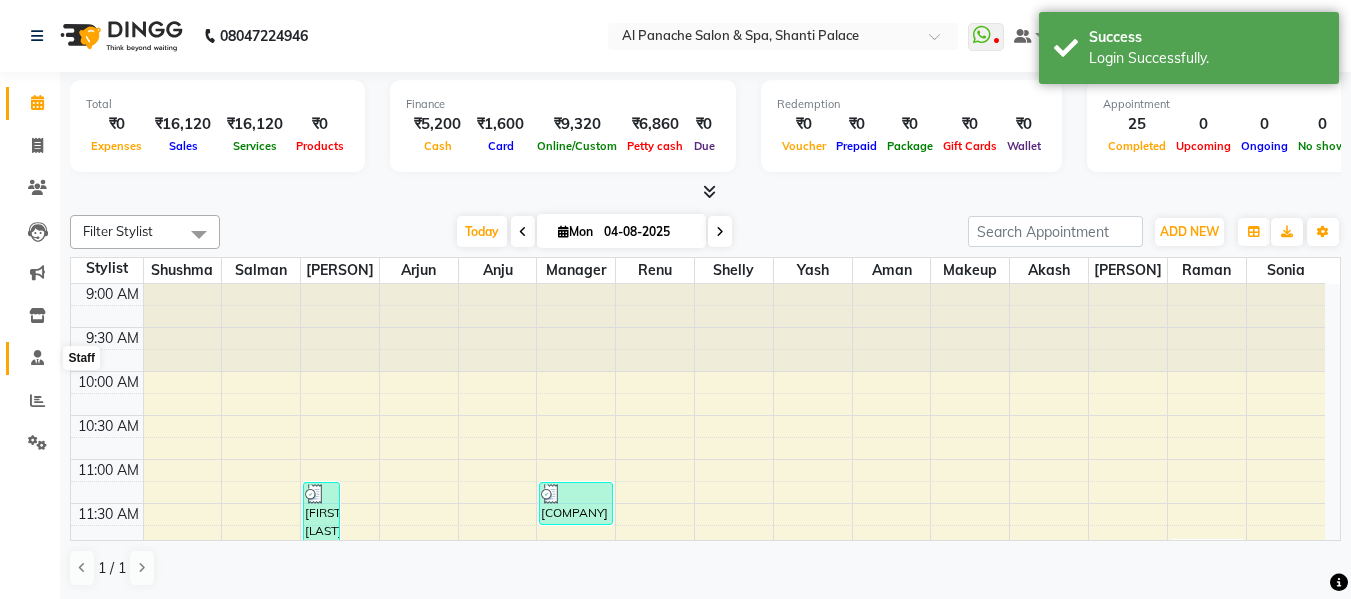 click 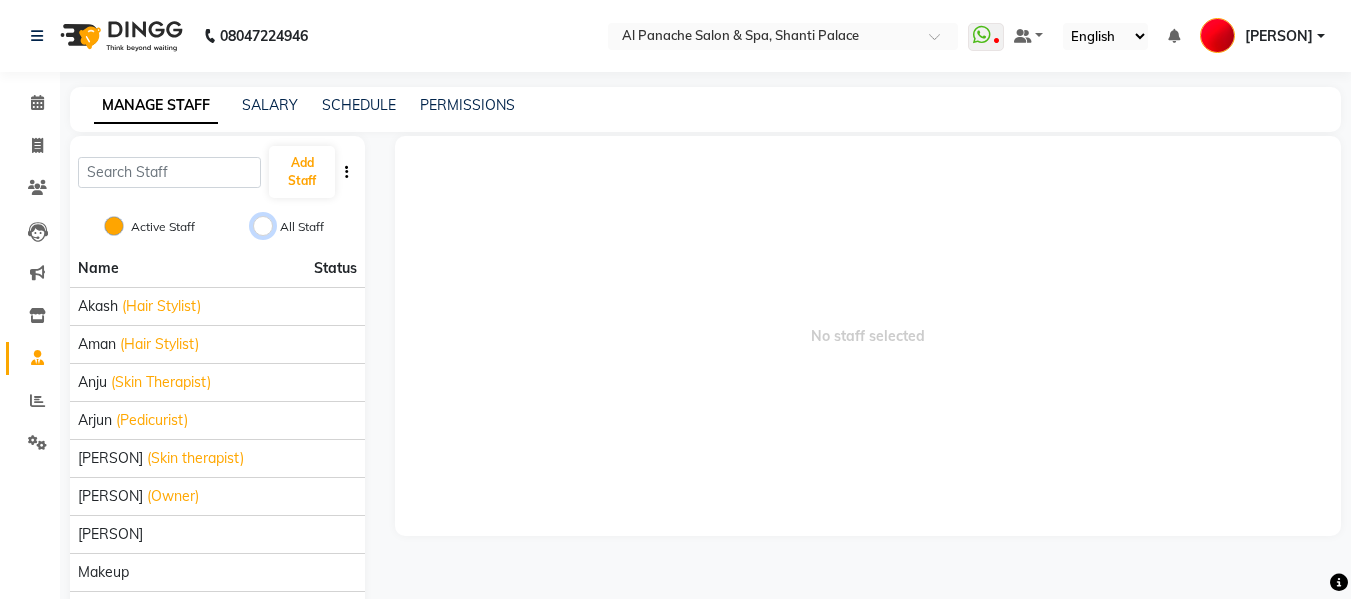 click on "All Staff" at bounding box center [263, 226] 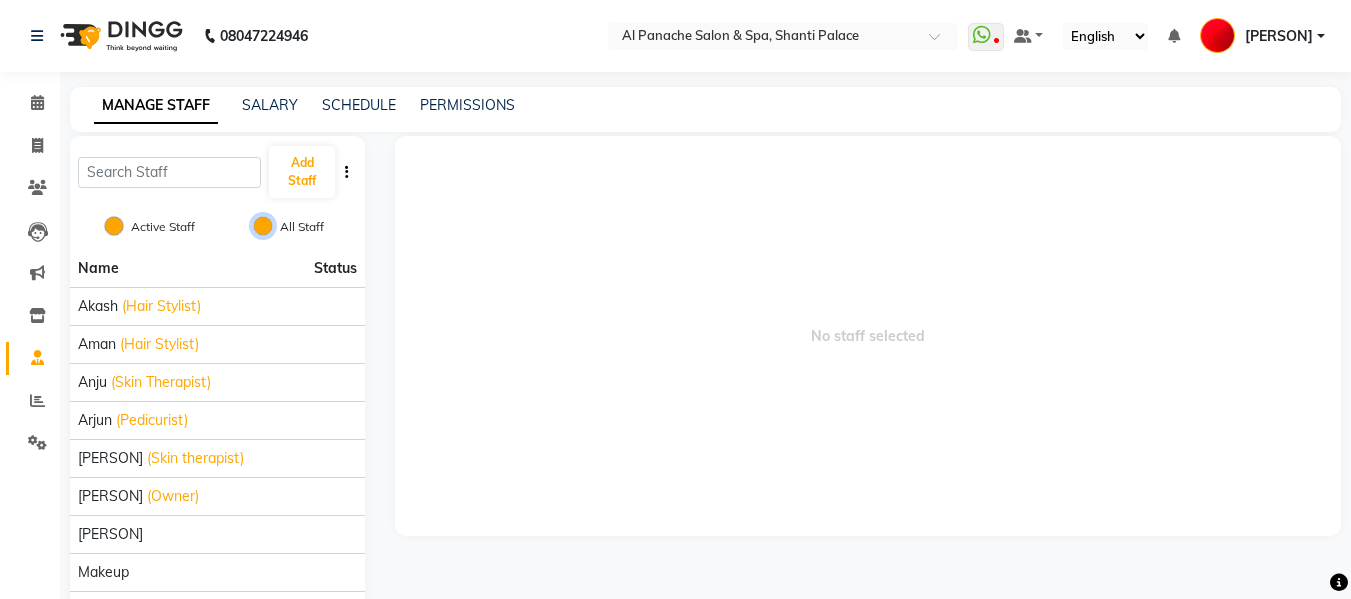 radio on "false" 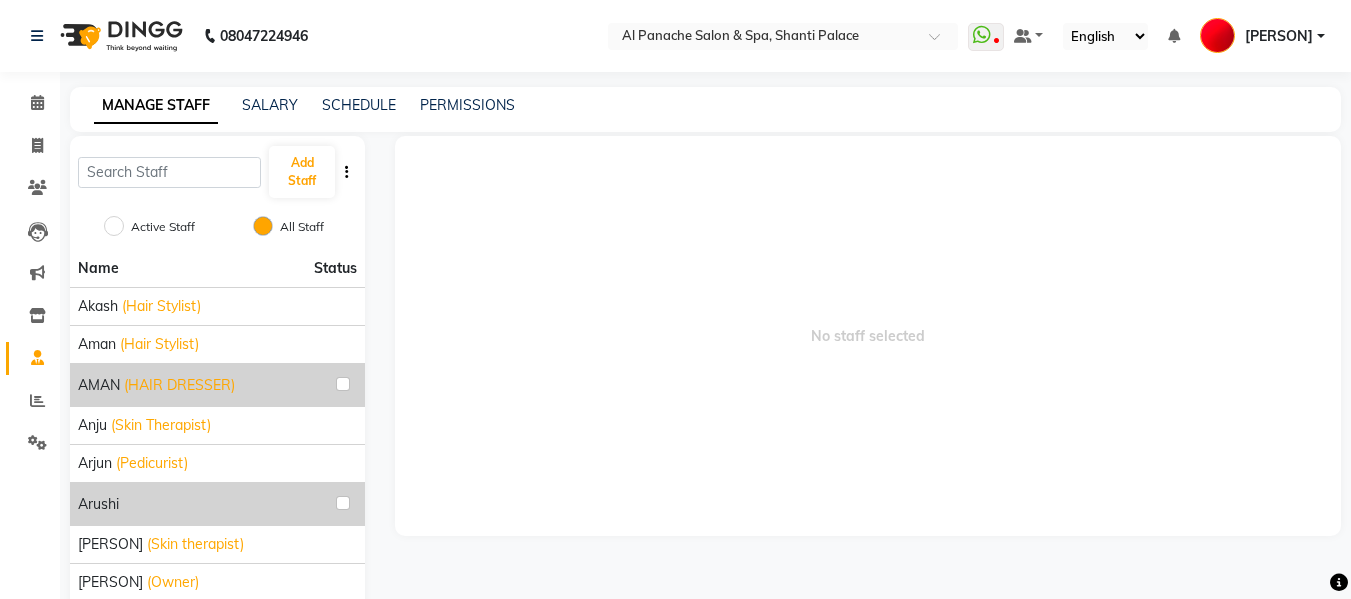 click 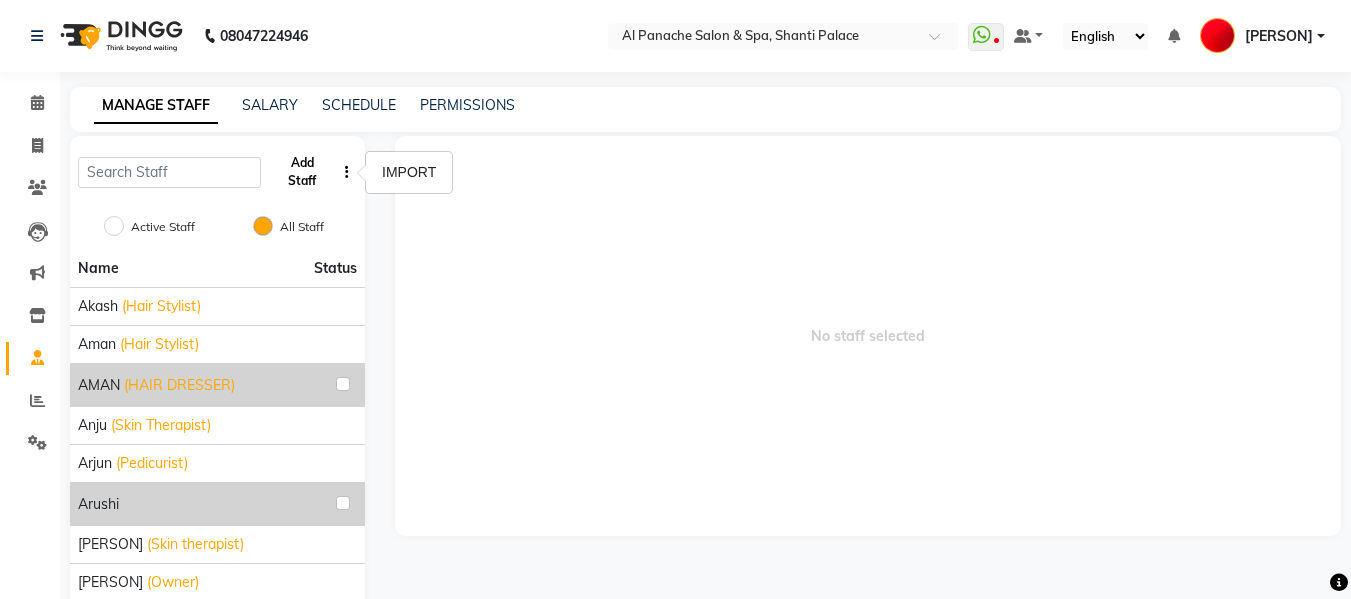 click on "Add Staff" 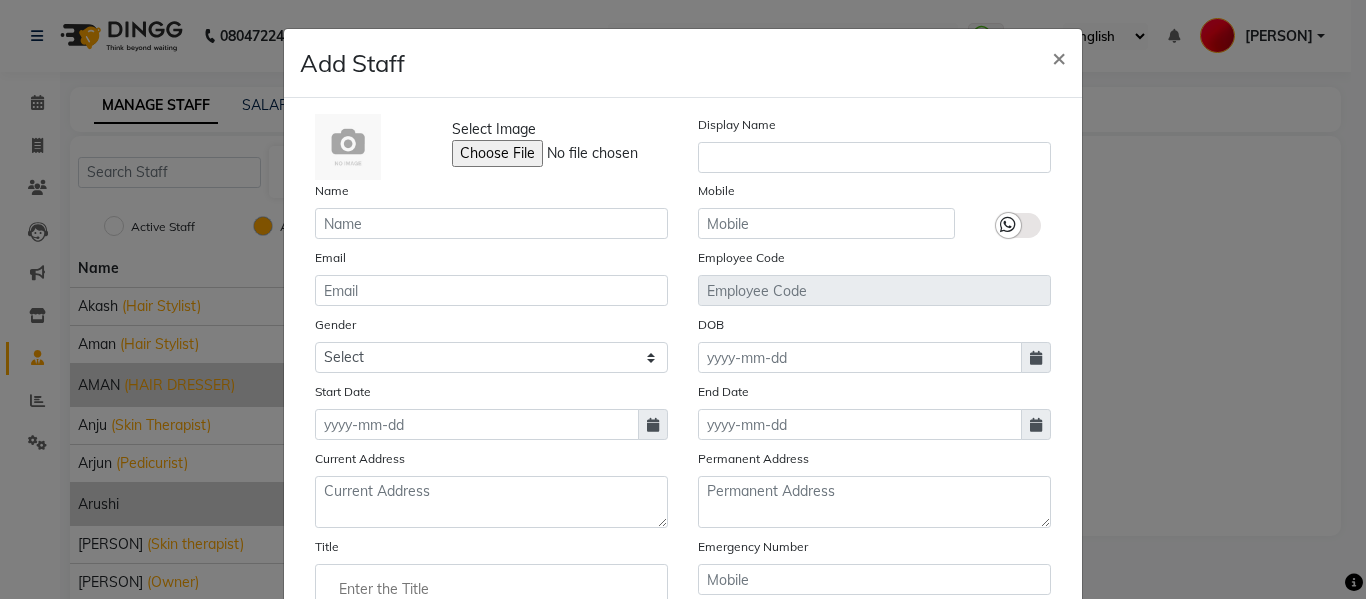 scroll, scrollTop: 283, scrollLeft: 0, axis: vertical 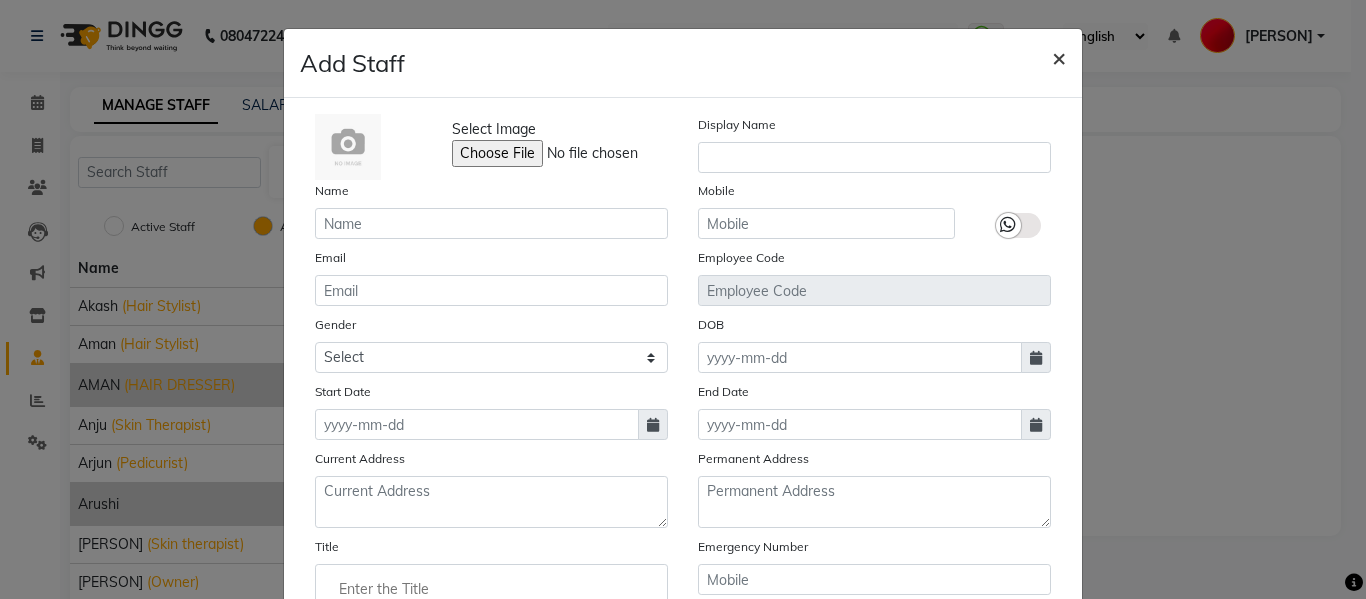 click on "×" 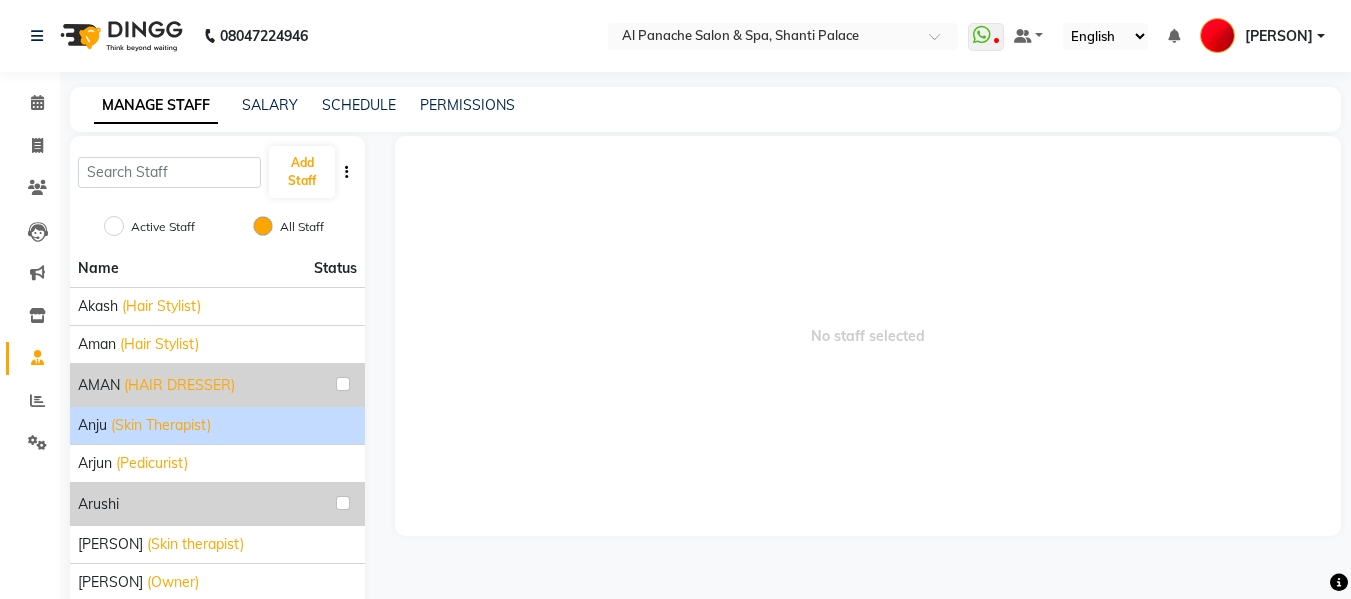 click on "[NAME] (Skin Therapist)" 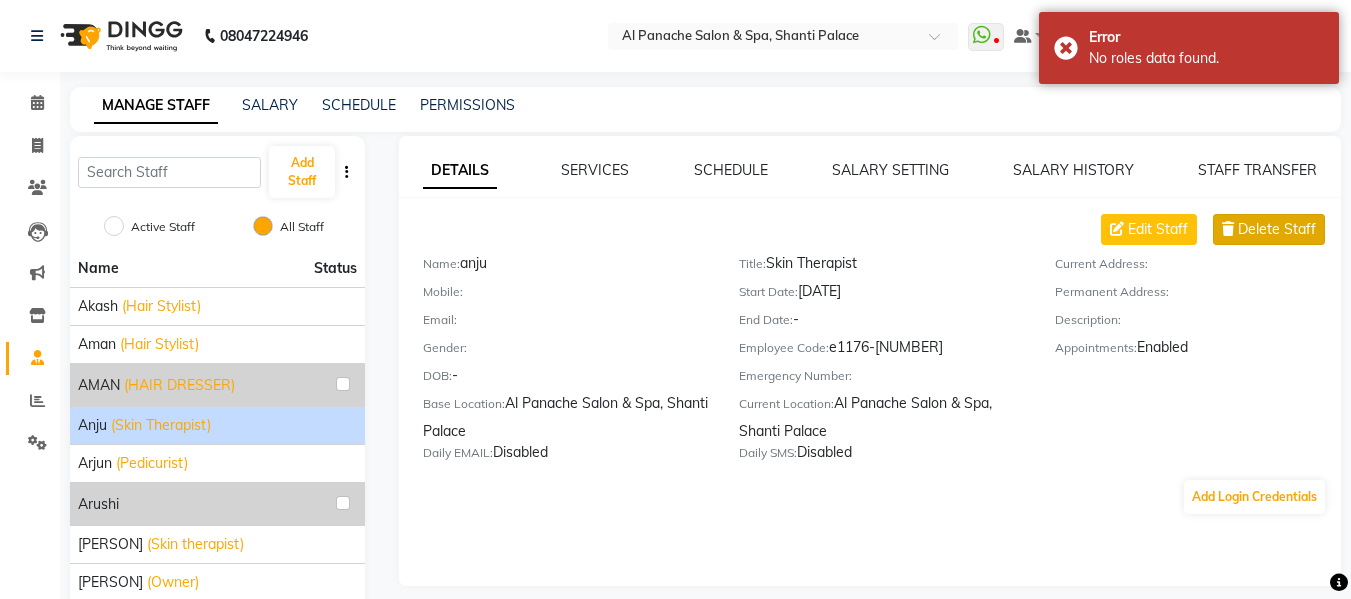 click on "Delete Staff" 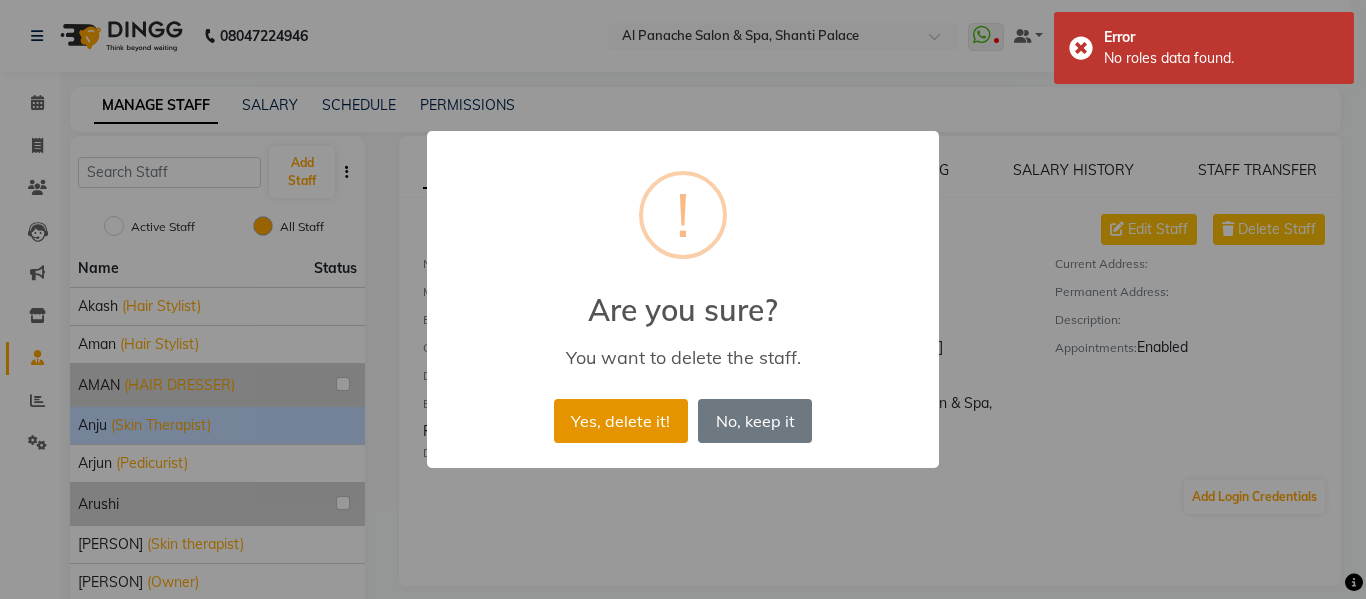 click on "Yes, delete it!" at bounding box center [621, 421] 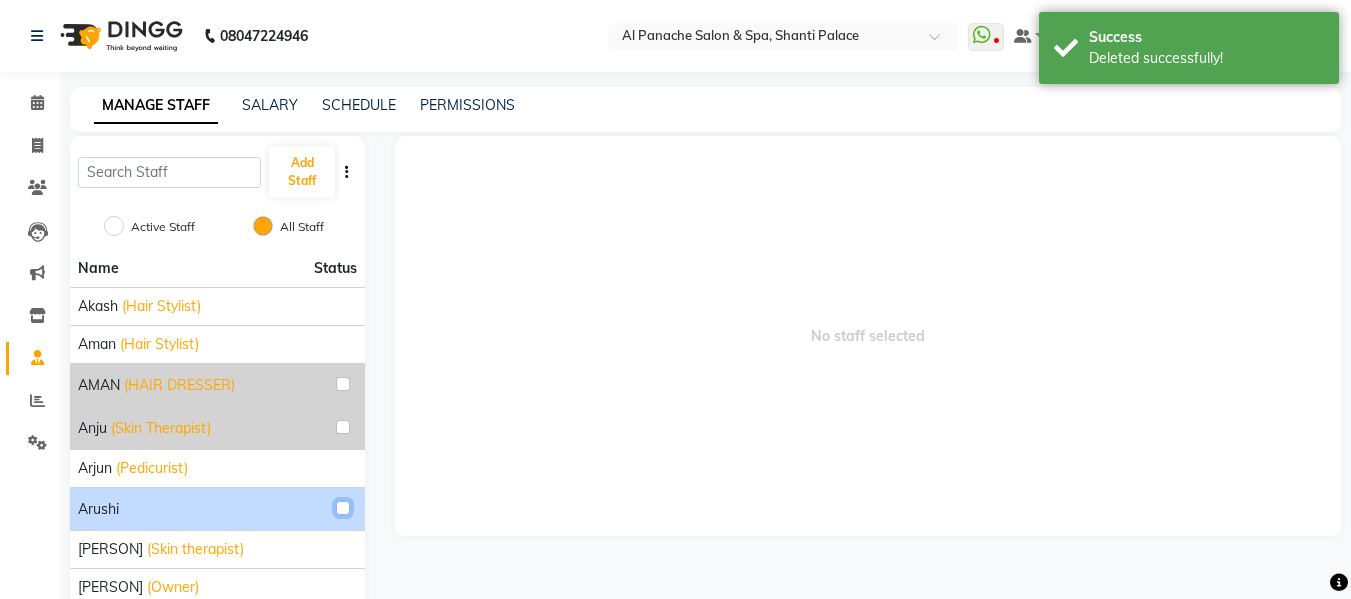 click at bounding box center (343, 508) 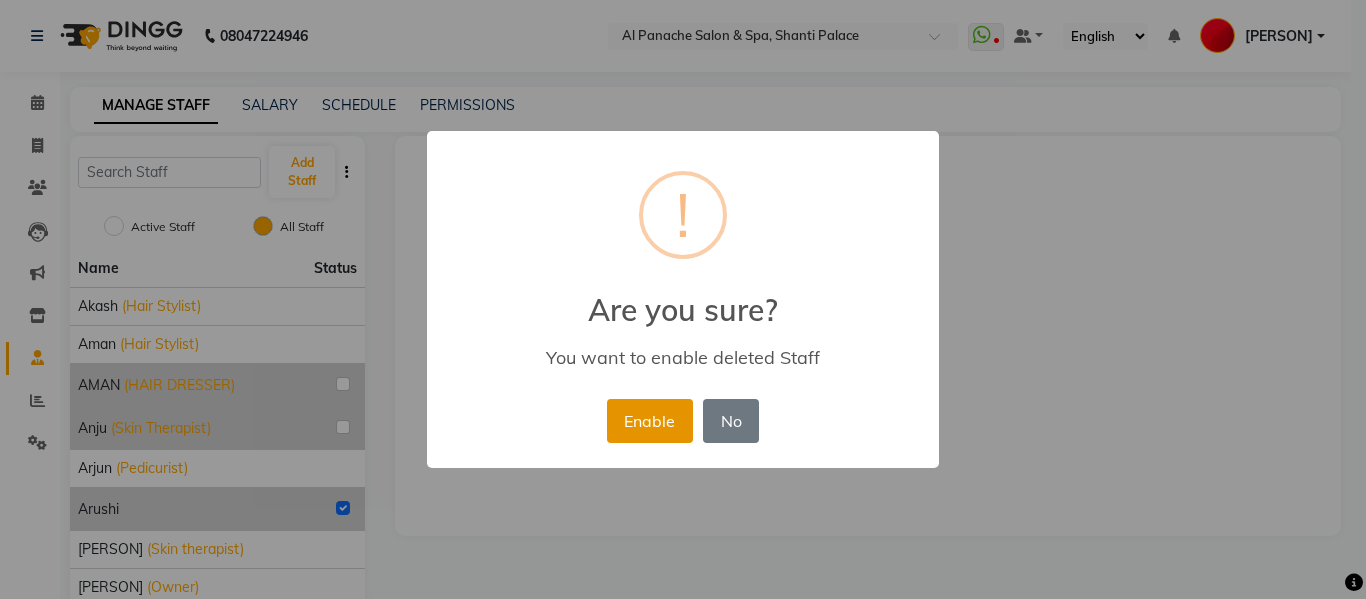 click on "Enable" at bounding box center (650, 421) 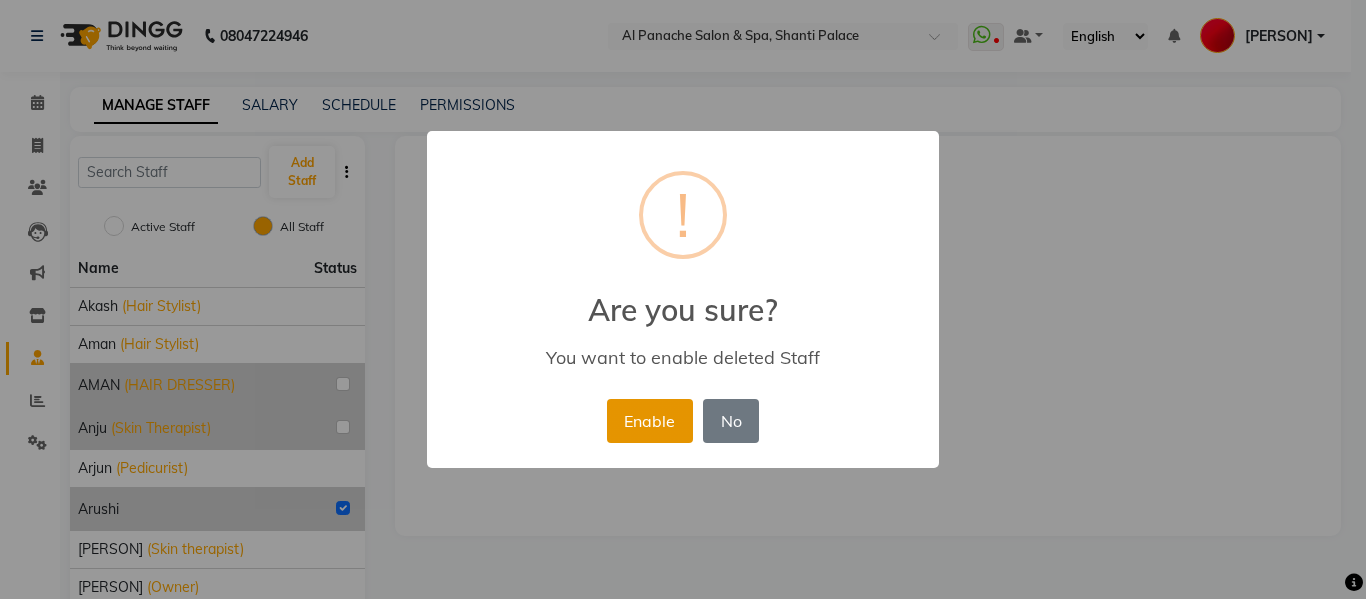radio on "true" 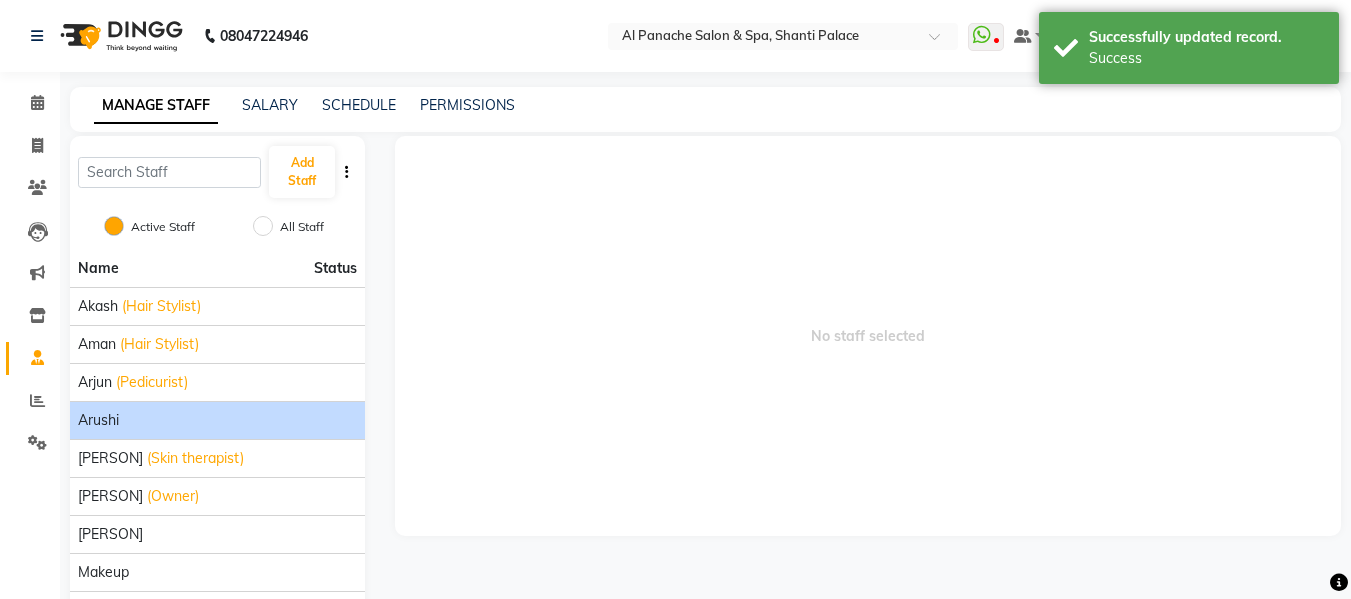 click on "Arushi" 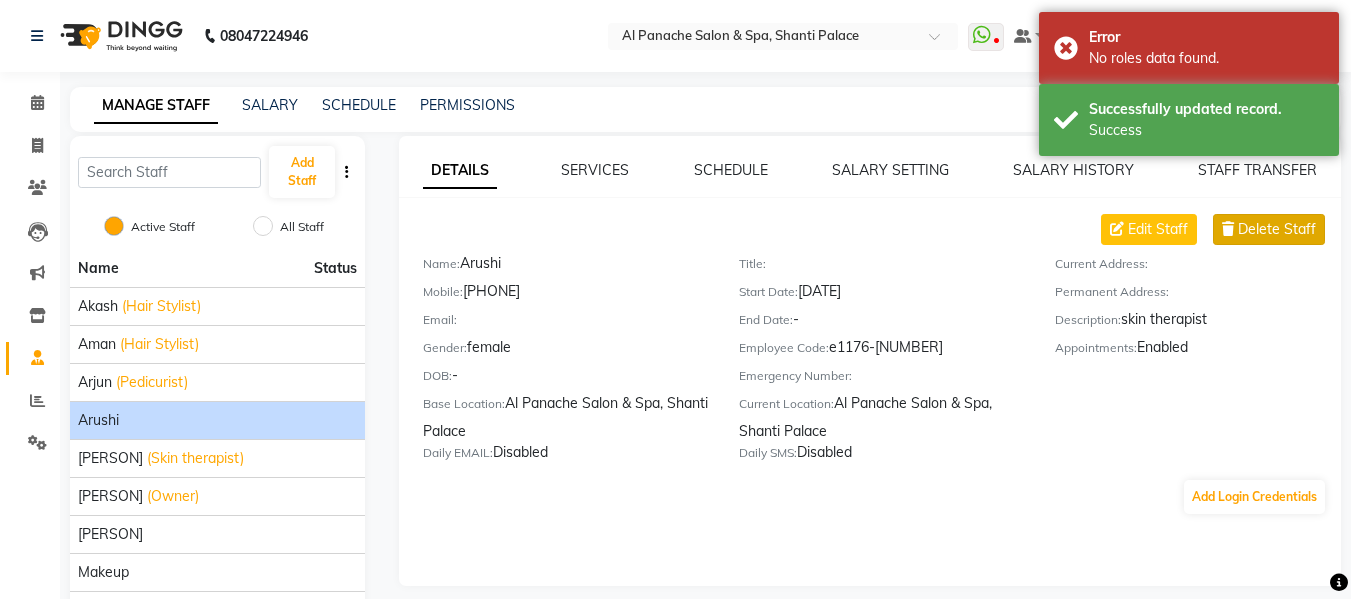 click on "Delete Staff" 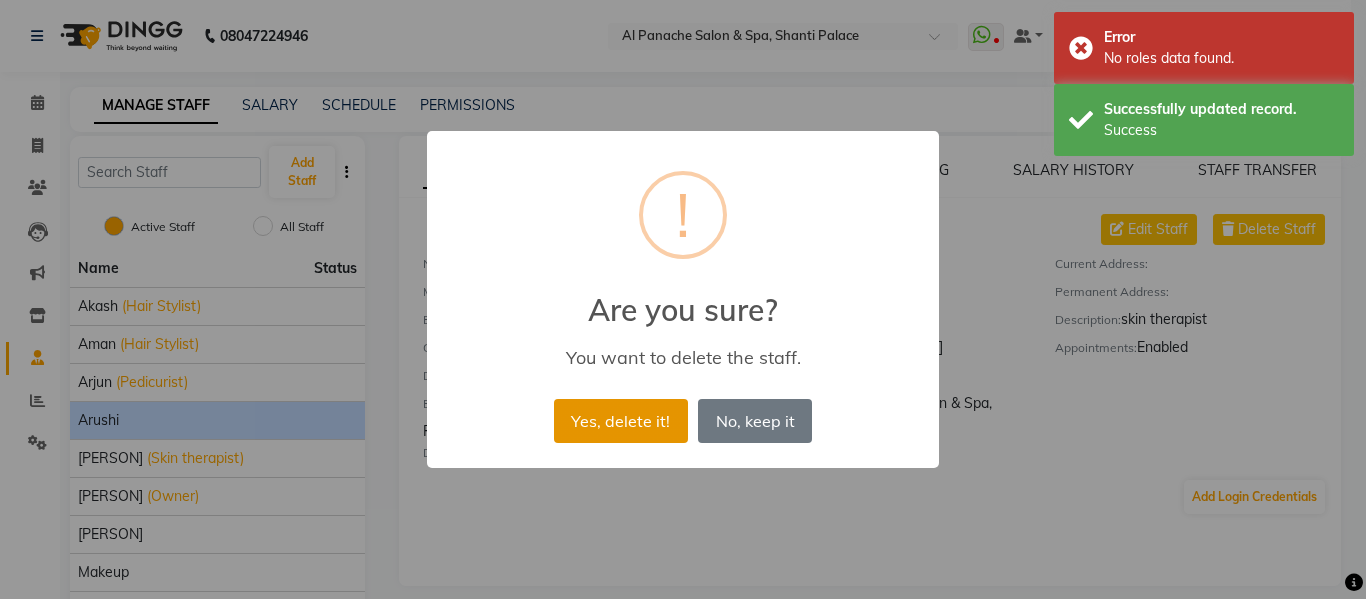 click on "Yes, delete it!" at bounding box center [621, 421] 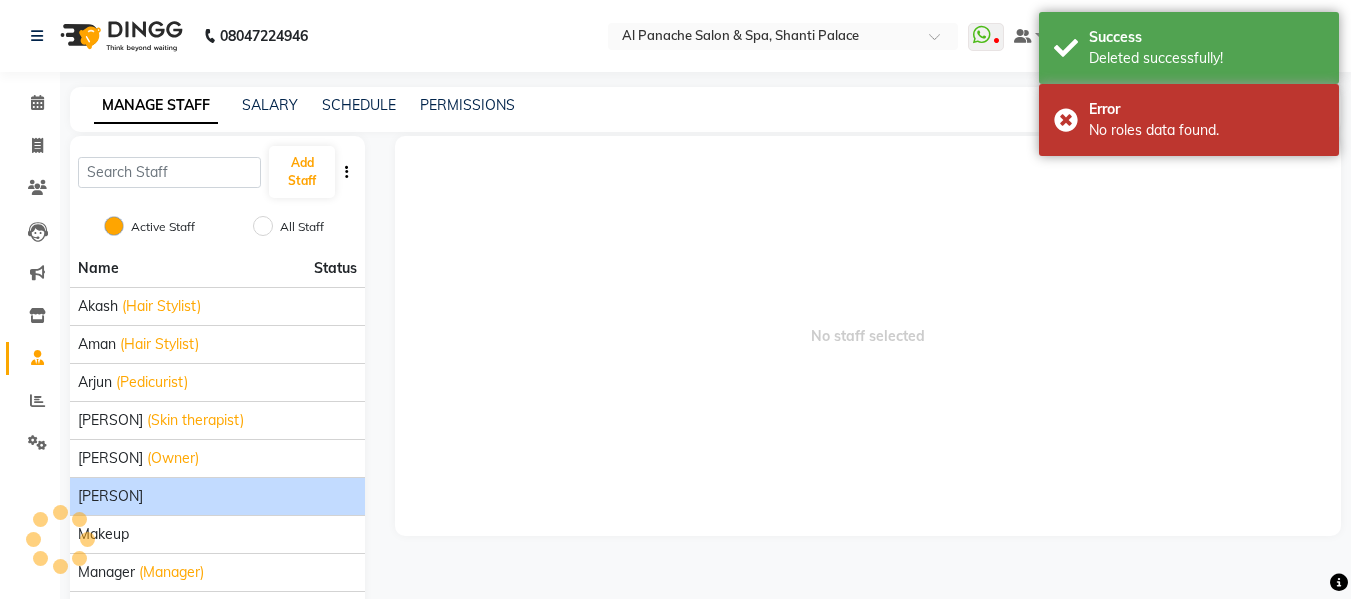 click on "[PERSON]" 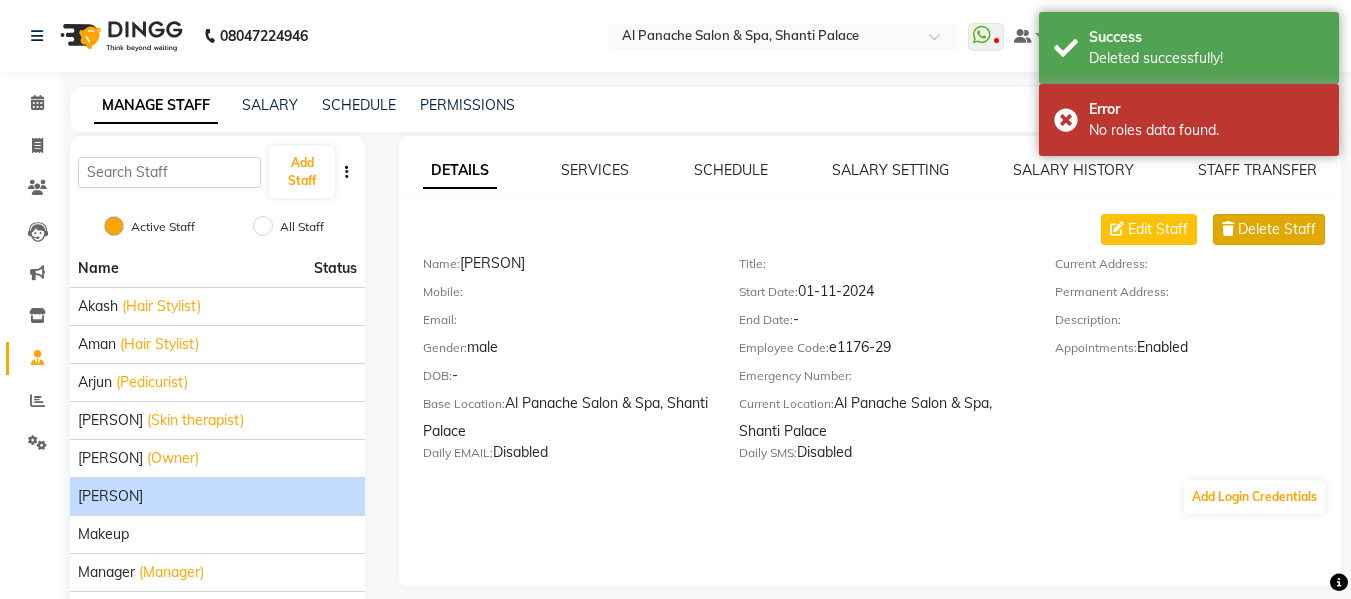 click on "Delete Staff" 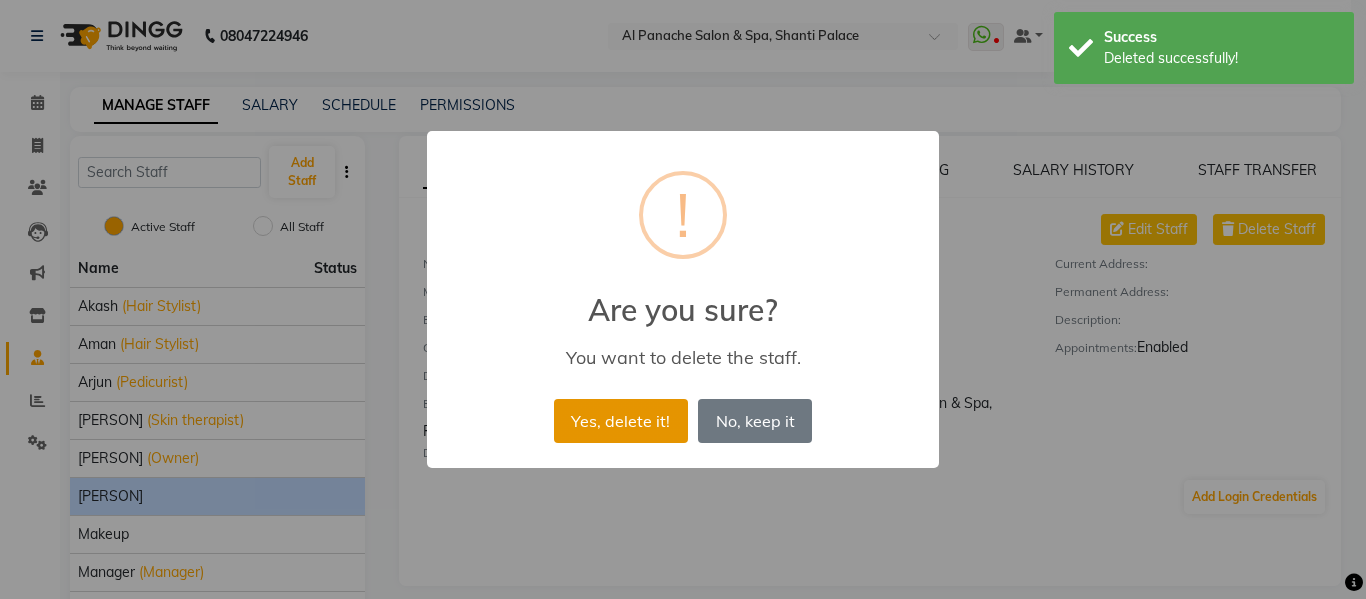 click on "Yes, delete it!" at bounding box center (621, 421) 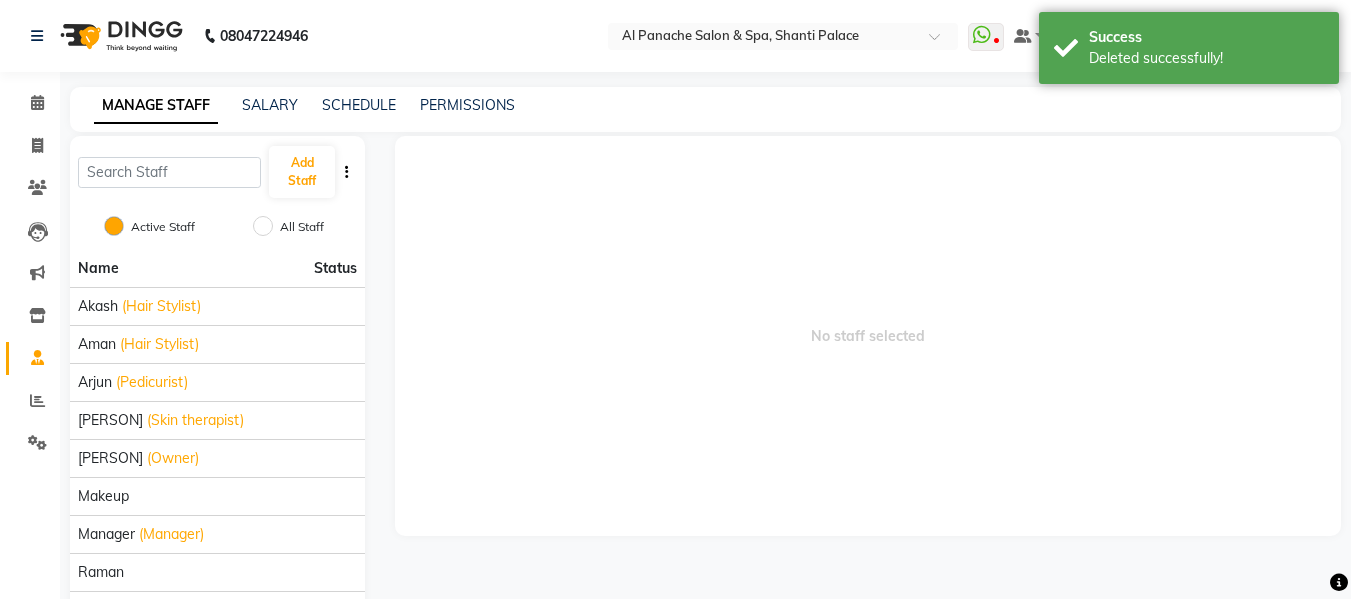scroll, scrollTop: 157, scrollLeft: 0, axis: vertical 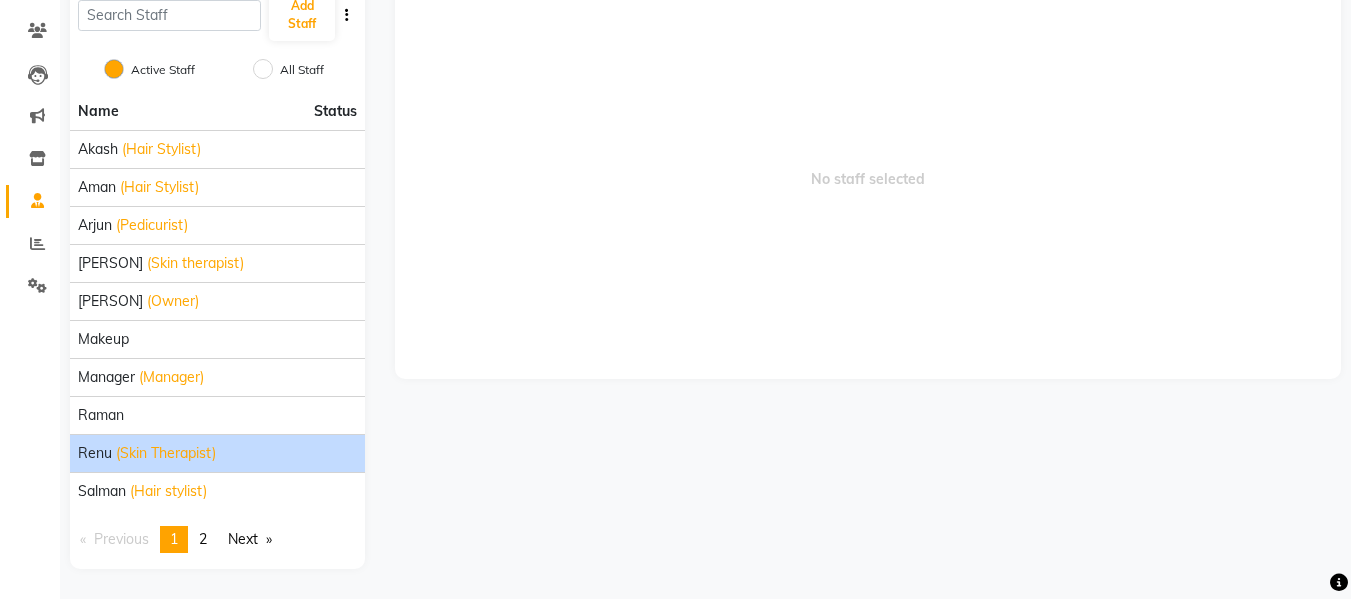 click on "(Skin Therapist)" 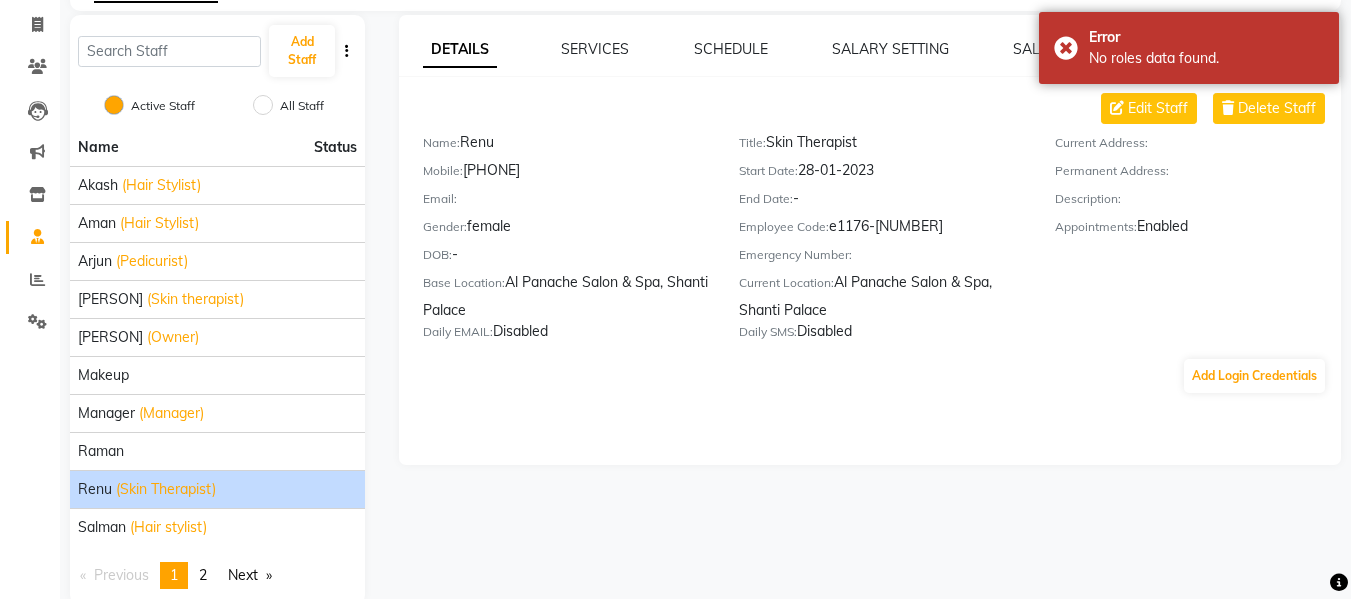 scroll, scrollTop: 117, scrollLeft: 0, axis: vertical 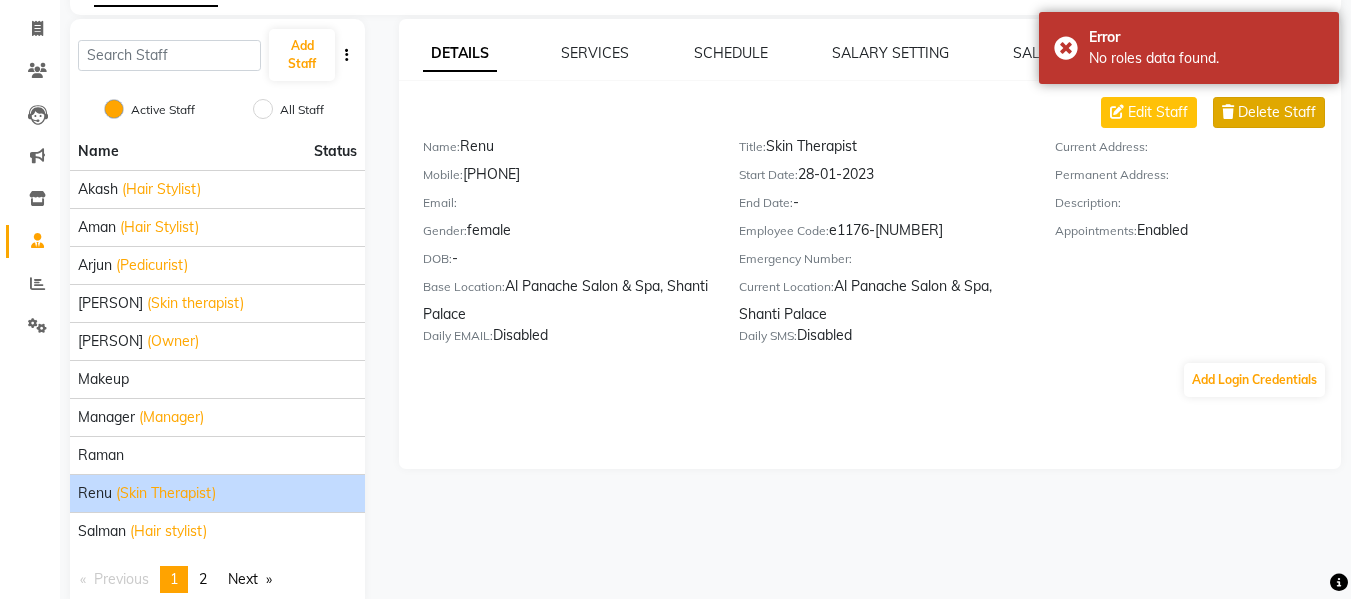 click on "Delete Staff" 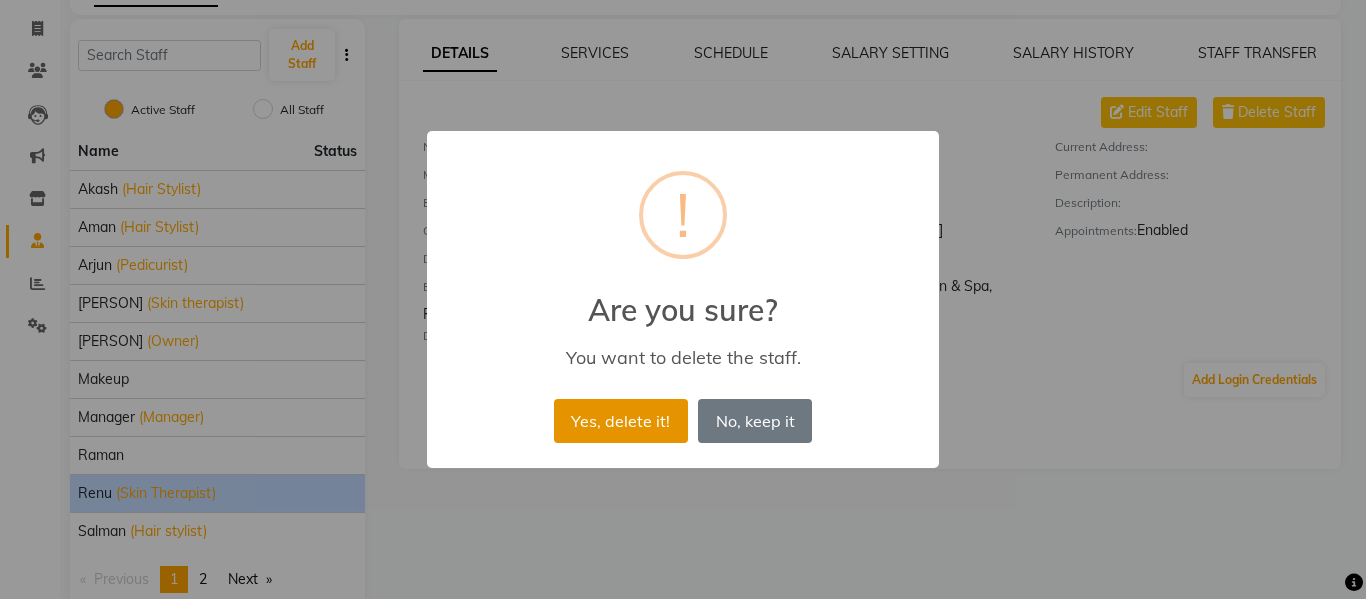 click on "Yes, delete it!" at bounding box center (621, 421) 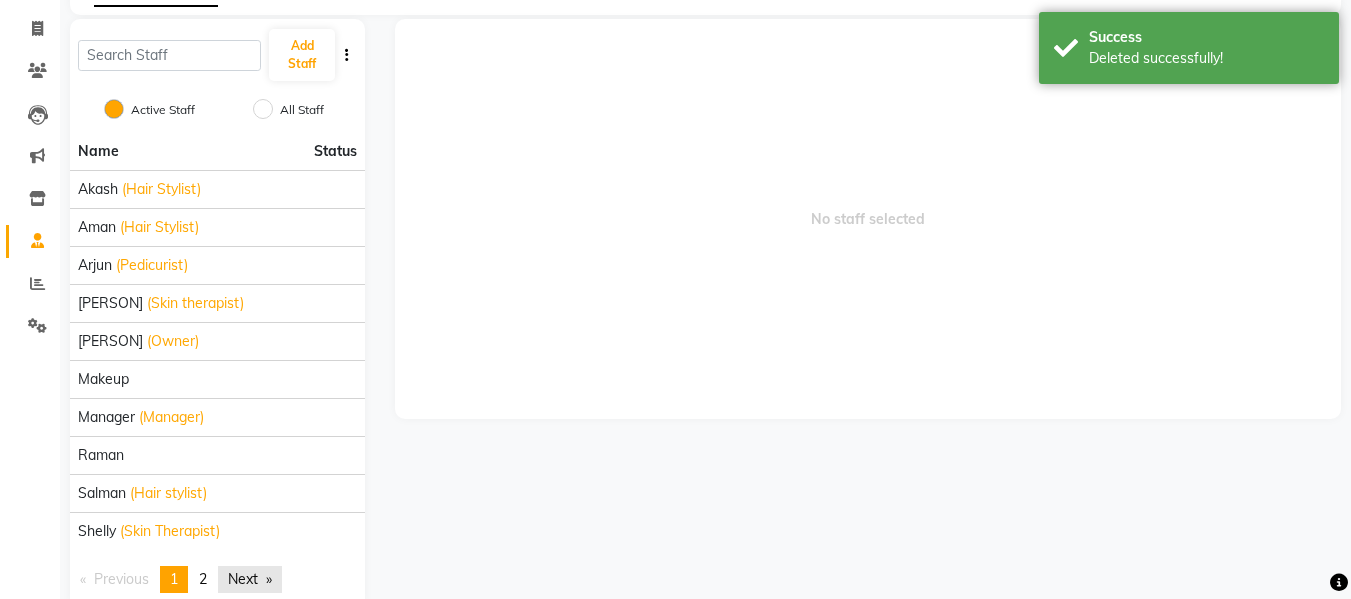 click on "Next  page" at bounding box center (250, 579) 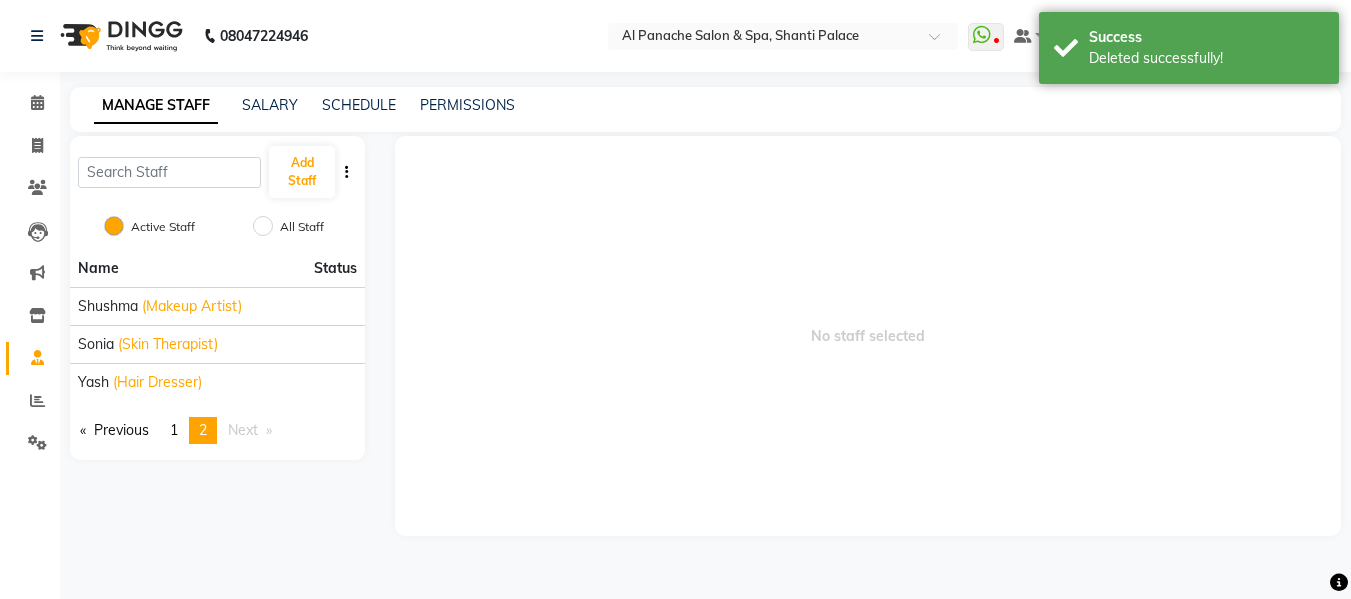 scroll, scrollTop: 0, scrollLeft: 0, axis: both 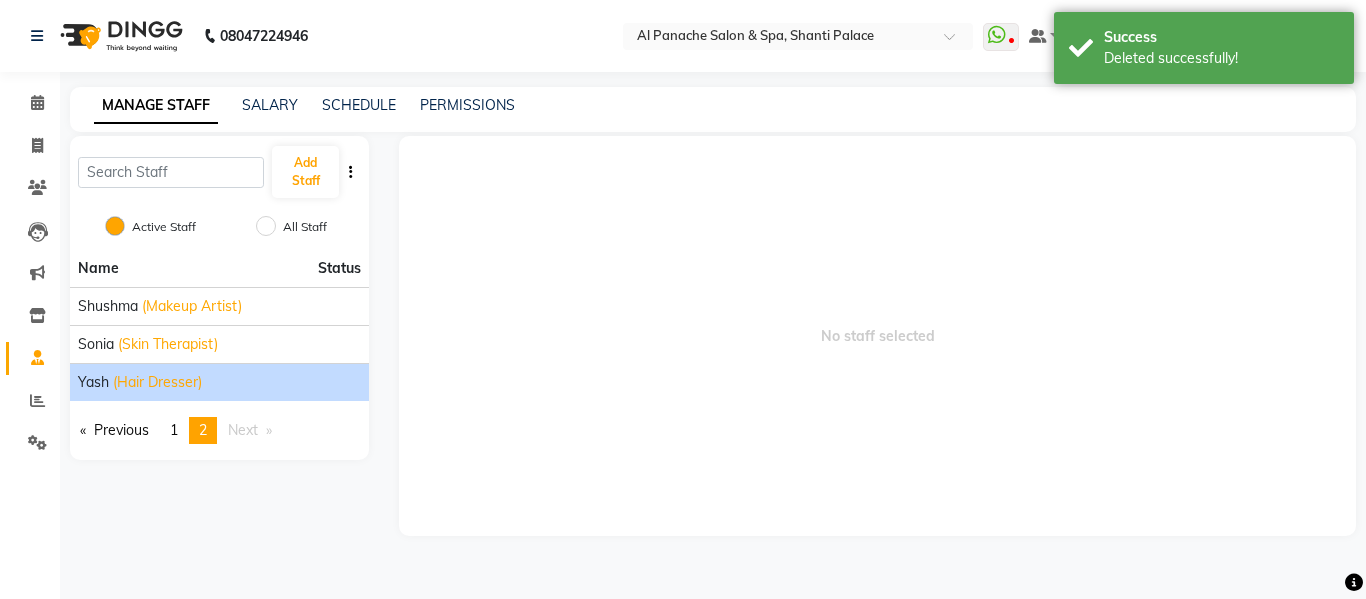 click on "[PERSON] (Hair Dresser)" 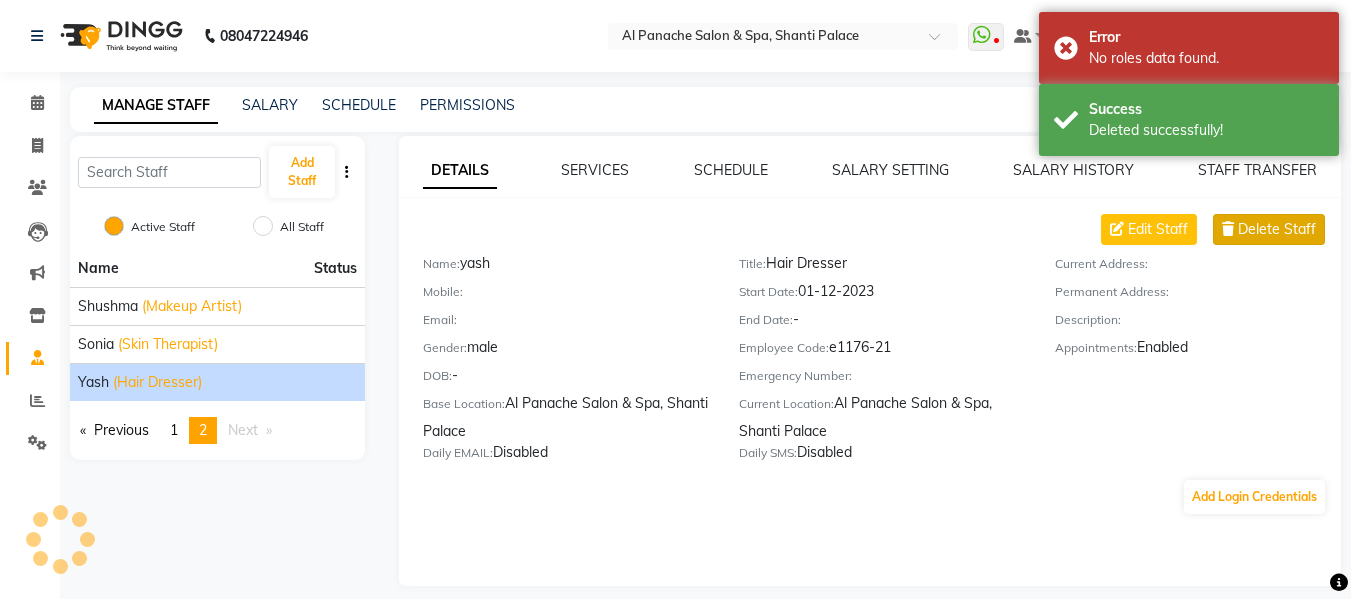 click on "Delete Staff" 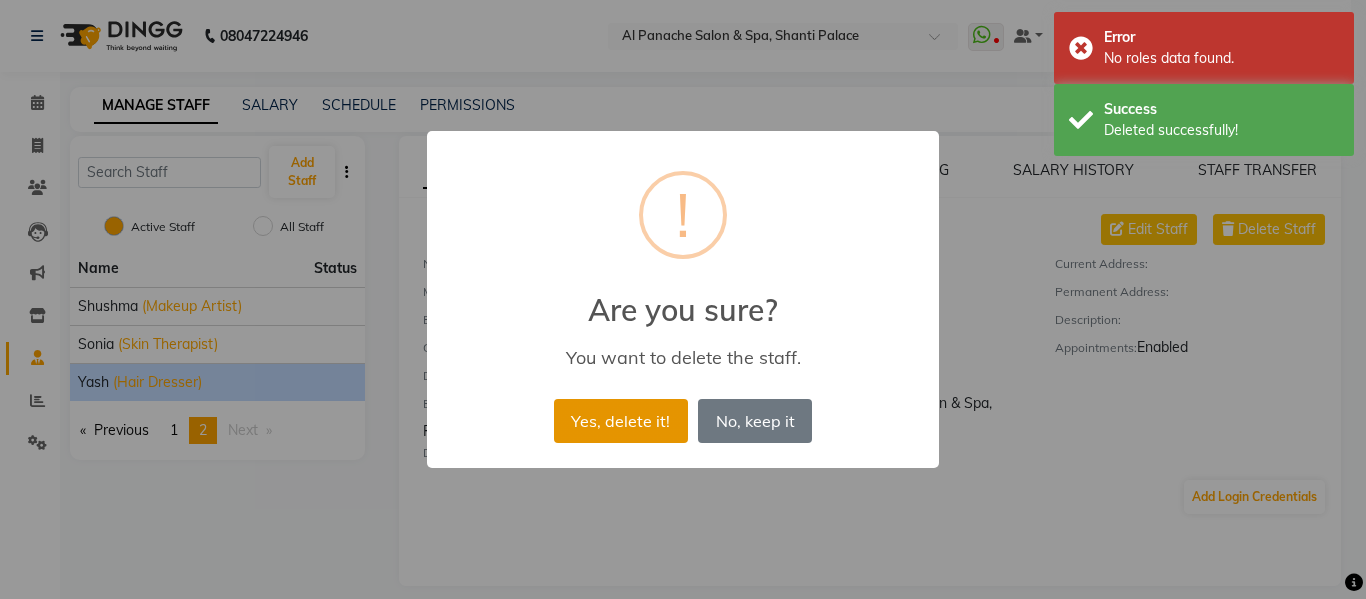 click on "Yes, delete it!" at bounding box center (621, 421) 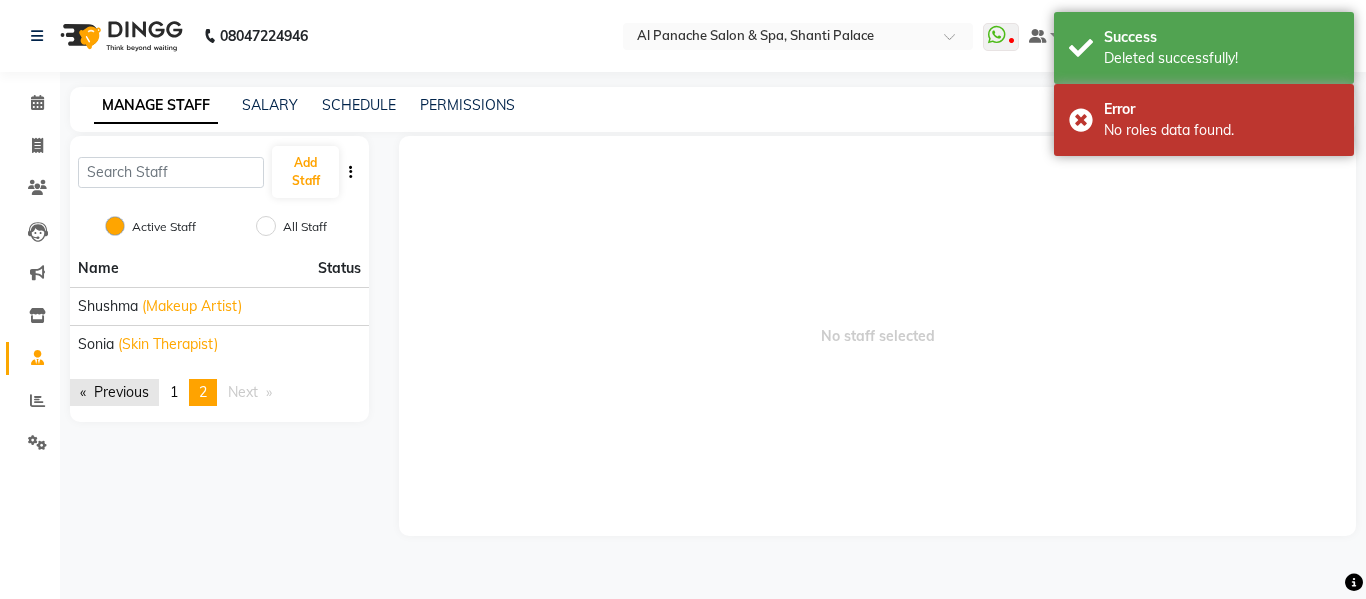 click on "Previous  page" at bounding box center [114, 392] 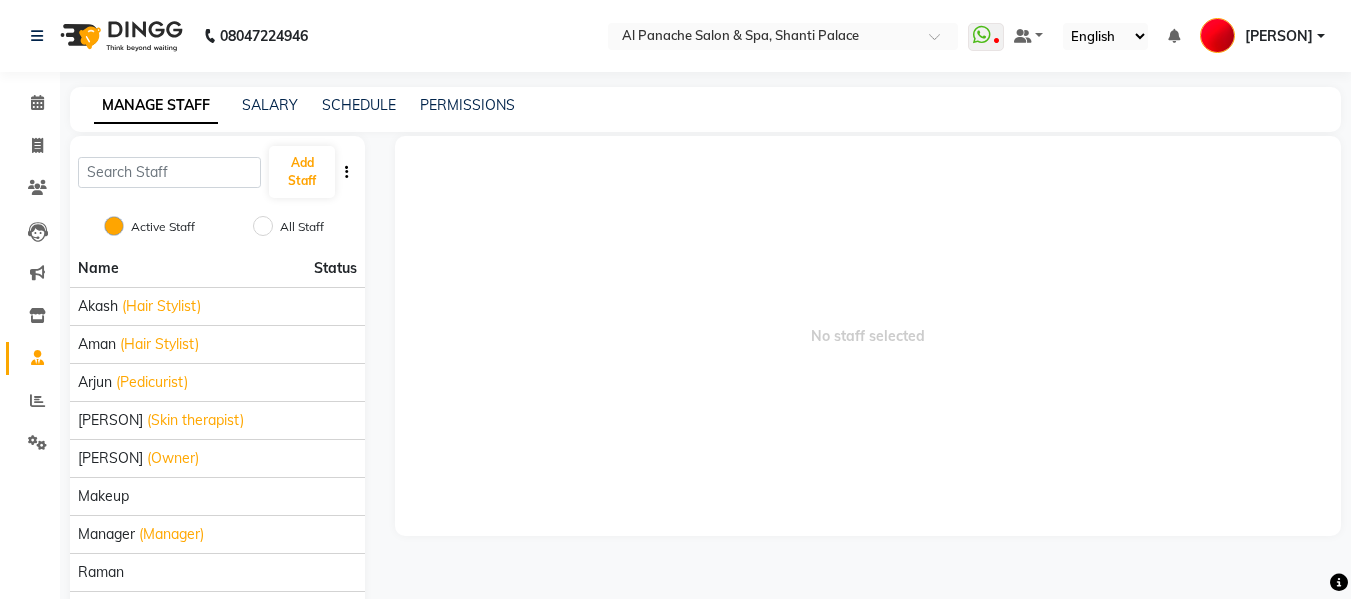 scroll, scrollTop: 157, scrollLeft: 0, axis: vertical 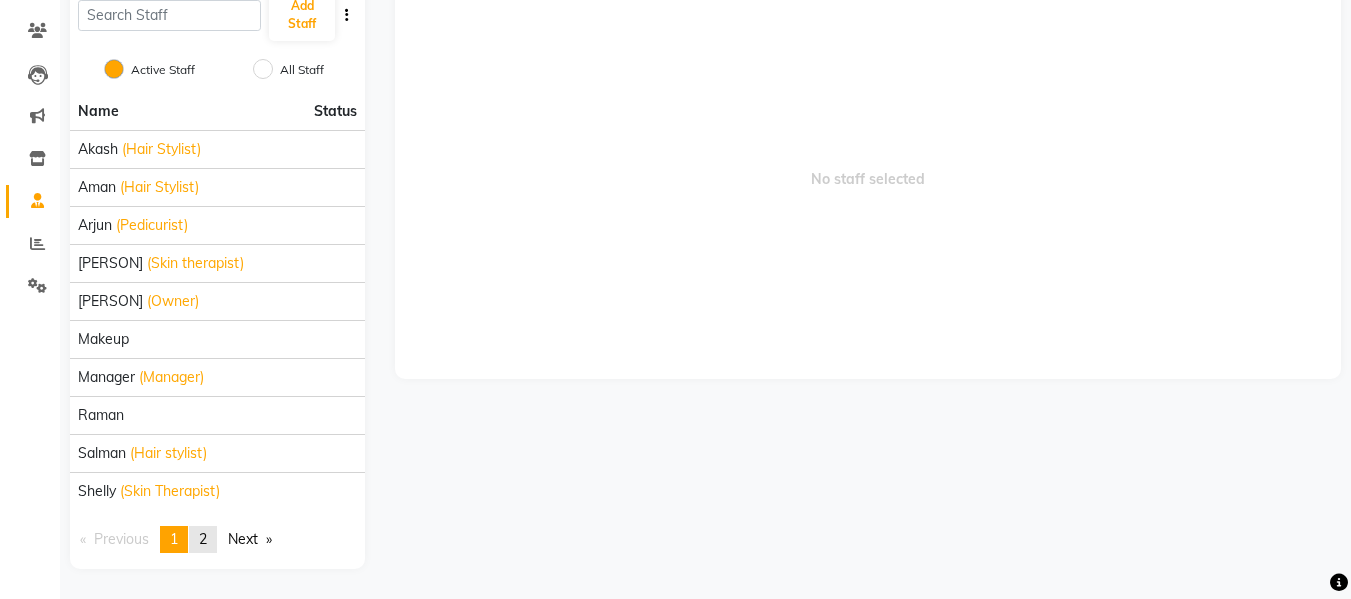 click on "2" at bounding box center (203, 539) 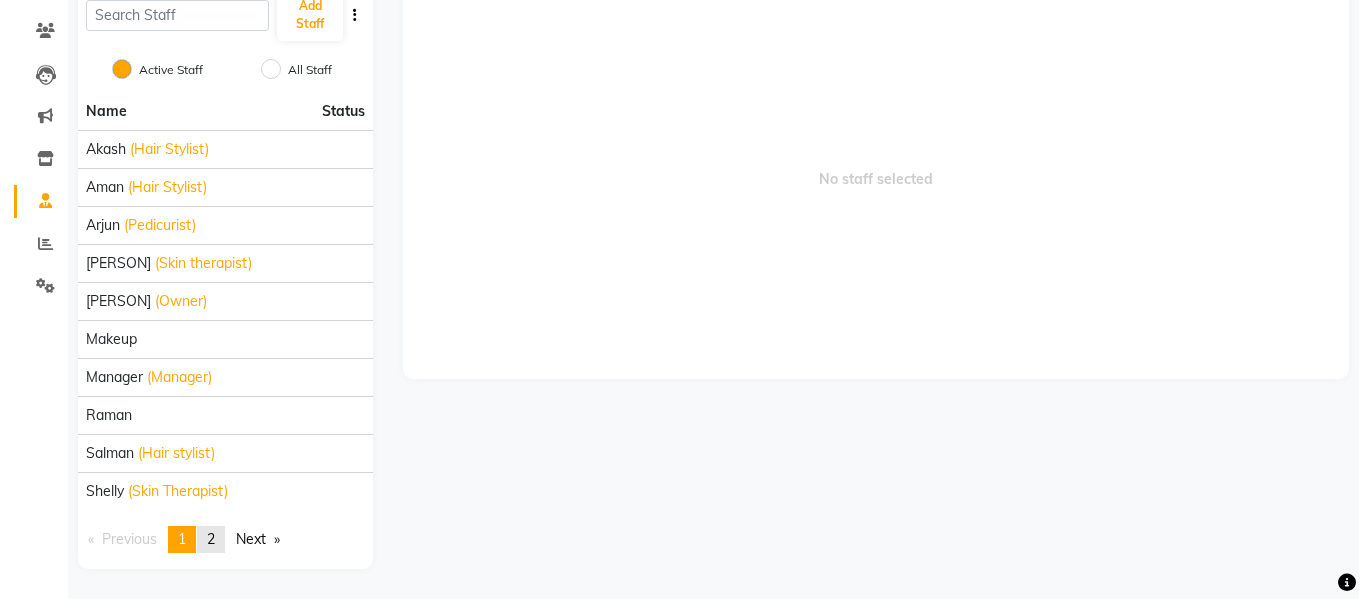 scroll, scrollTop: 0, scrollLeft: 0, axis: both 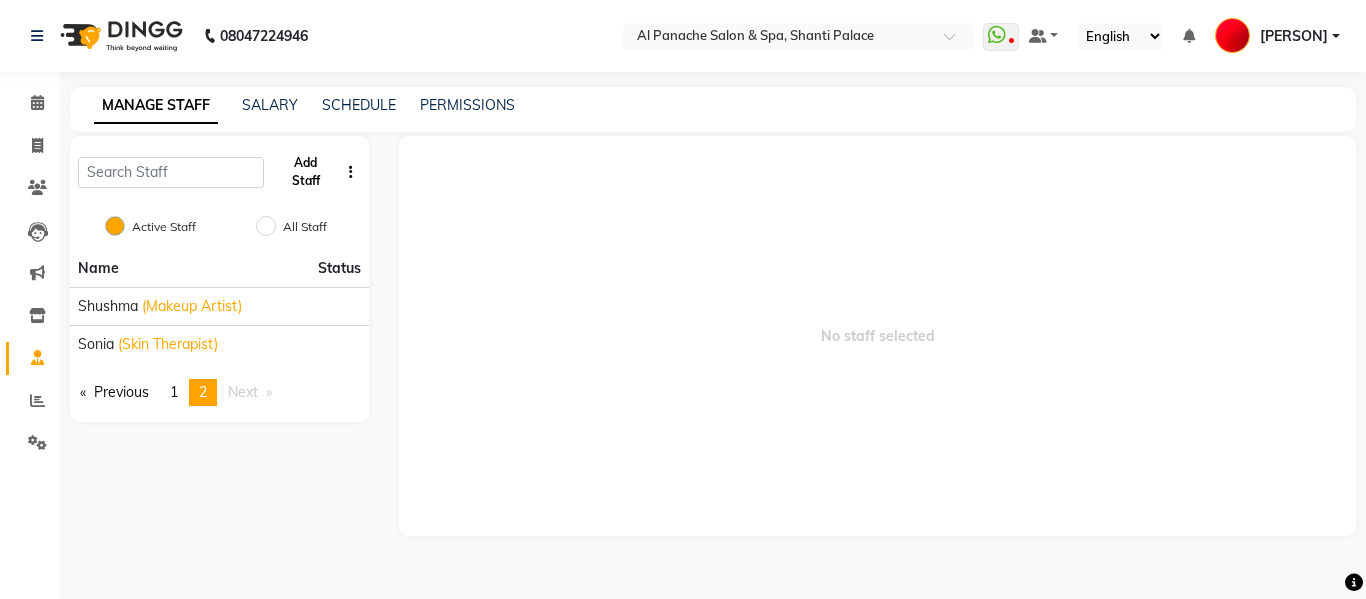 click on "Add Staff" 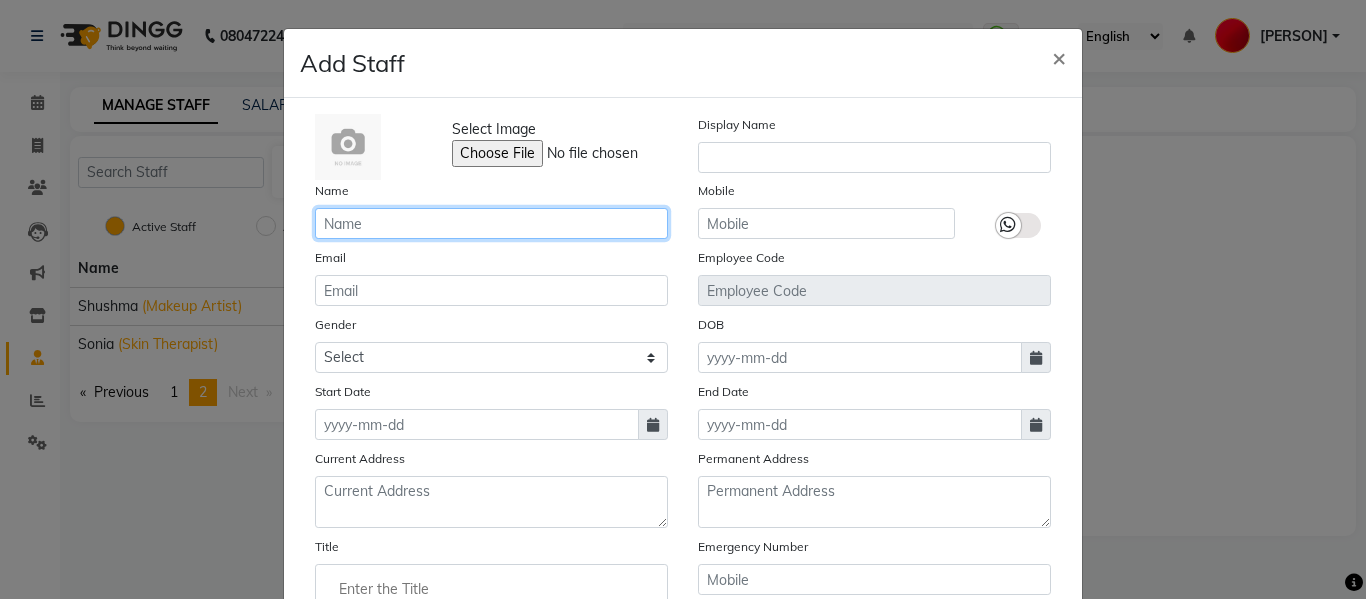 click 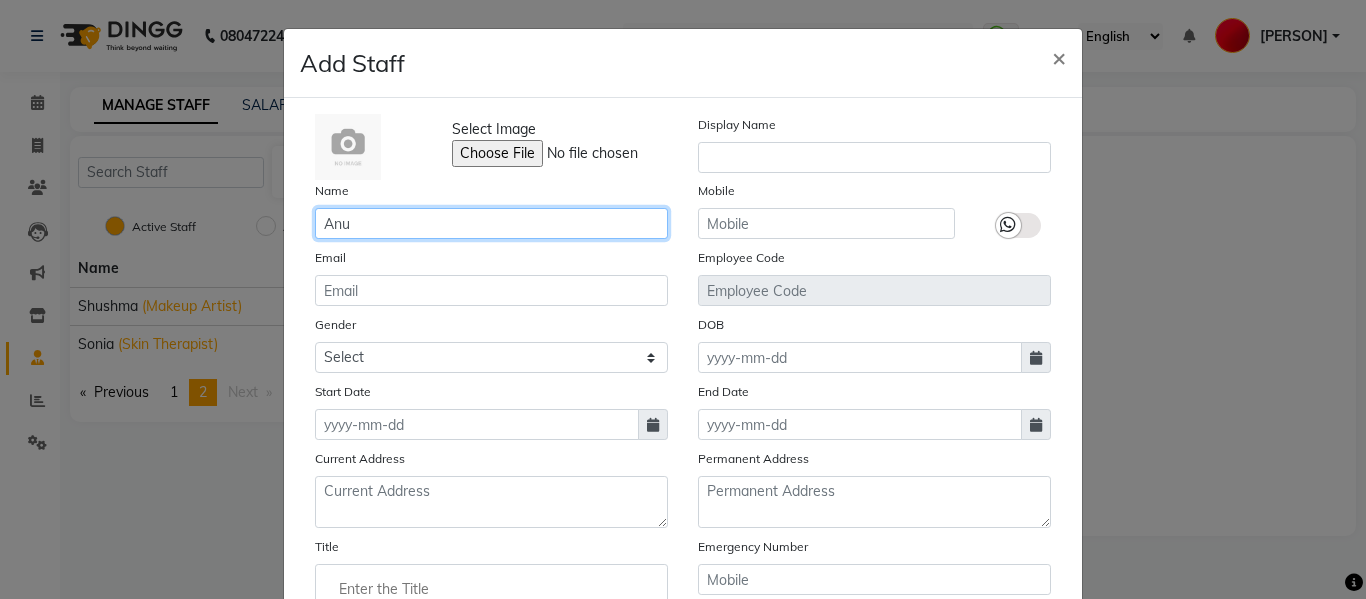 type on "Anu" 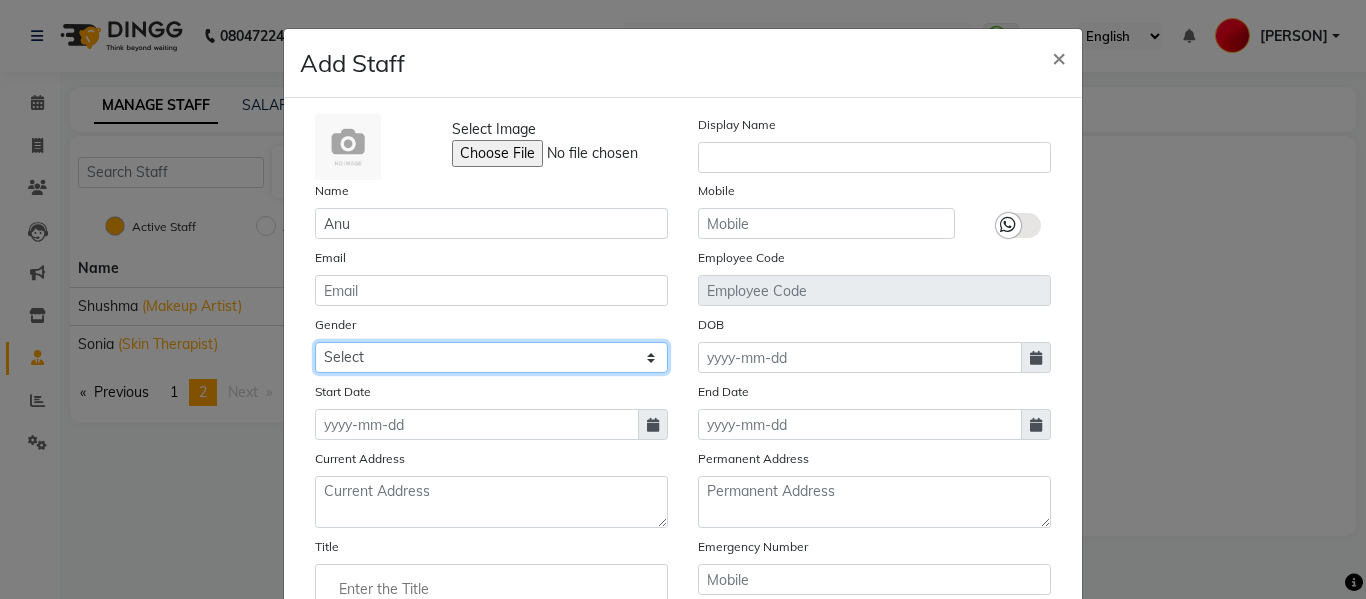 click on "Select Male Female Other Prefer Not To Say" 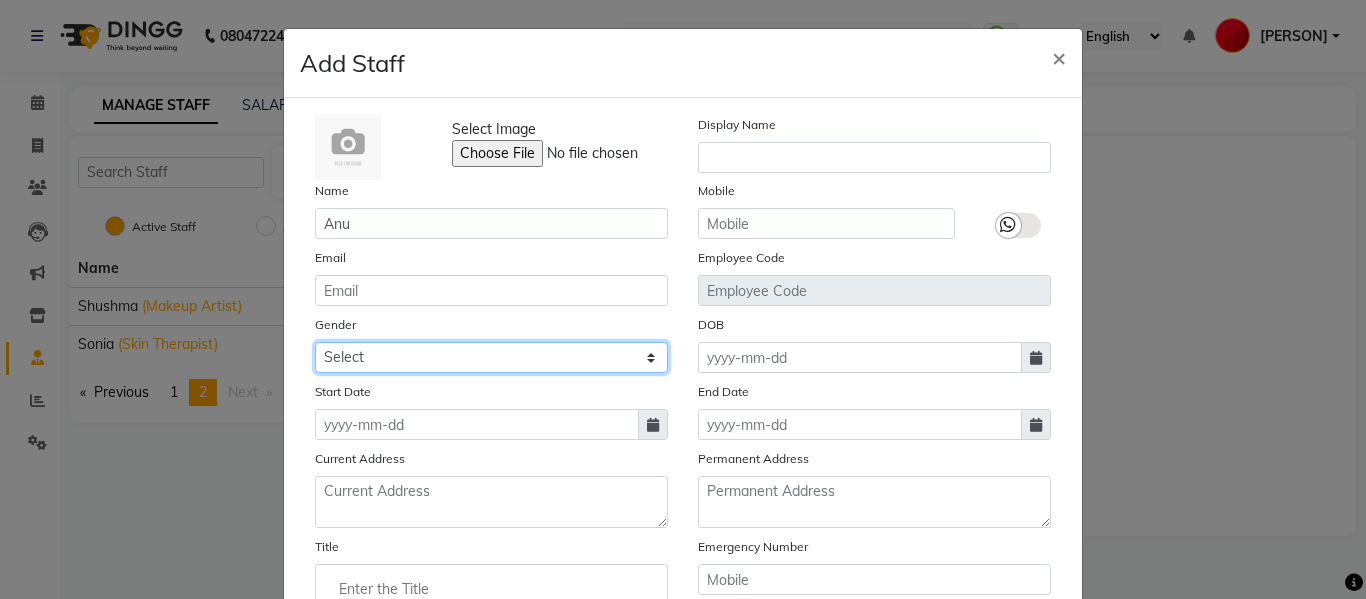 select on "female" 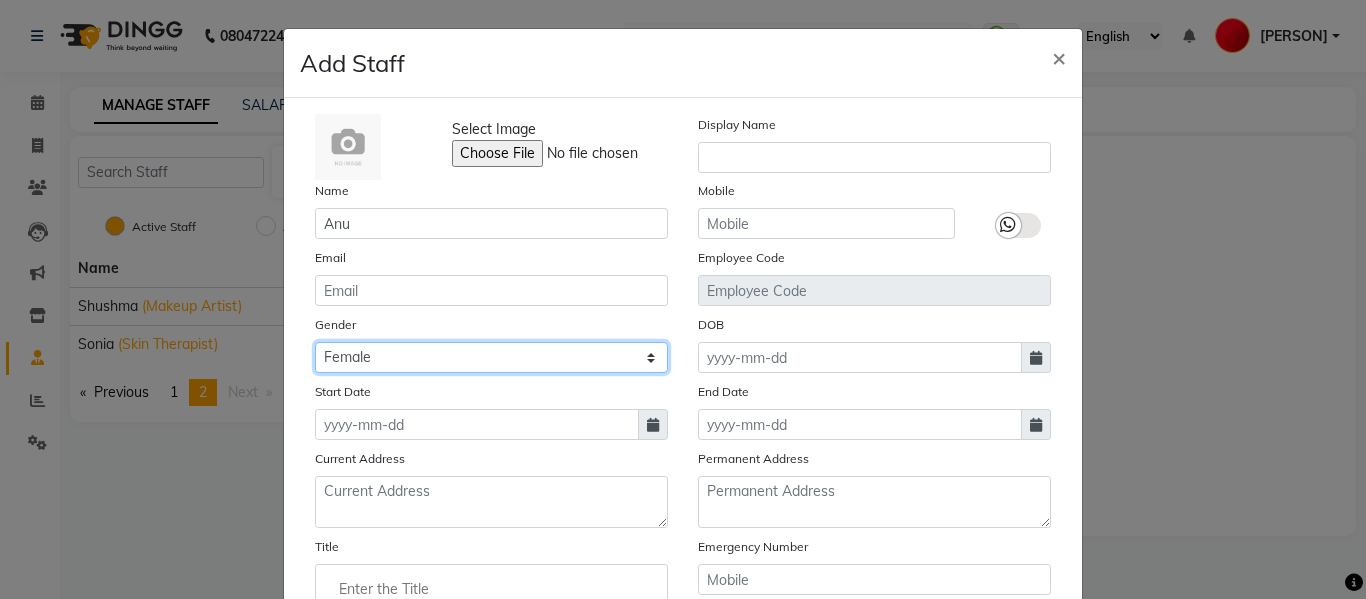 click on "Select Male Female Other Prefer Not To Say" 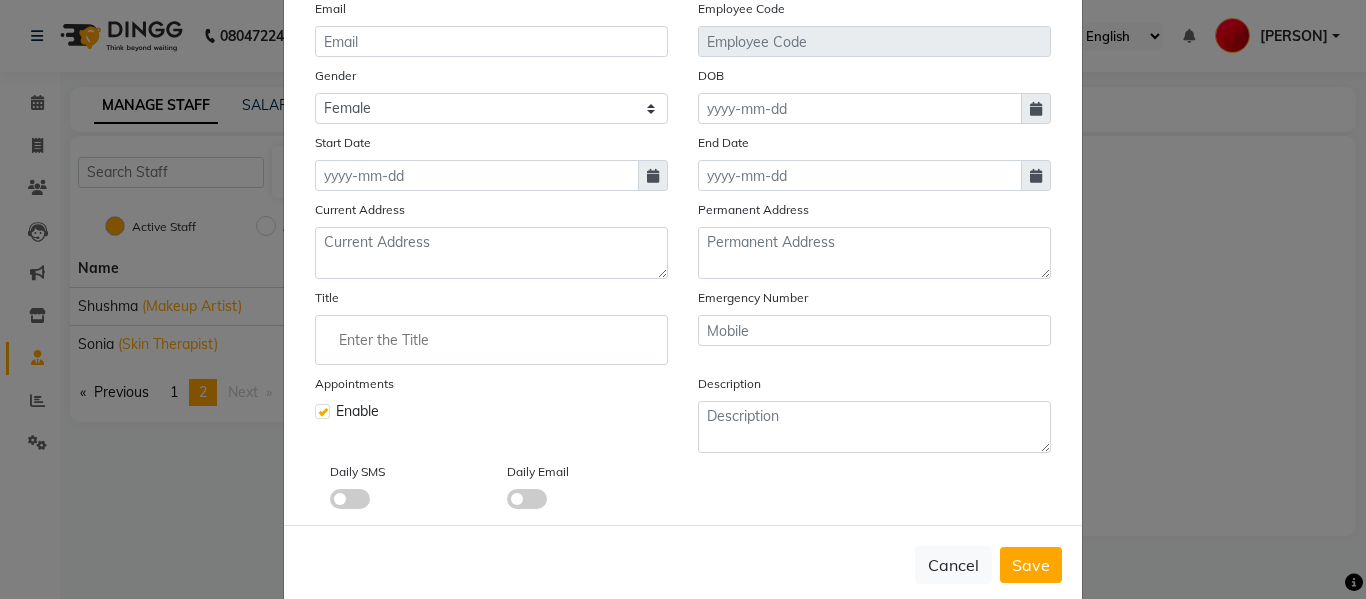scroll, scrollTop: 283, scrollLeft: 0, axis: vertical 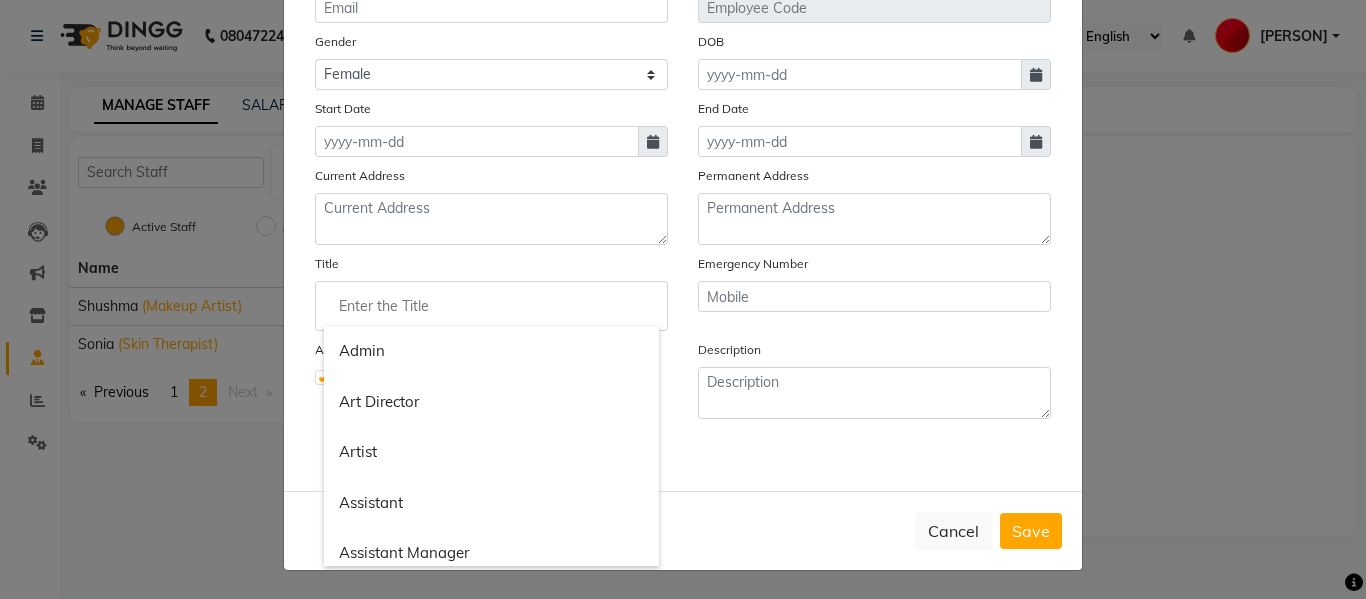 click 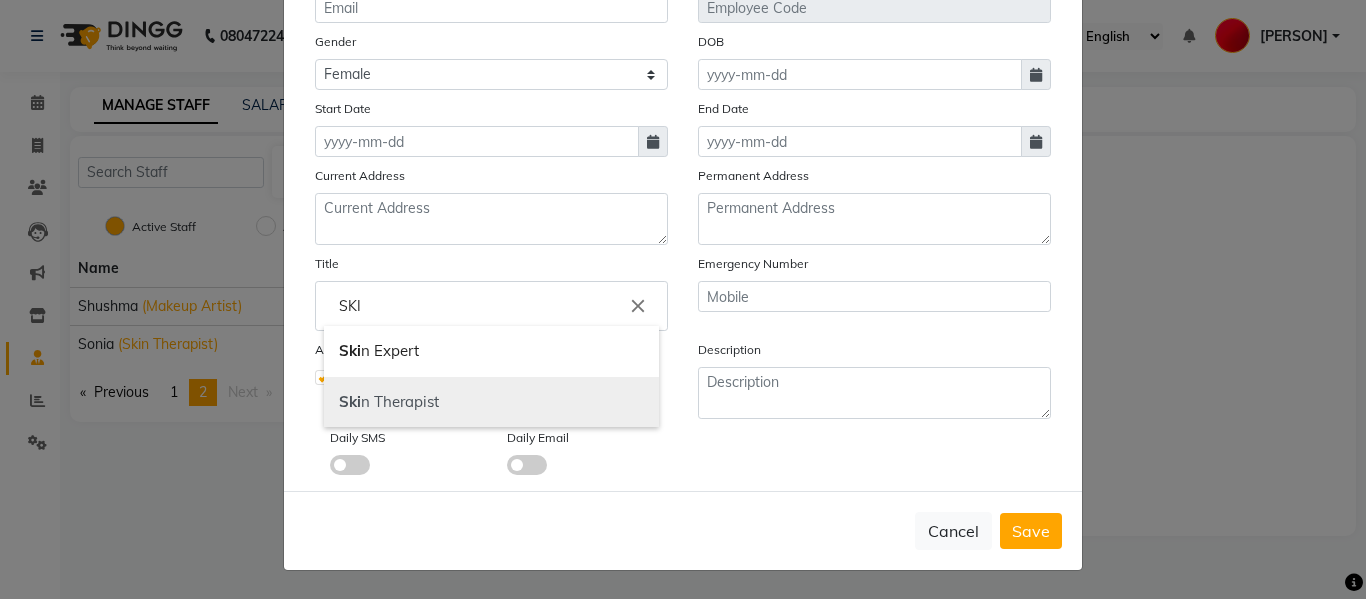 drag, startPoint x: 516, startPoint y: 303, endPoint x: 443, endPoint y: 398, distance: 119.80818 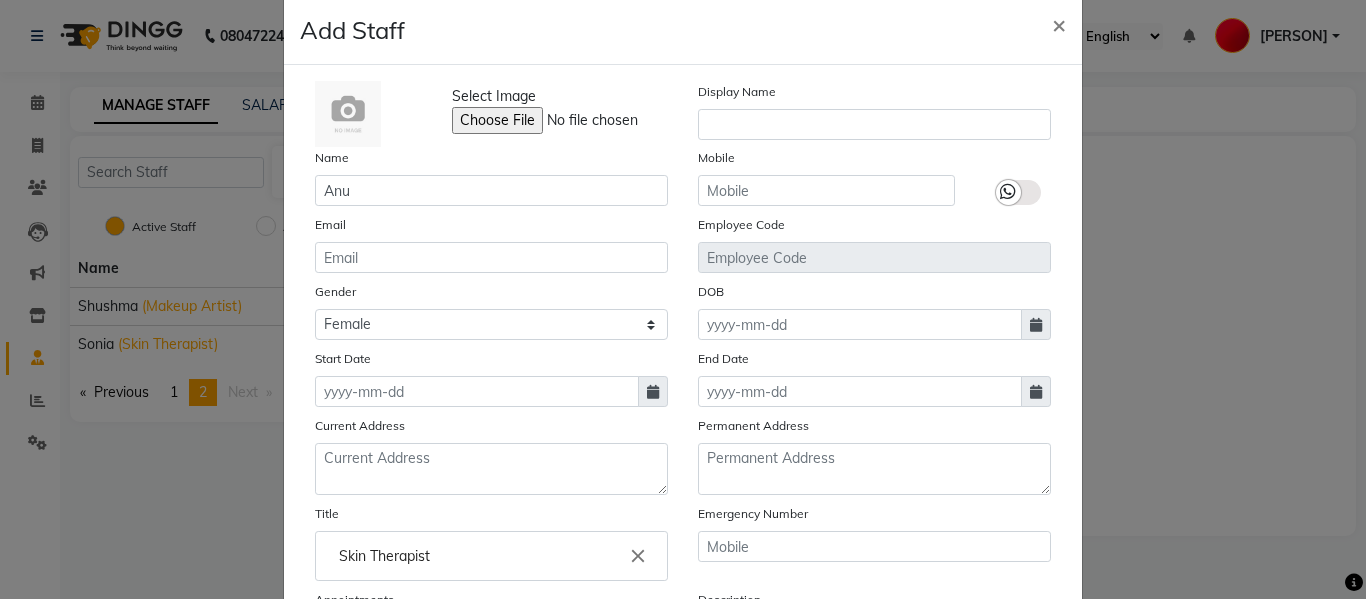 scroll, scrollTop: 30, scrollLeft: 0, axis: vertical 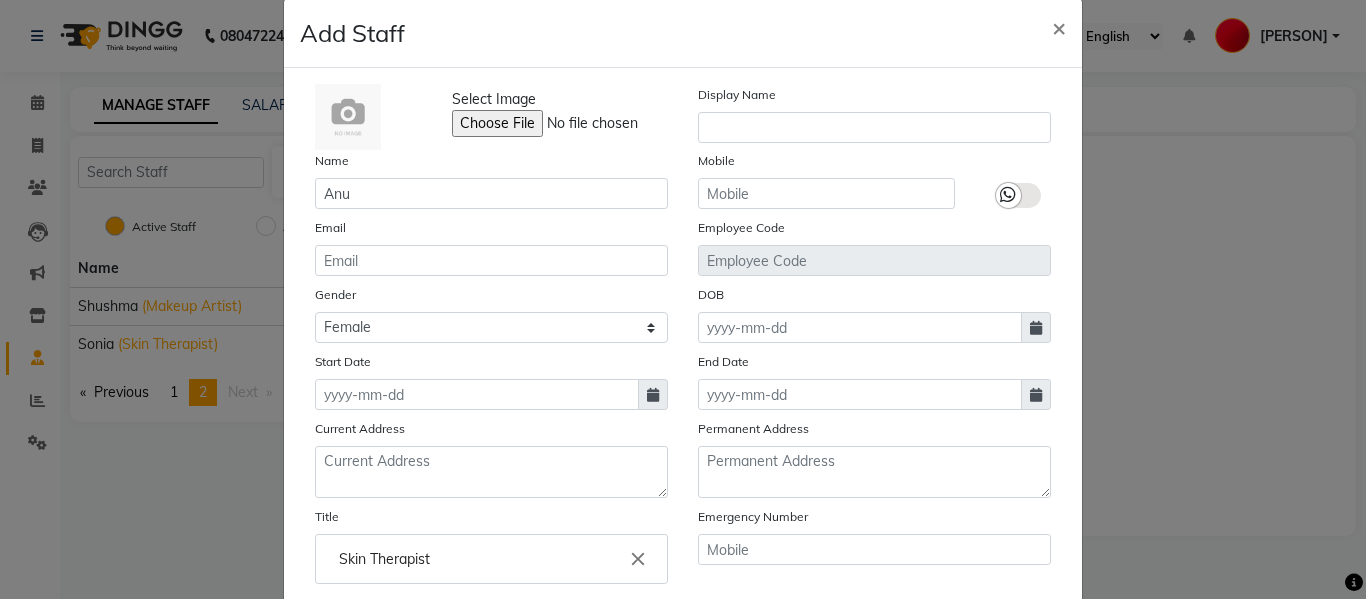click 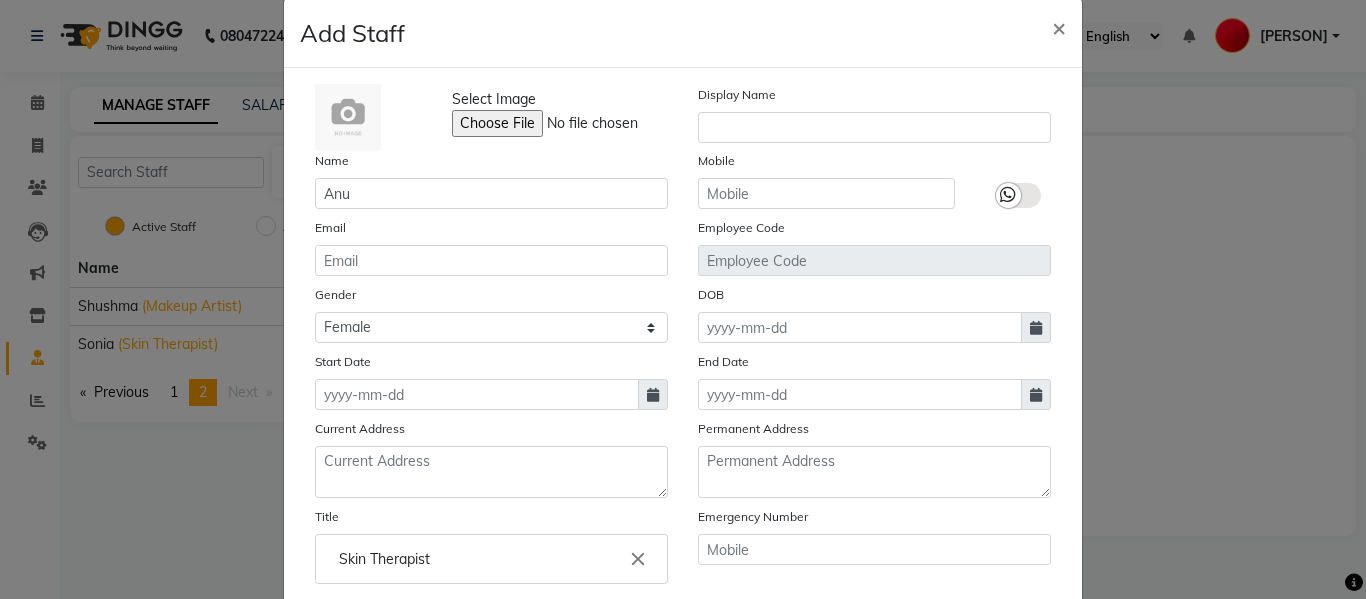 click at bounding box center [0, 0] 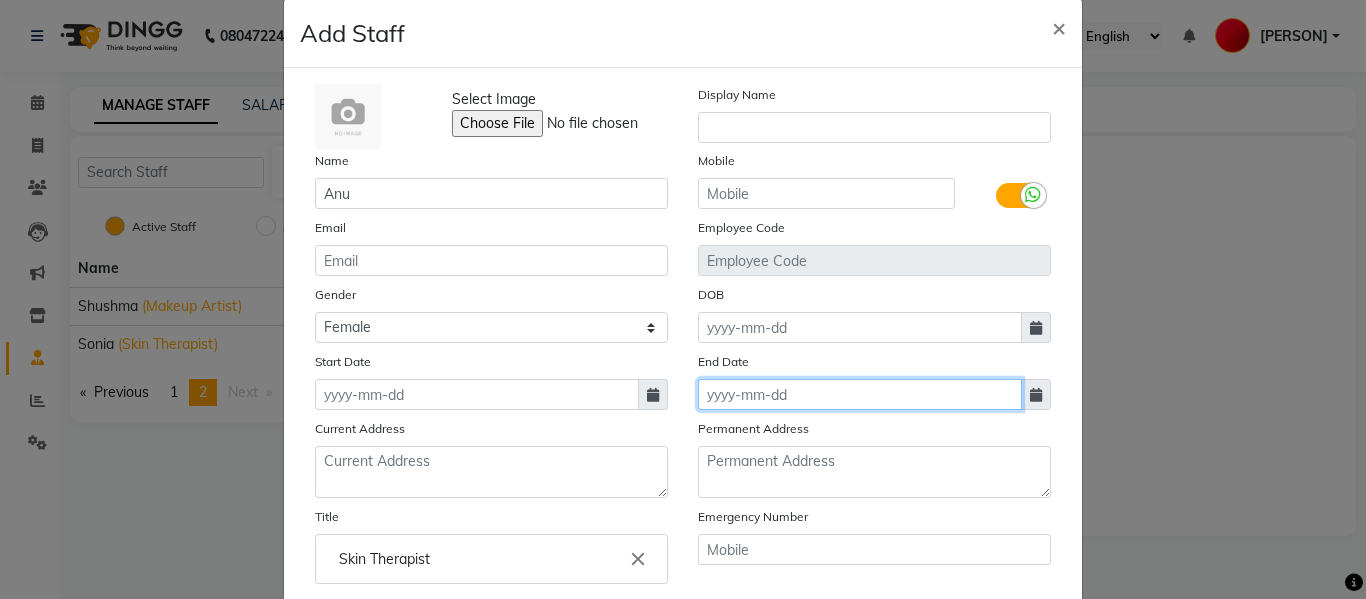 click 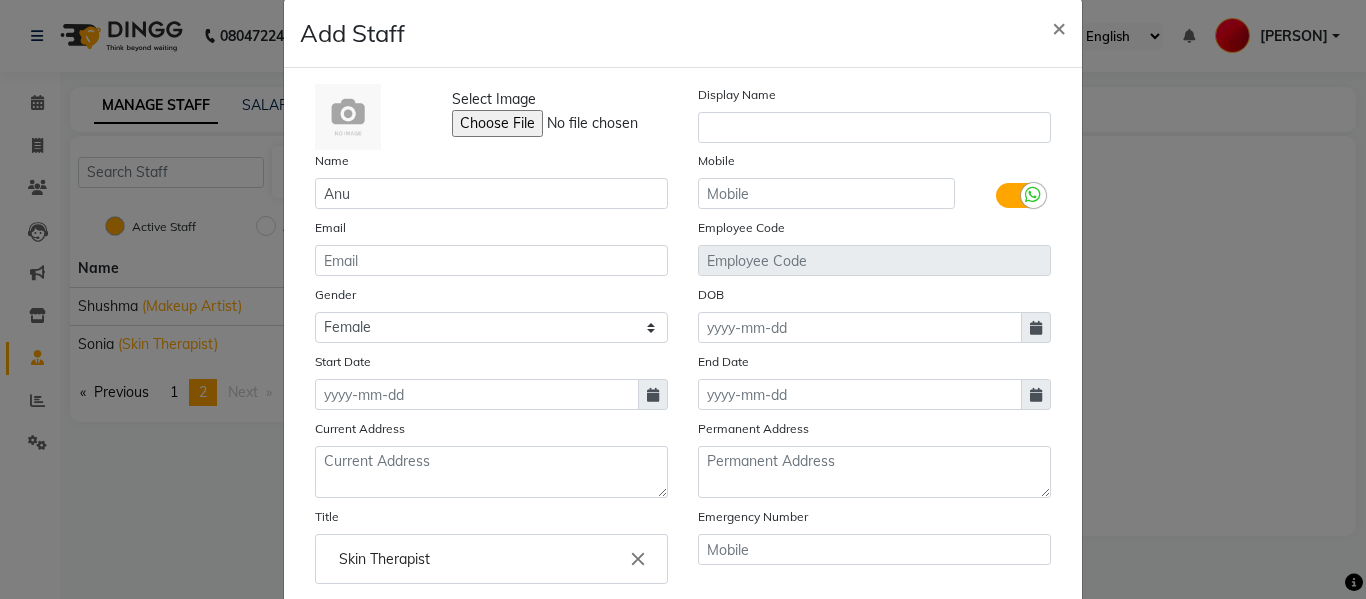 select on "8" 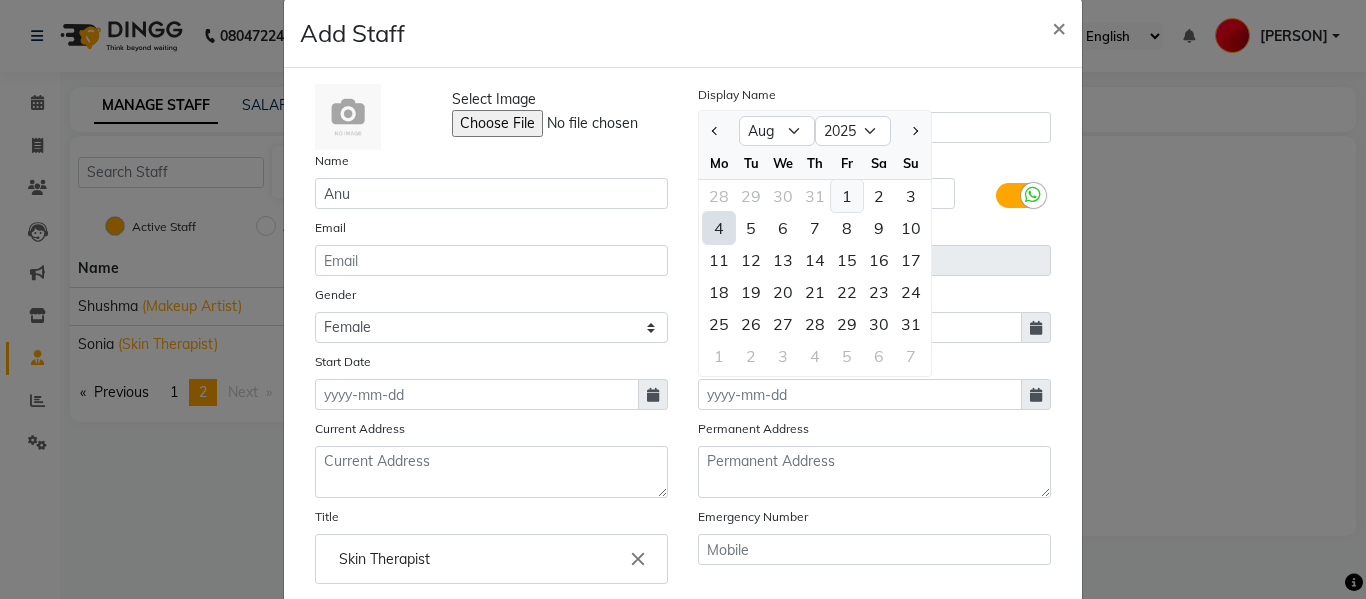click on "1" 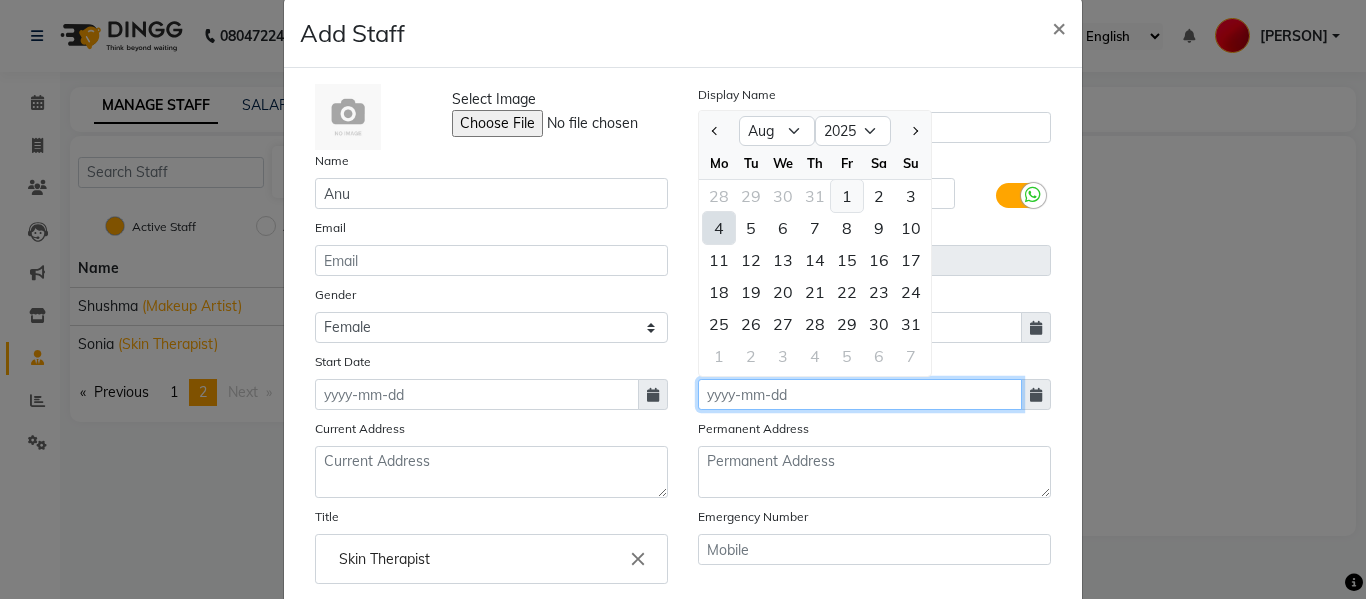 type on "01-08-2025" 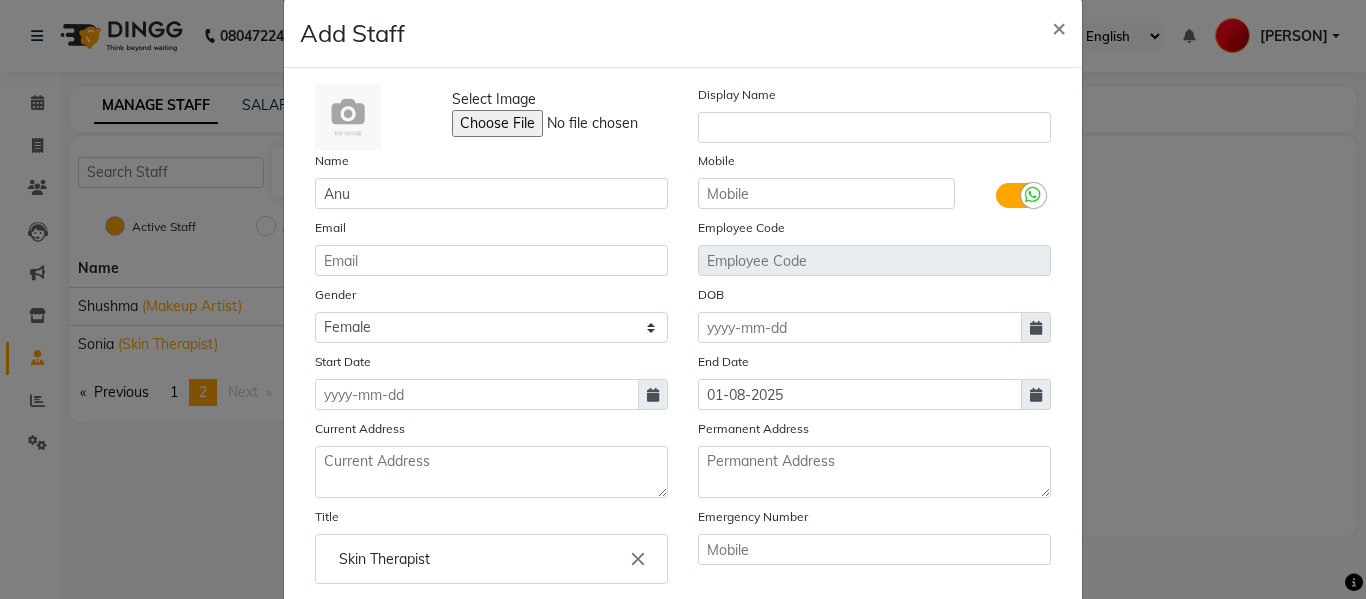 scroll, scrollTop: 283, scrollLeft: 0, axis: vertical 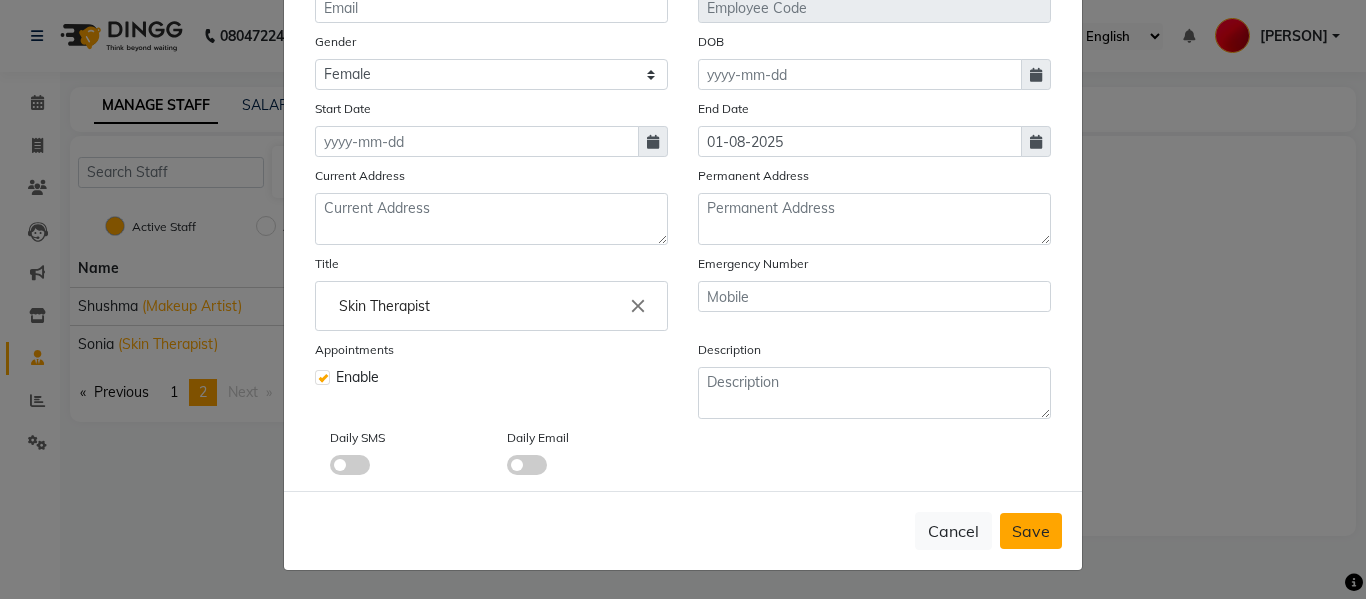click on "Save" at bounding box center [1031, 531] 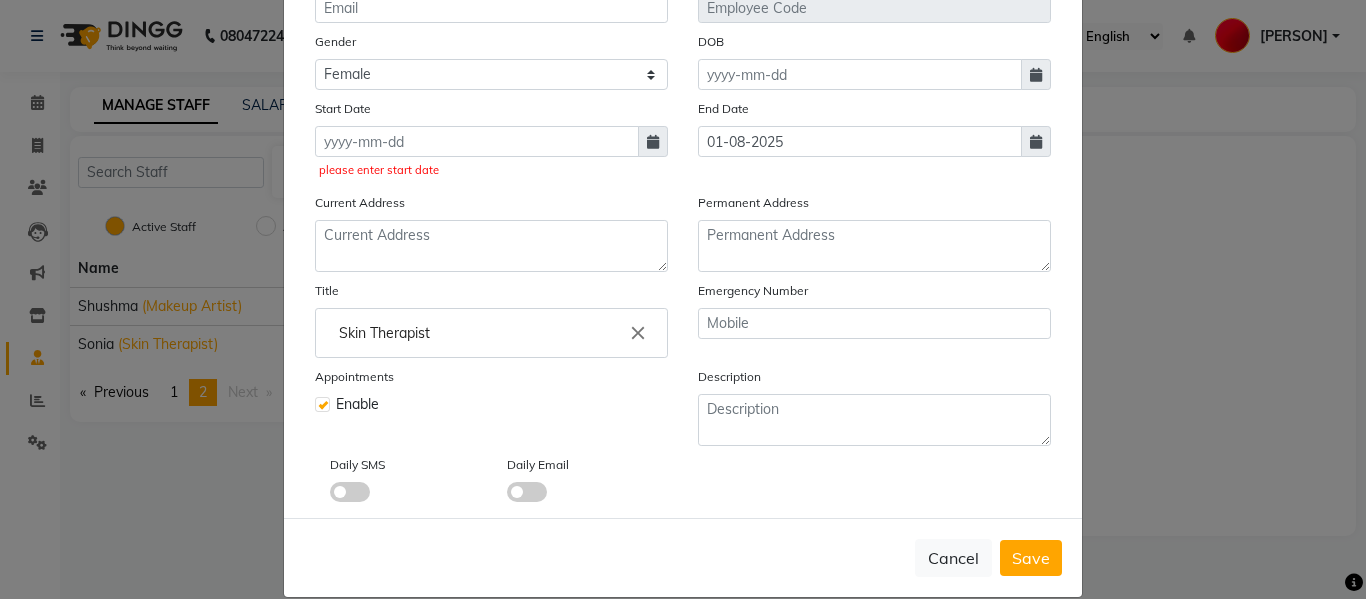 click 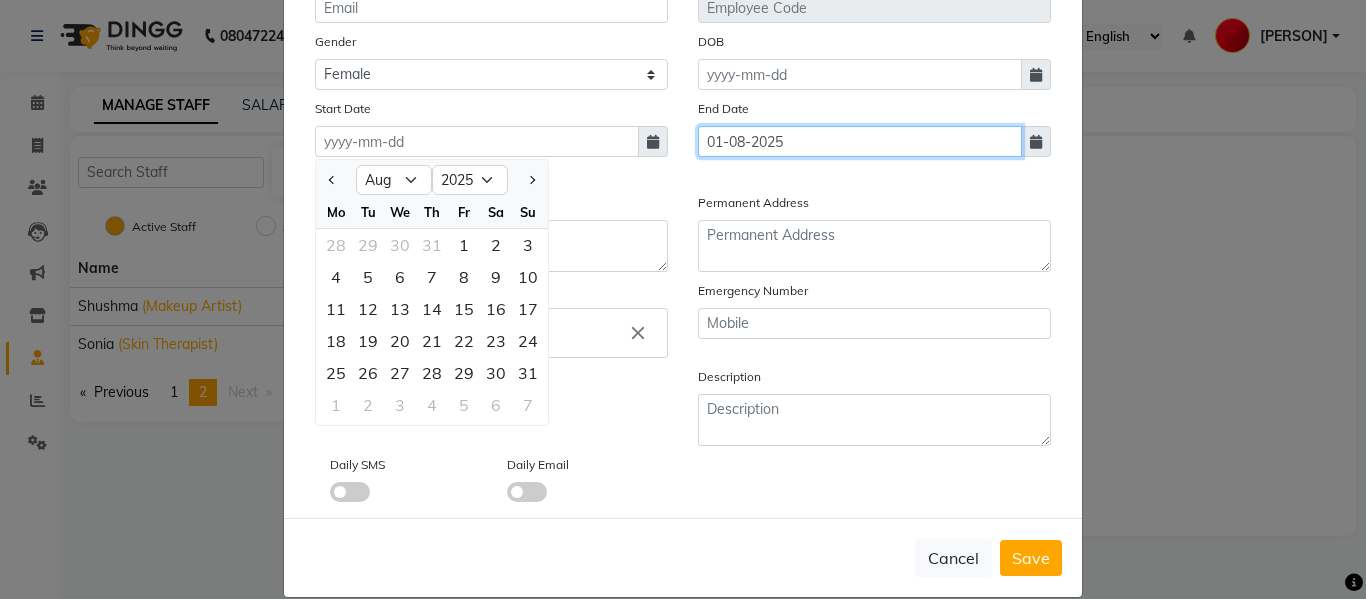 click on "01-08-2025" 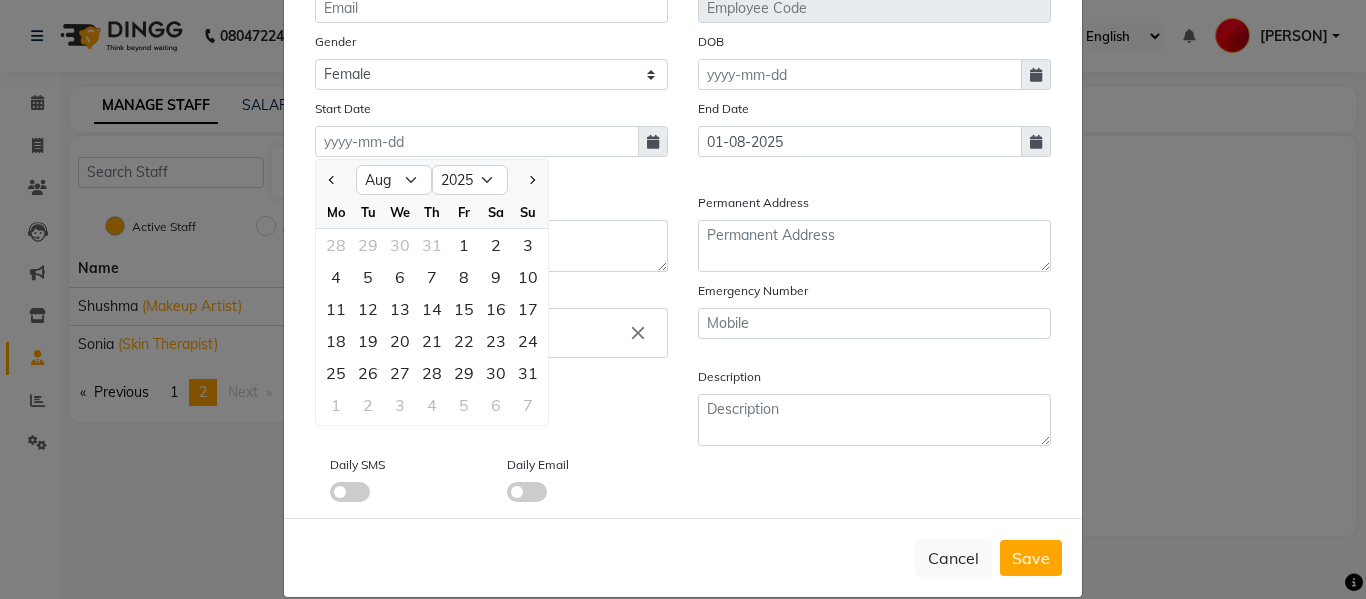 select on "8" 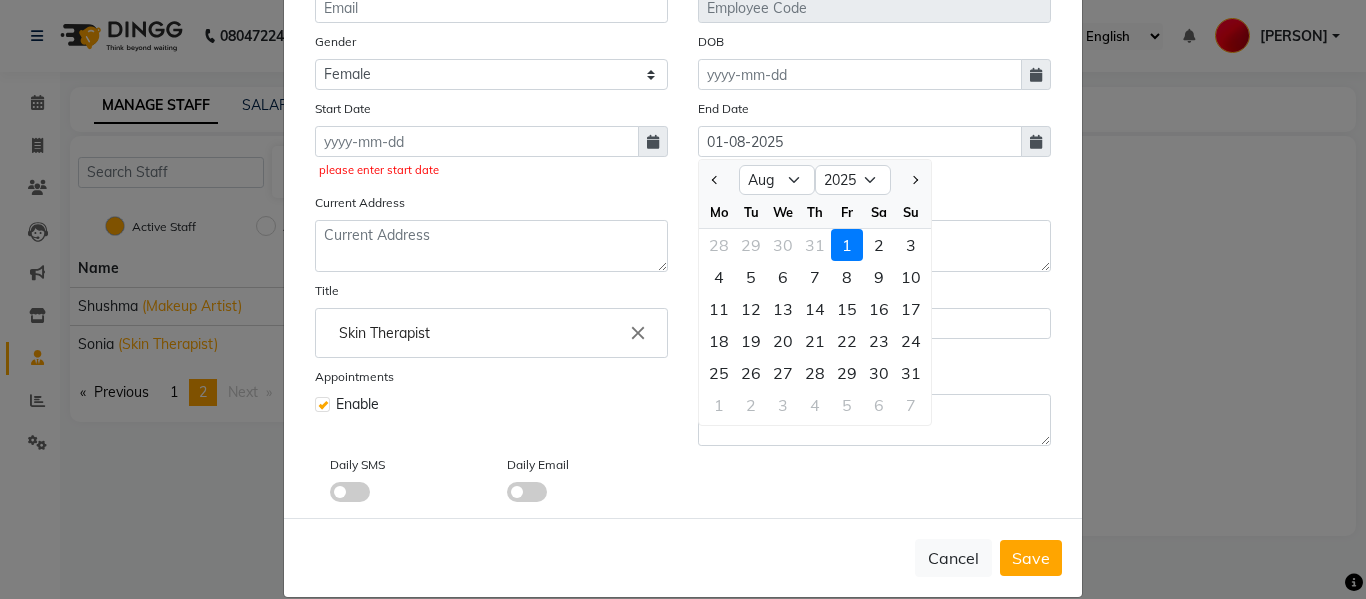click 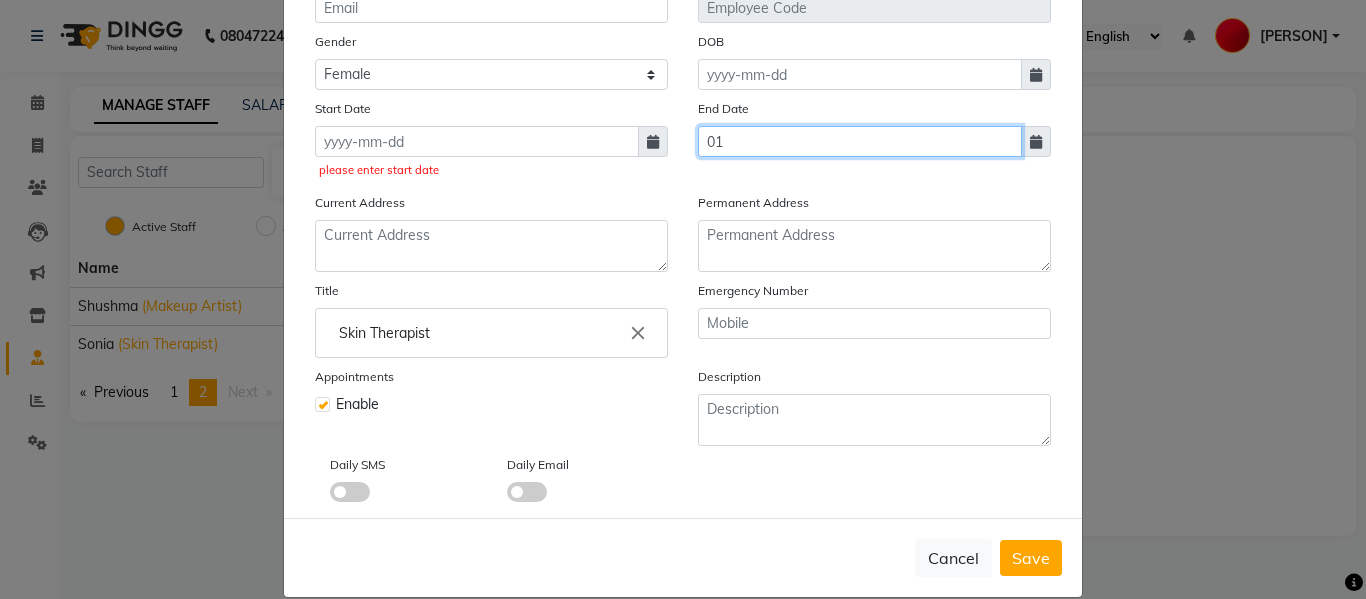 type on "0" 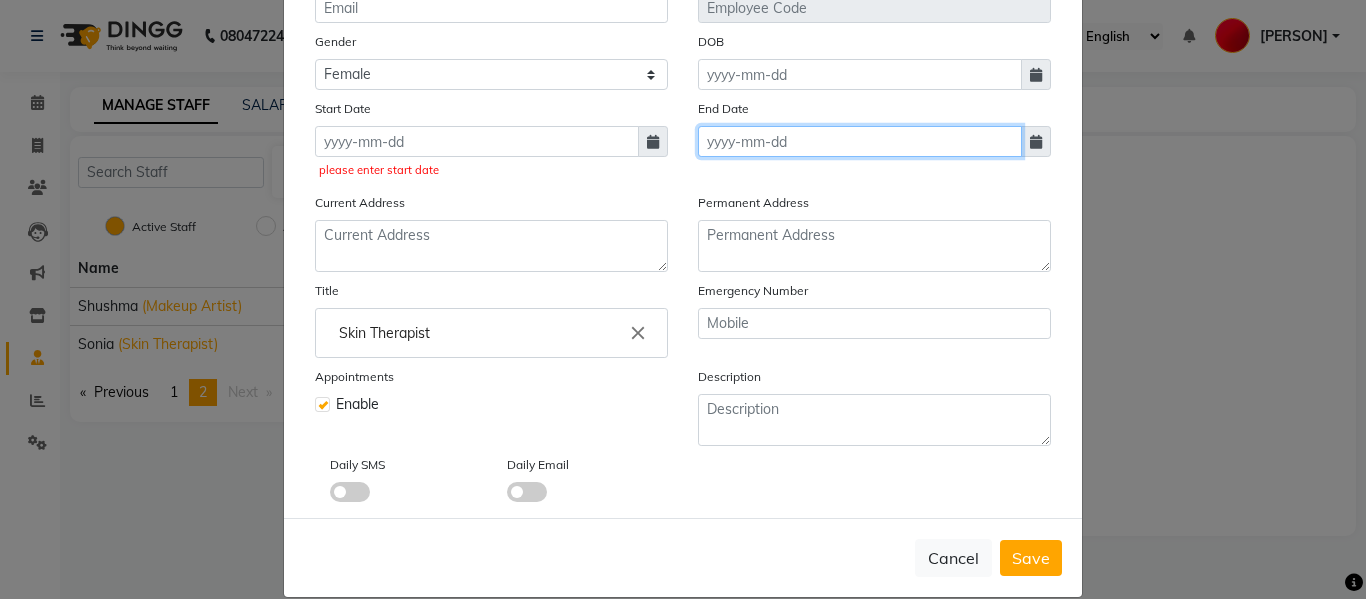 type 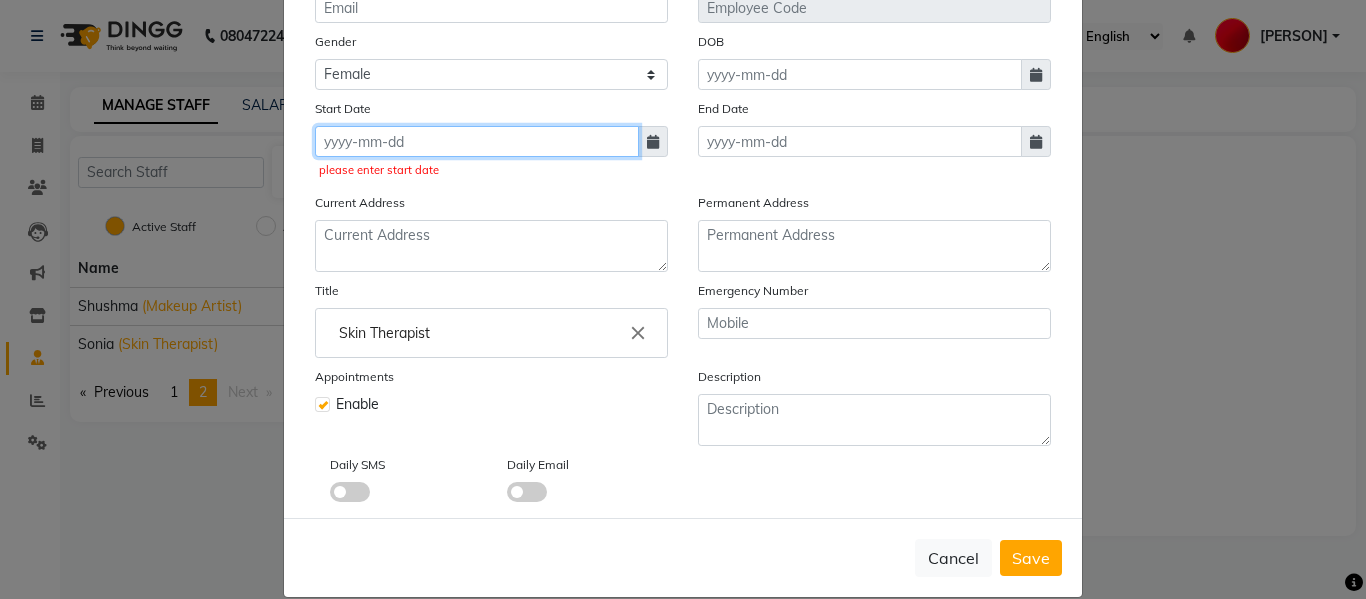 click 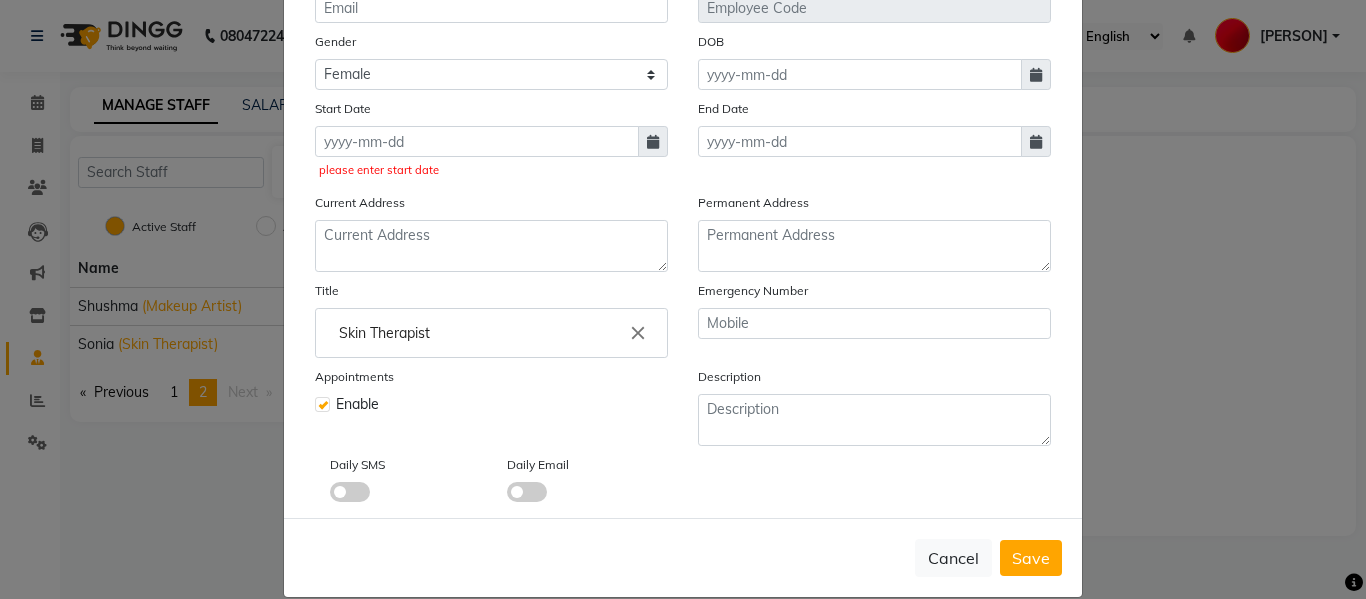 select on "8" 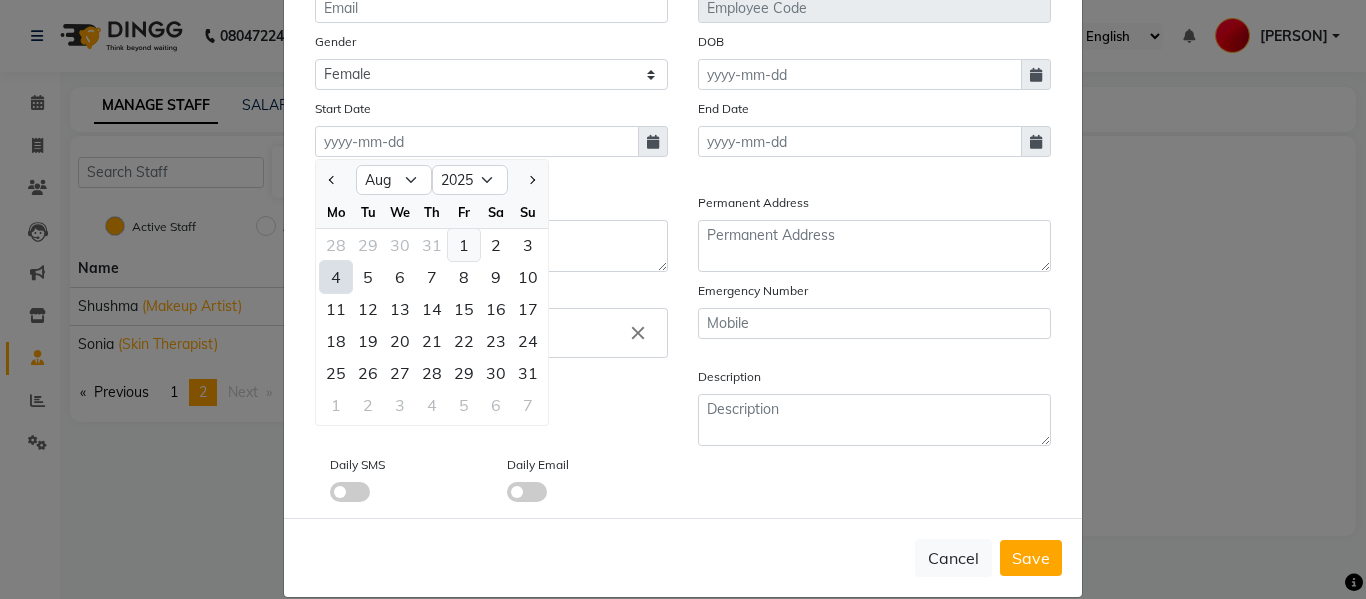 click on "1" 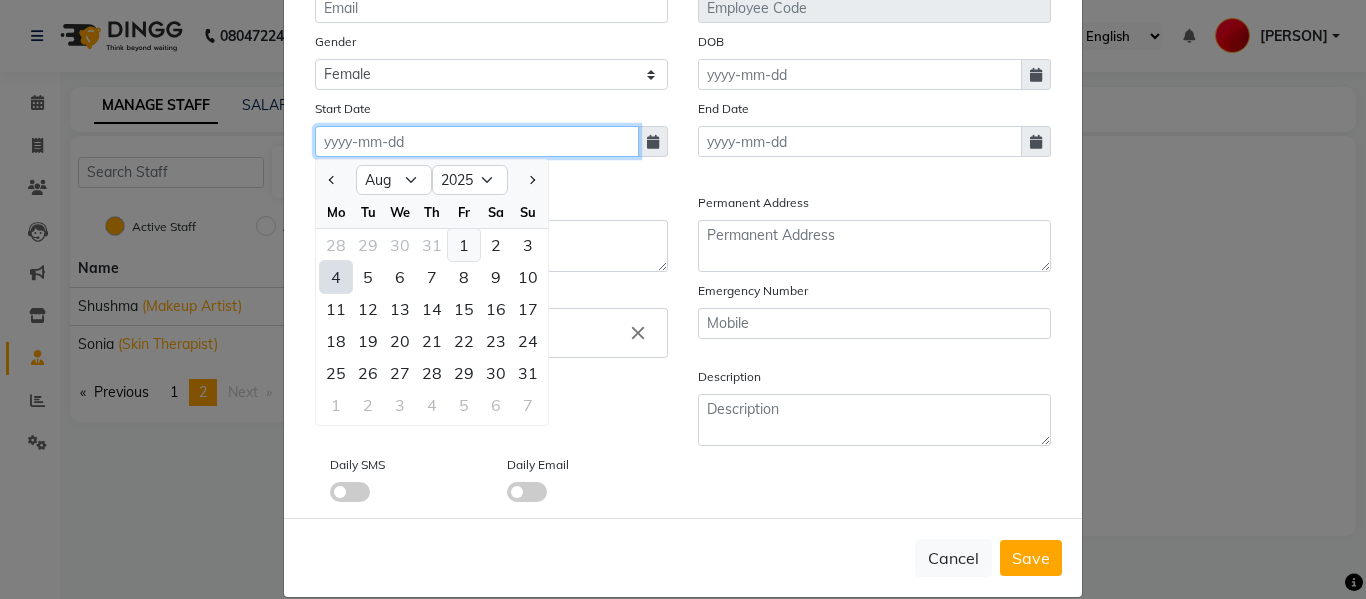 type on "01-08-2025" 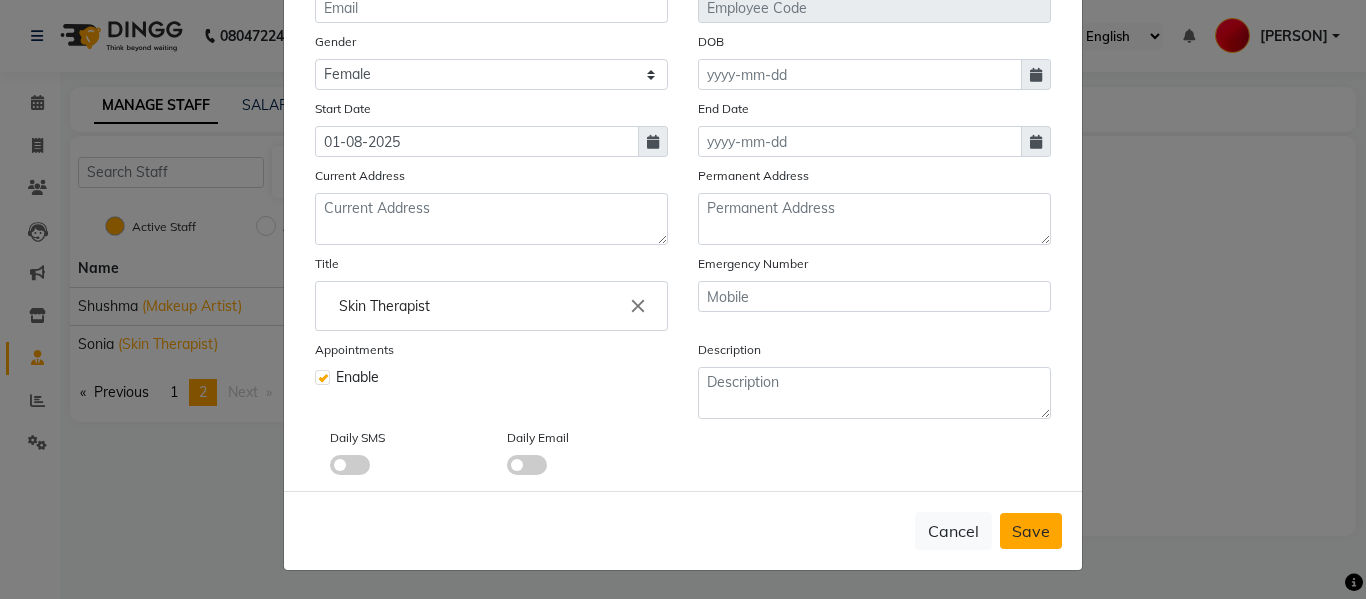 click on "Save" at bounding box center [1031, 531] 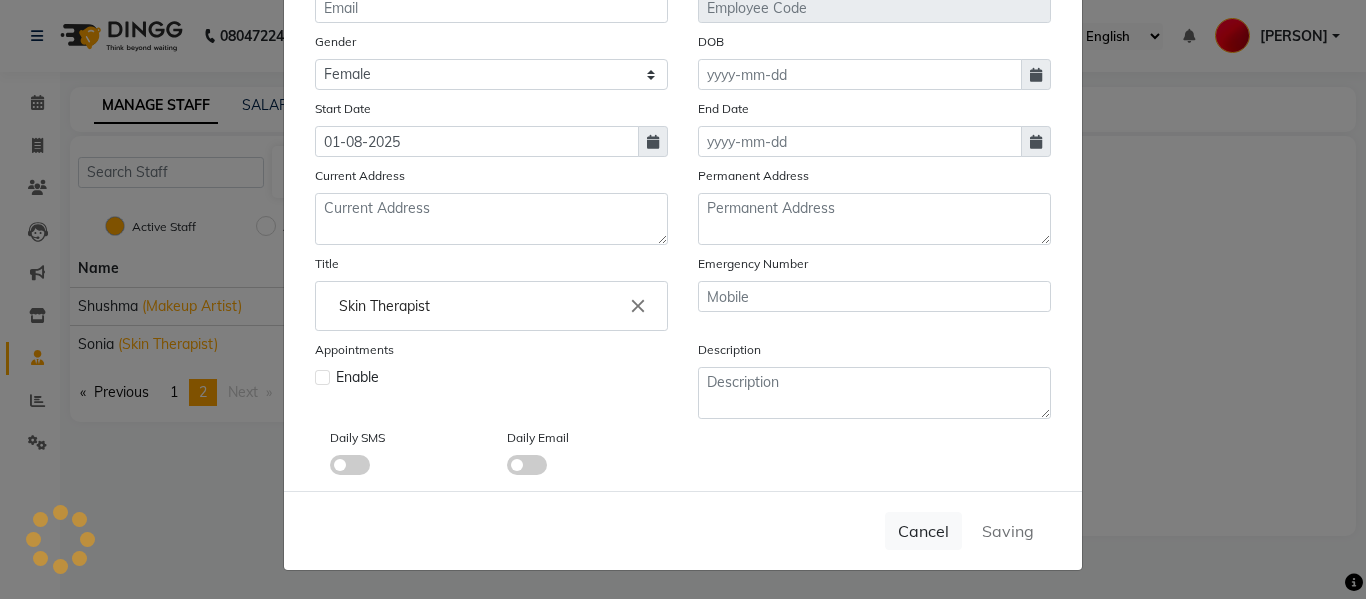 type 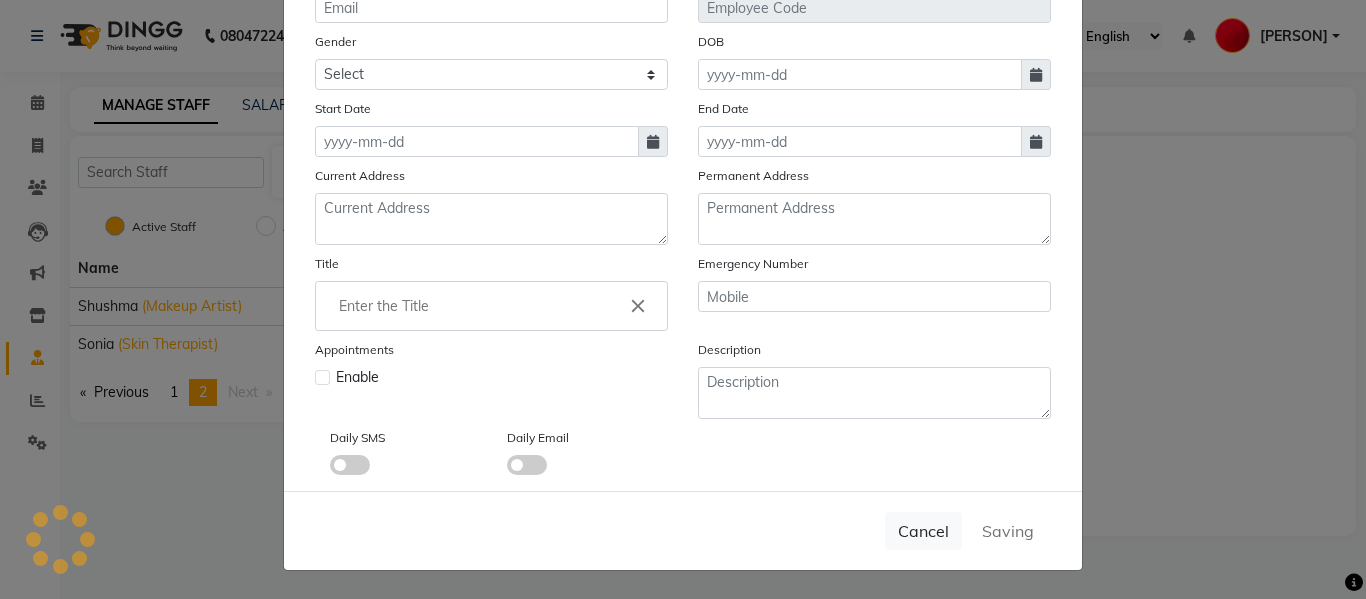 checkbox on "false" 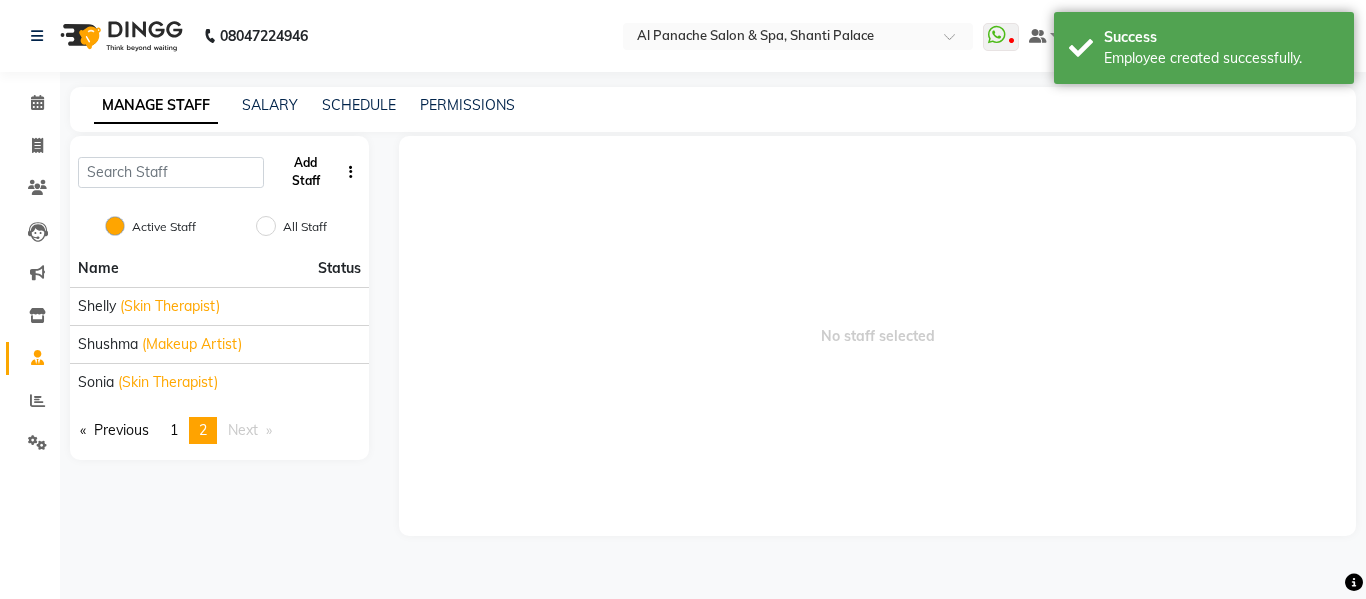 click on "Add Staff" 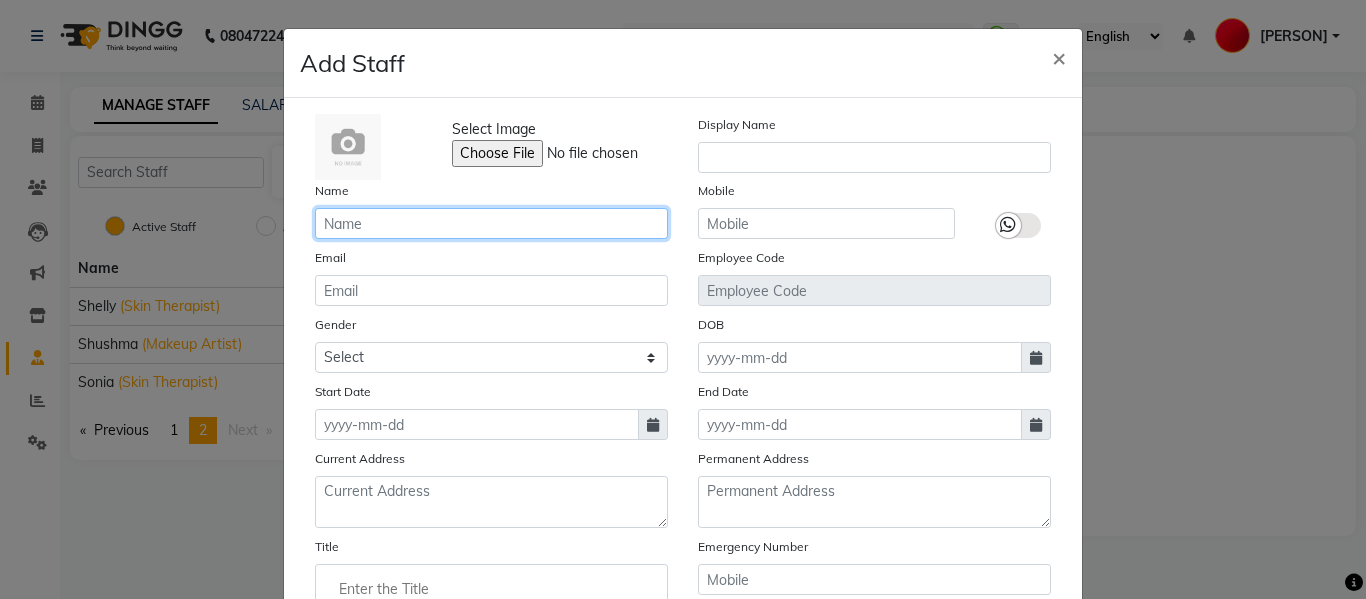 click 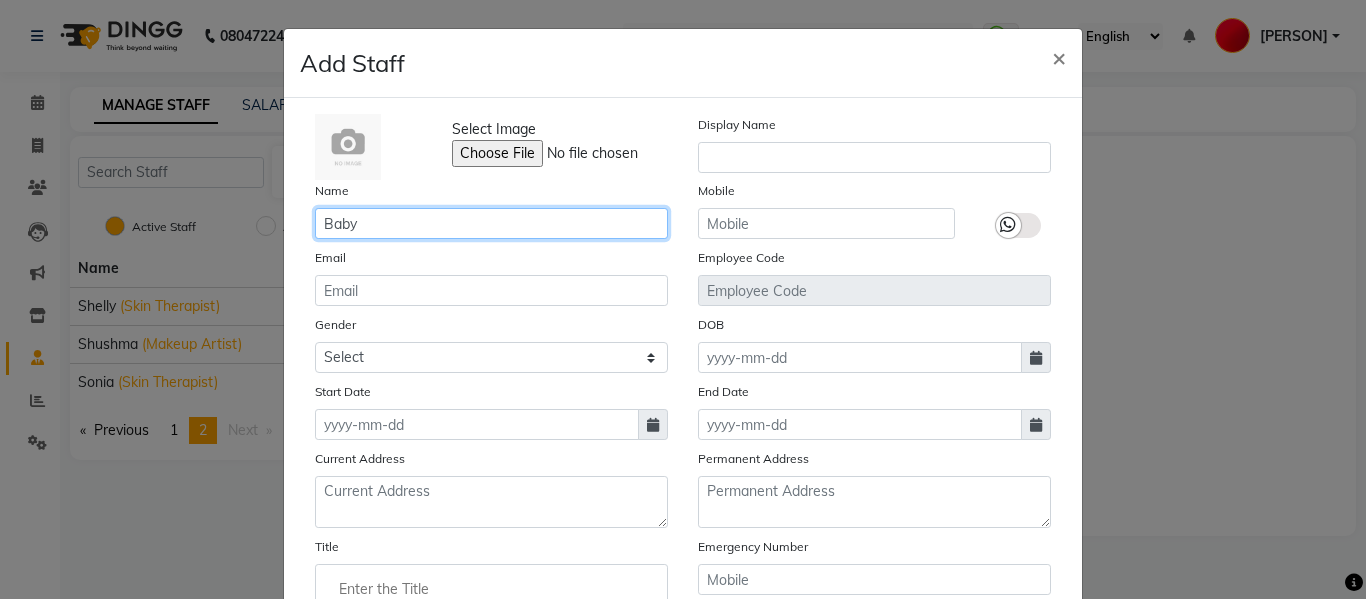 type on "Baby" 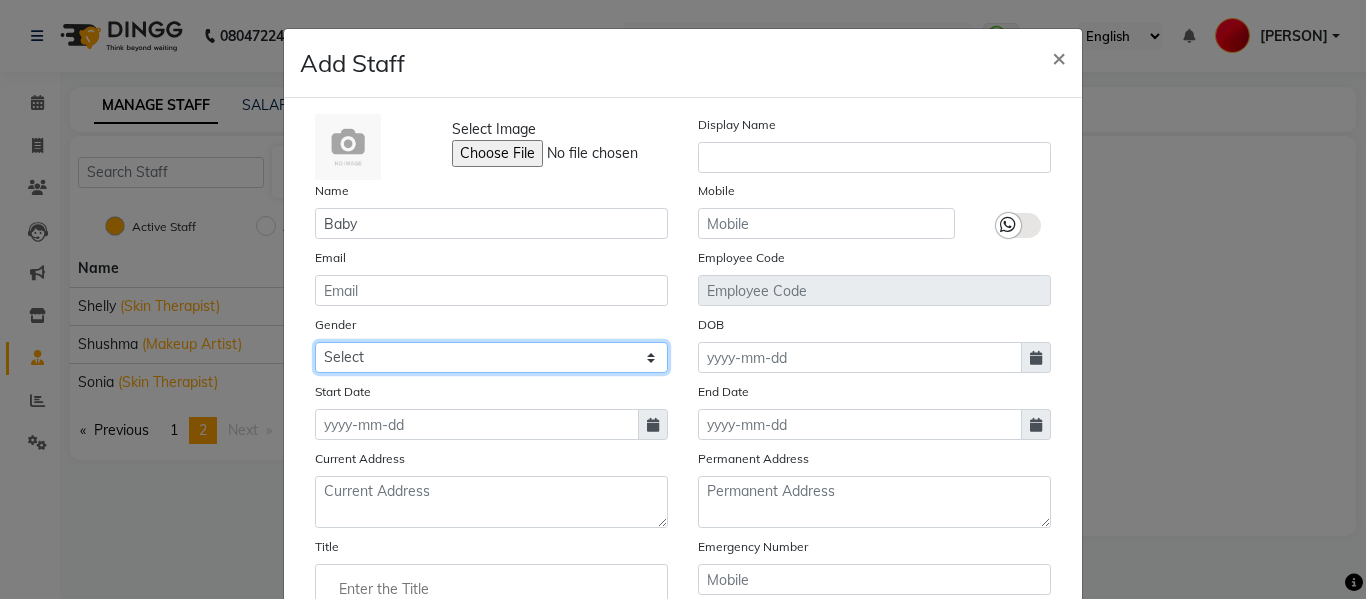 click on "Select Male Female Other Prefer Not To Say" 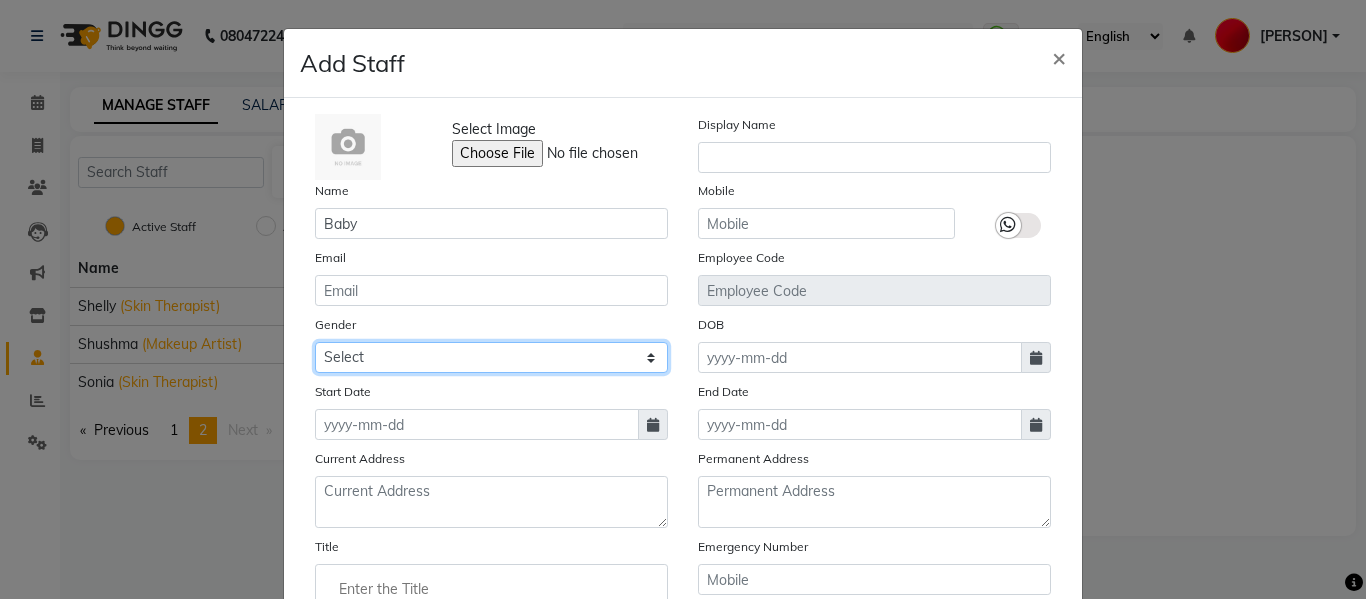 select on "female" 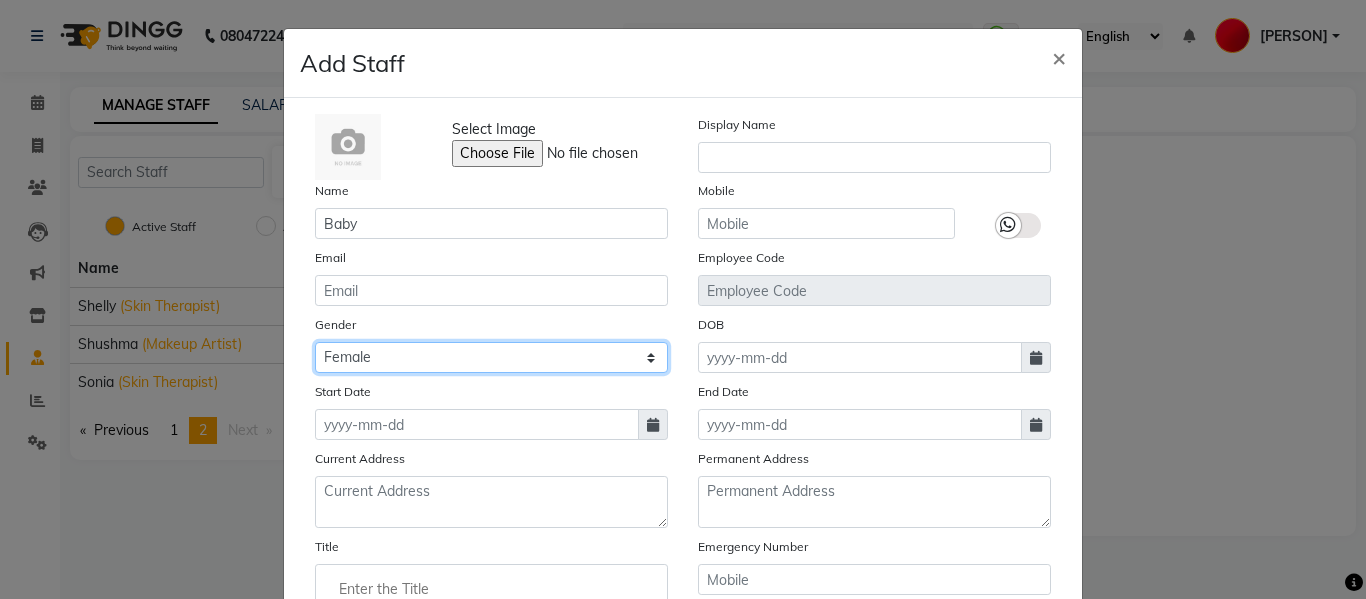click on "Select Male Female Other Prefer Not To Say" 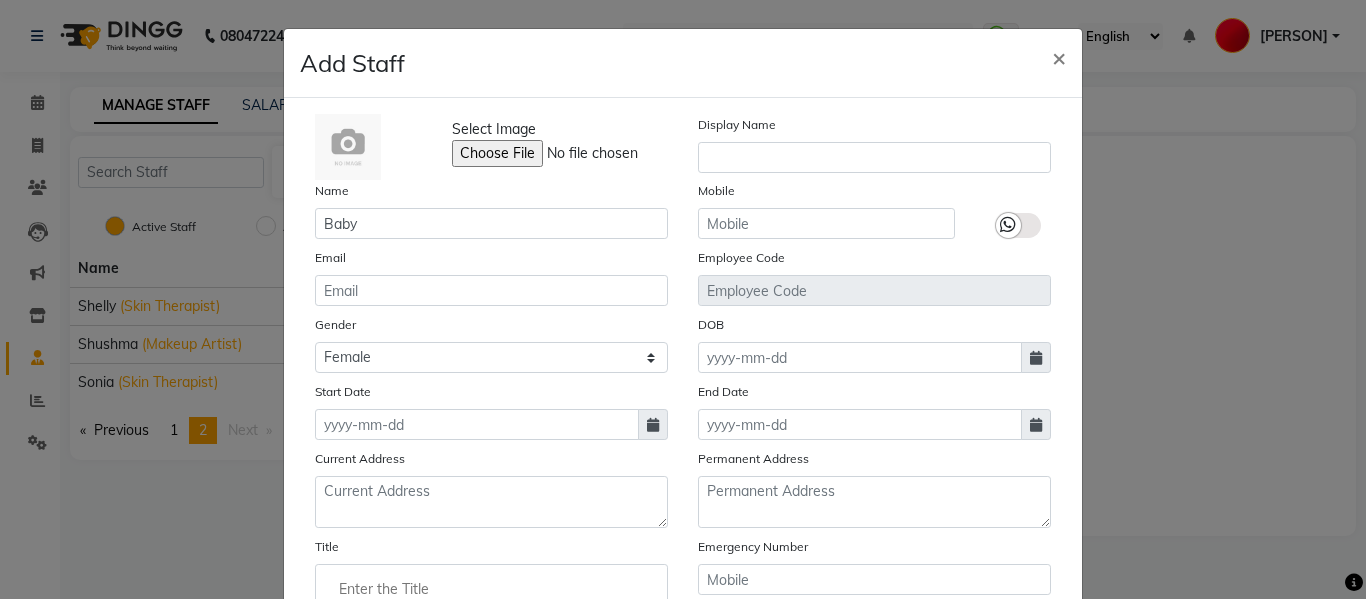 click 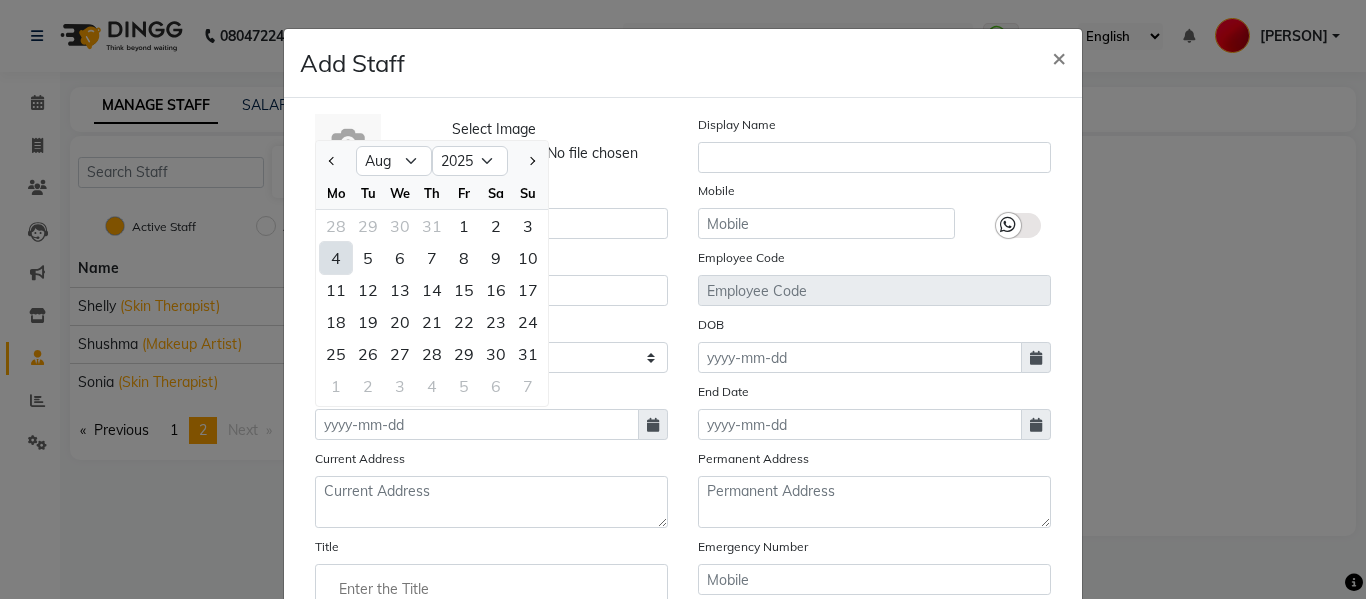 click on "4" 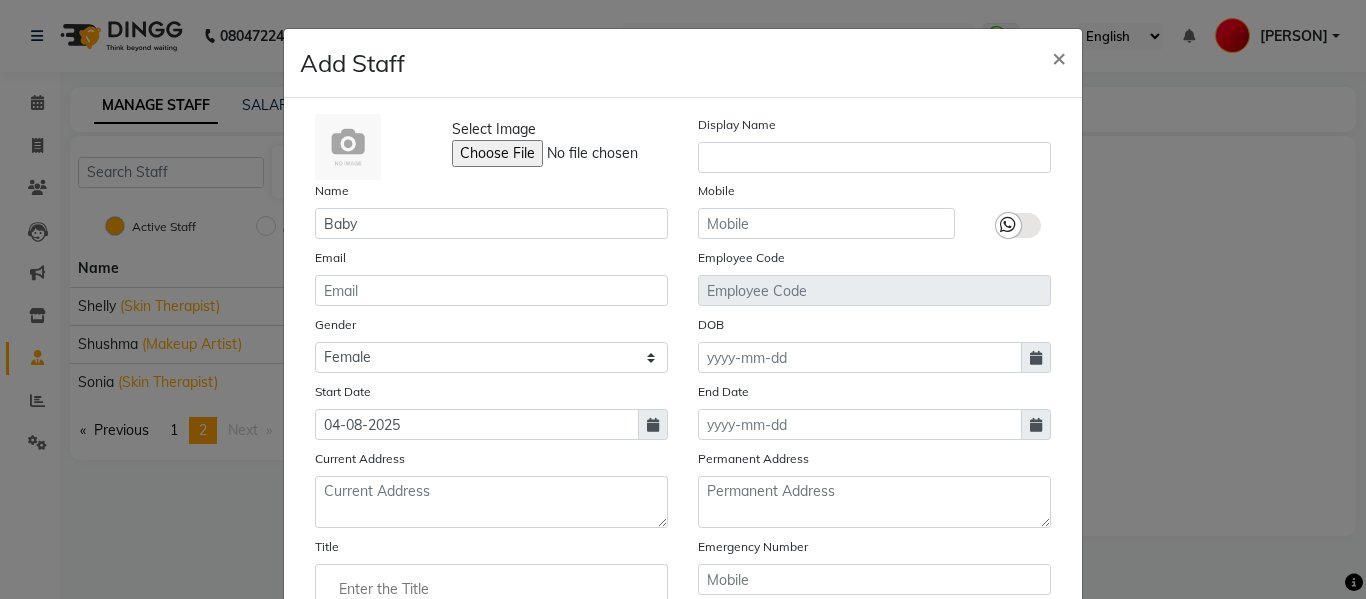 scroll, scrollTop: 283, scrollLeft: 0, axis: vertical 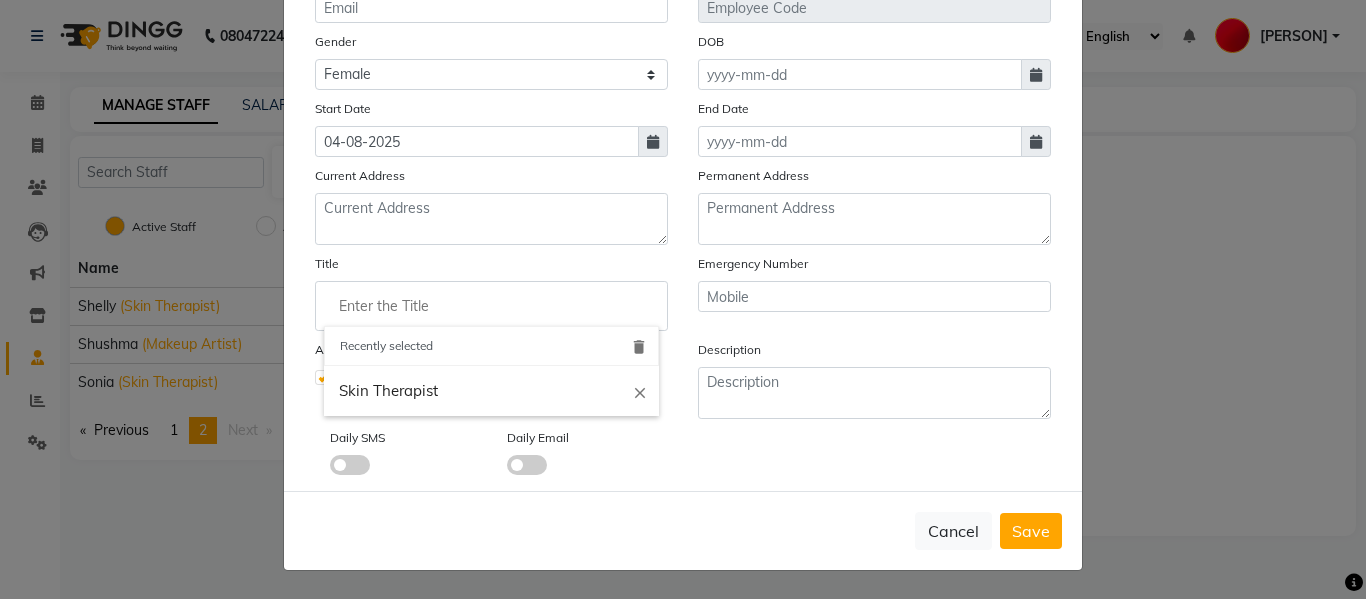 click 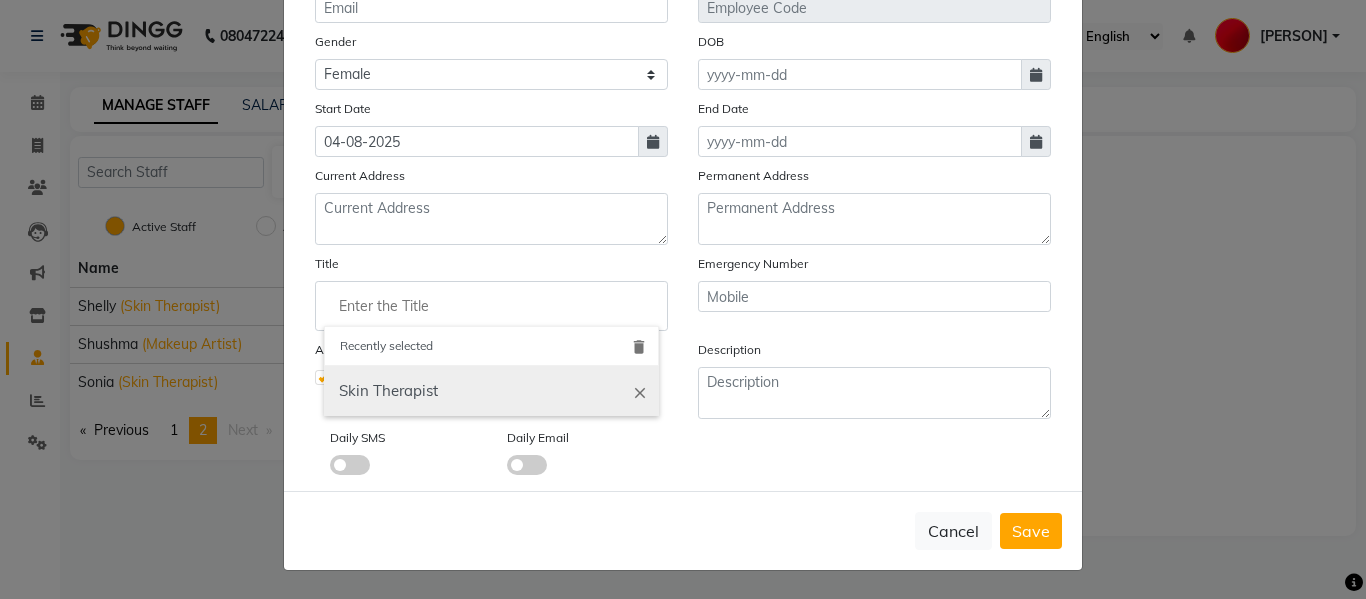 click on "Skin Therapist" at bounding box center [491, 391] 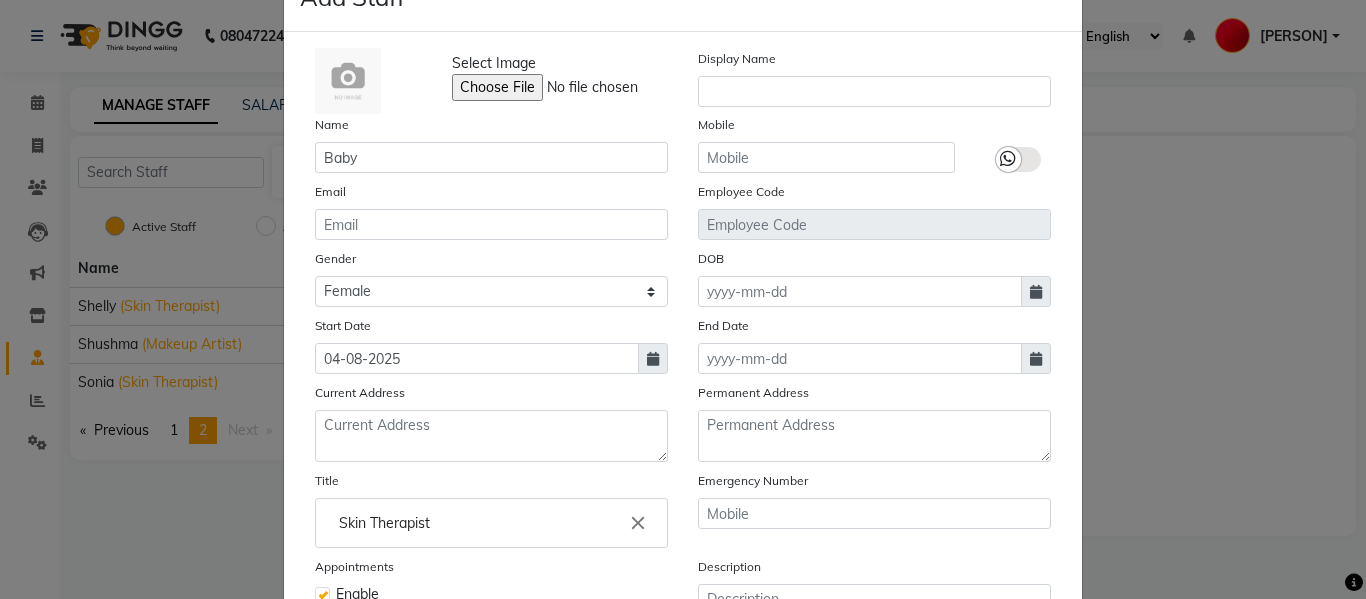scroll, scrollTop: 43, scrollLeft: 0, axis: vertical 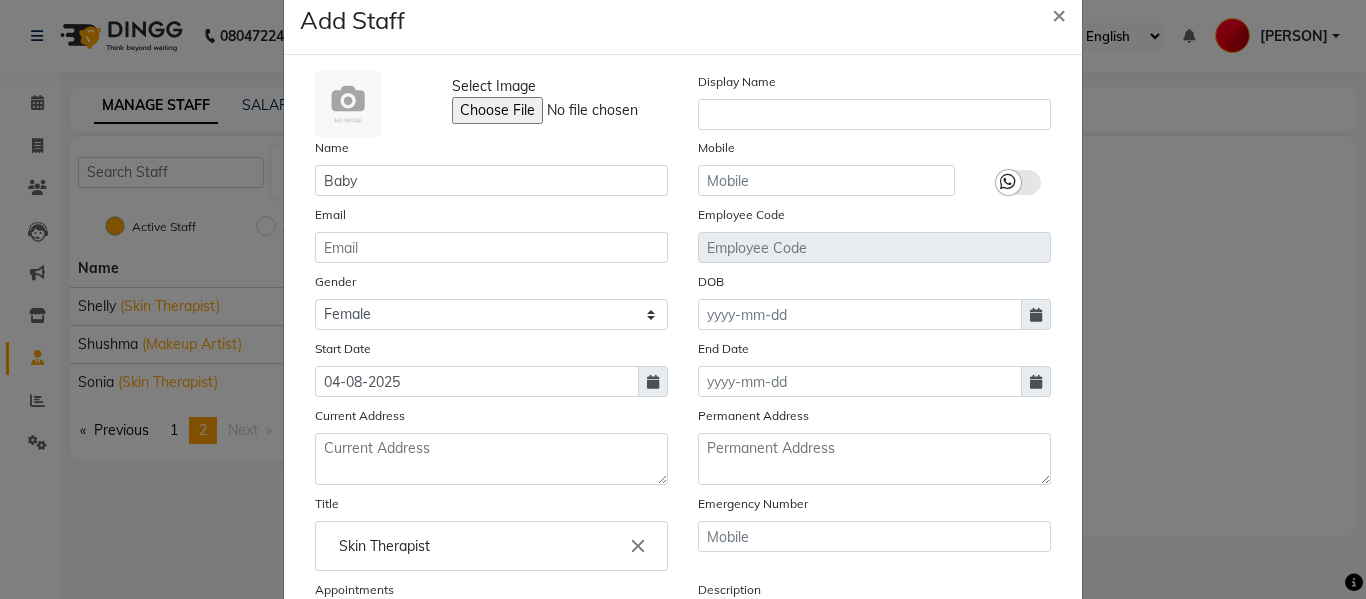 click 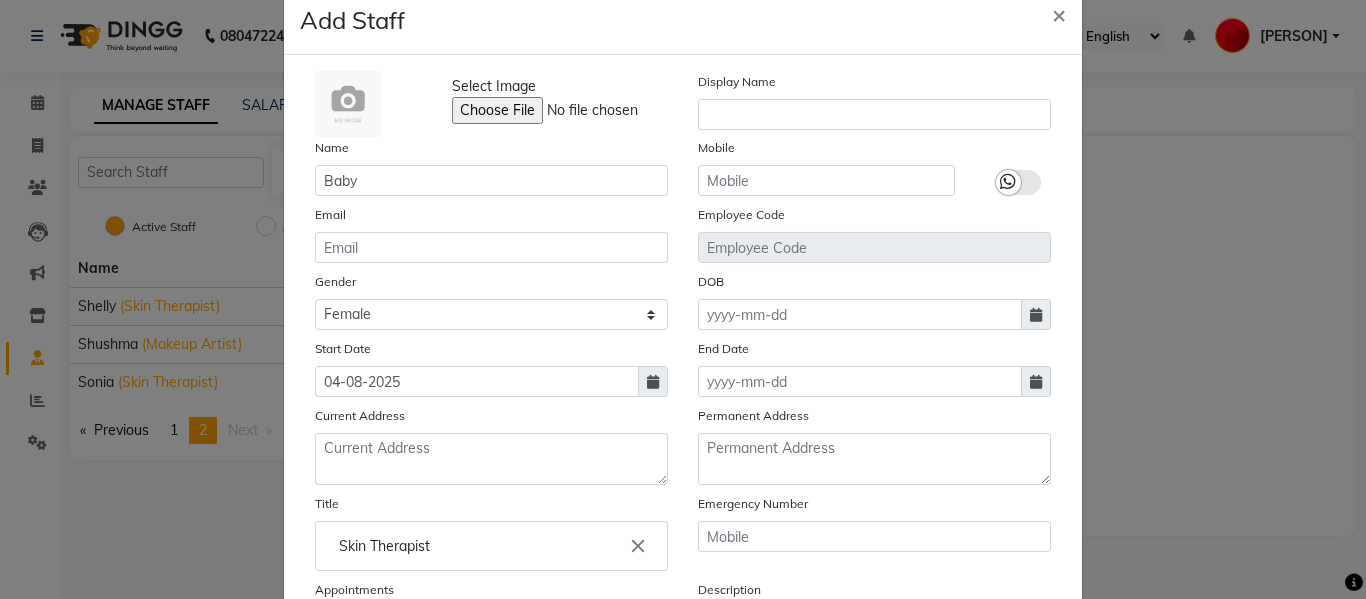click at bounding box center (0, 0) 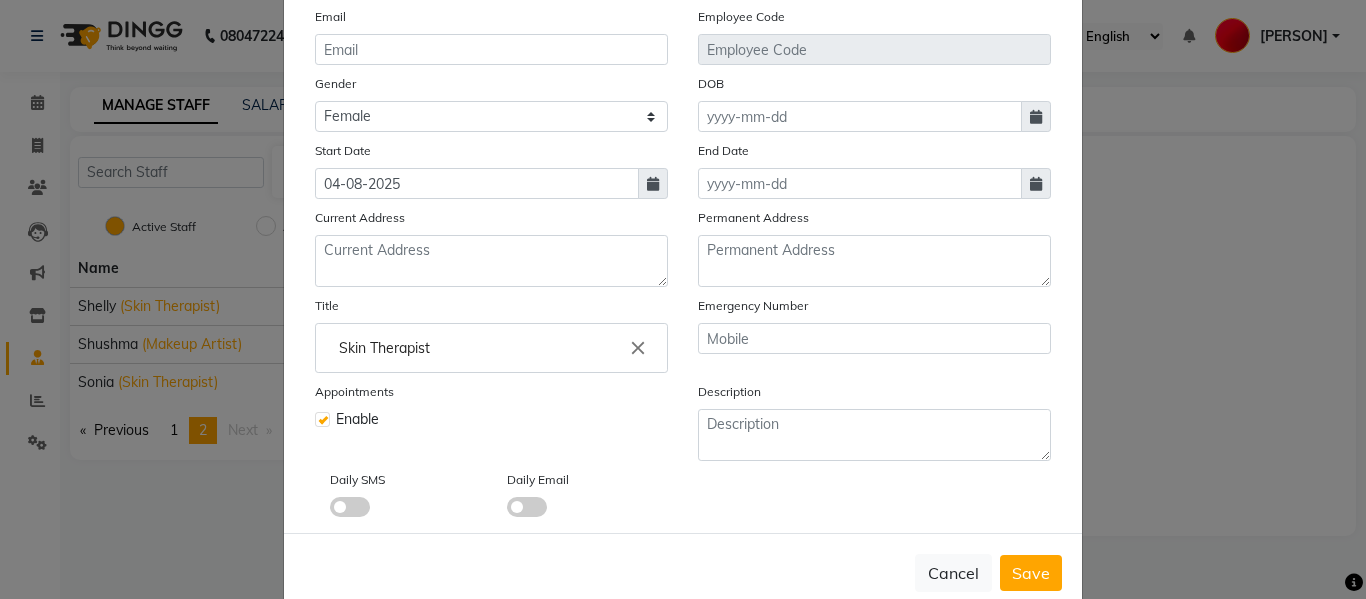 scroll, scrollTop: 283, scrollLeft: 0, axis: vertical 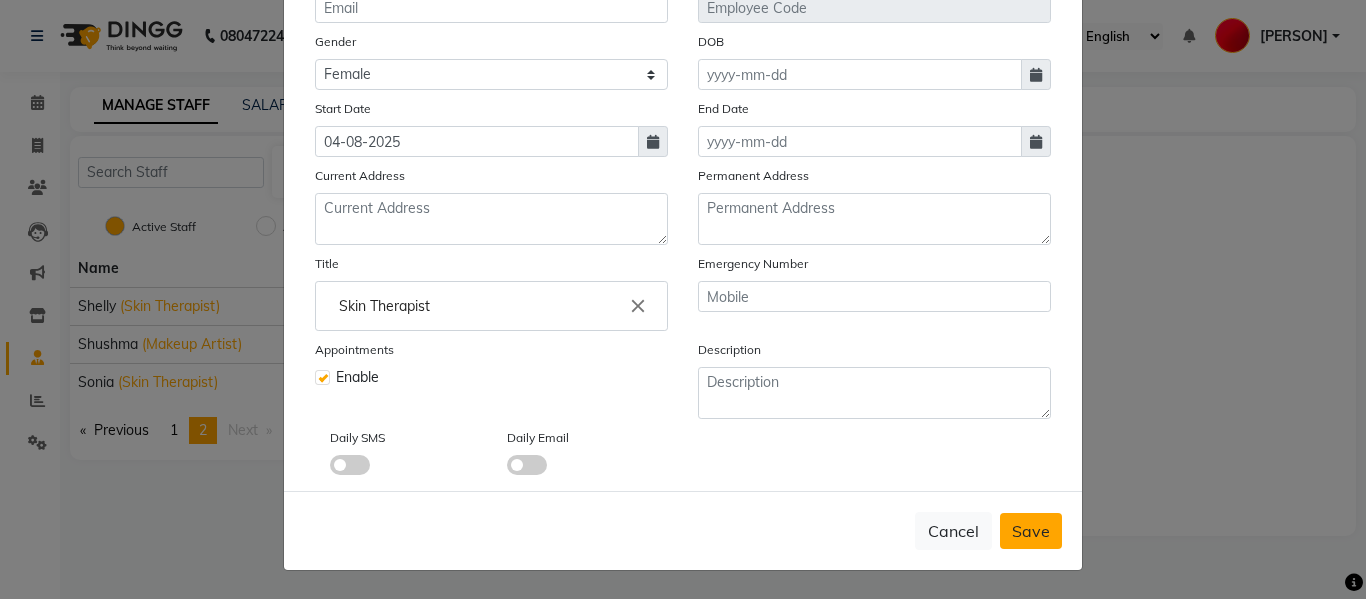 click on "Save" at bounding box center [1031, 531] 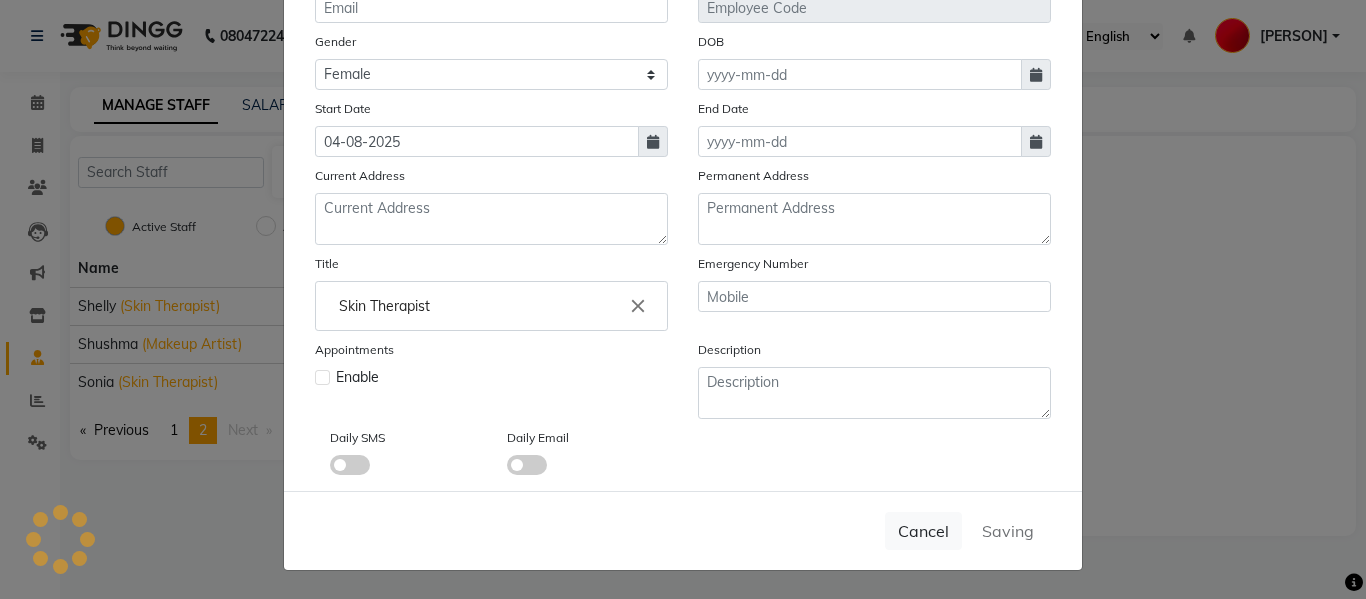 type 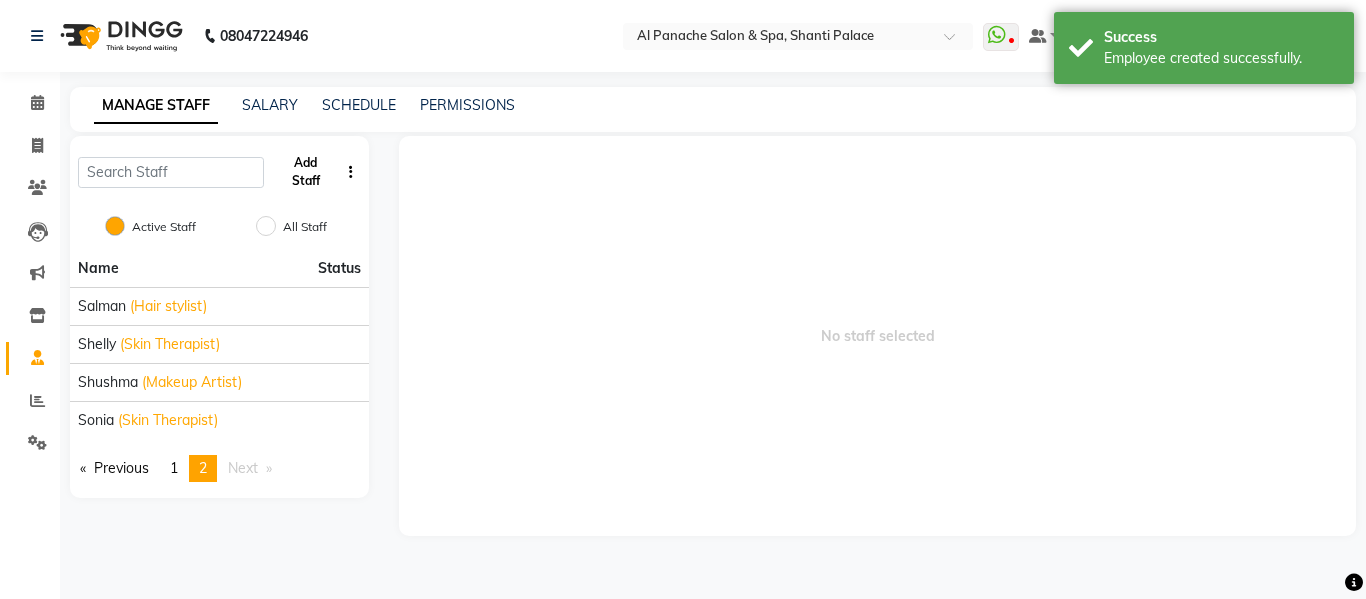 click on "Add Staff" 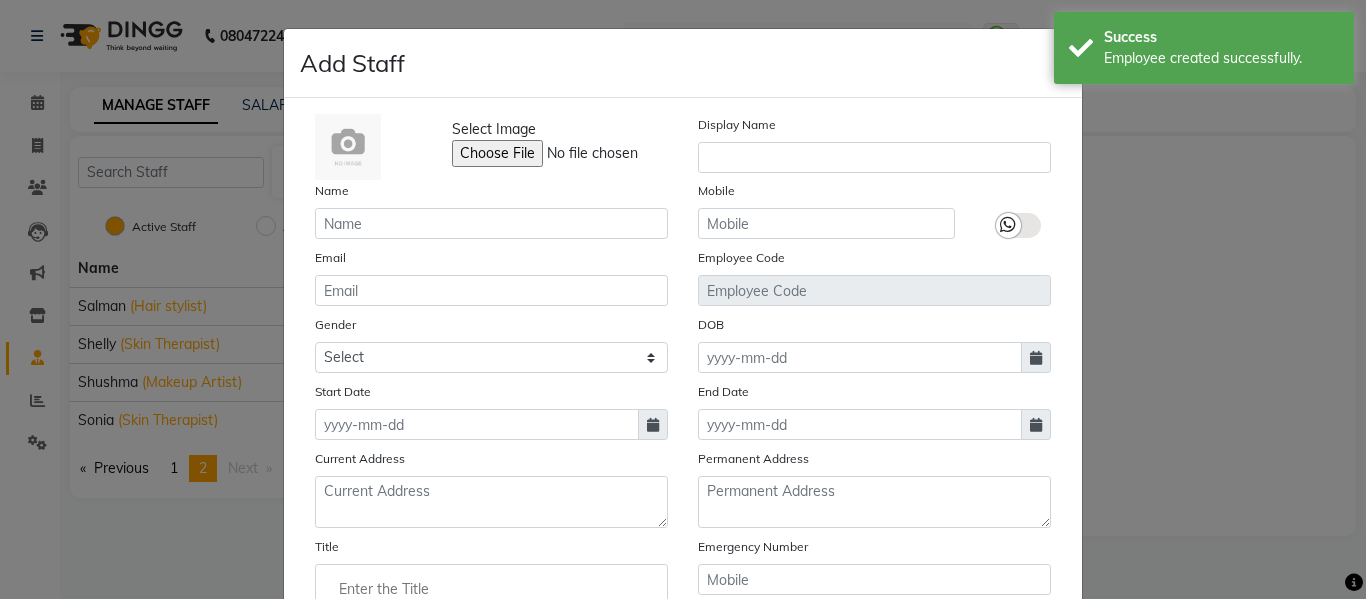 click on "Name" 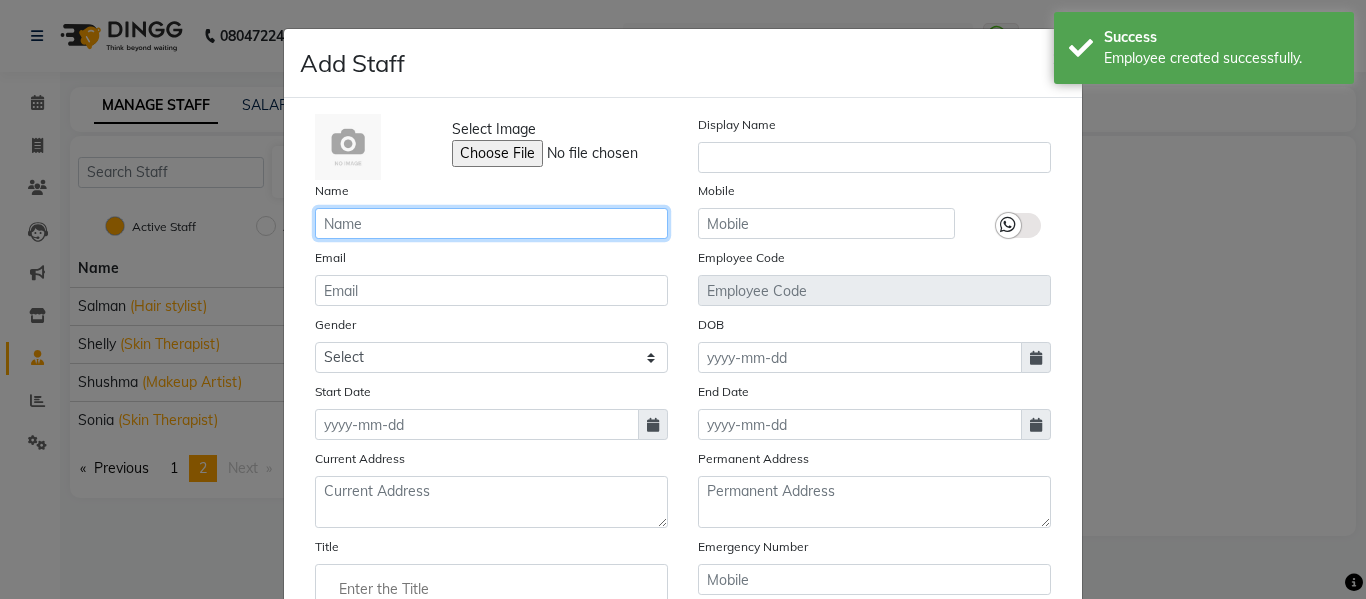 click 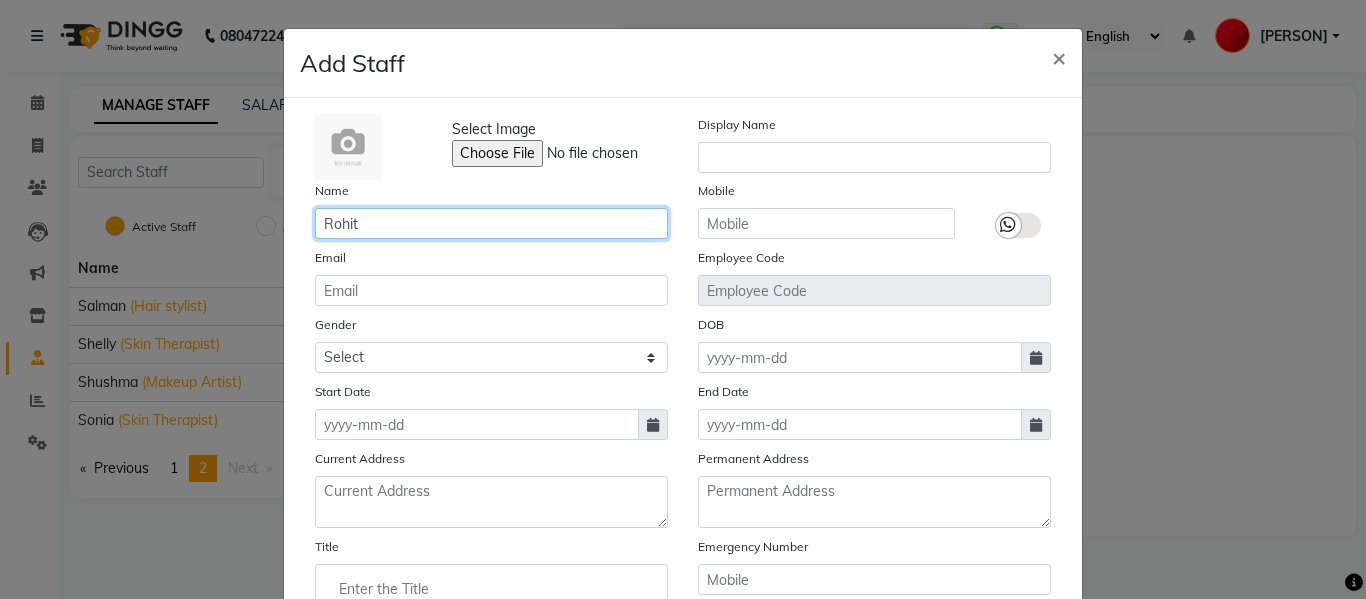 type on "Rohit" 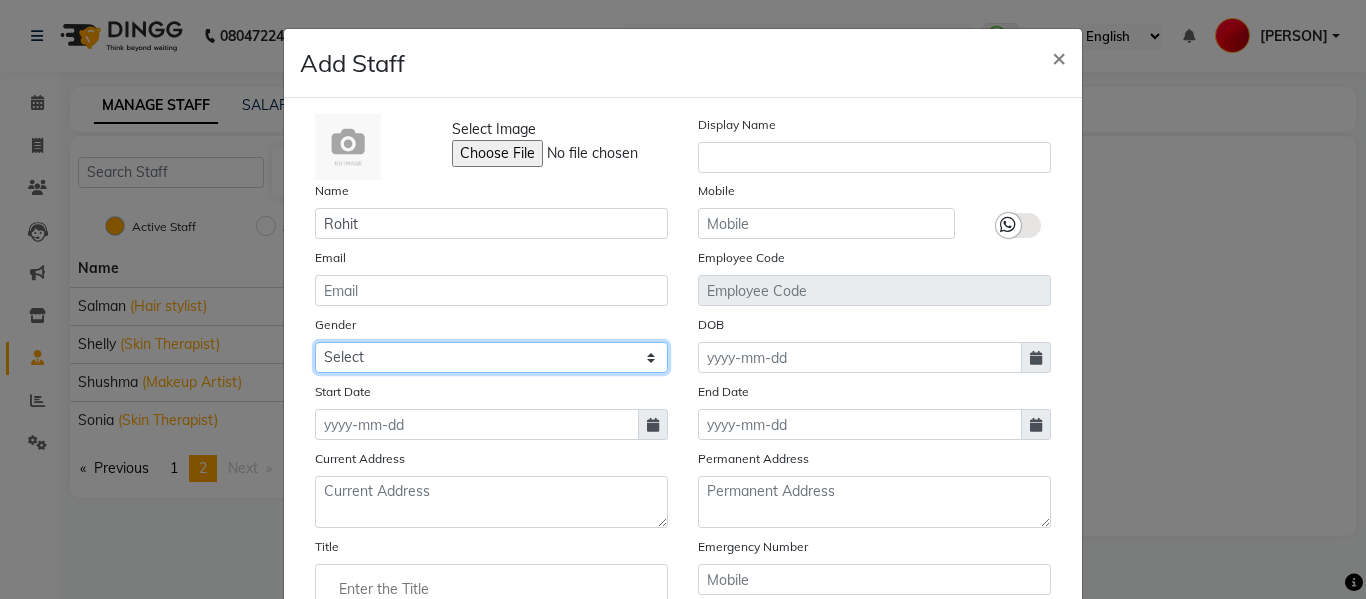 click on "Select Male Female Other Prefer Not To Say" 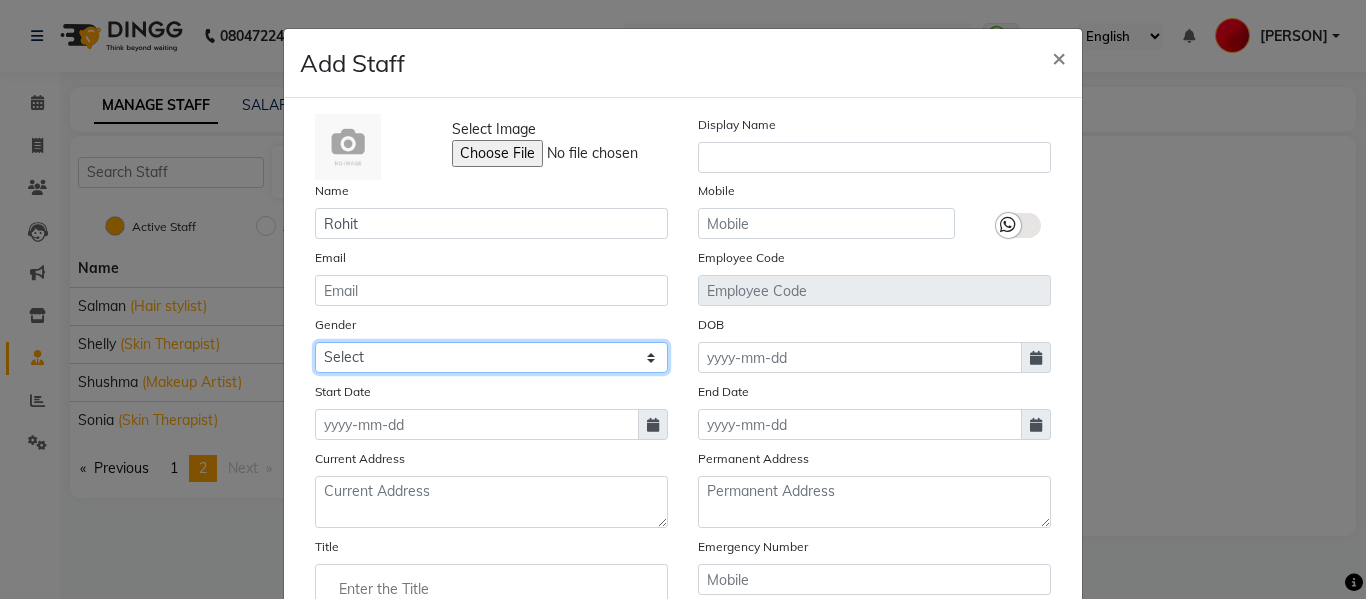 select on "male" 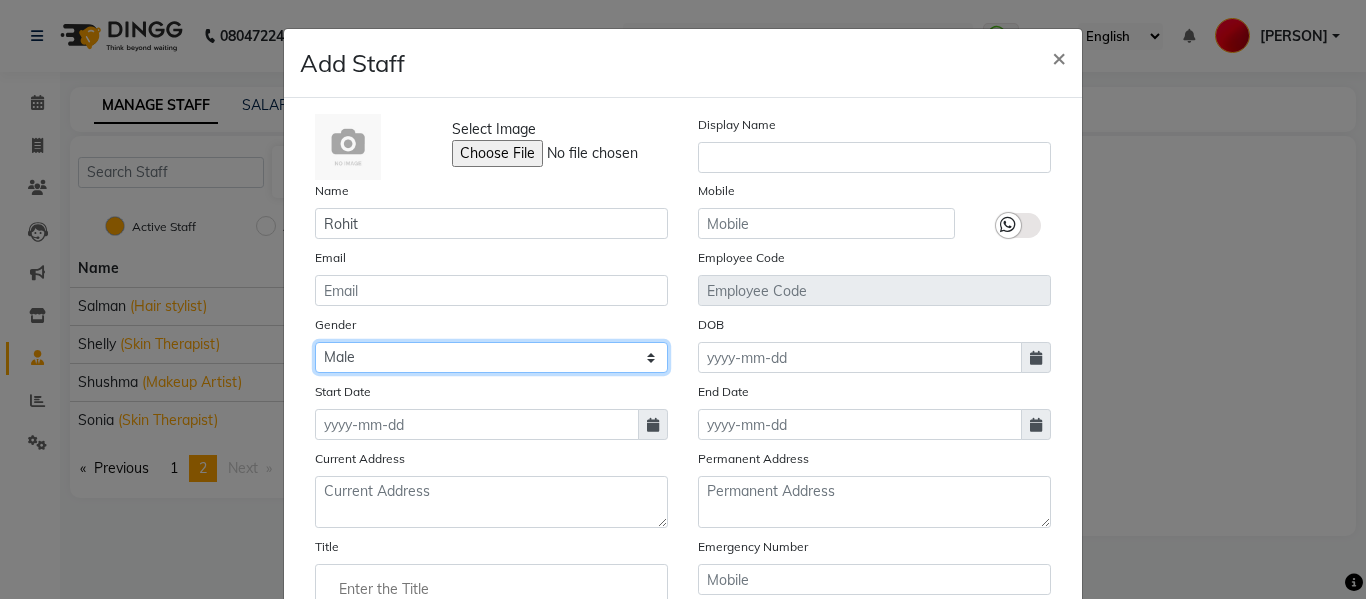 click on "Select Male Female Other Prefer Not To Say" 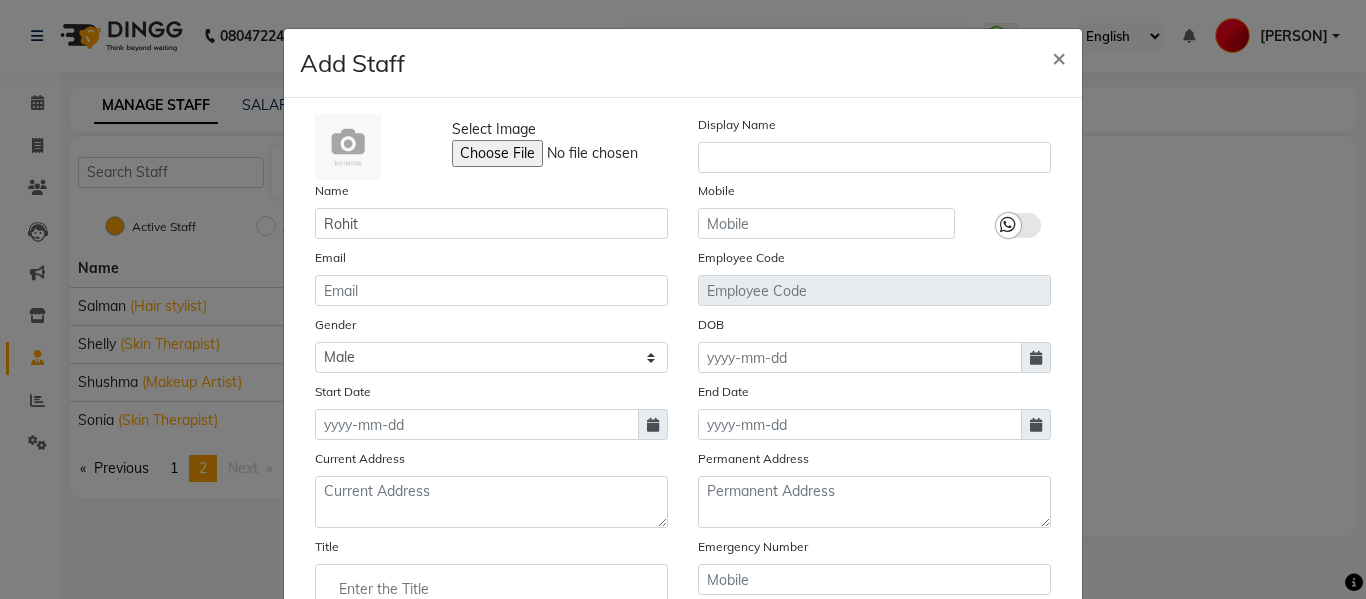 click 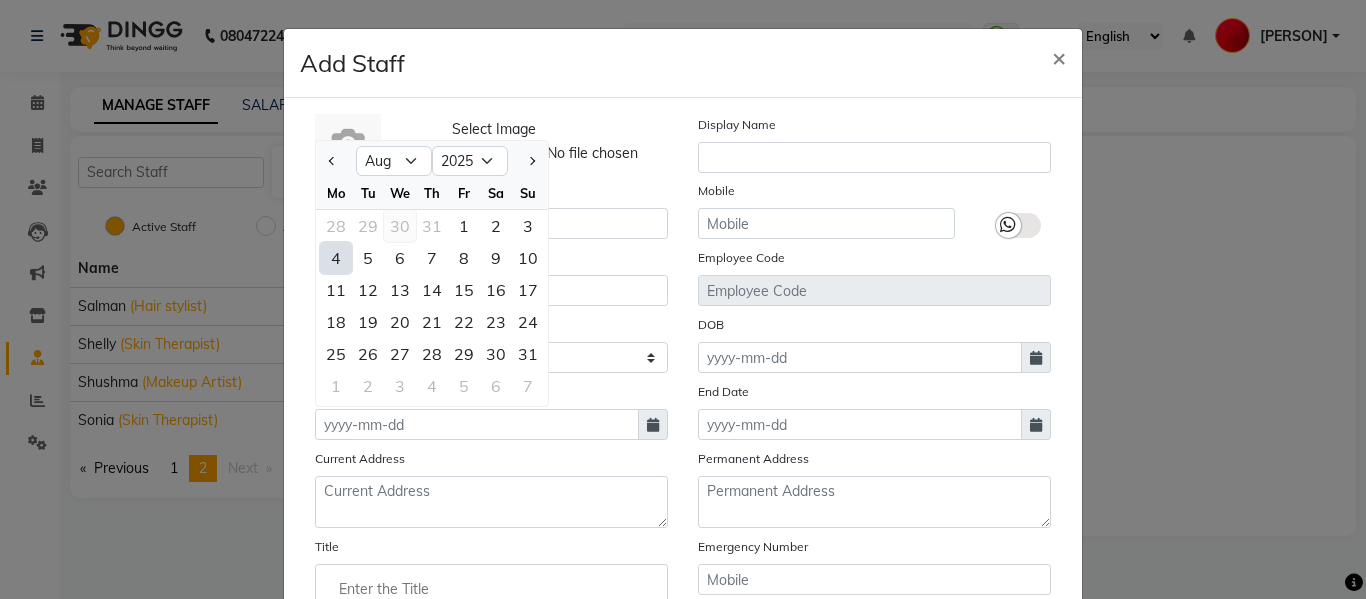 click on "30" 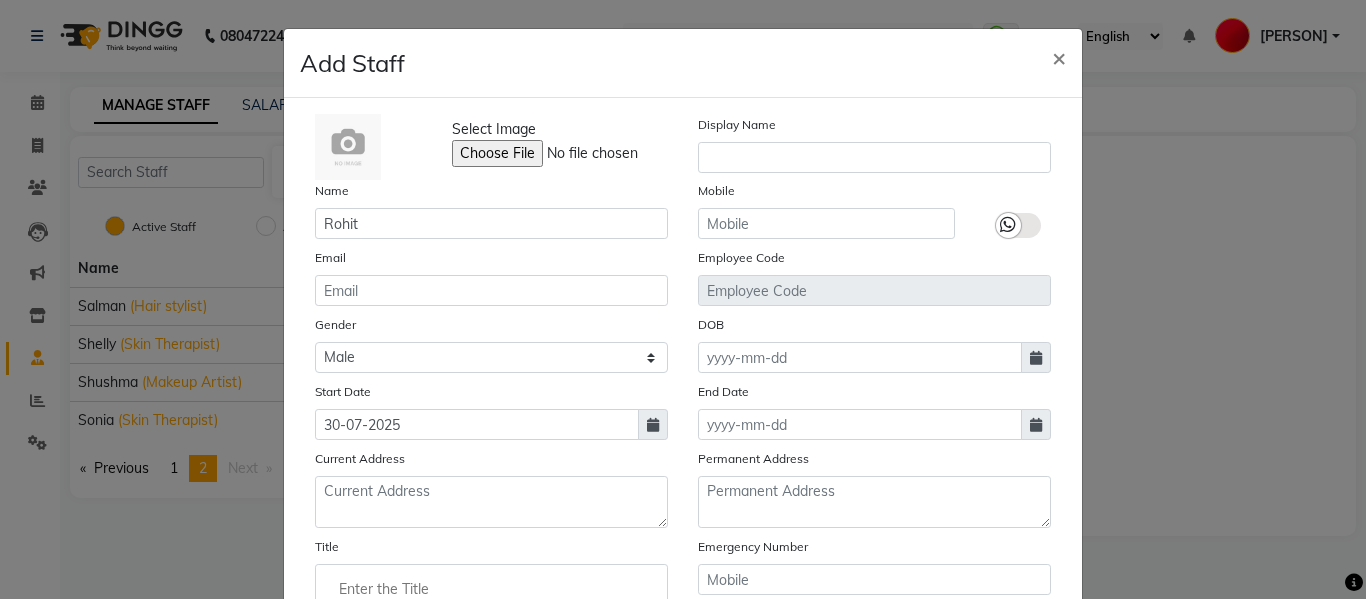 scroll, scrollTop: 283, scrollLeft: 0, axis: vertical 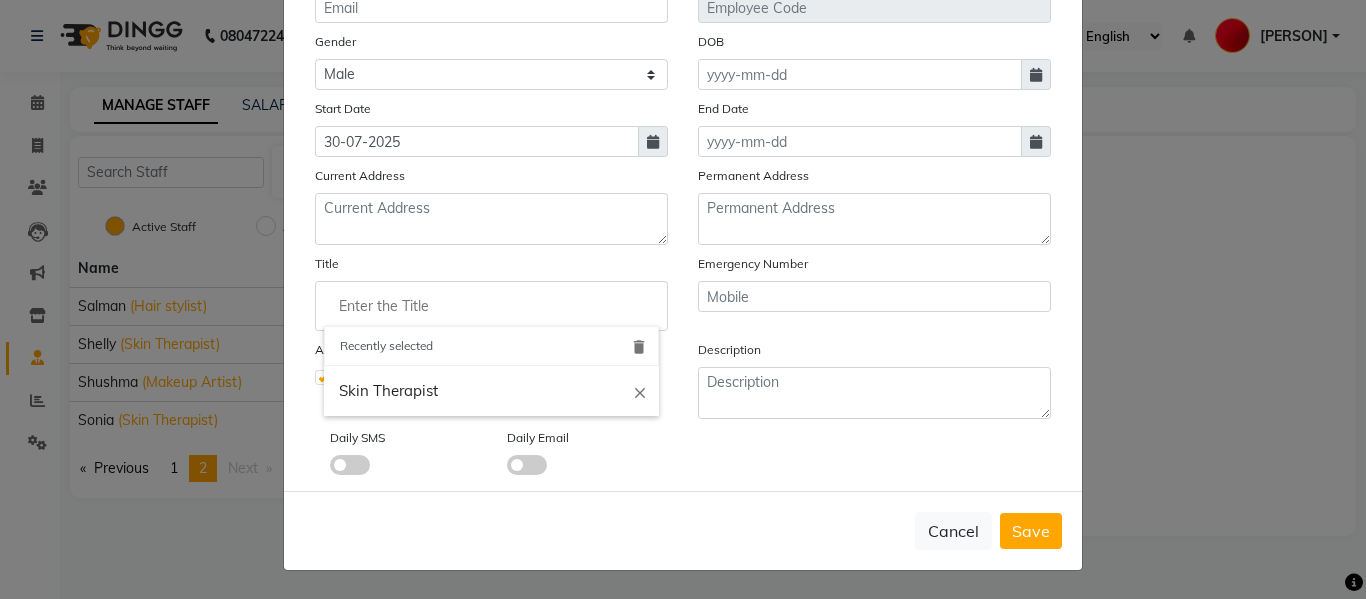 click 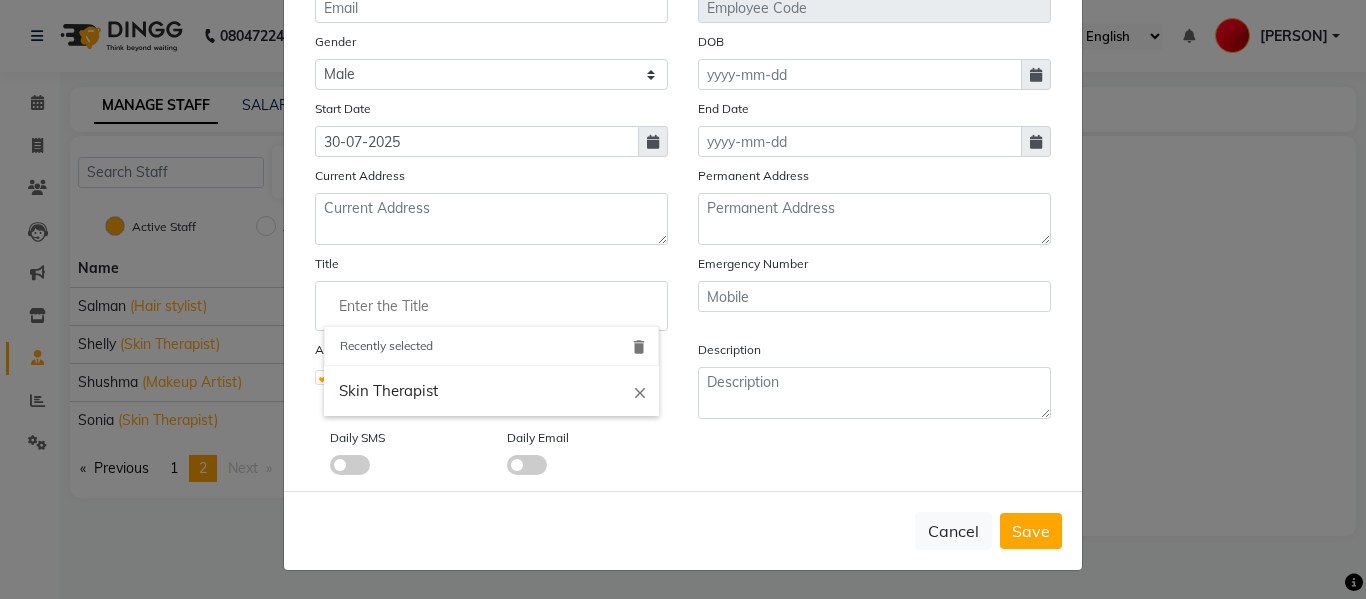 click on "Recently selected" at bounding box center (491, 346) 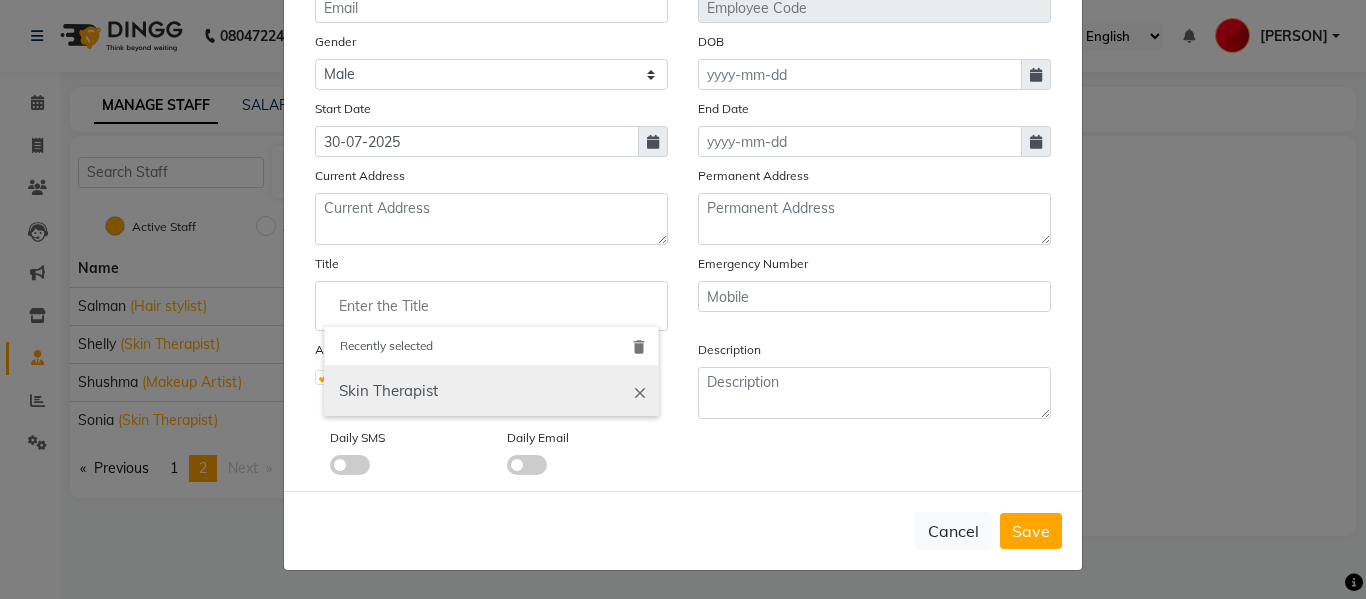 click on "Skin Therapist" at bounding box center [491, 391] 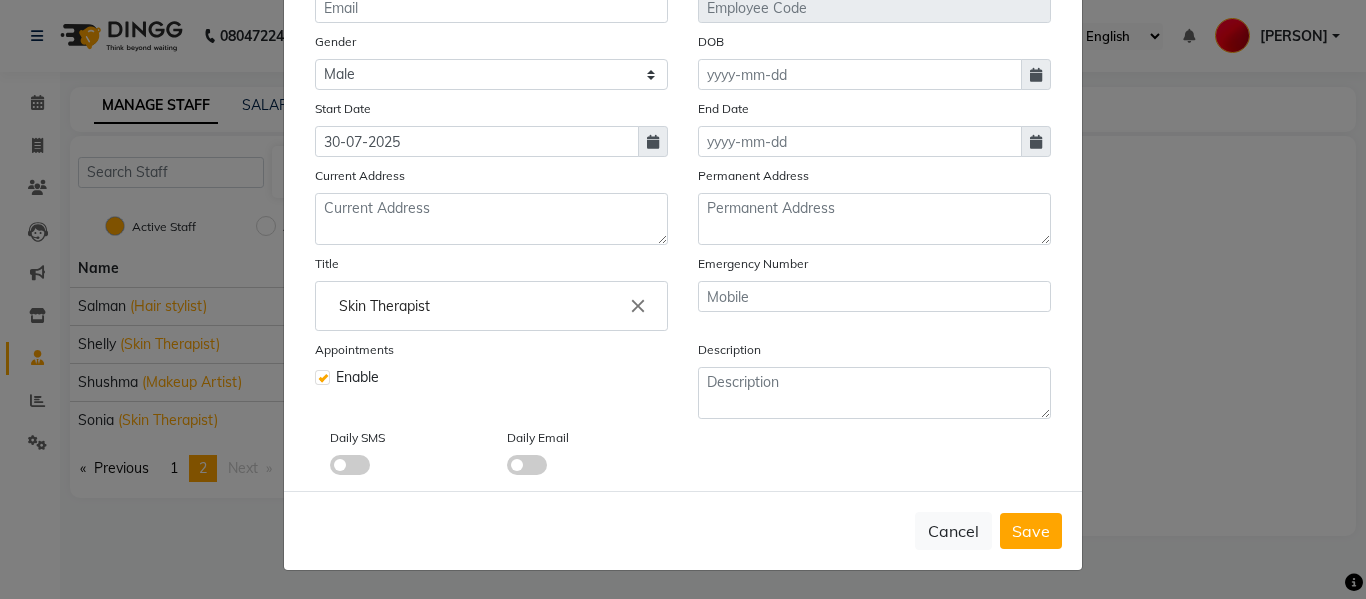 click on "Skin Therapist" 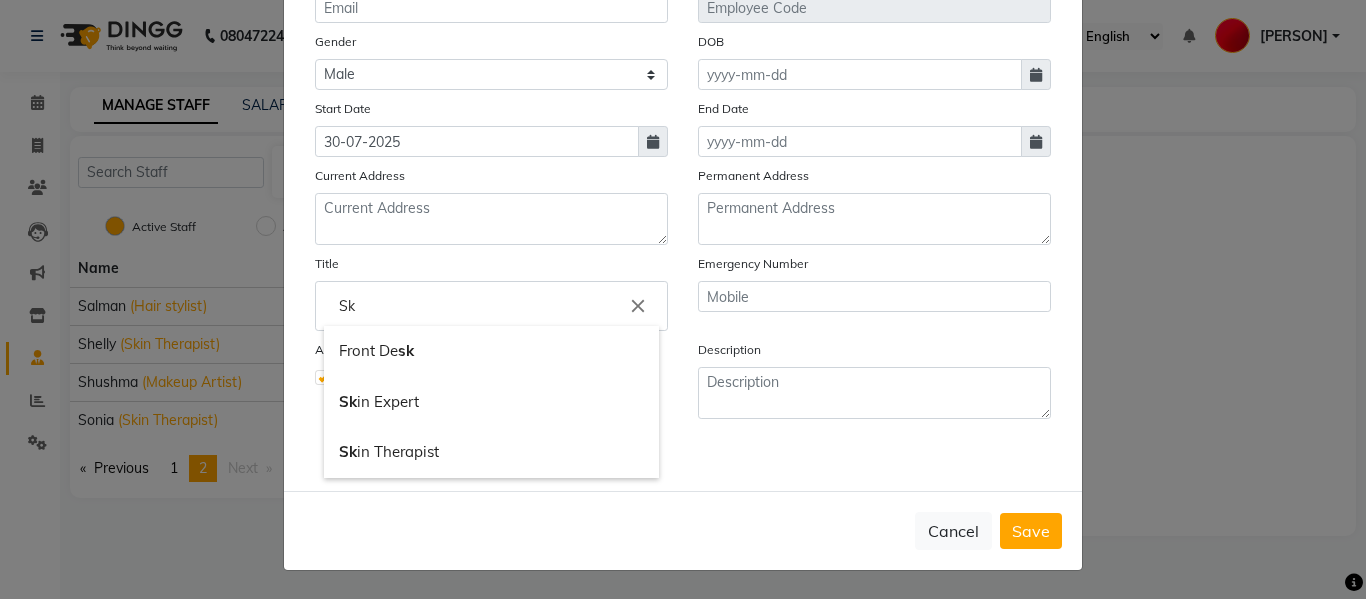 type on "S" 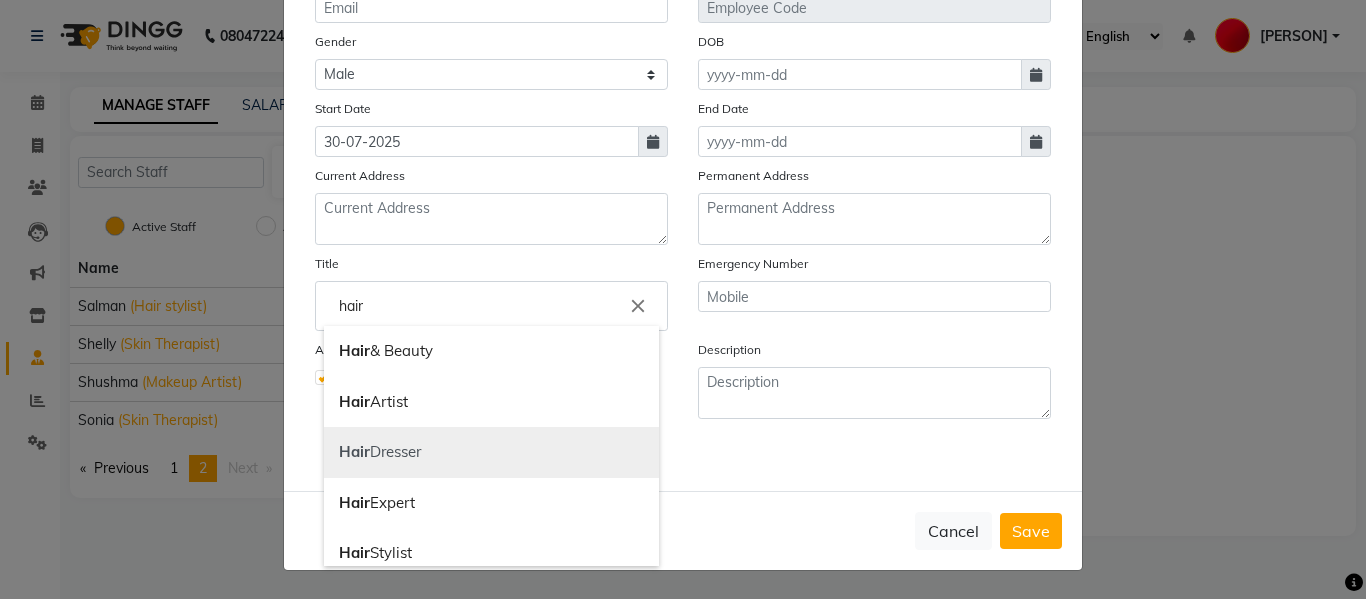 click on "Hair Dresser" at bounding box center (491, 452) 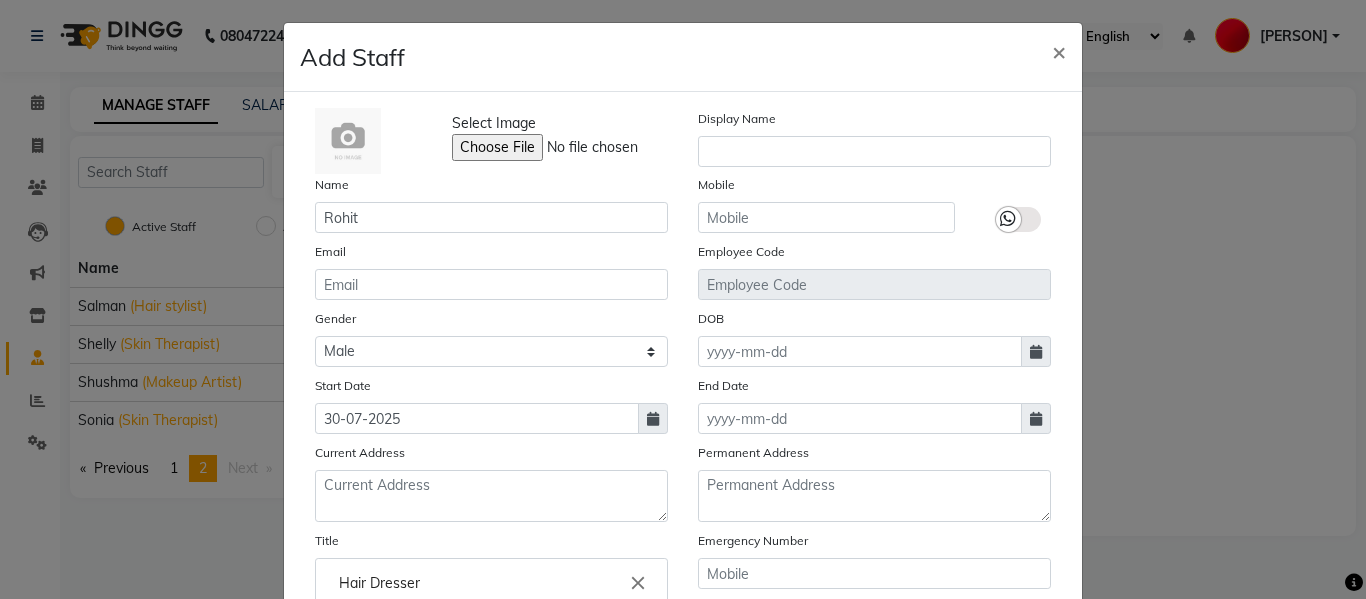 scroll, scrollTop: 0, scrollLeft: 0, axis: both 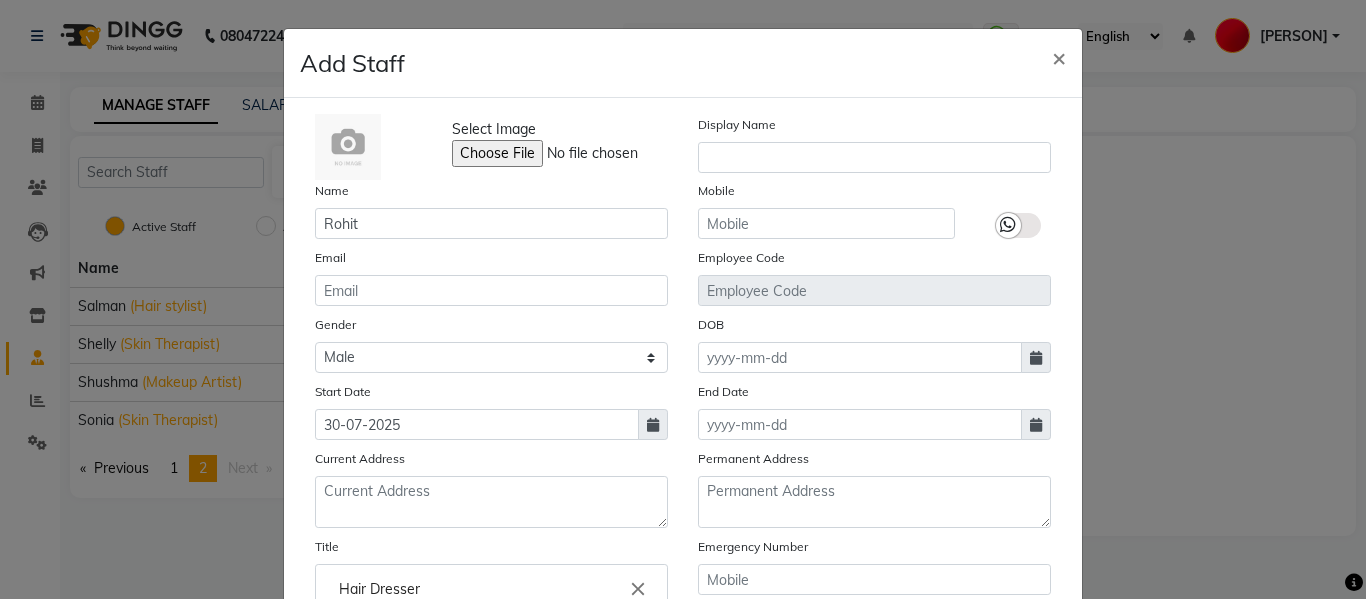 click 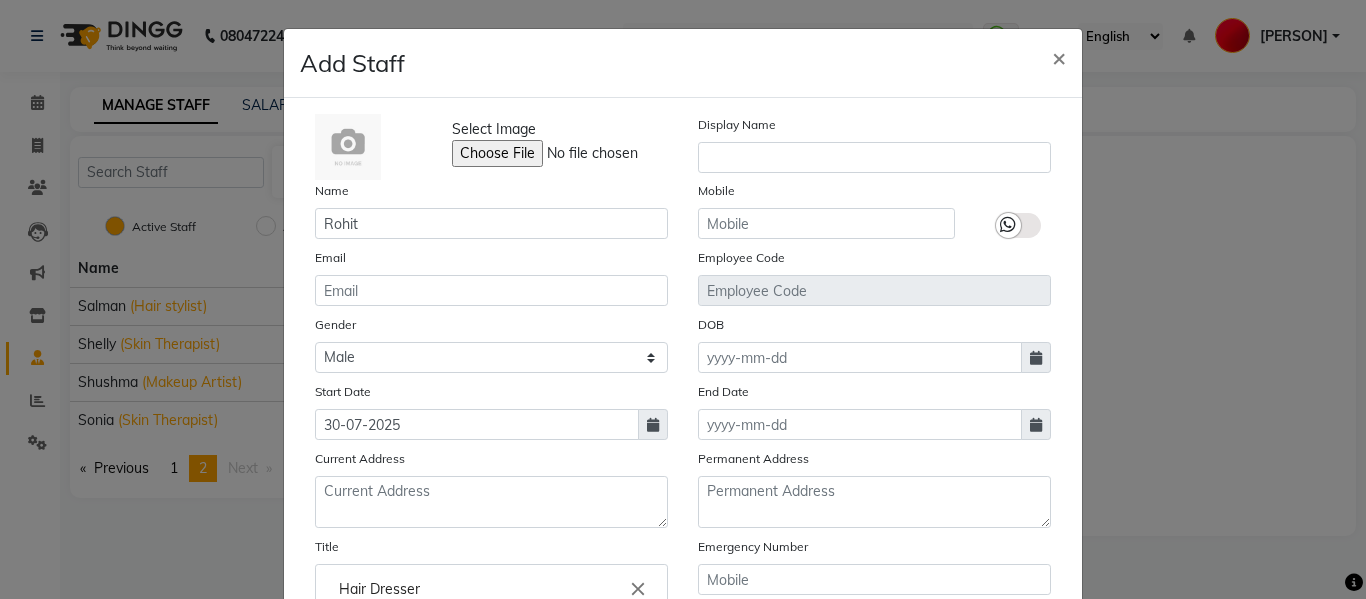click at bounding box center (0, 0) 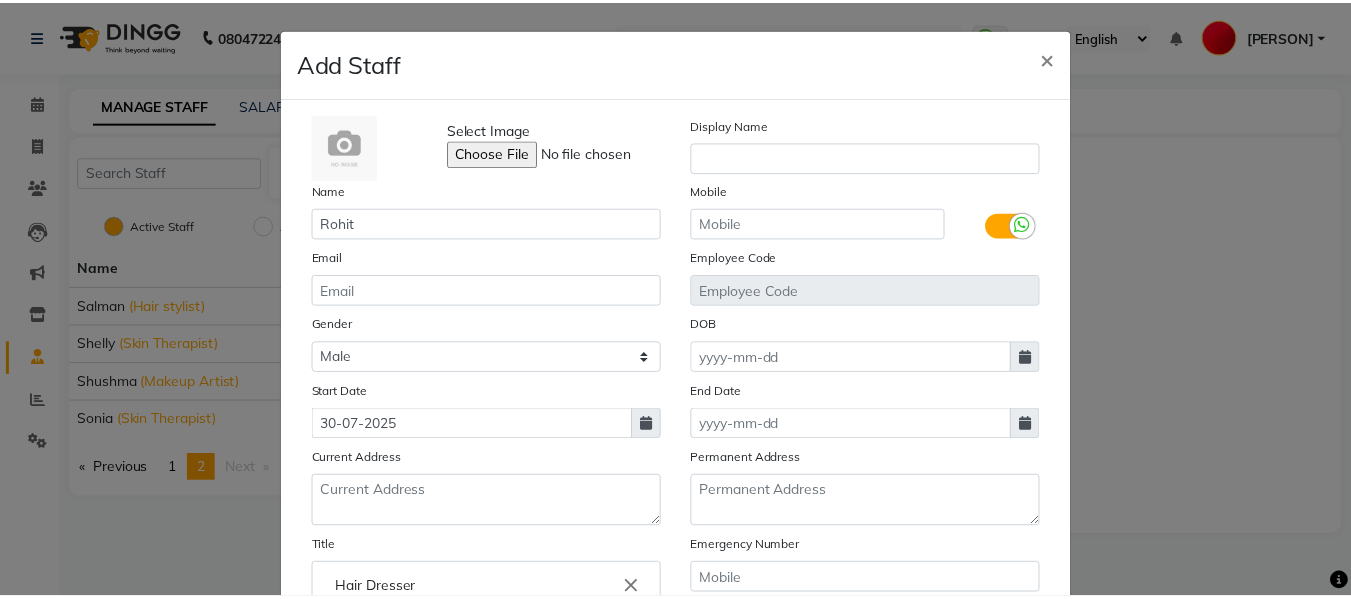 scroll, scrollTop: 283, scrollLeft: 0, axis: vertical 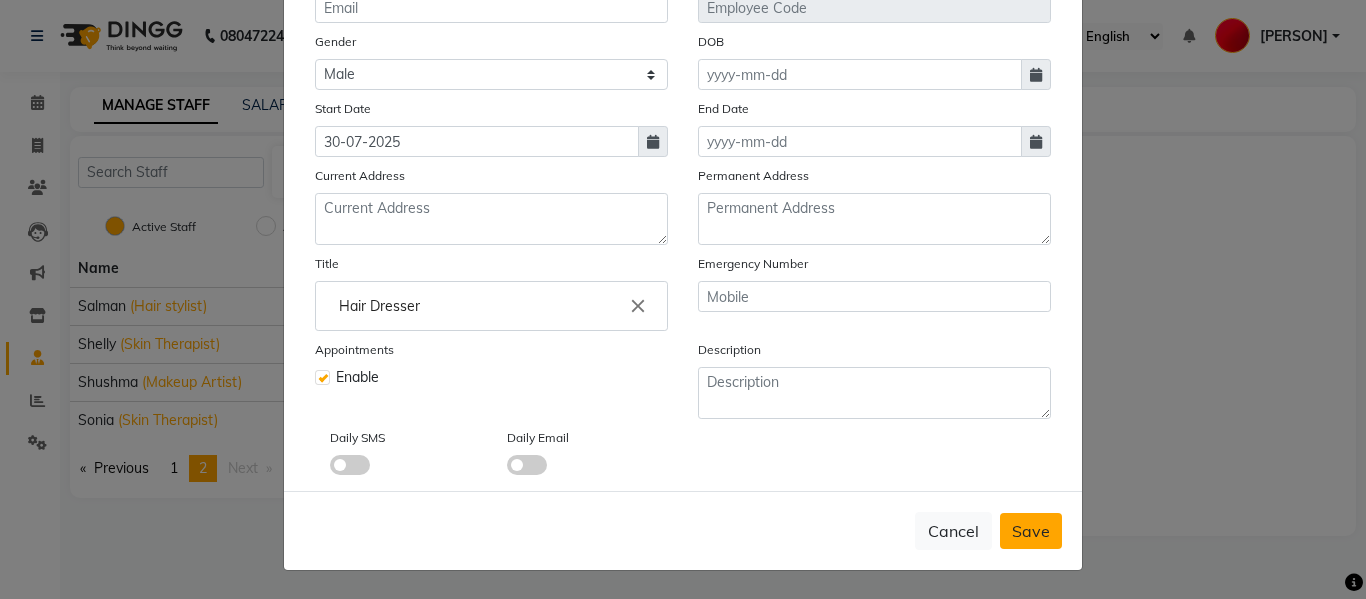 click on "Save" at bounding box center [1031, 531] 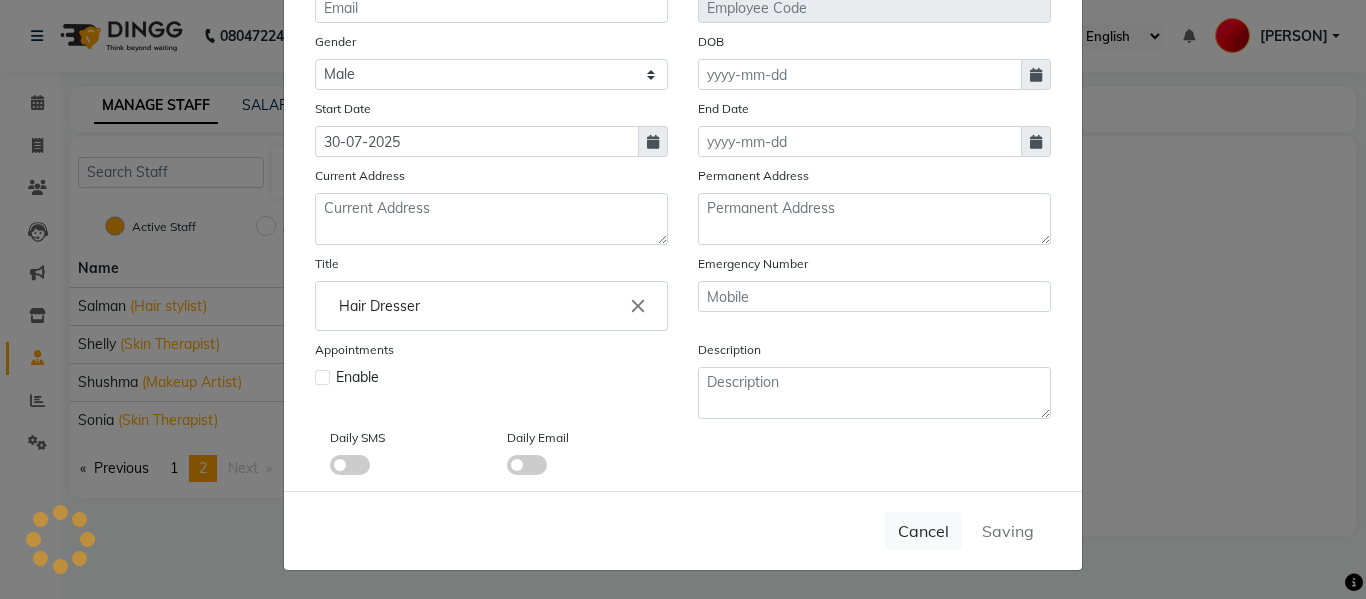 type 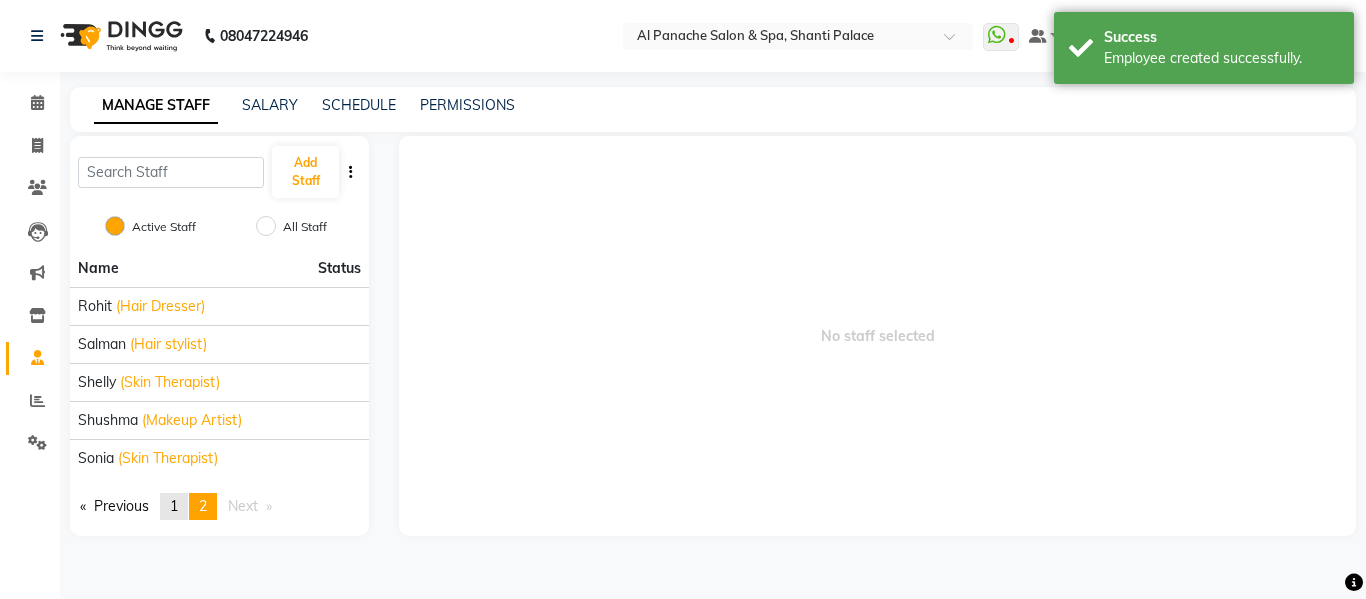 click on "1" at bounding box center (174, 506) 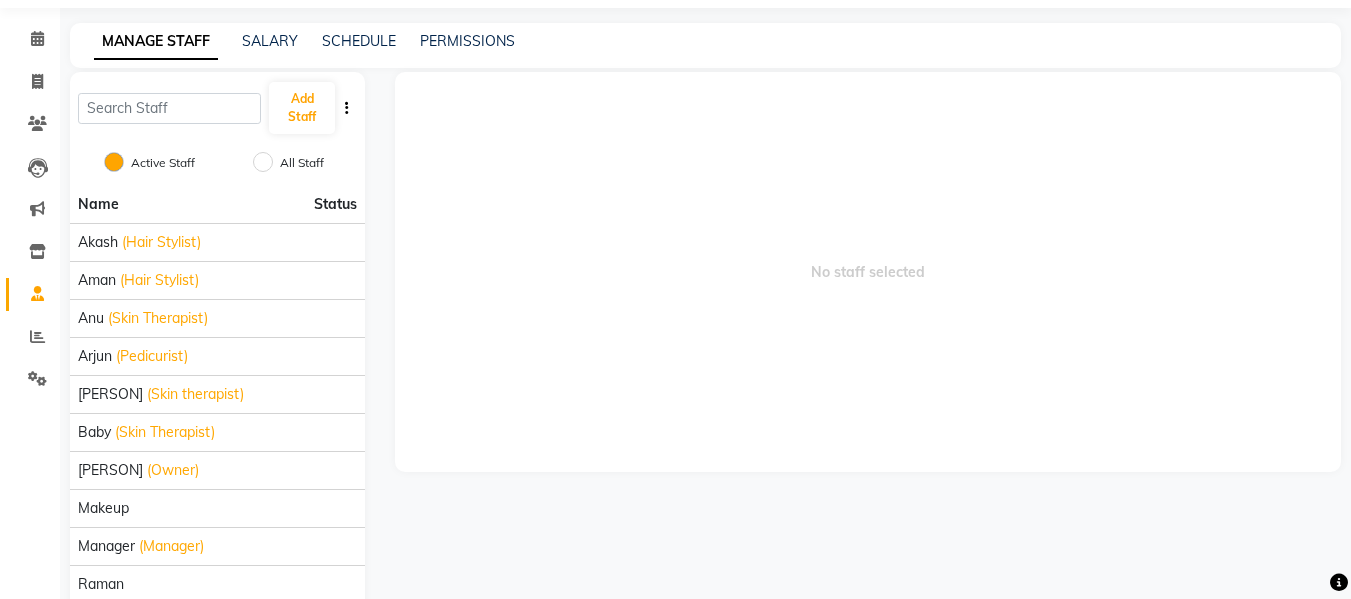 scroll, scrollTop: 37, scrollLeft: 0, axis: vertical 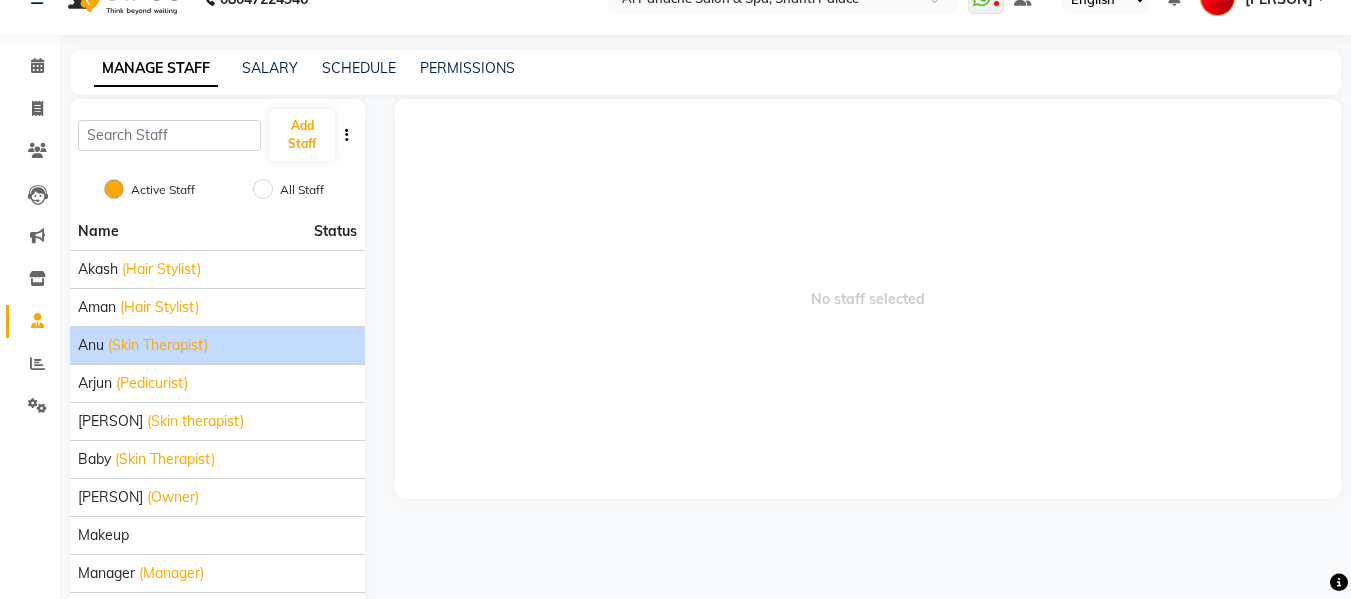 click on "(Skin Therapist)" 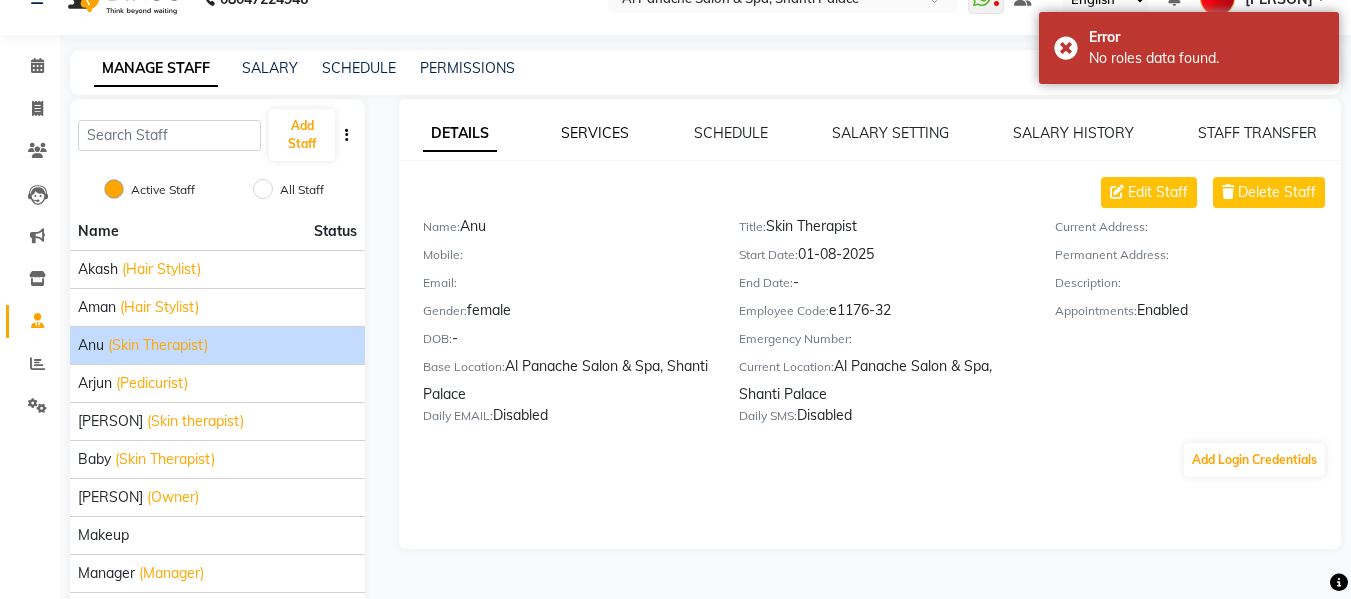 click on "SERVICES" 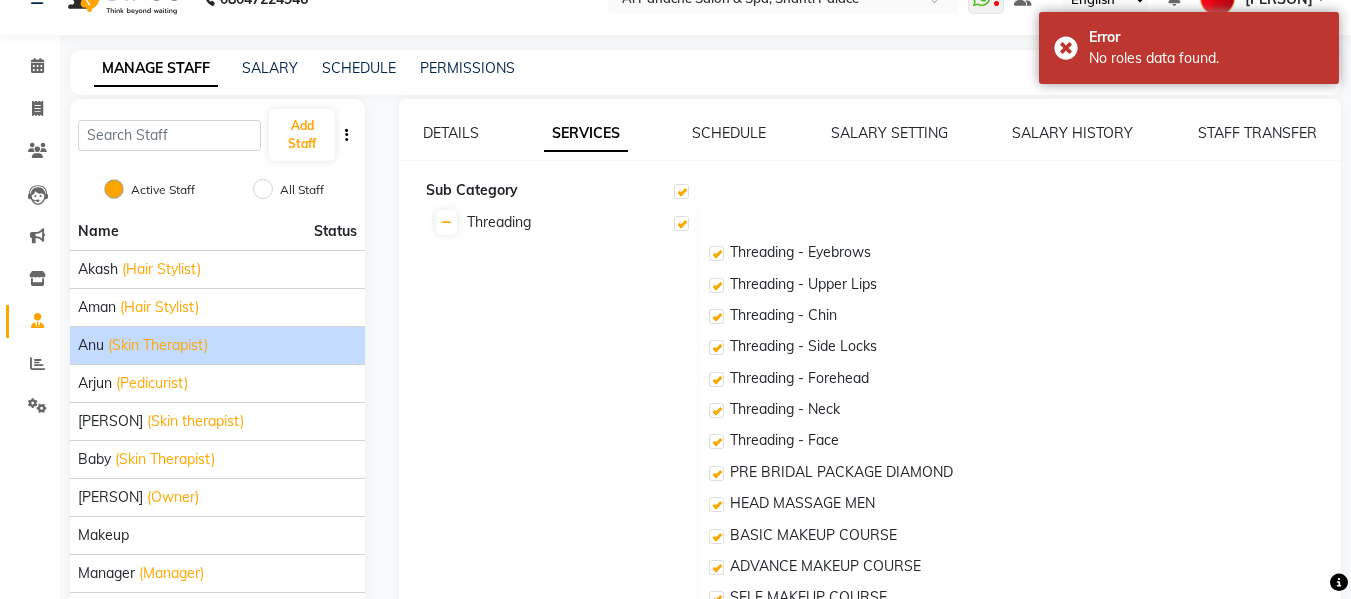 click at bounding box center [681, 223] 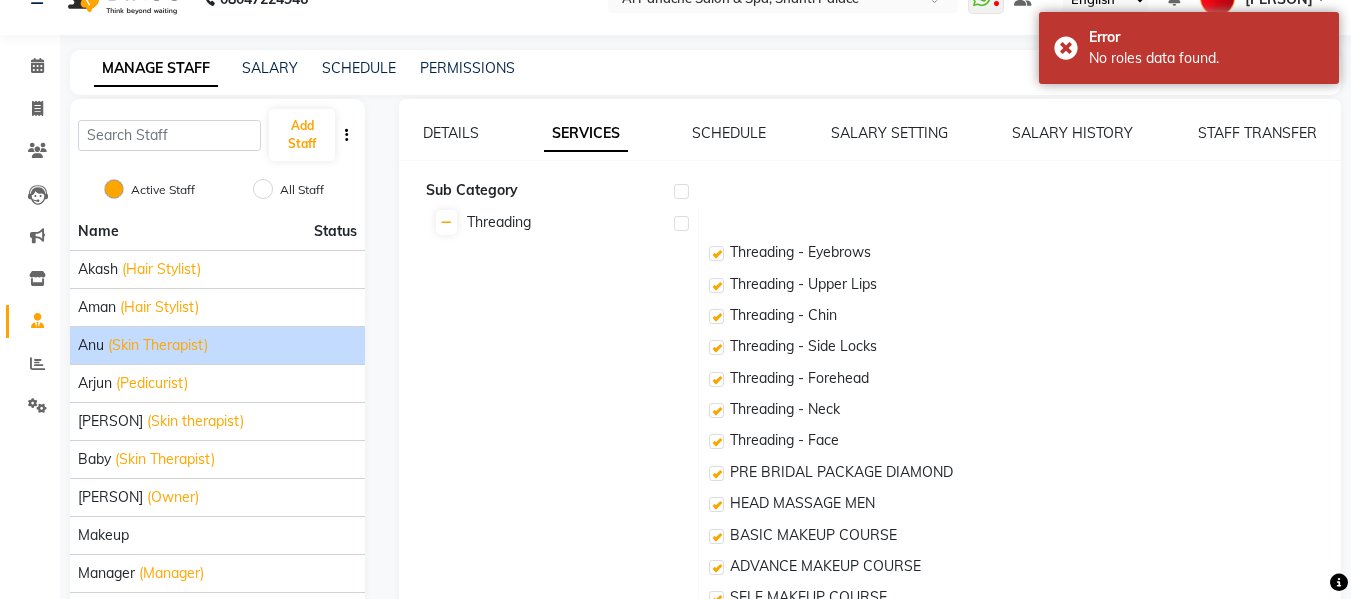 checkbox on "false" 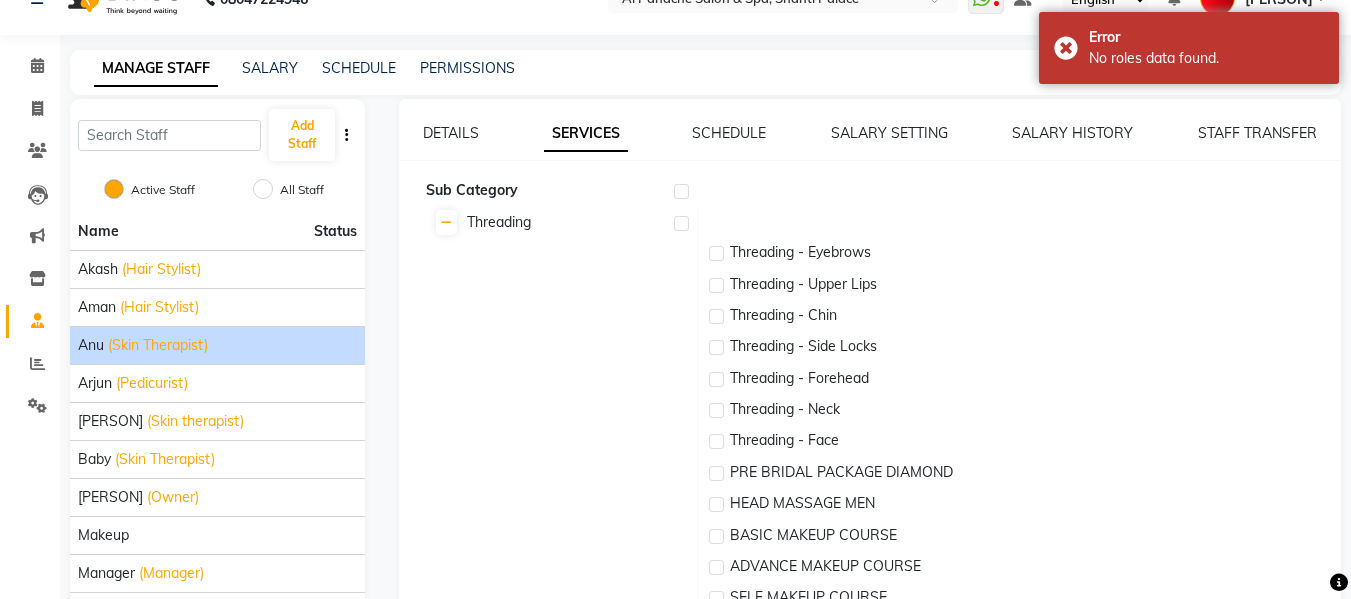 checkbox on "false" 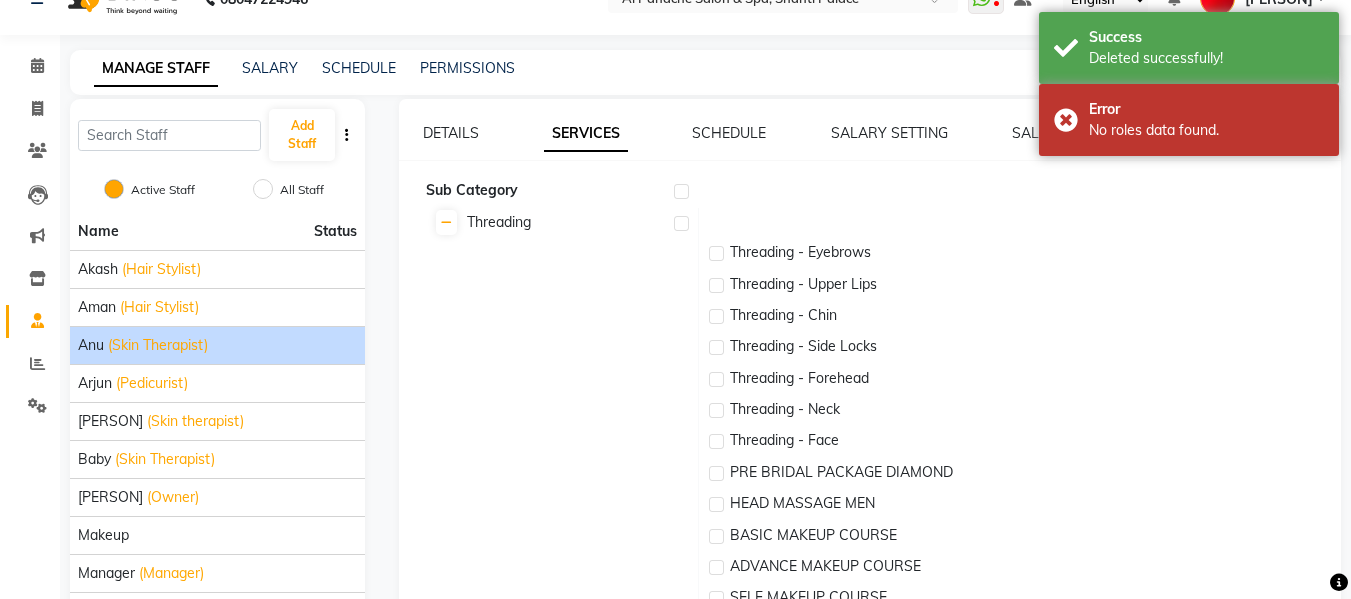 click at bounding box center (681, 223) 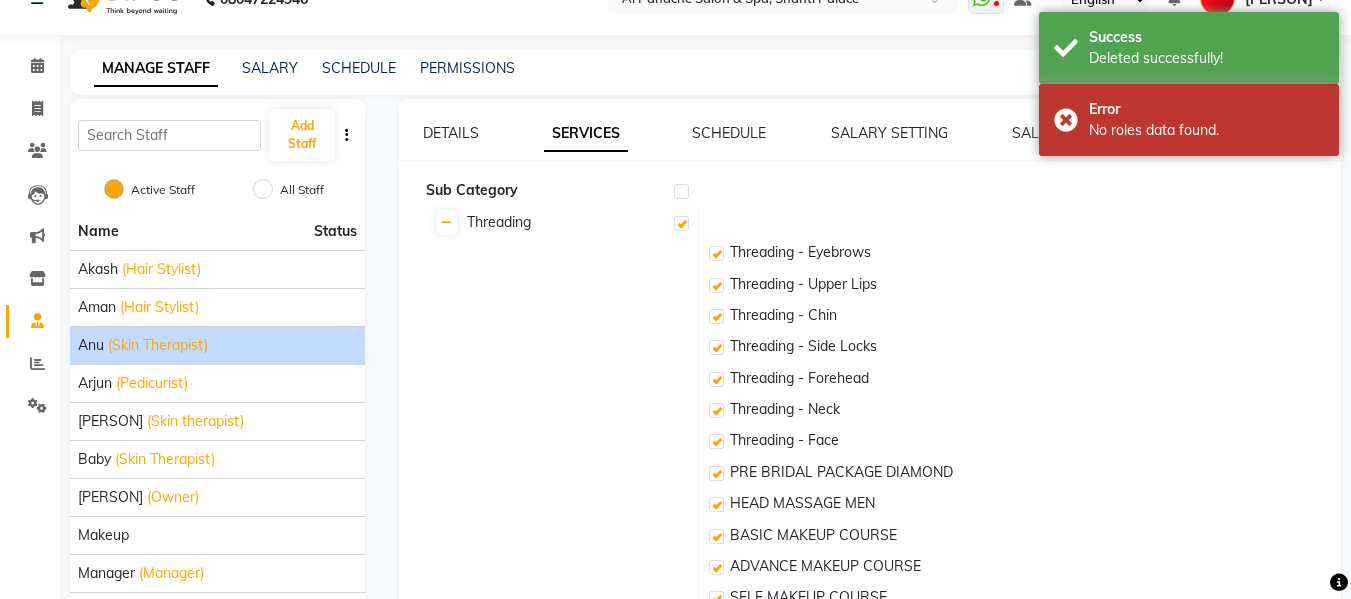 checkbox on "true" 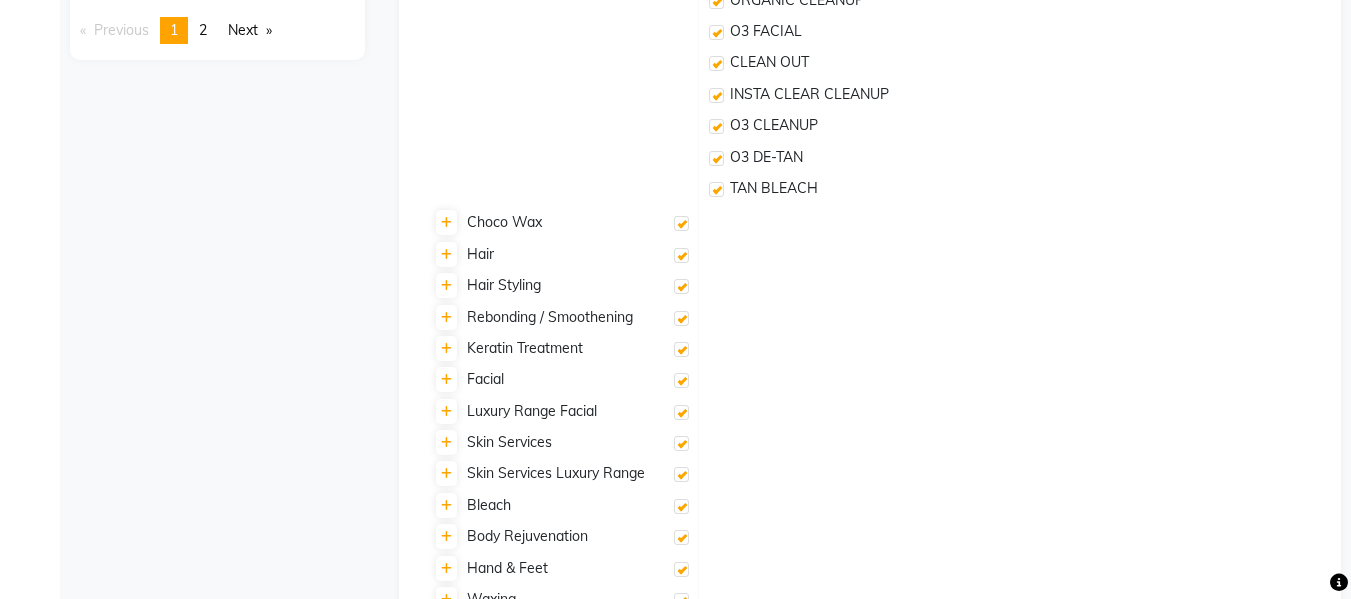 scroll, scrollTop: 654, scrollLeft: 0, axis: vertical 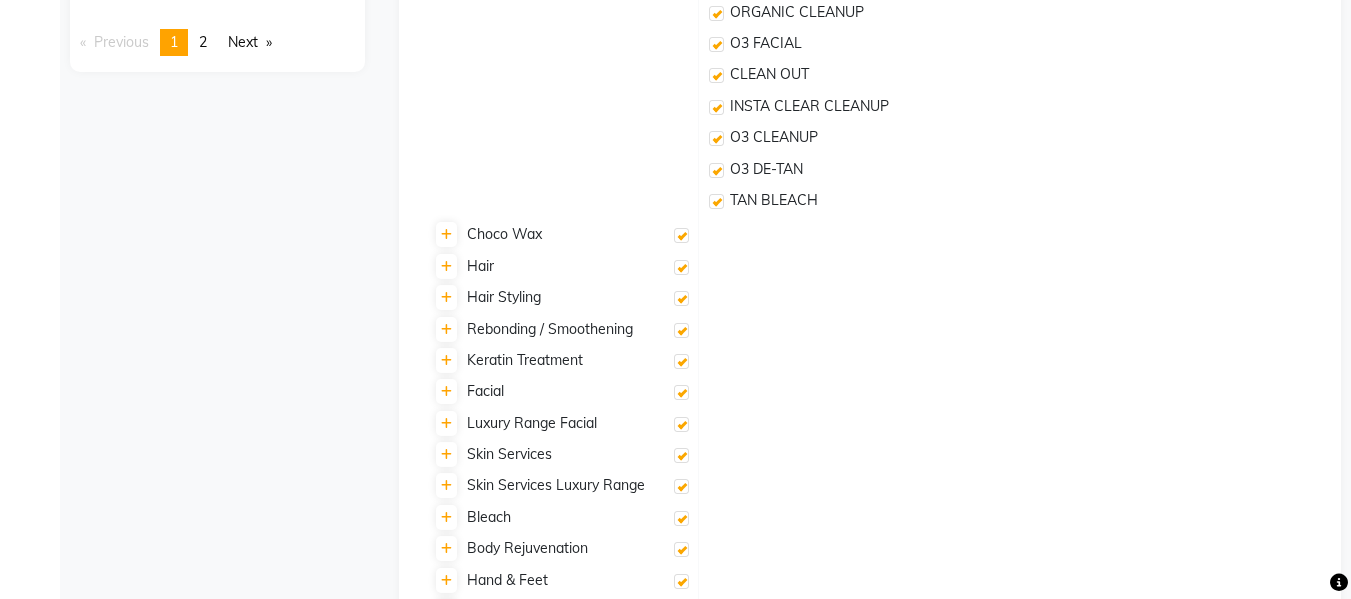 click at bounding box center (681, 235) 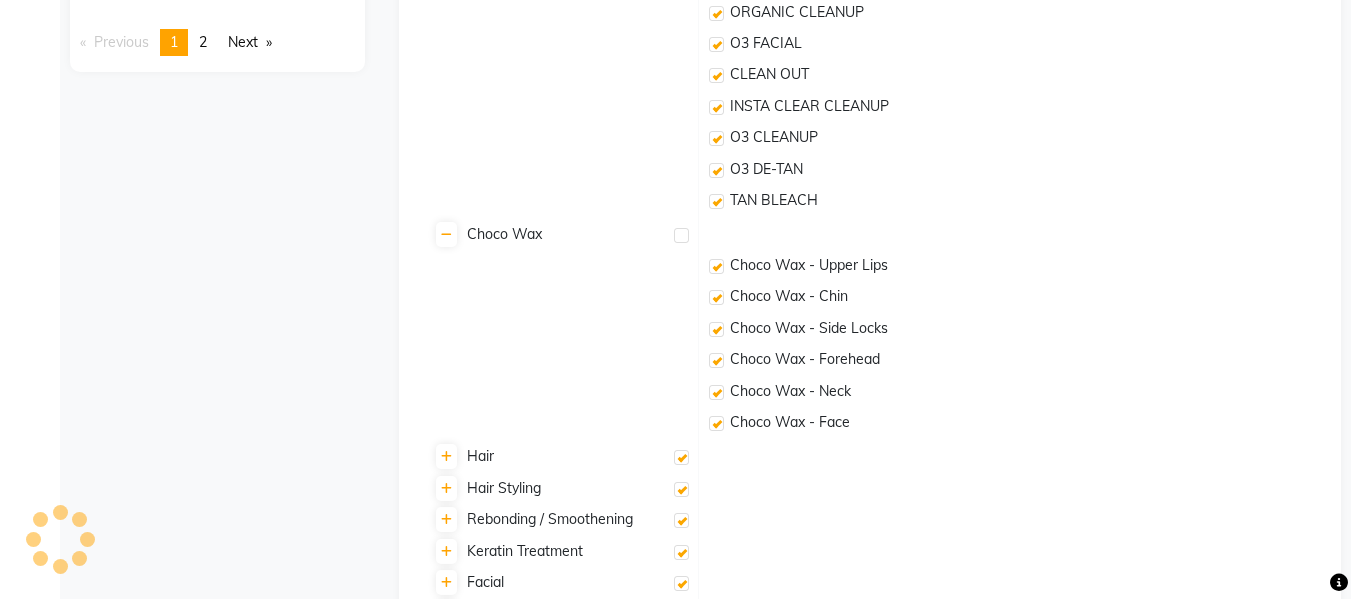 checkbox on "false" 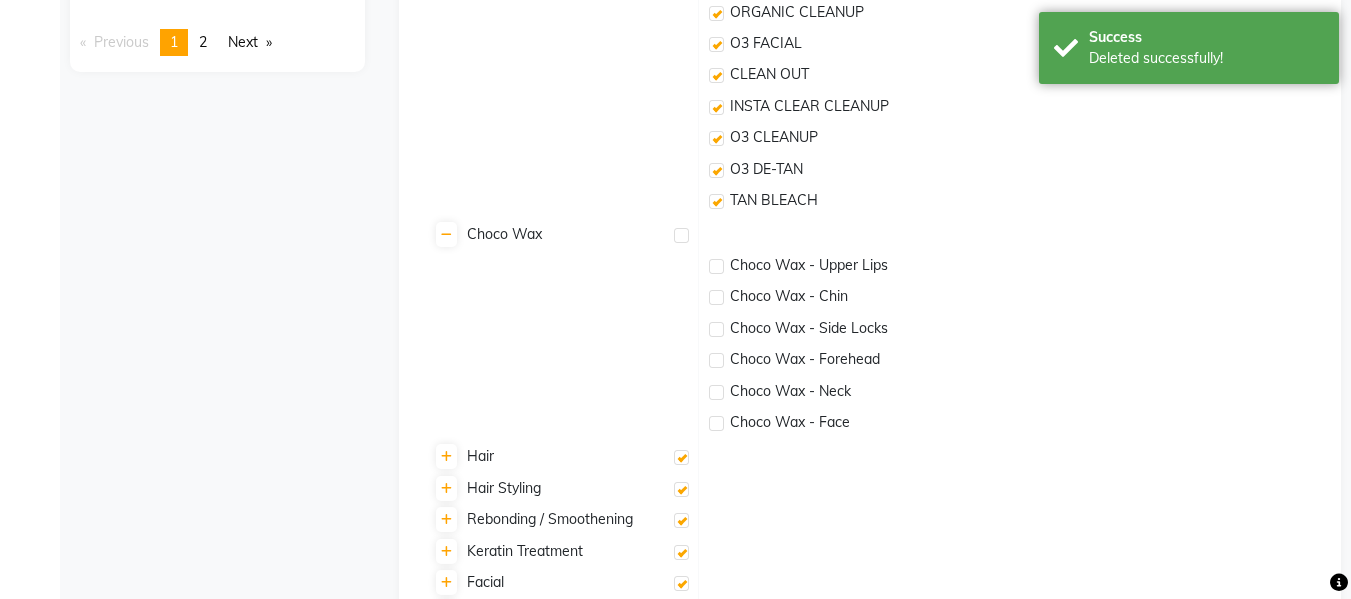 click at bounding box center [681, 235] 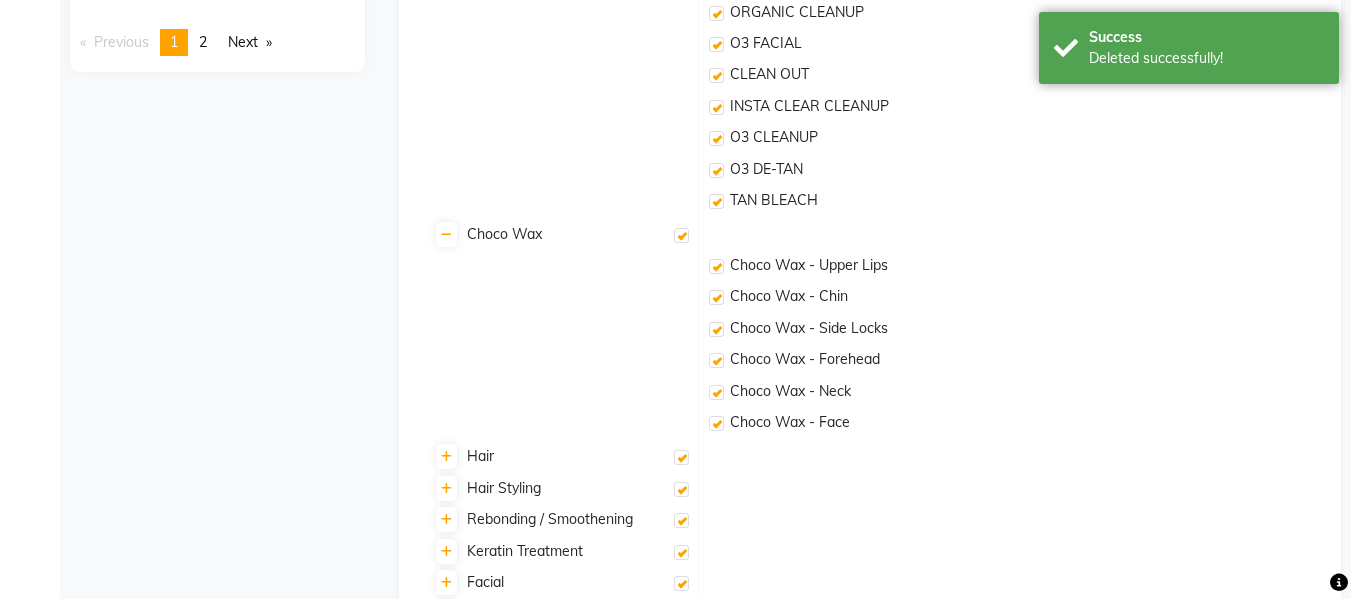 checkbox on "true" 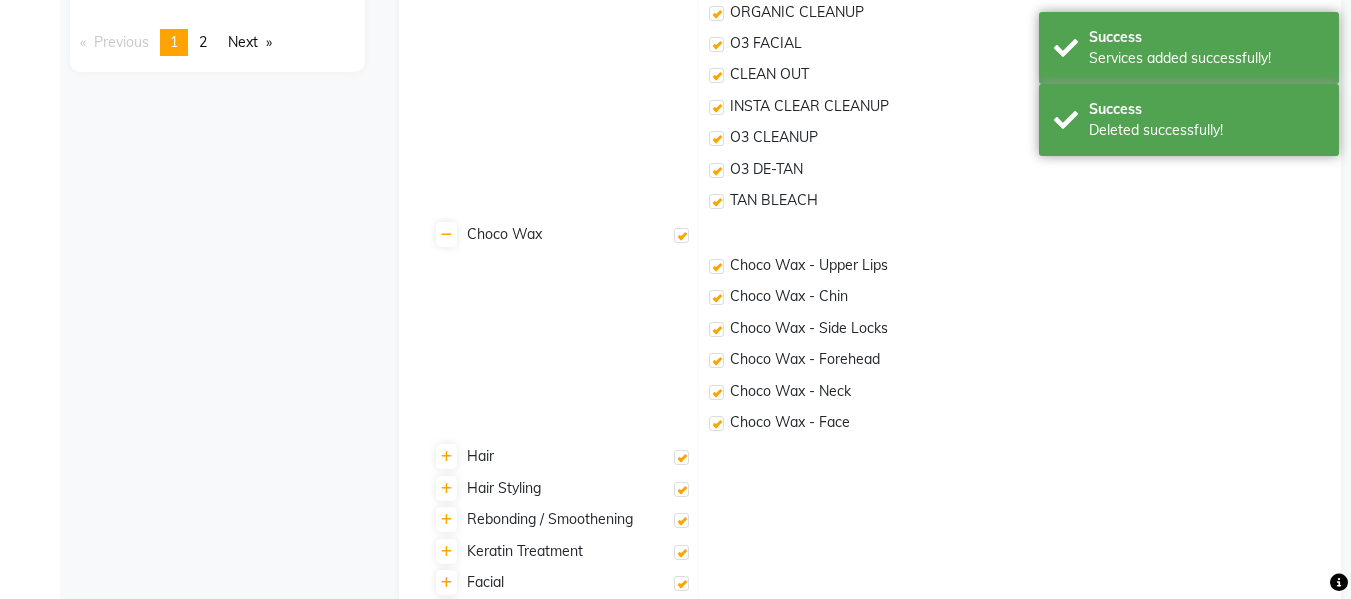 click at bounding box center (681, 457) 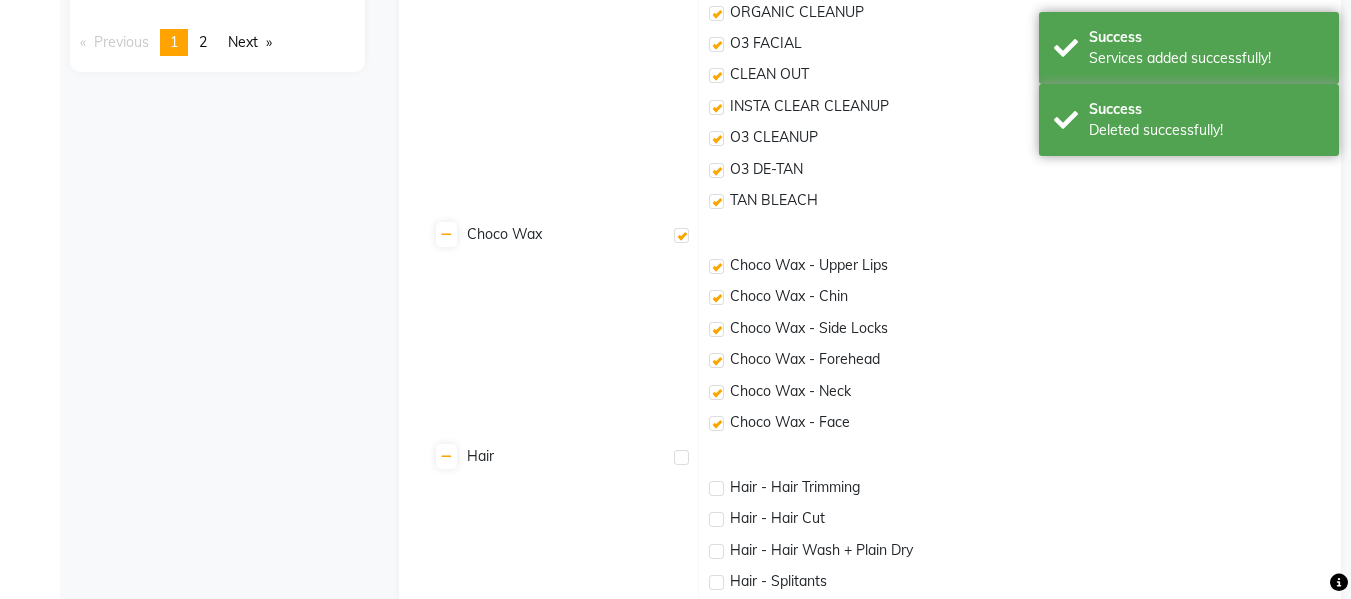 click at bounding box center (681, 457) 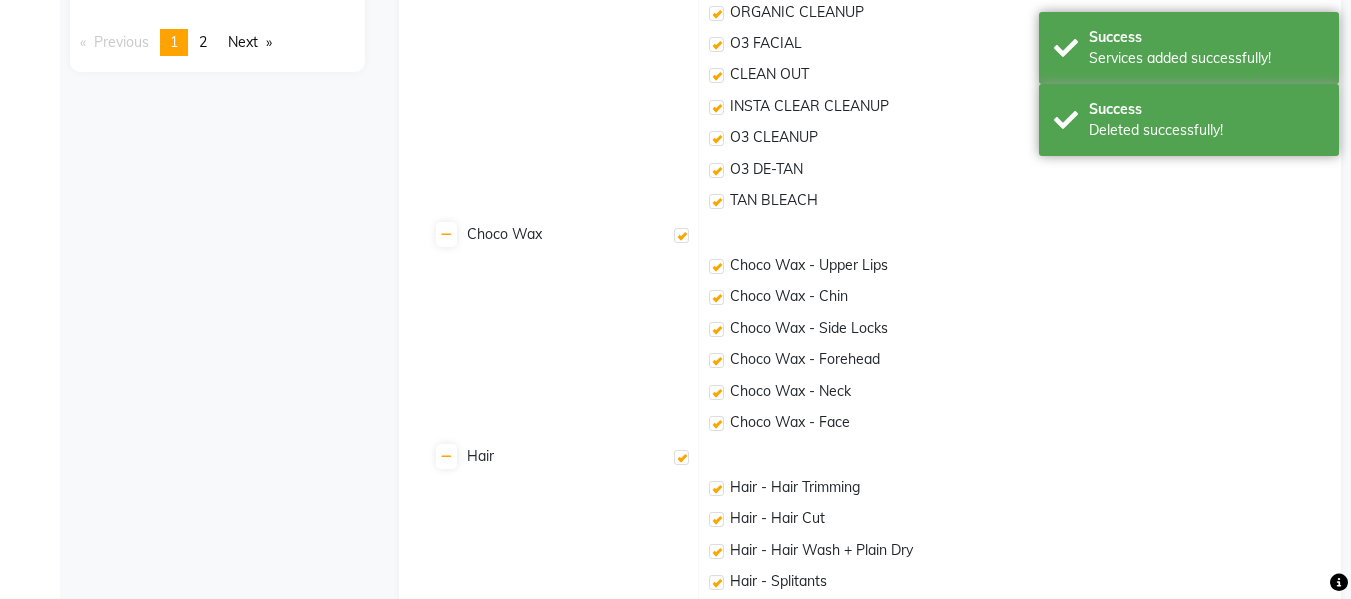 checkbox on "true" 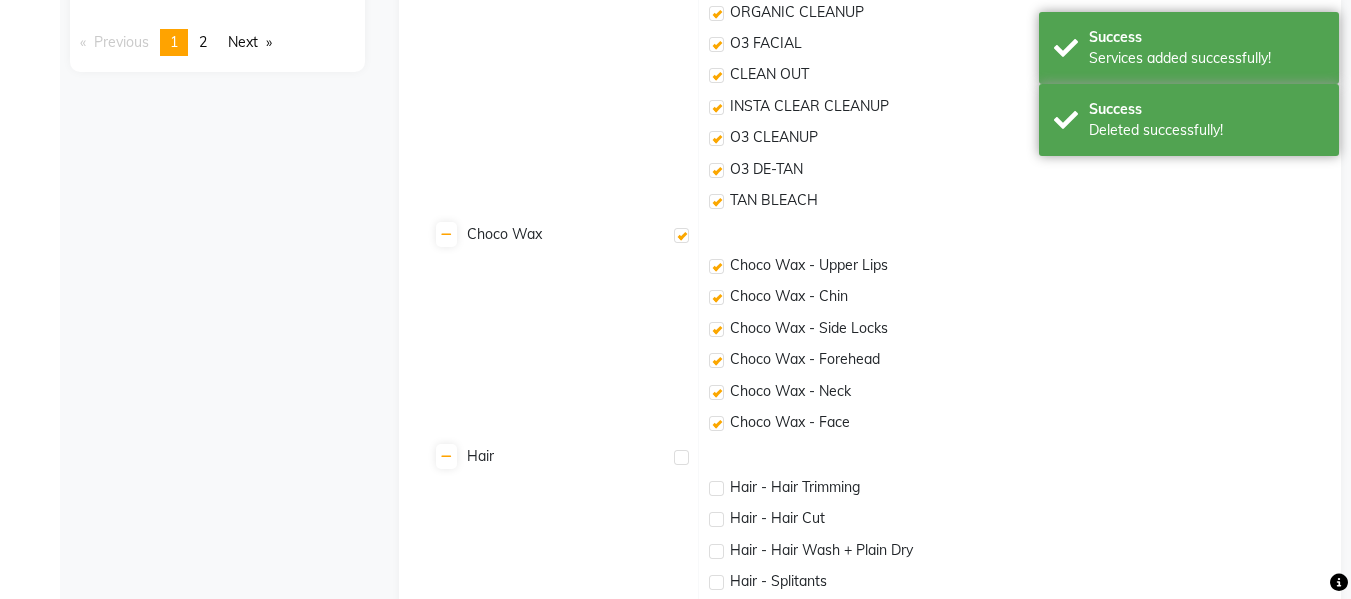 checkbox on "false" 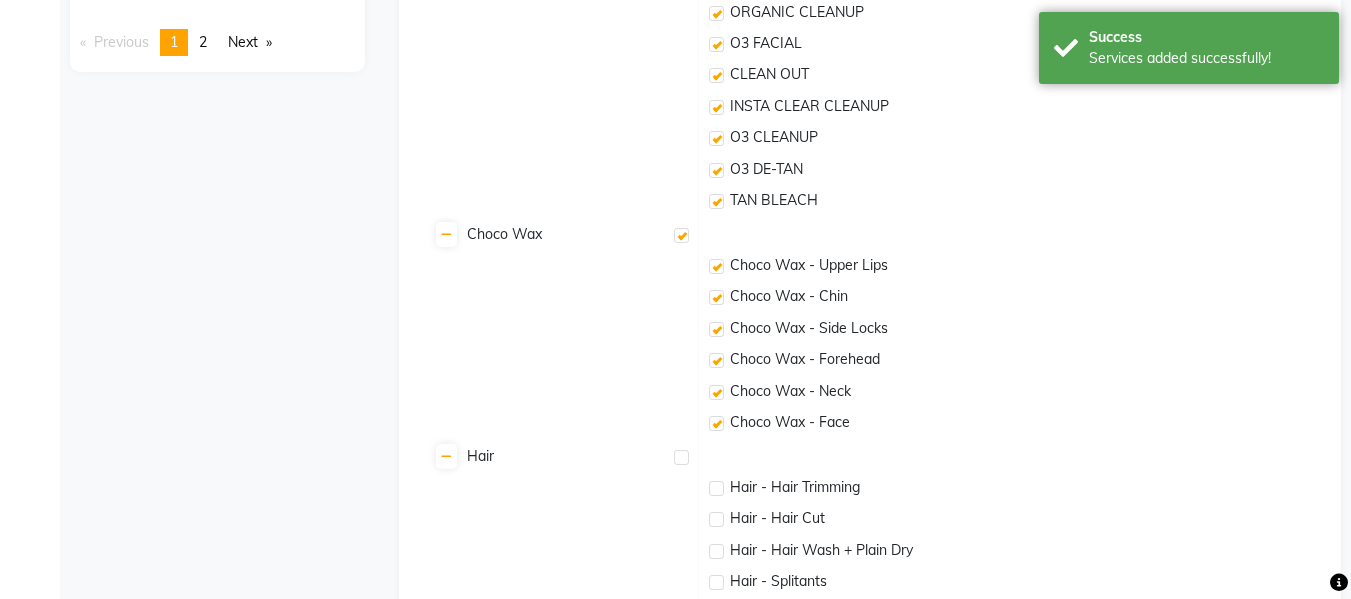 scroll, scrollTop: 1178, scrollLeft: 0, axis: vertical 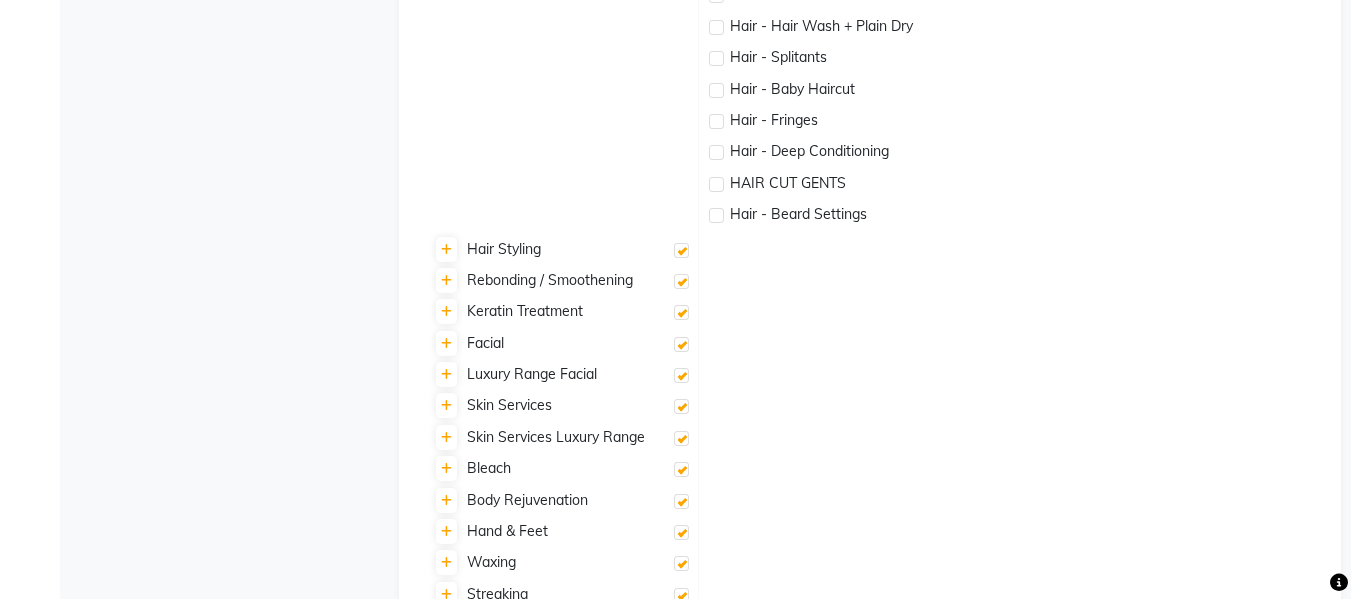 click at bounding box center (681, 344) 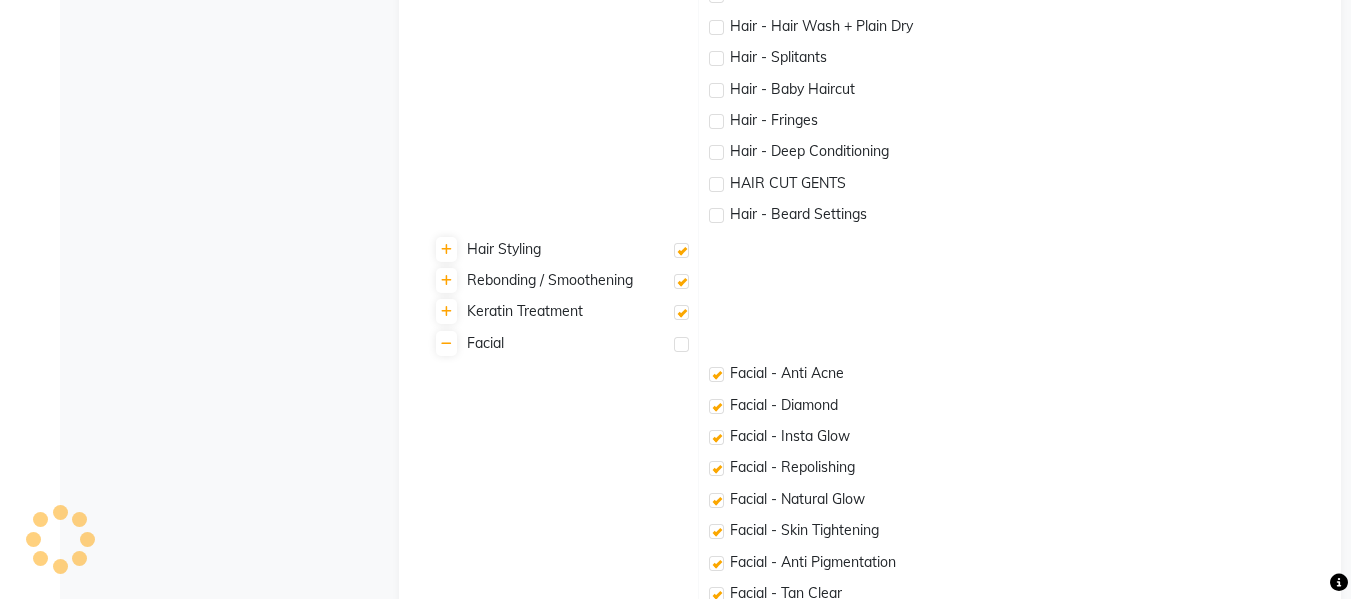 checkbox on "false" 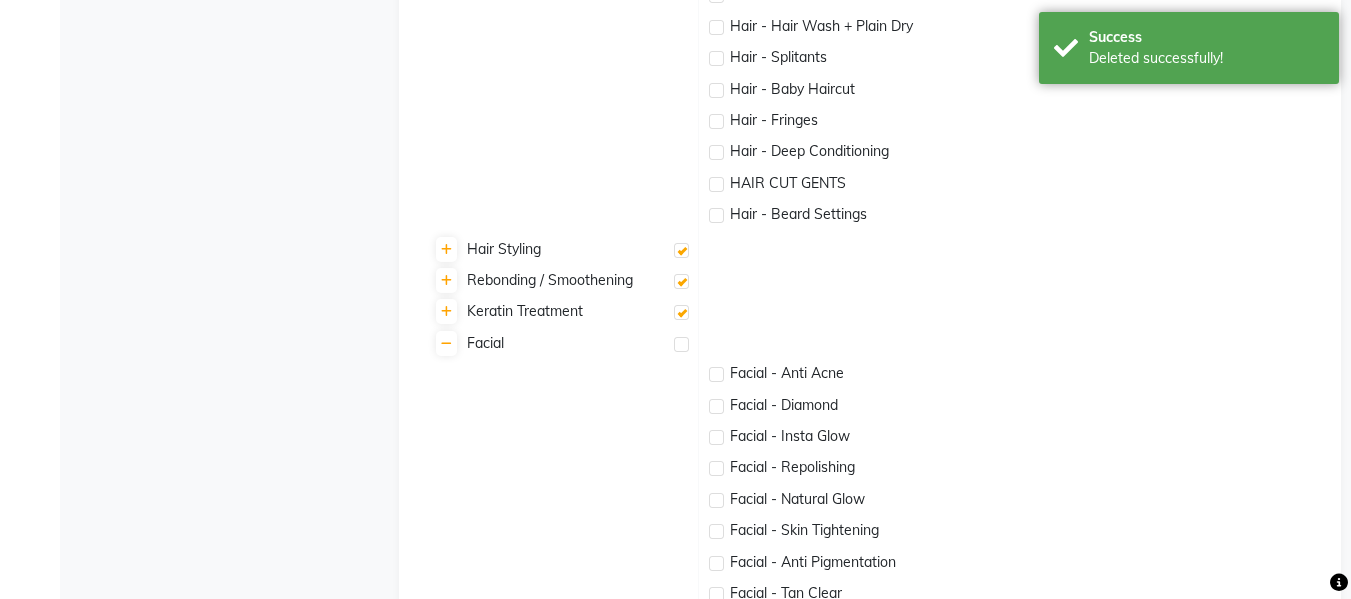 click at bounding box center (681, 344) 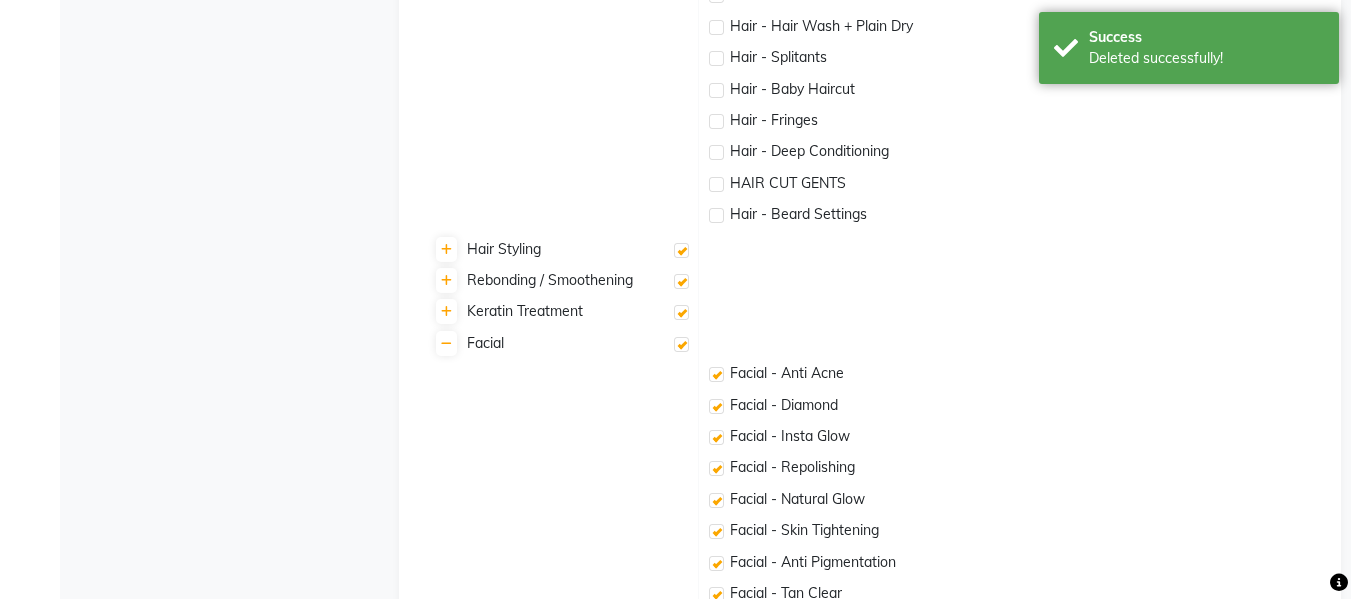 checkbox on "true" 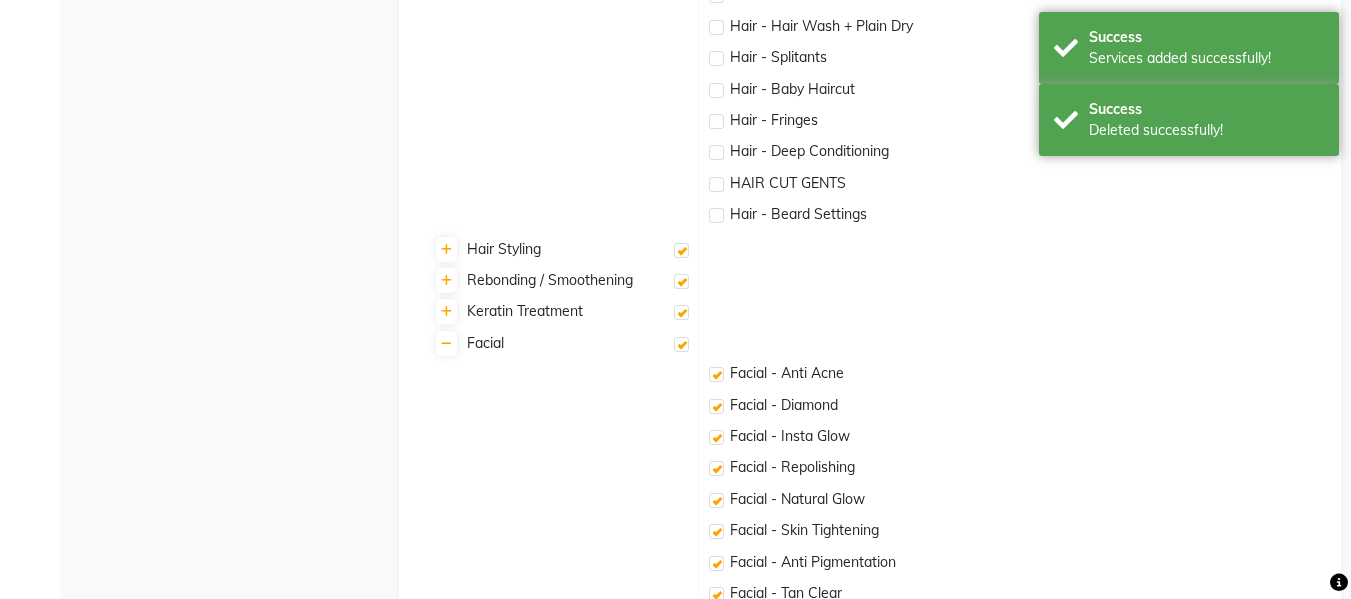 scroll, scrollTop: 1702, scrollLeft: 0, axis: vertical 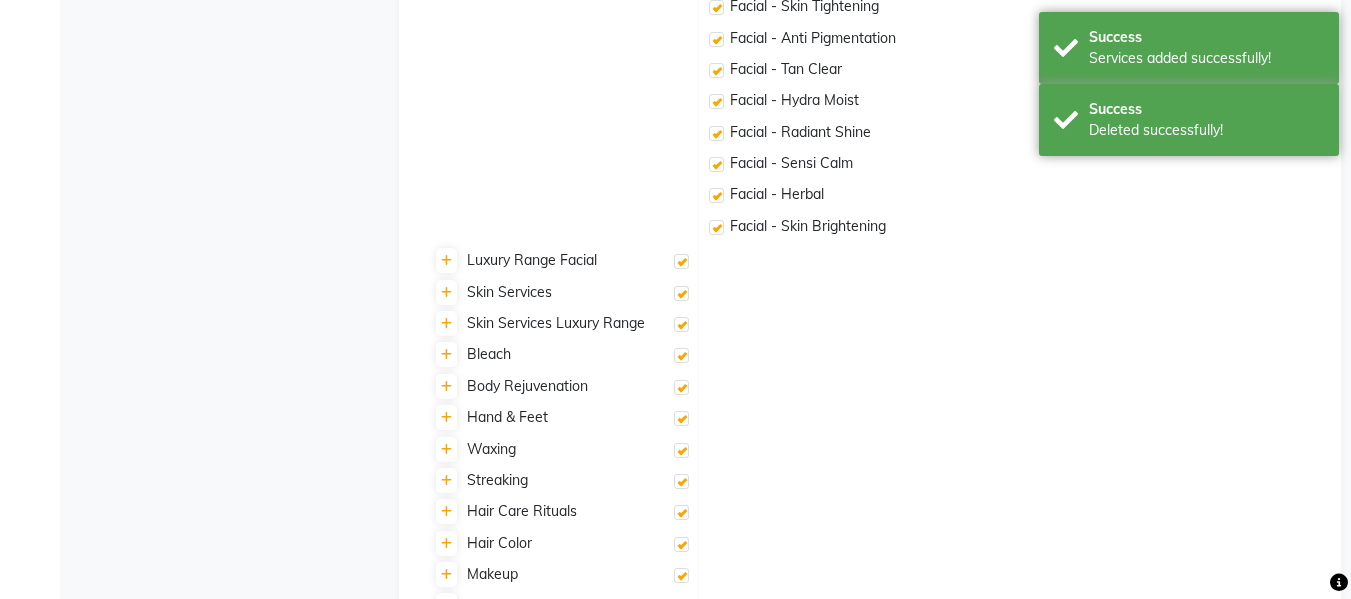 click at bounding box center [681, 261] 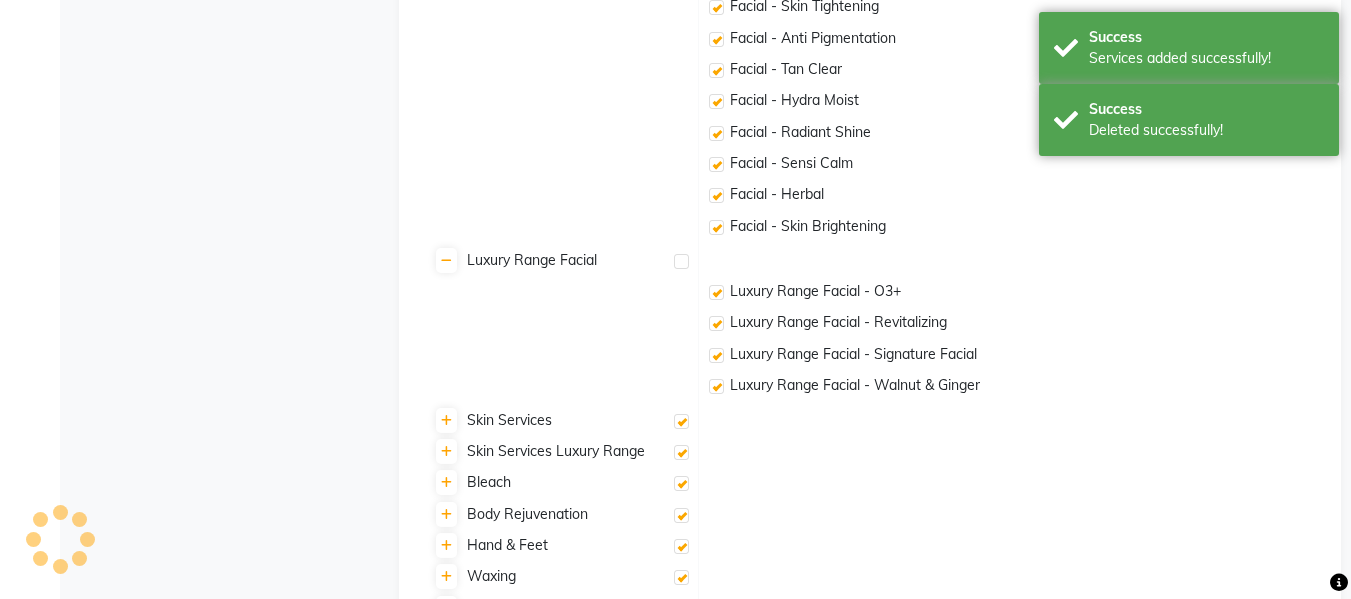 checkbox on "false" 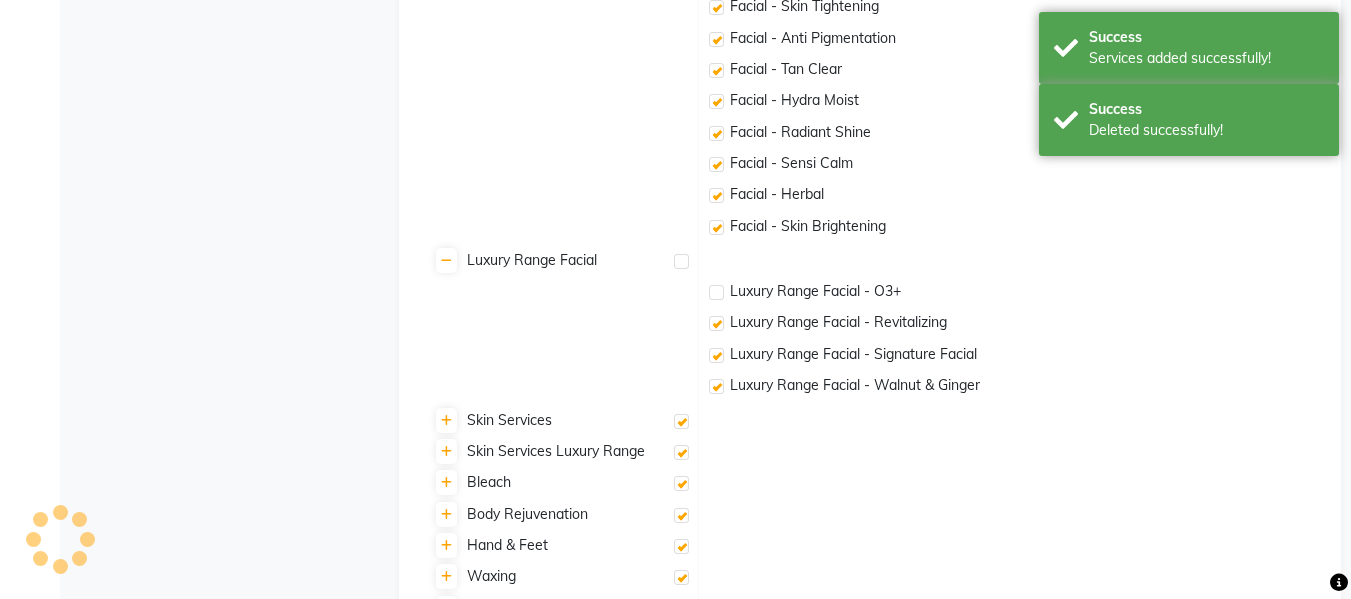 checkbox on "false" 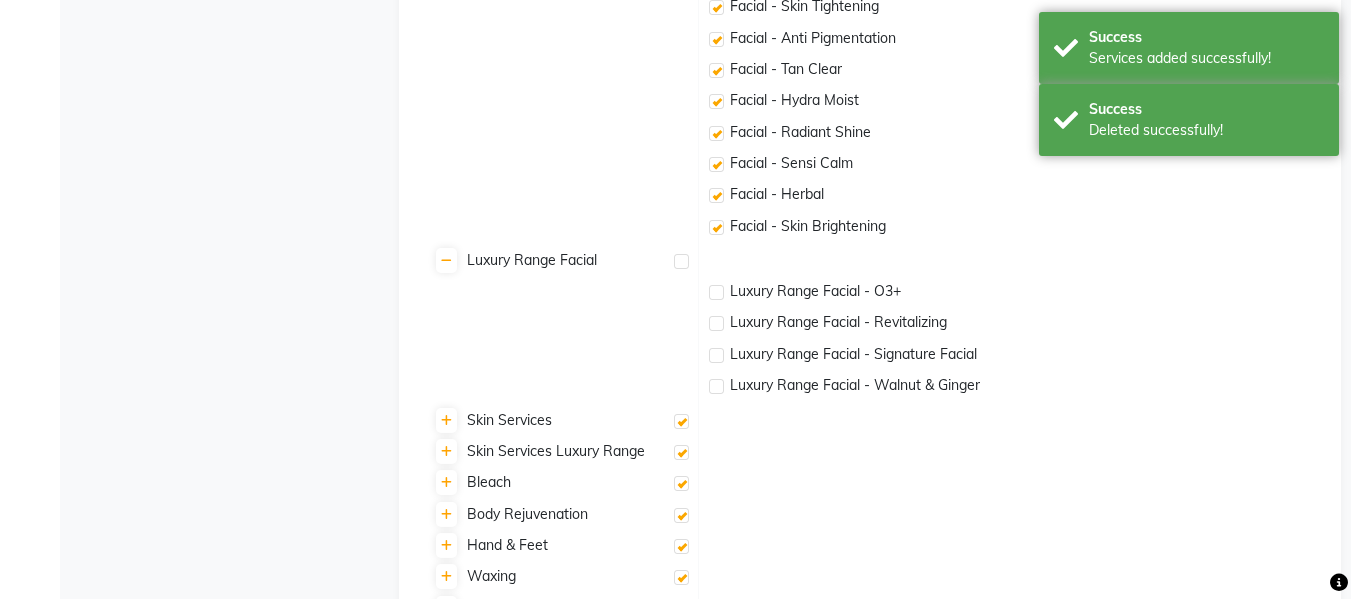 click at bounding box center (681, 261) 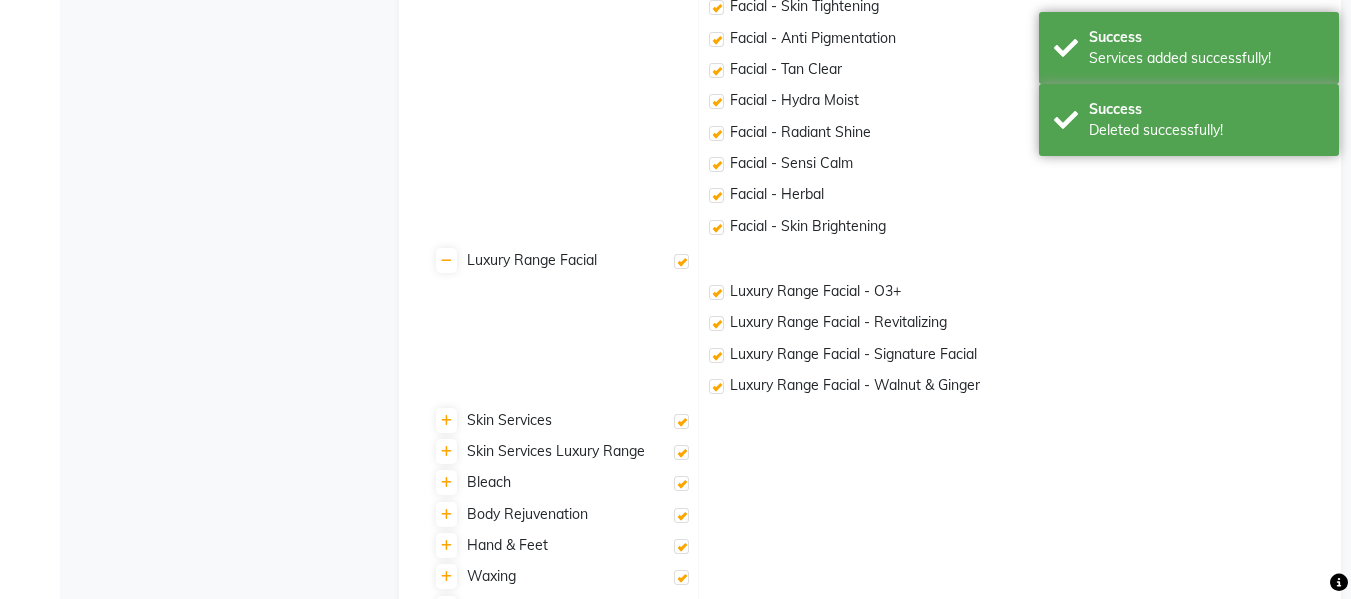 checkbox on "true" 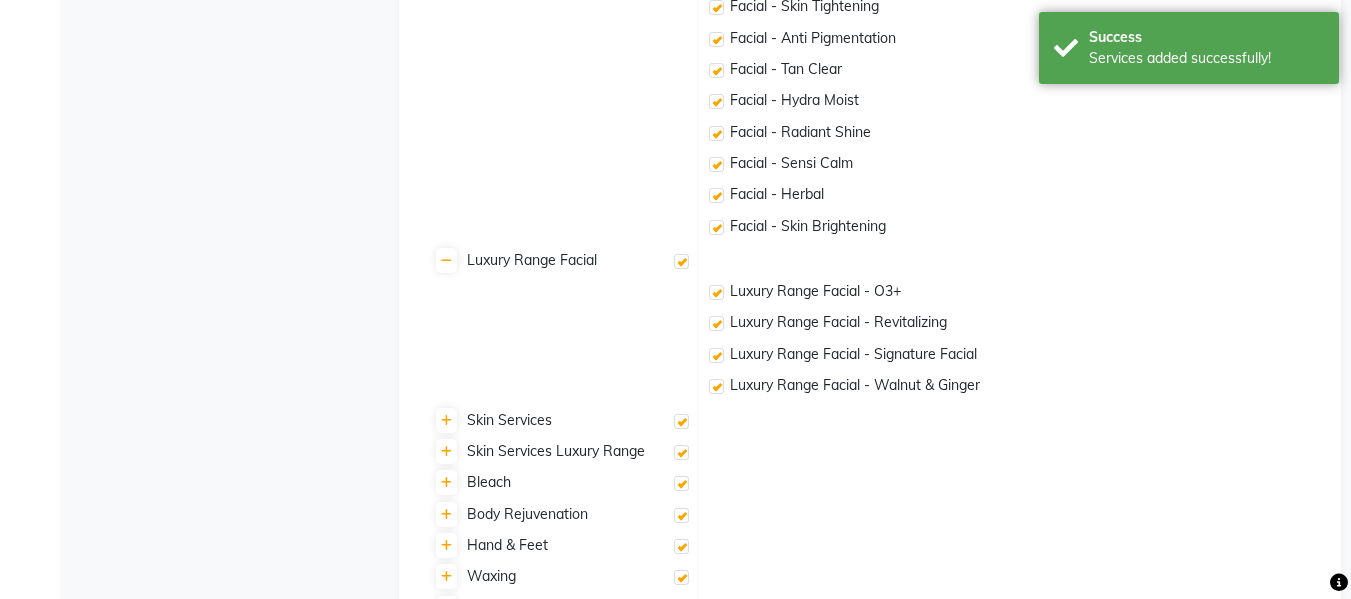 click at bounding box center [681, 421] 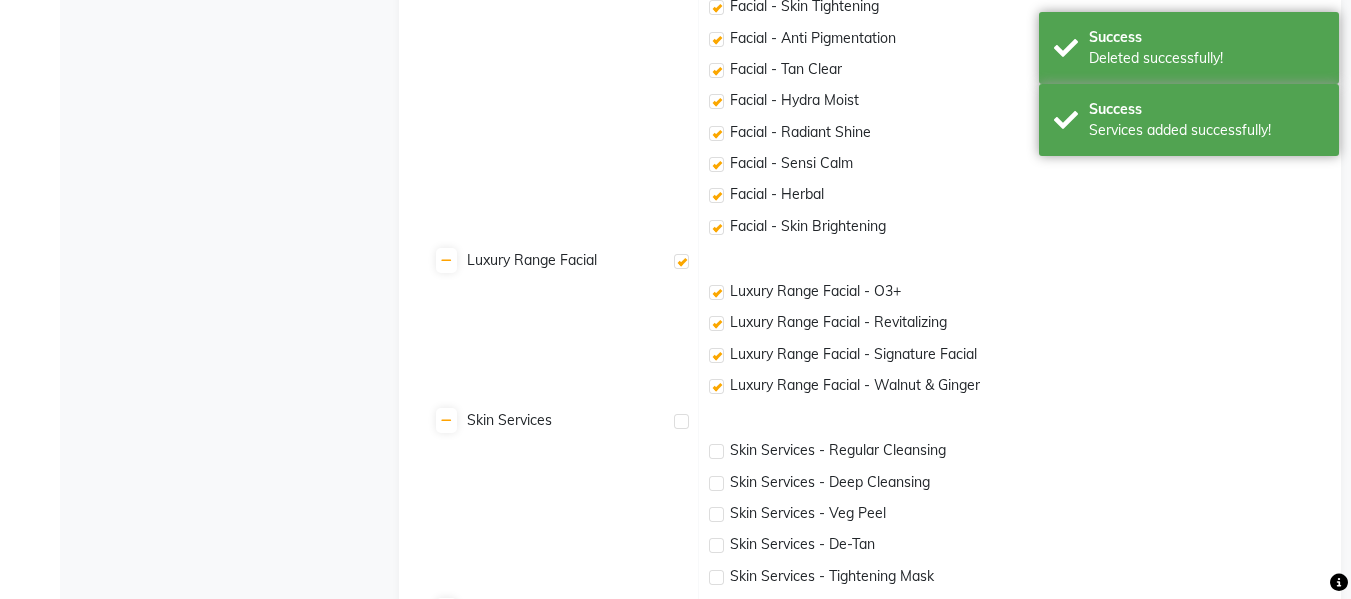 click at bounding box center (681, 421) 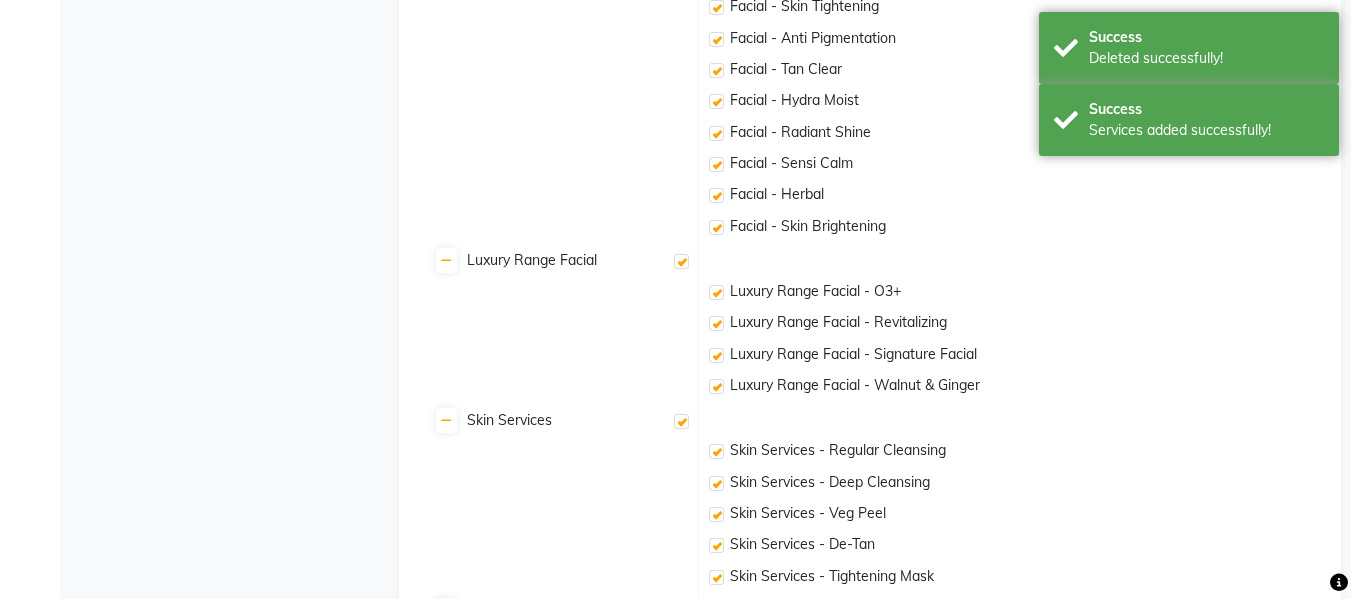 checkbox on "true" 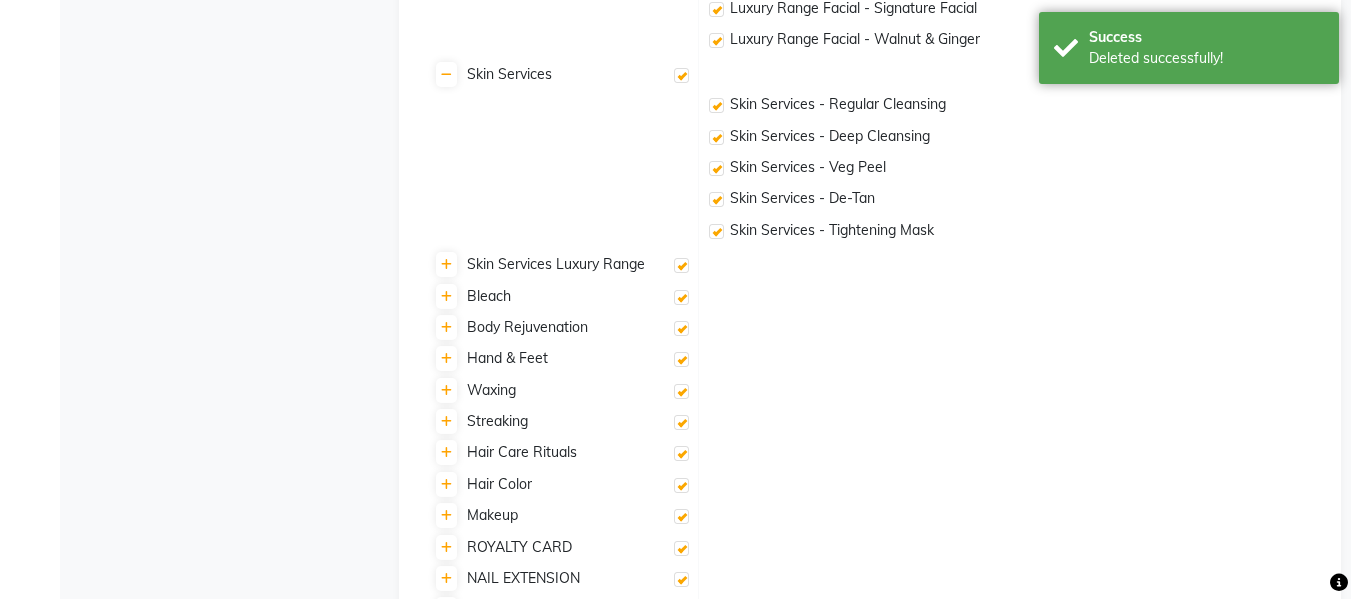 scroll, scrollTop: 2102, scrollLeft: 0, axis: vertical 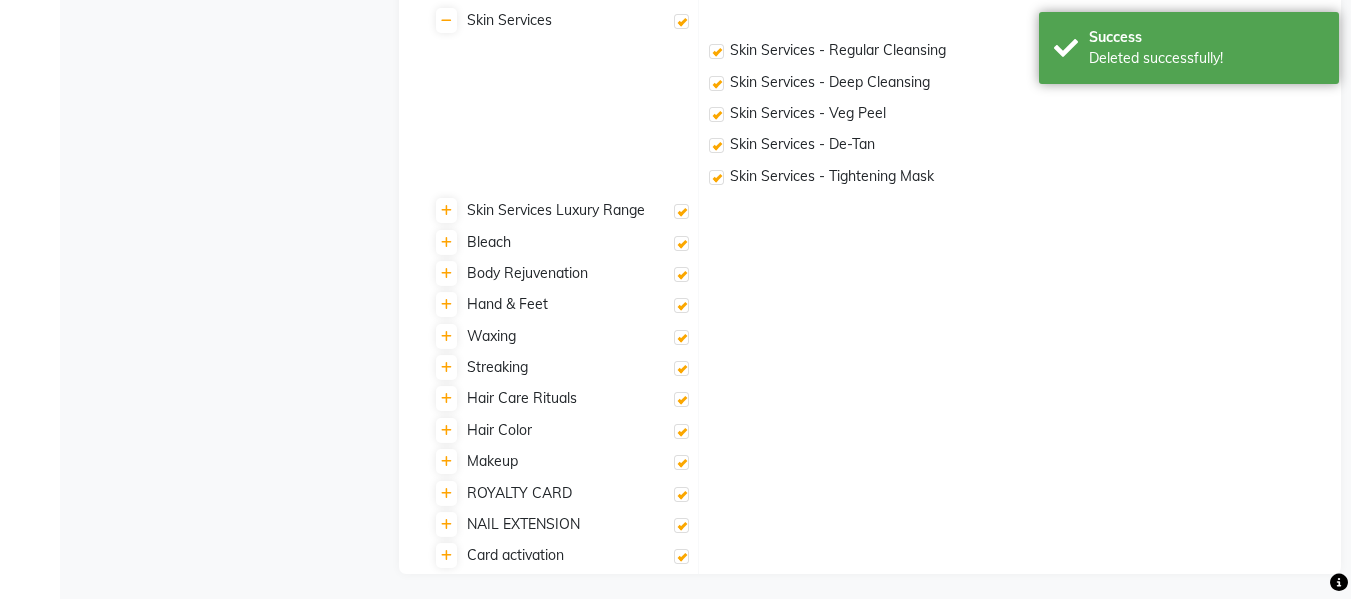 click at bounding box center (681, 211) 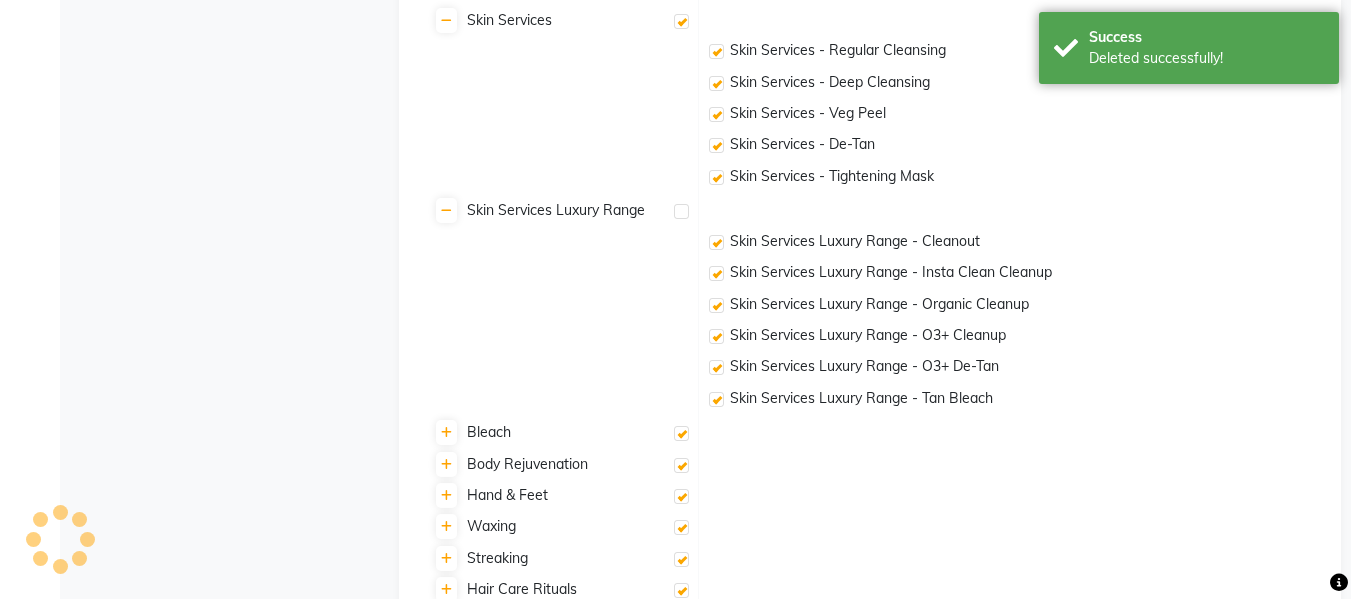 click at bounding box center (681, 211) 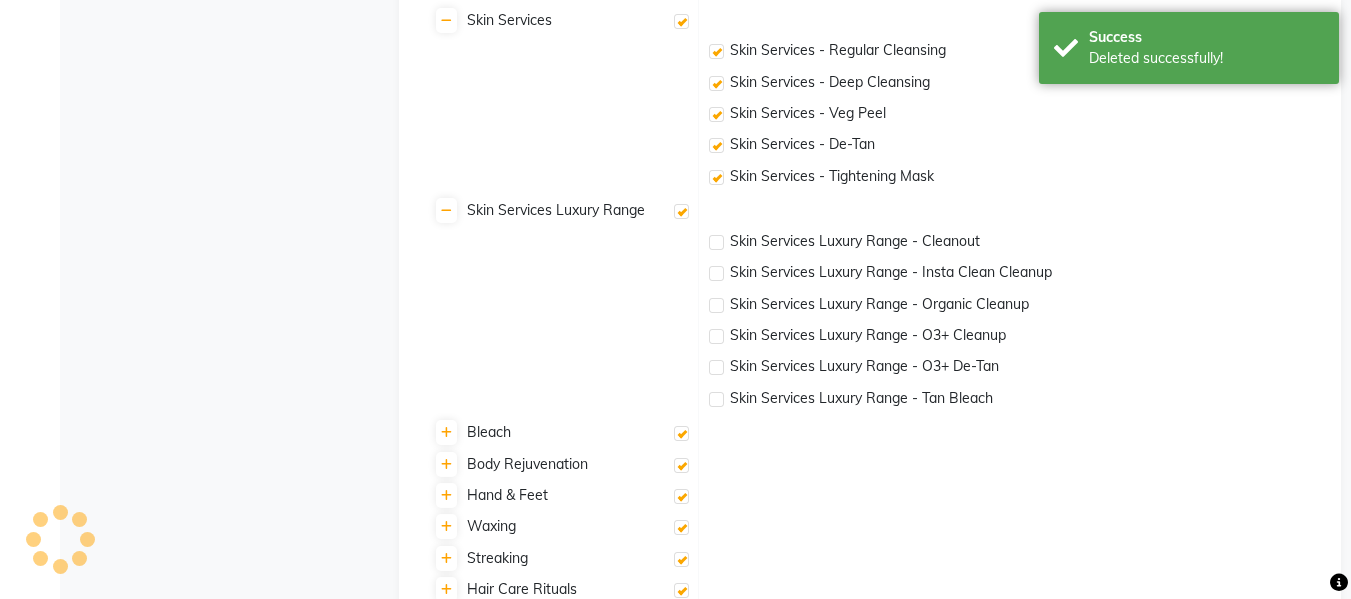 checkbox on "false" 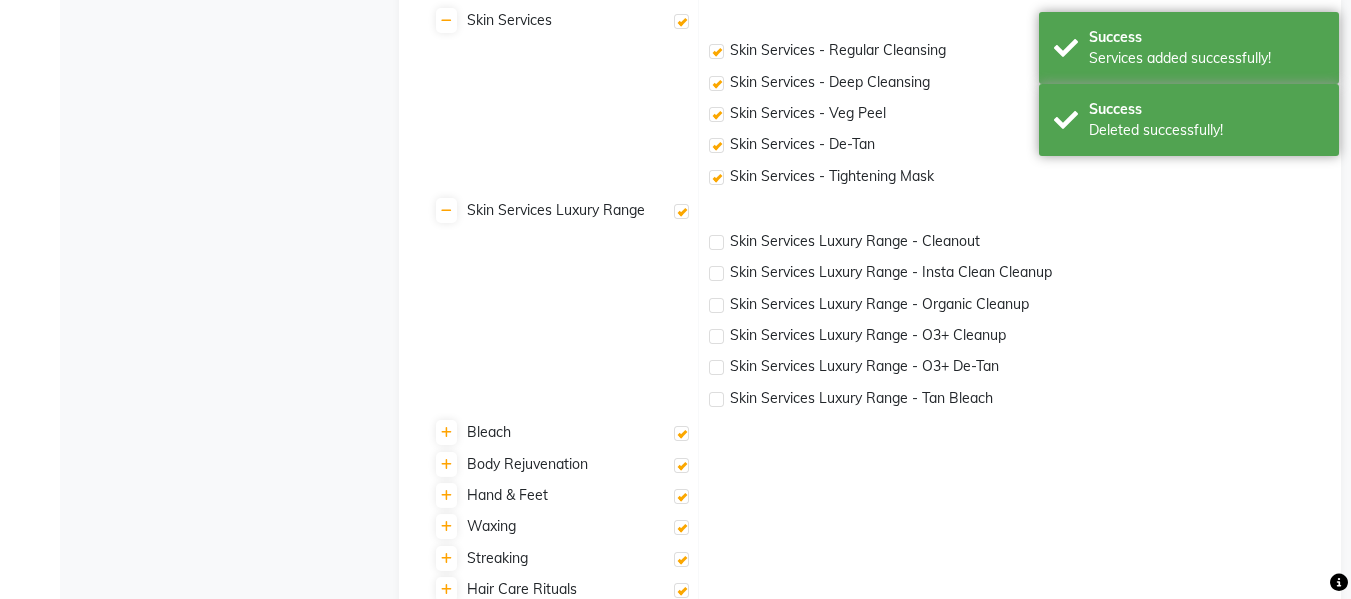 click on "Bleach" 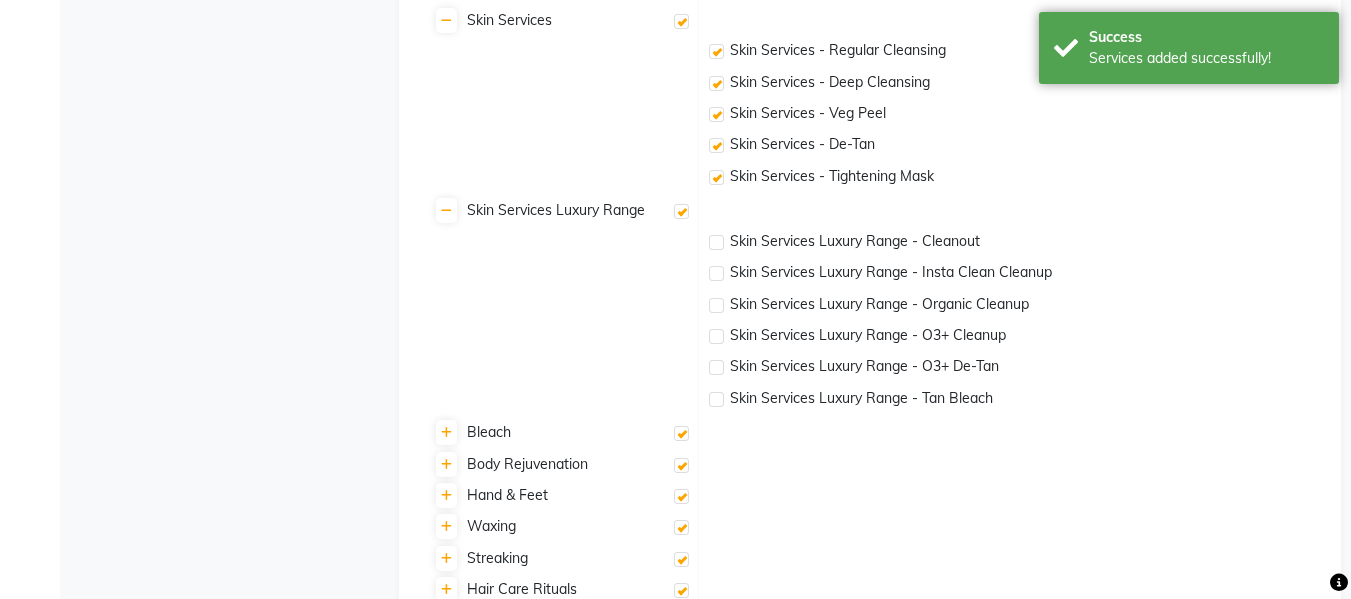 click at bounding box center (681, 433) 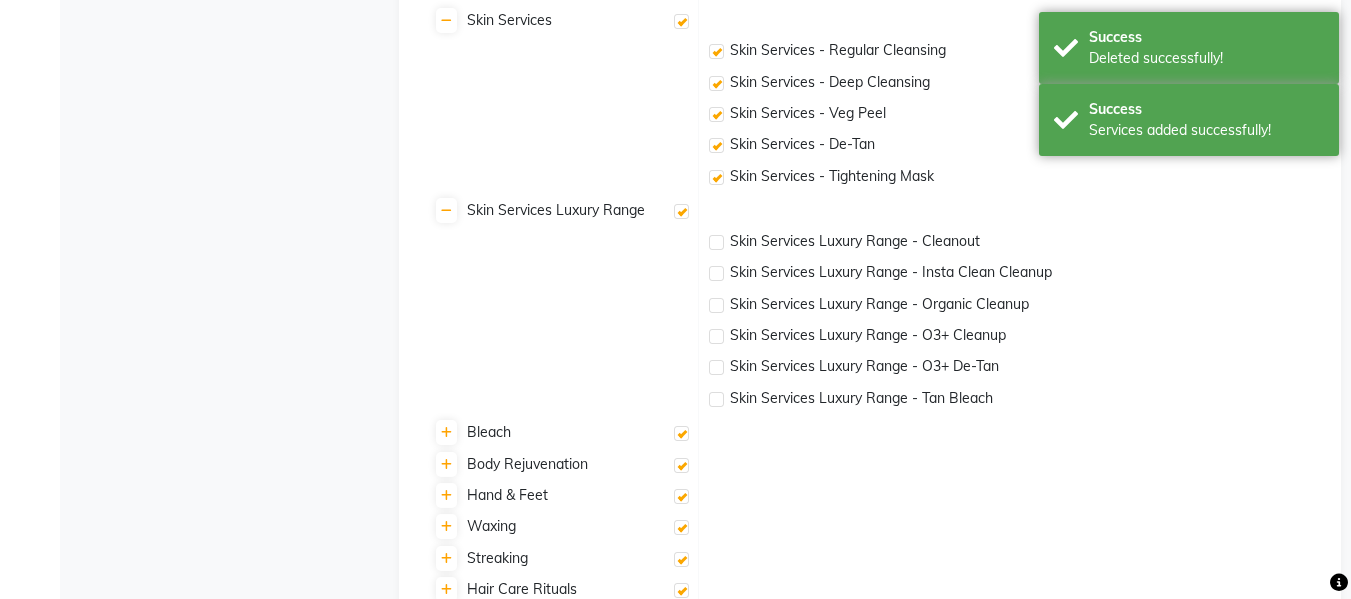 click at bounding box center (681, 433) 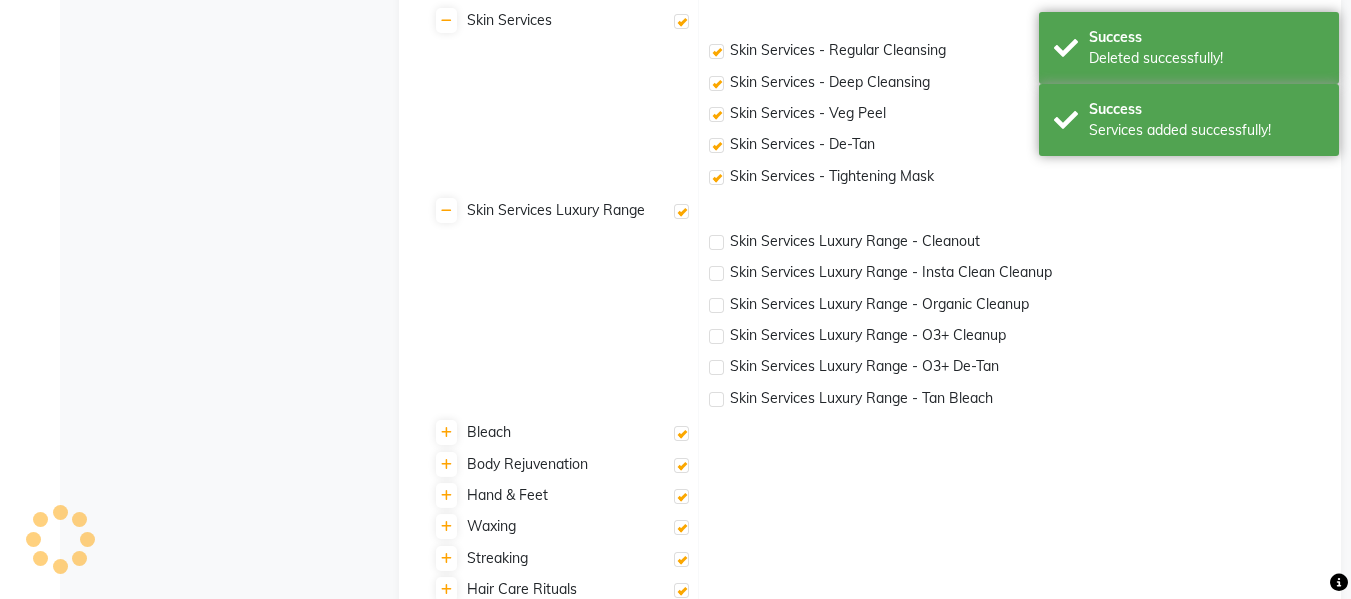 checkbox on "true" 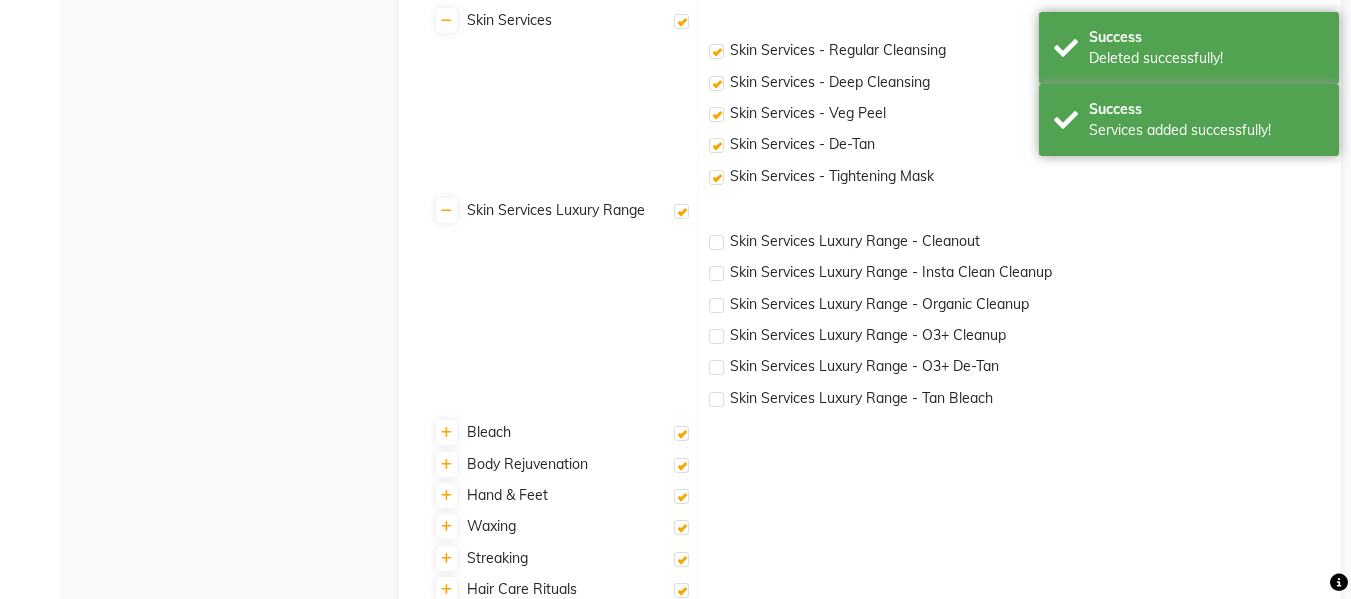 click at bounding box center (681, 433) 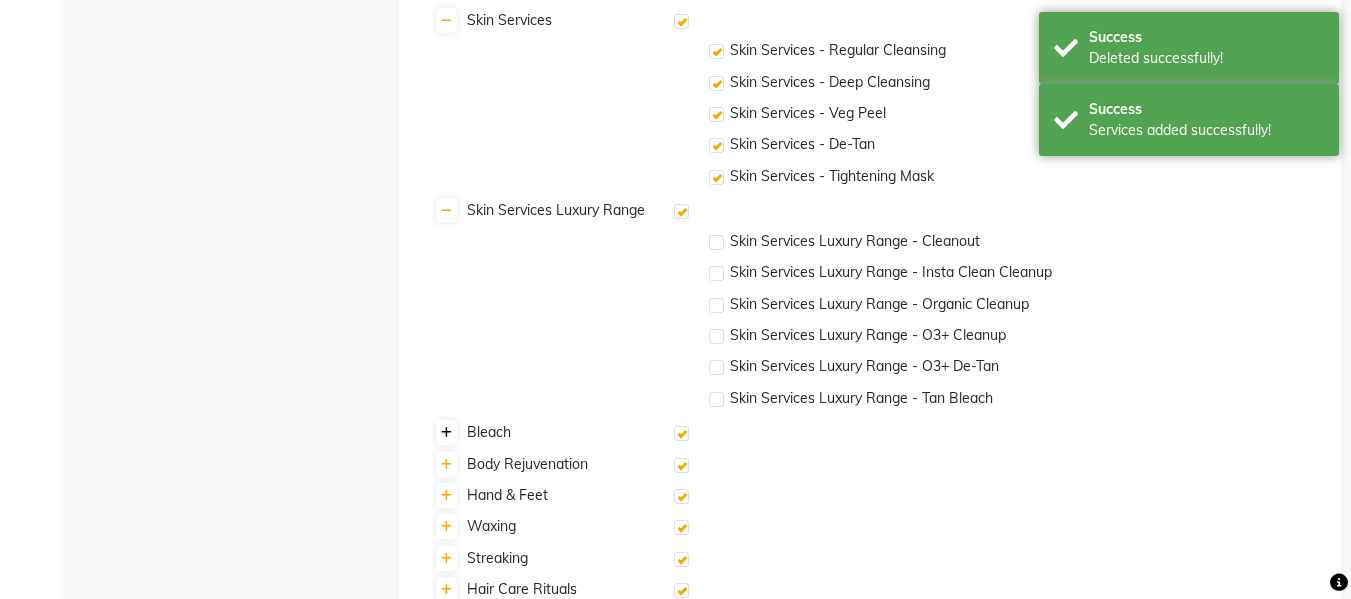 click 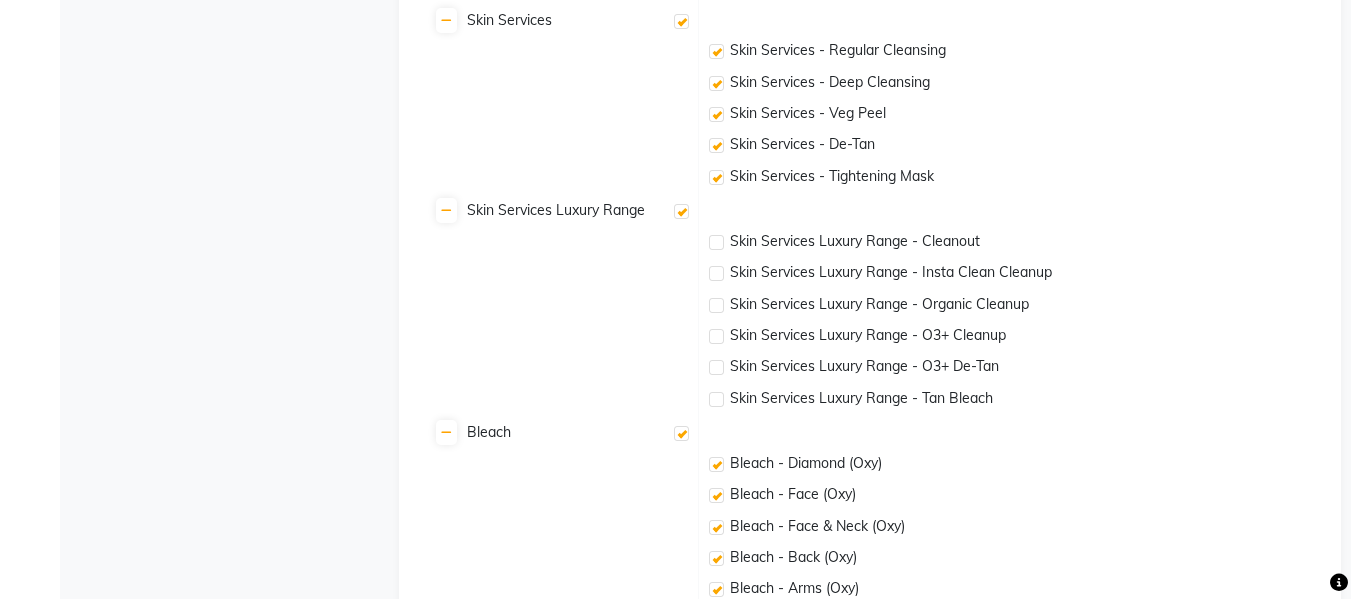 click 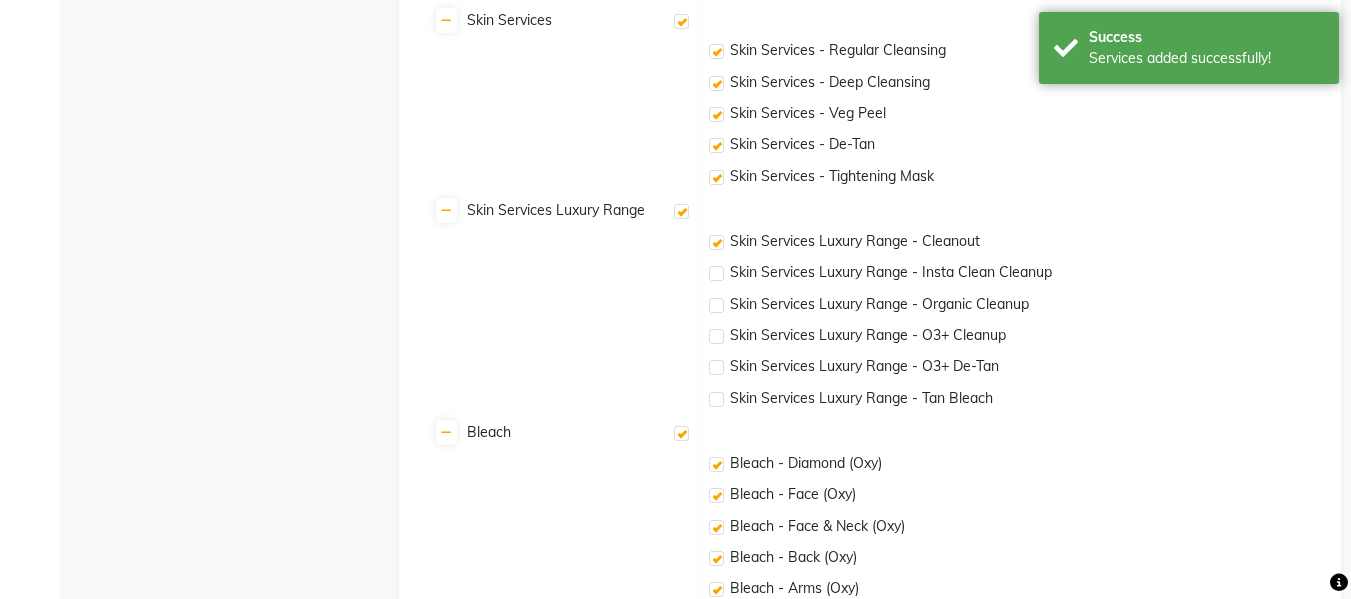 click 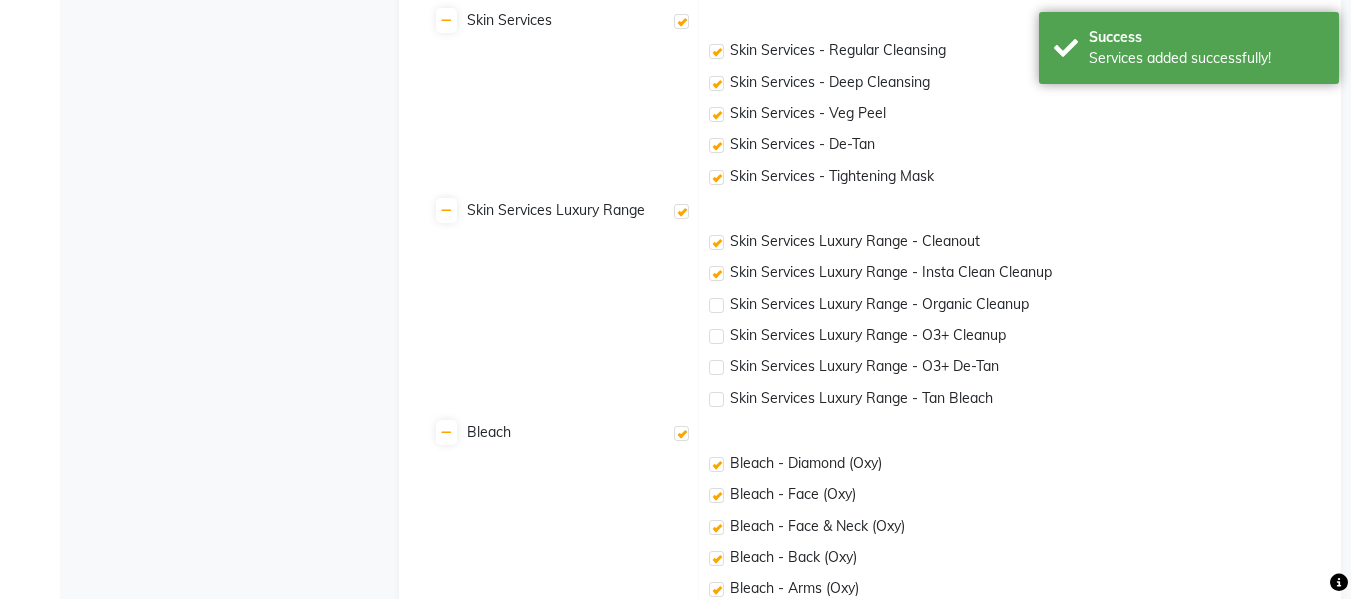 click 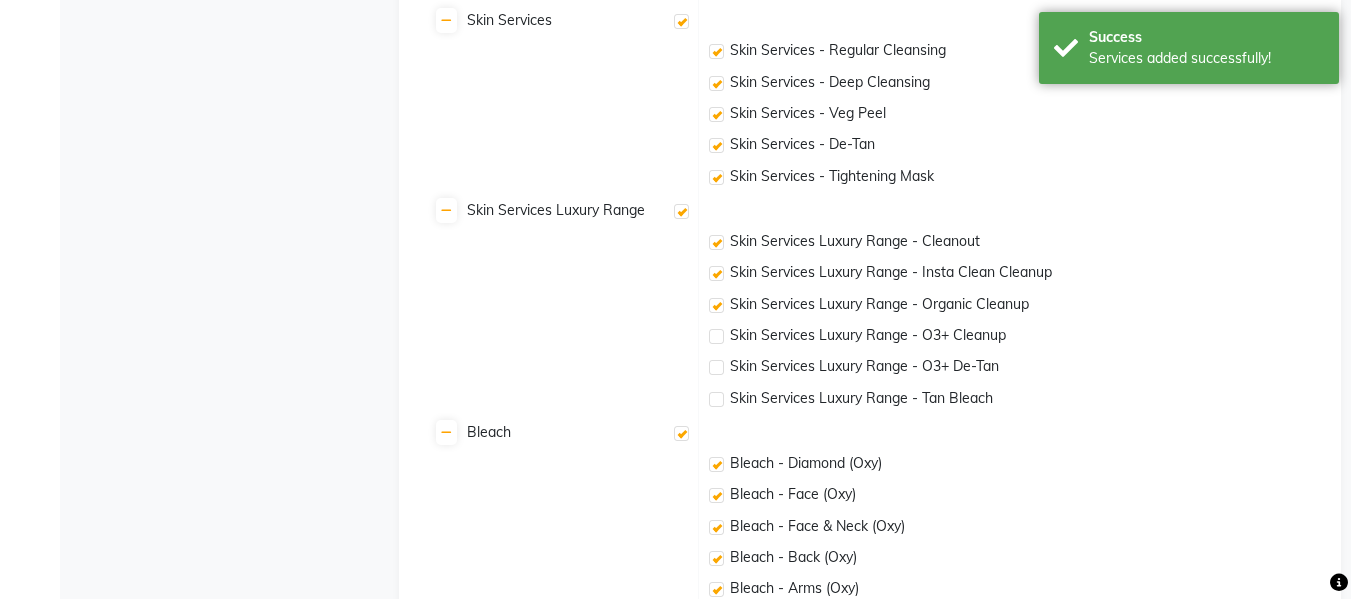 click 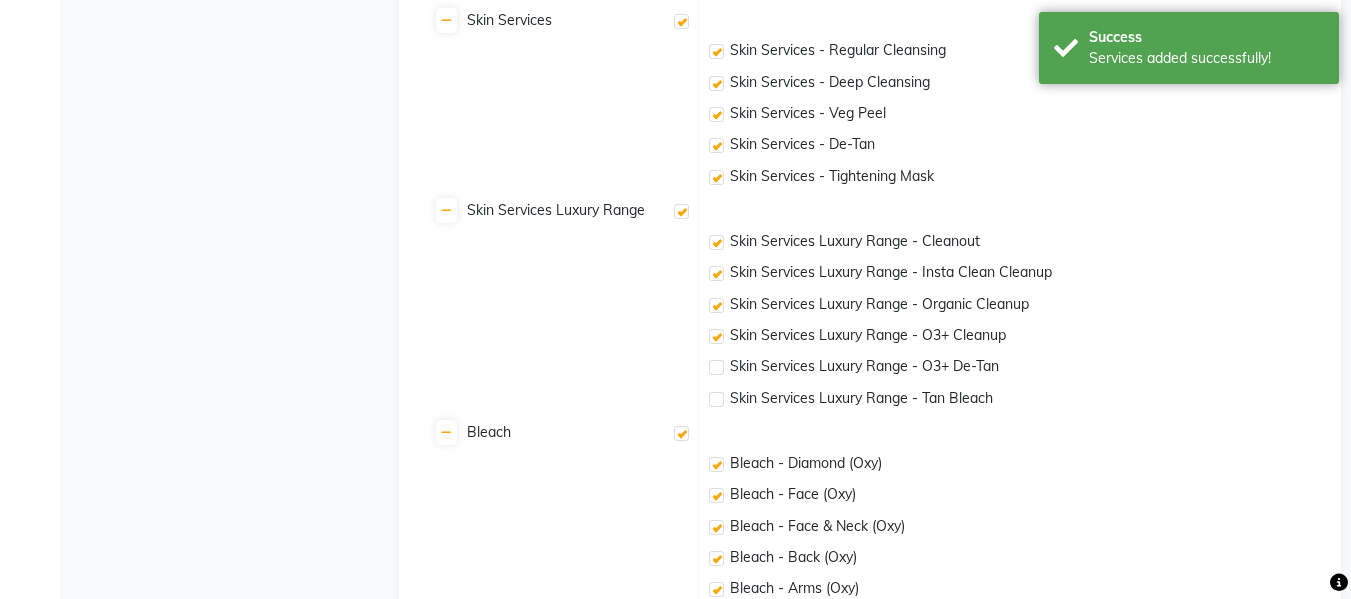 click 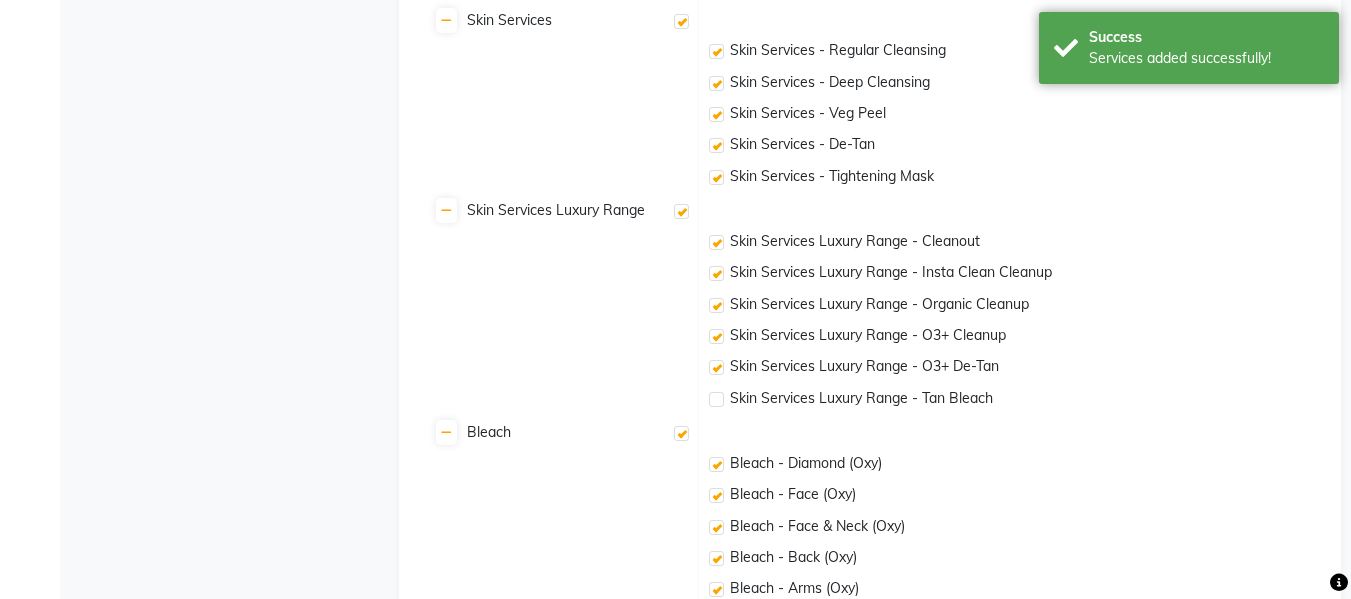 click 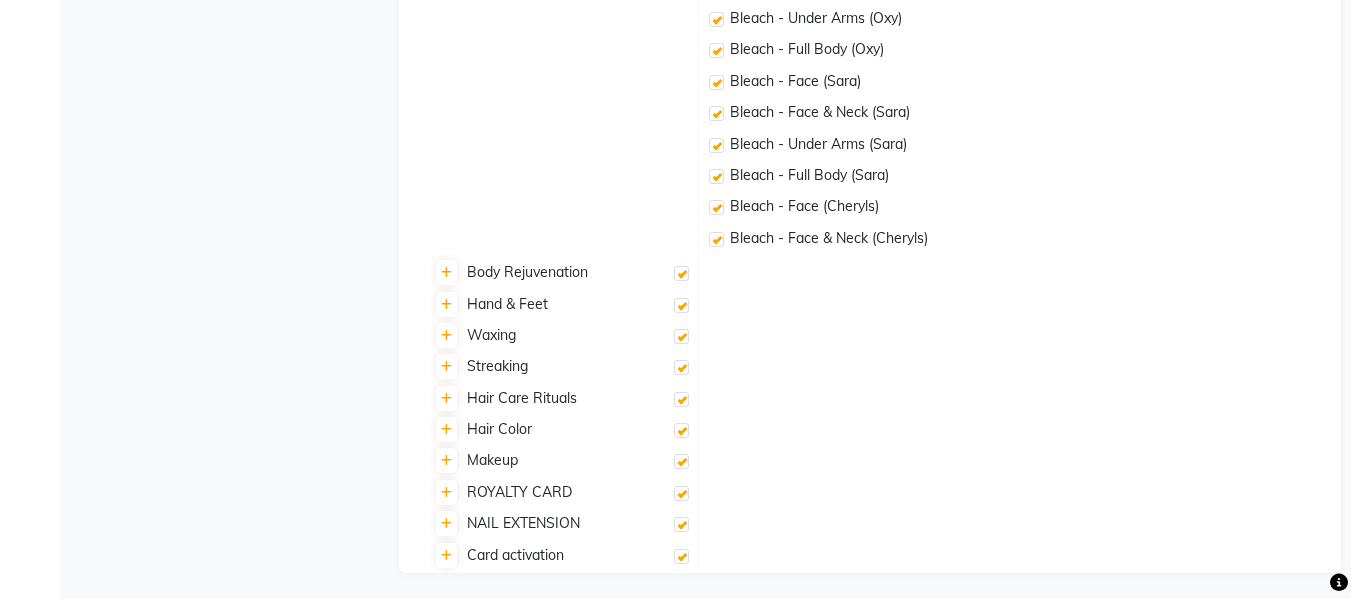 scroll, scrollTop: 2739, scrollLeft: 0, axis: vertical 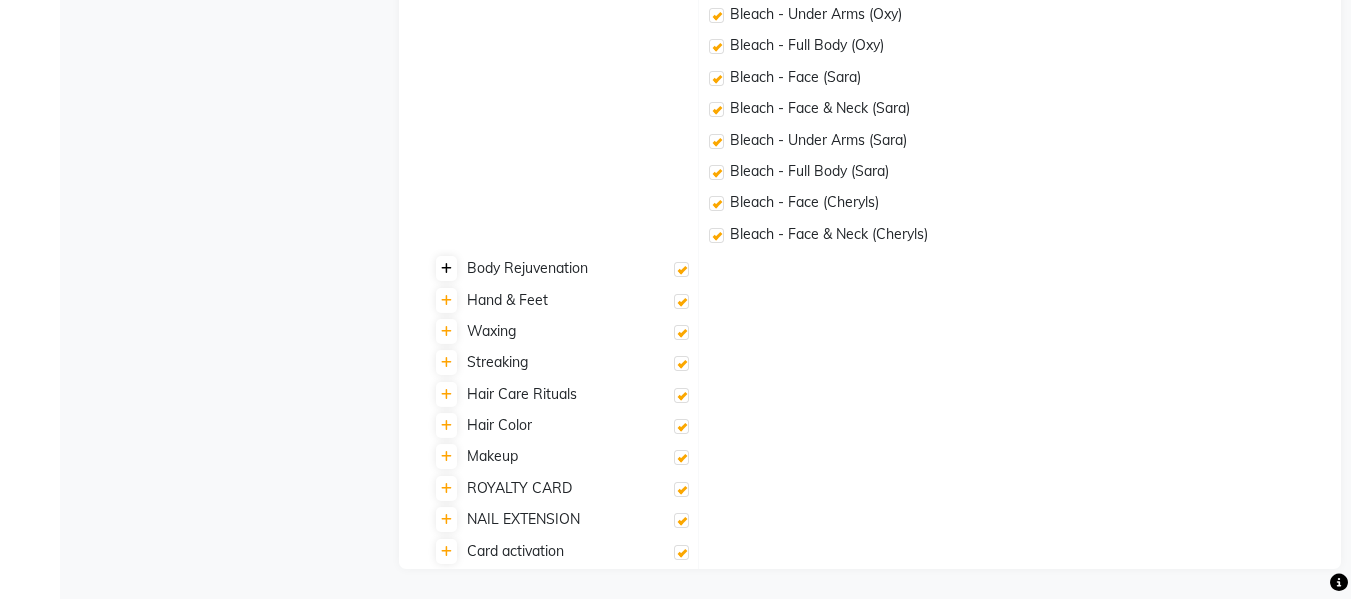 click 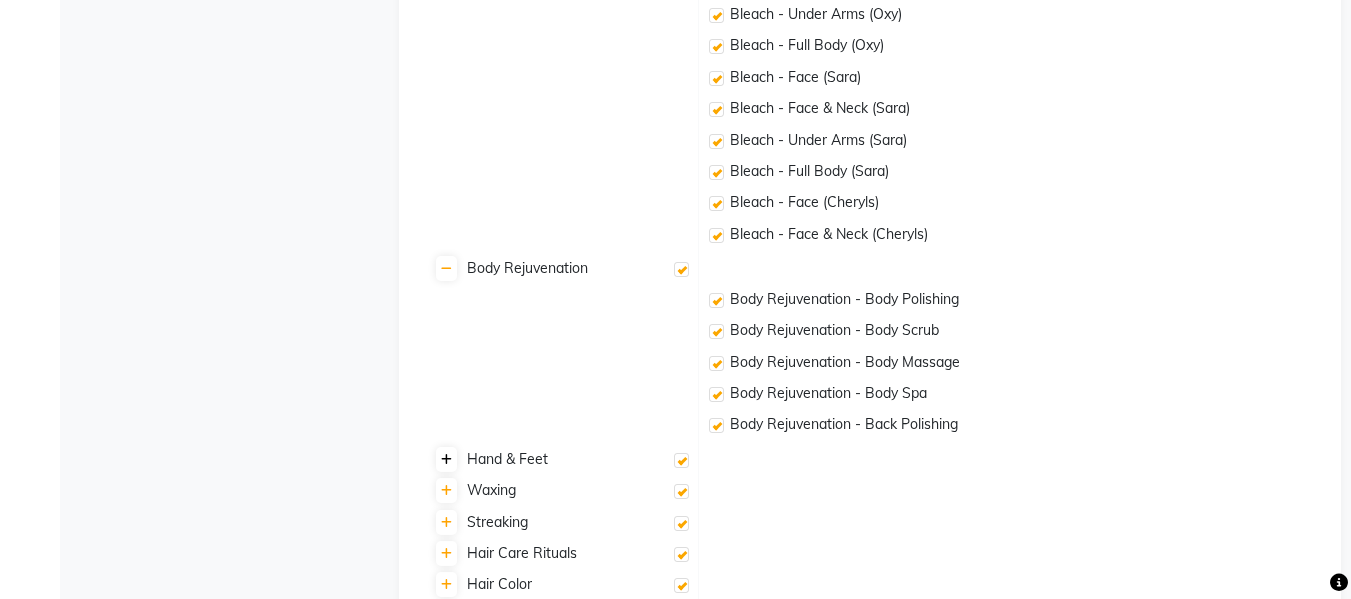 click 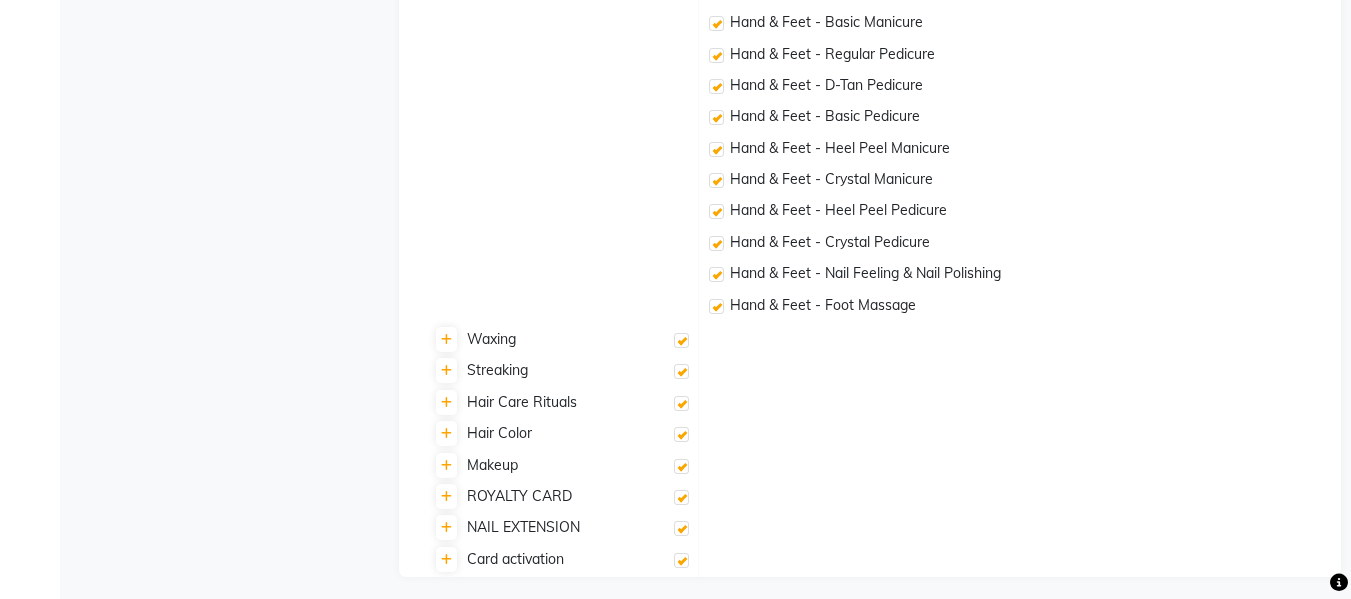 scroll, scrollTop: 3277, scrollLeft: 0, axis: vertical 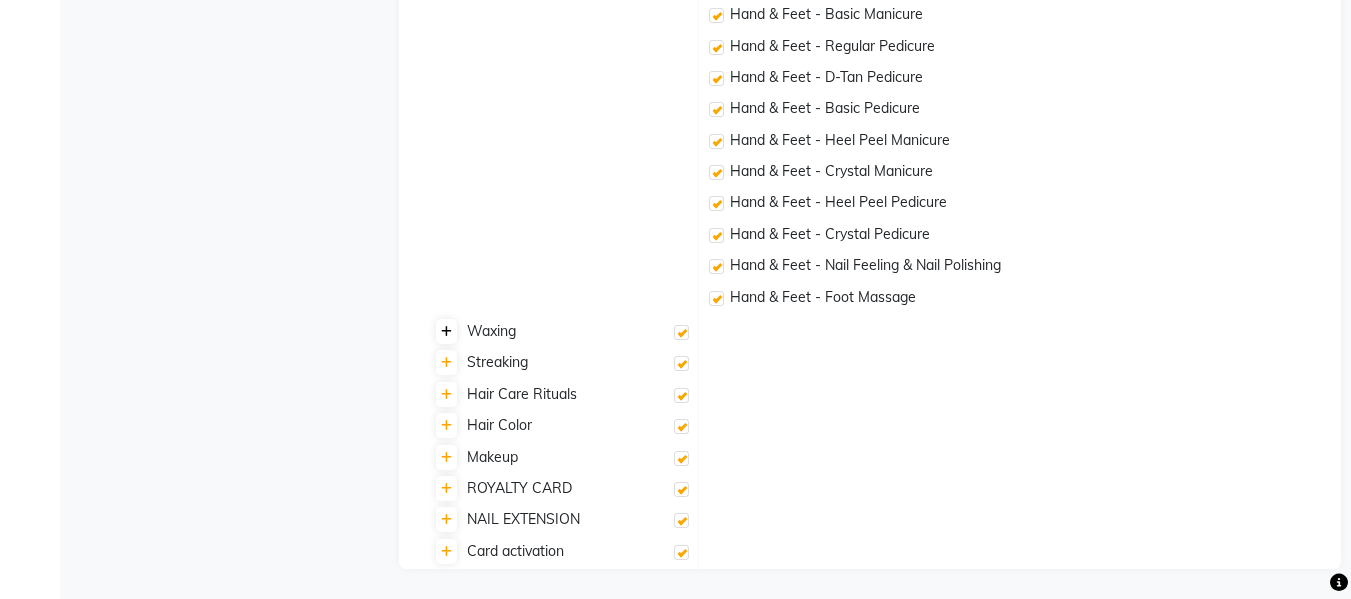 click 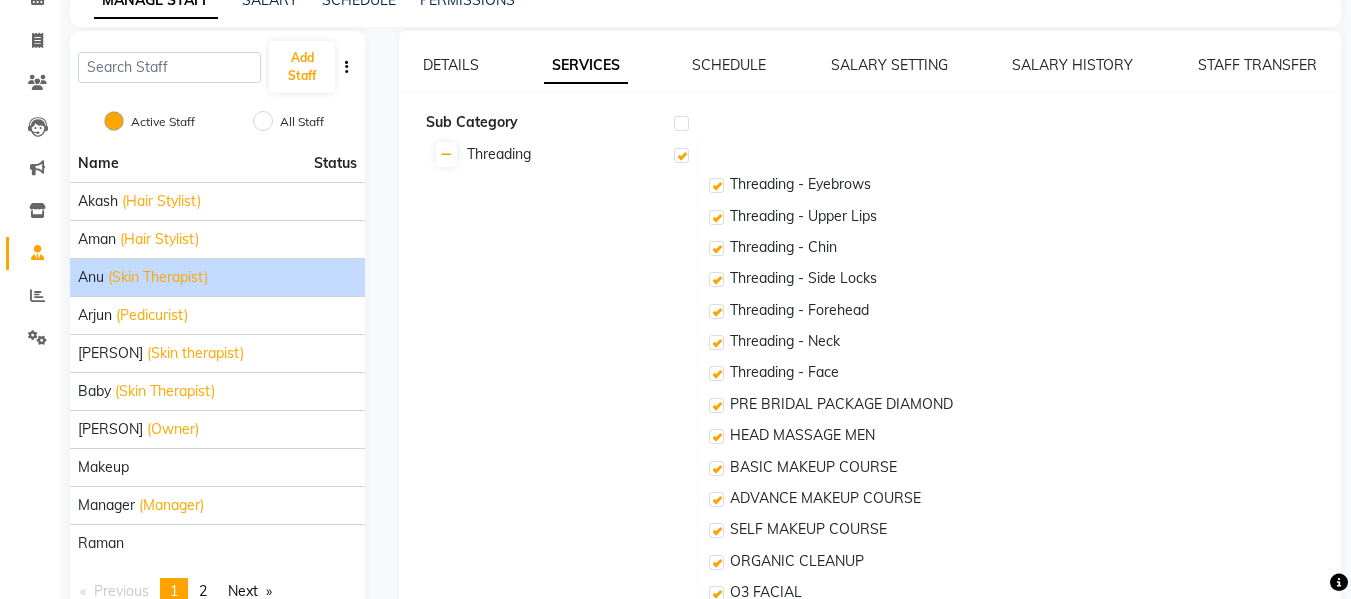 scroll, scrollTop: 0, scrollLeft: 0, axis: both 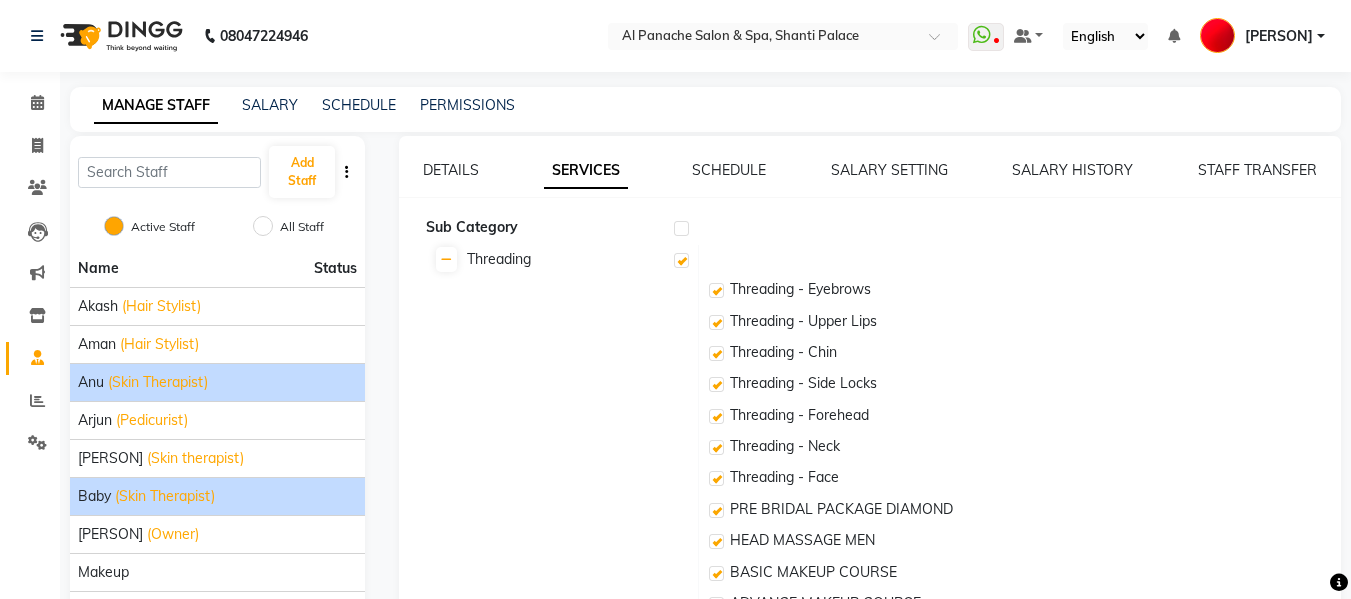 click on "[NAME] (Skin Therapist)" 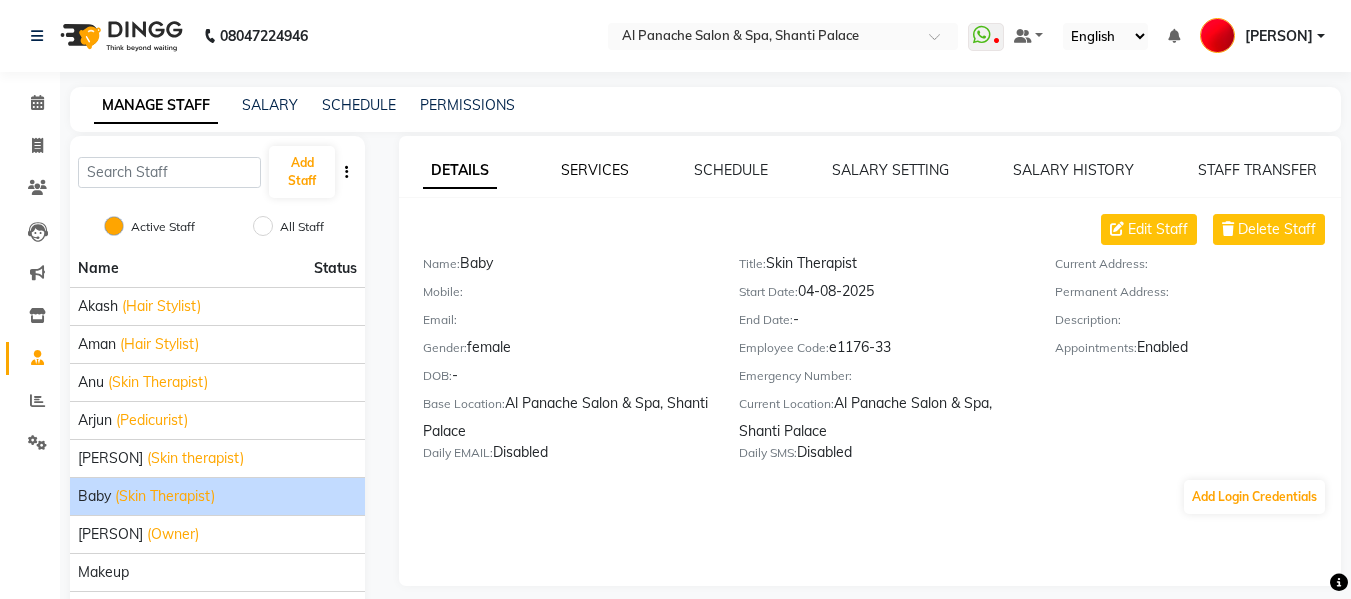 click on "SERVICES" 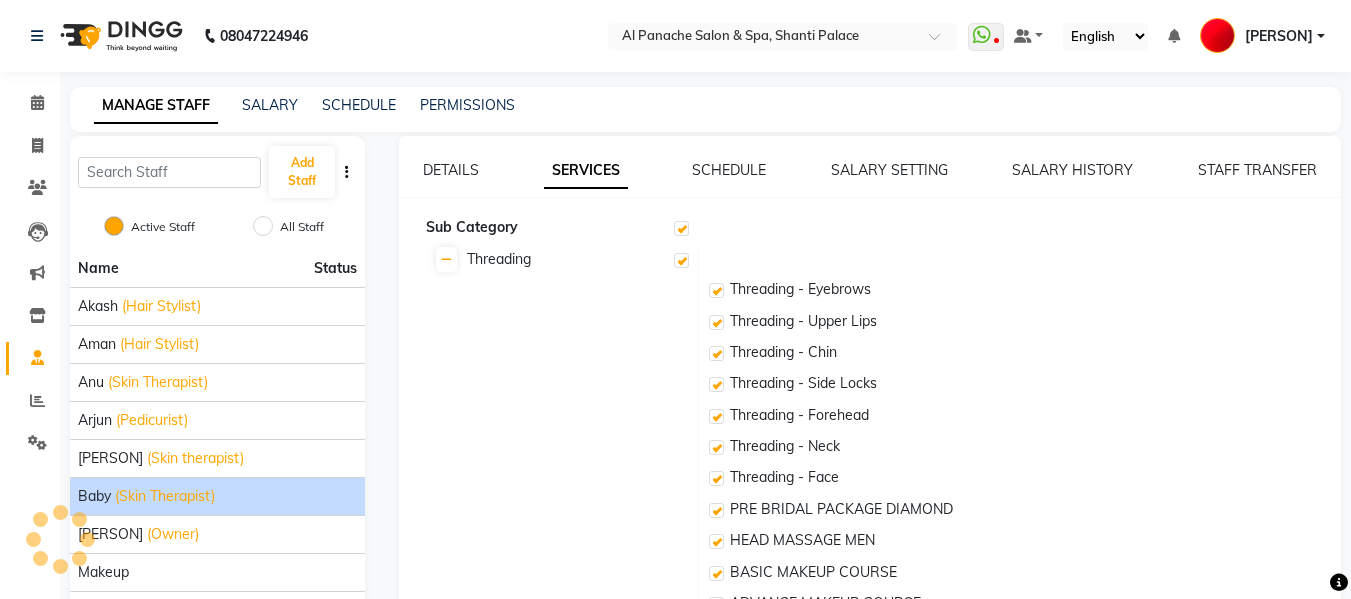 checkbox on "true" 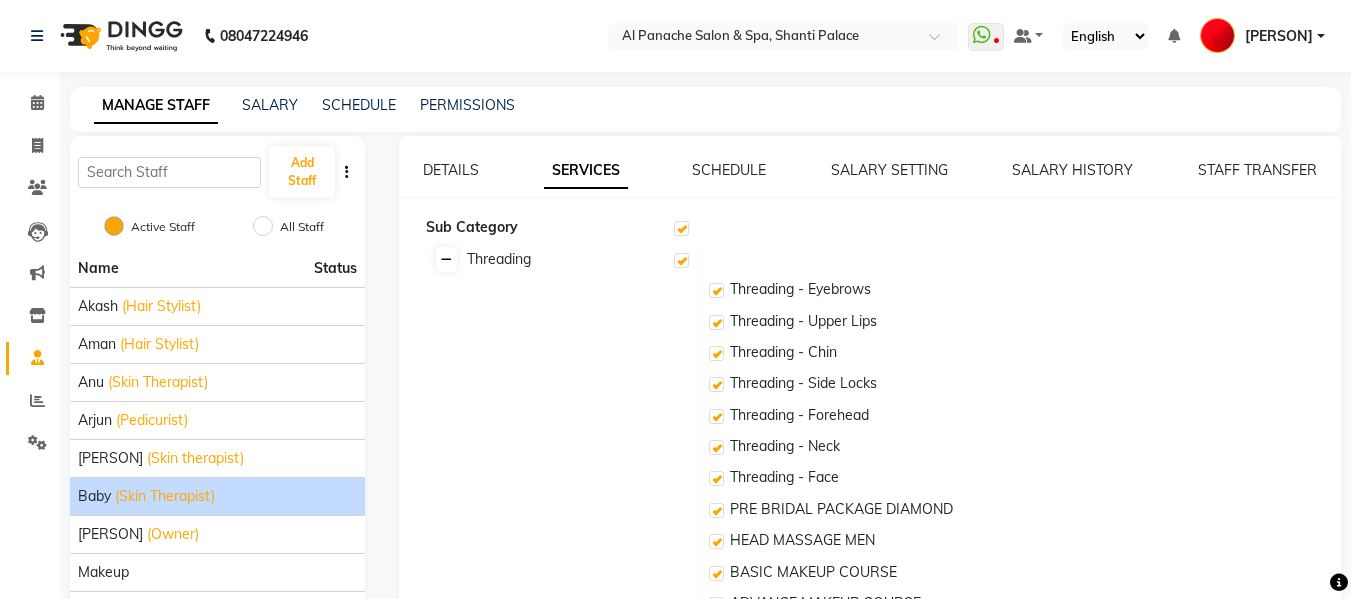 click 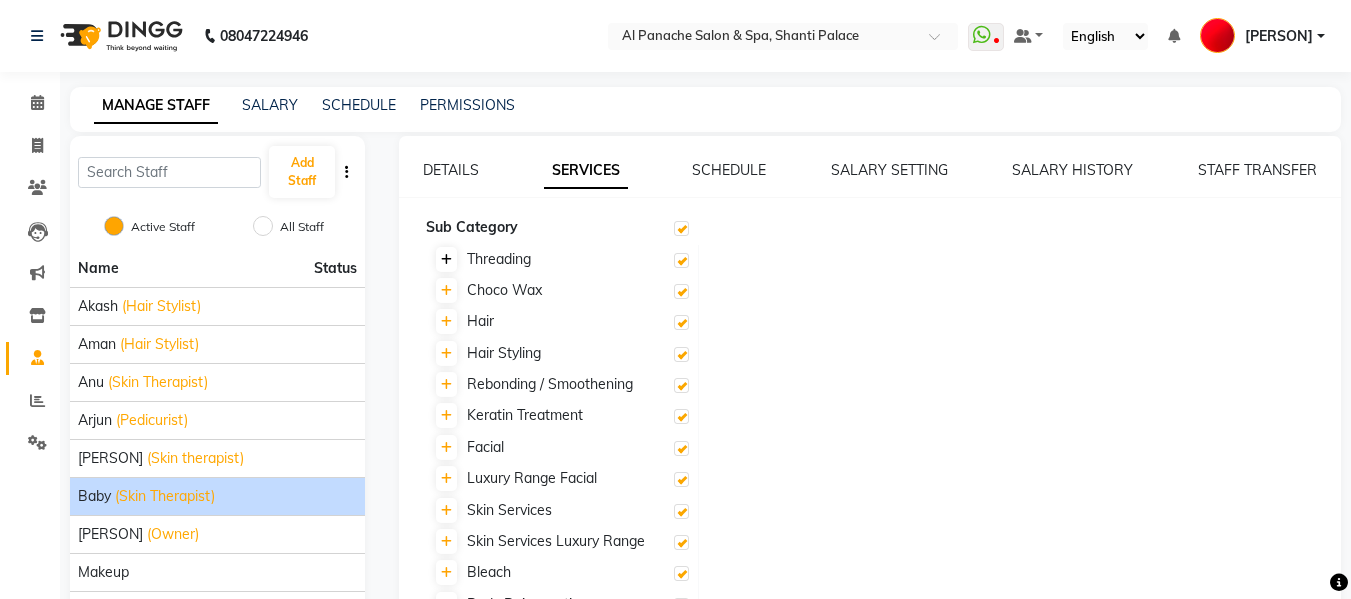 click 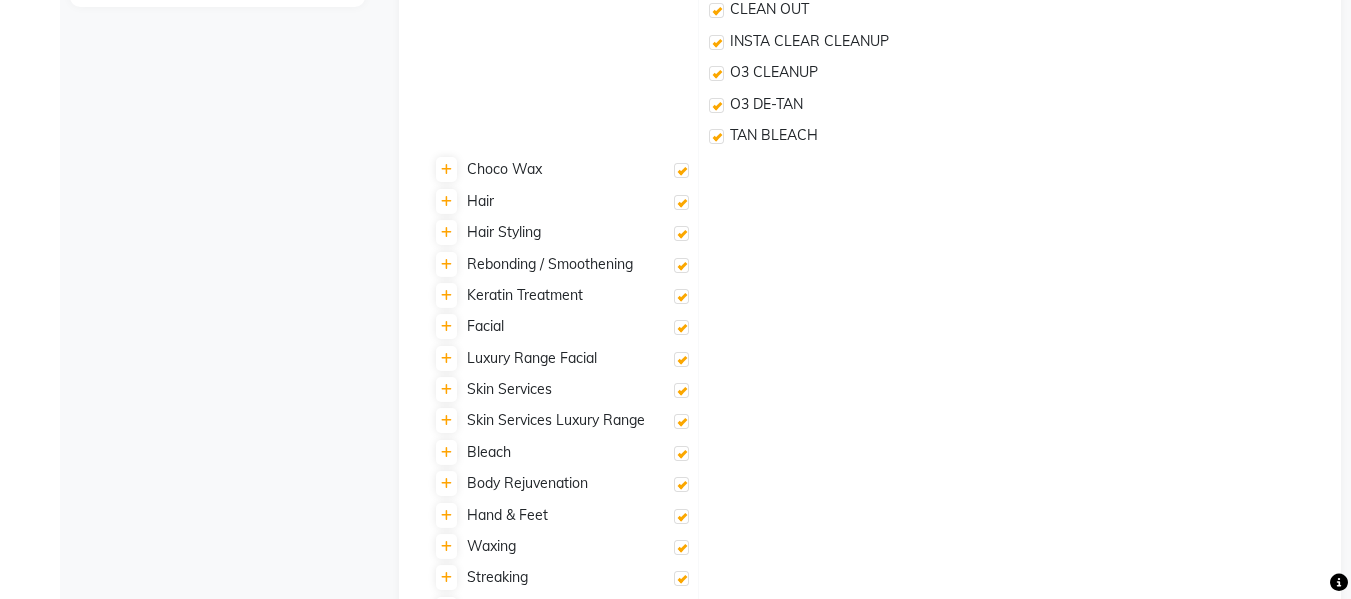 scroll, scrollTop: 694, scrollLeft: 0, axis: vertical 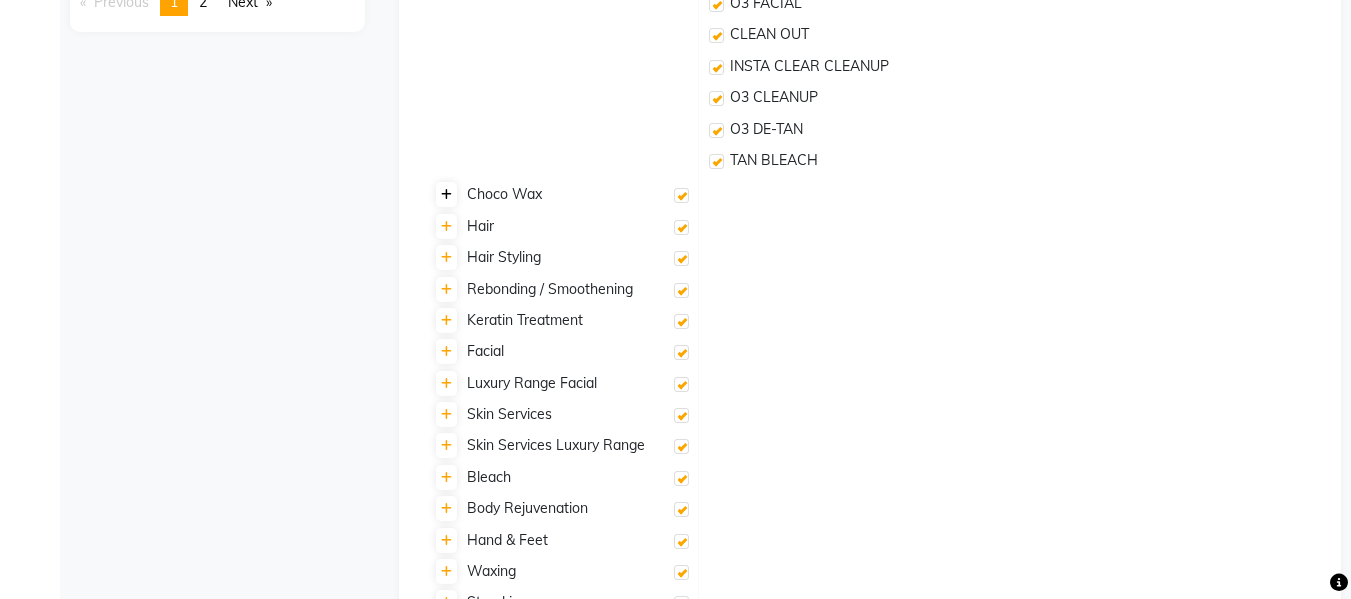 click 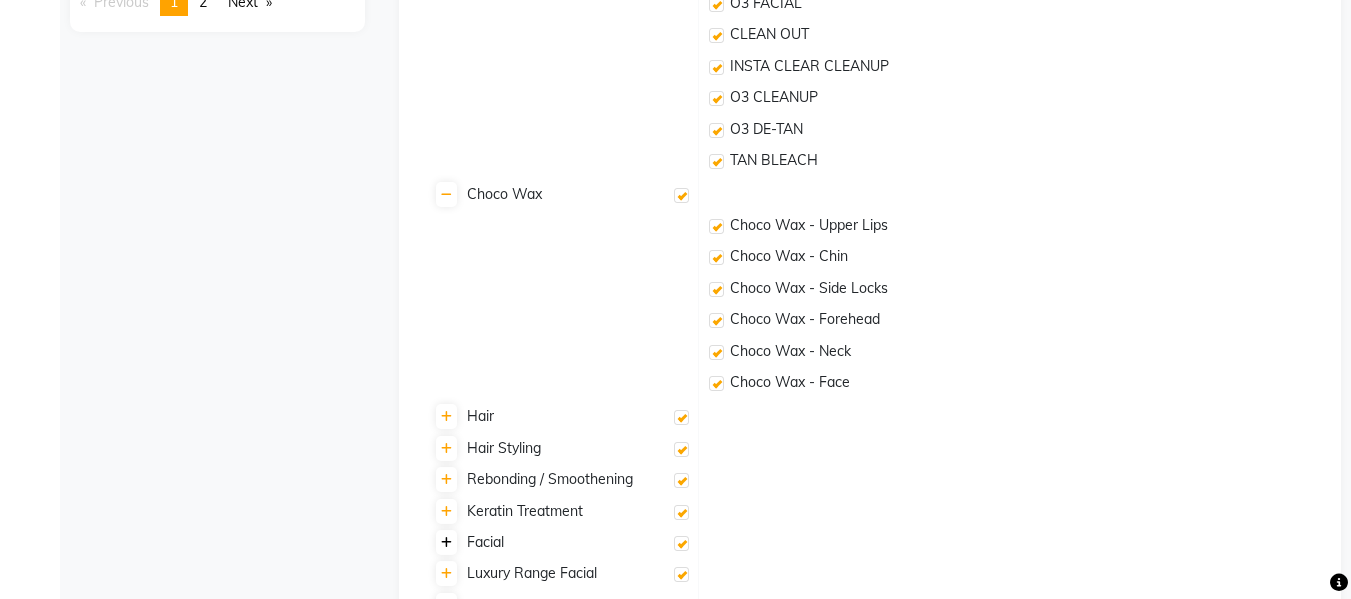 click 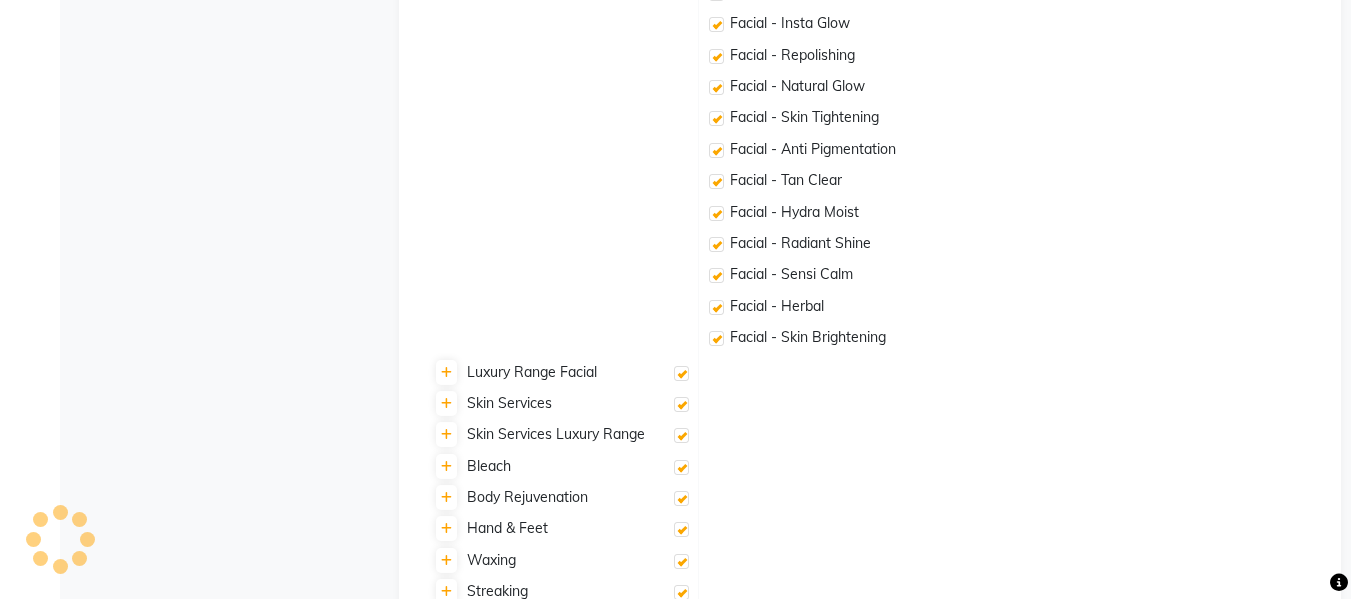 scroll, scrollTop: 1334, scrollLeft: 0, axis: vertical 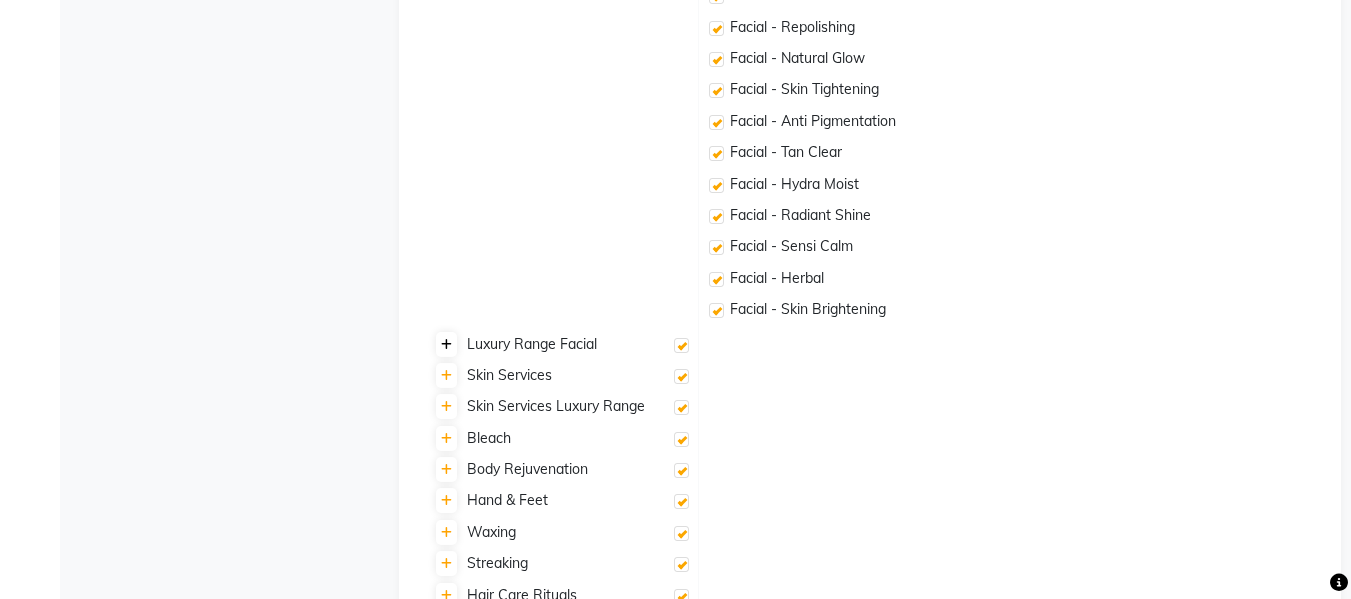 click 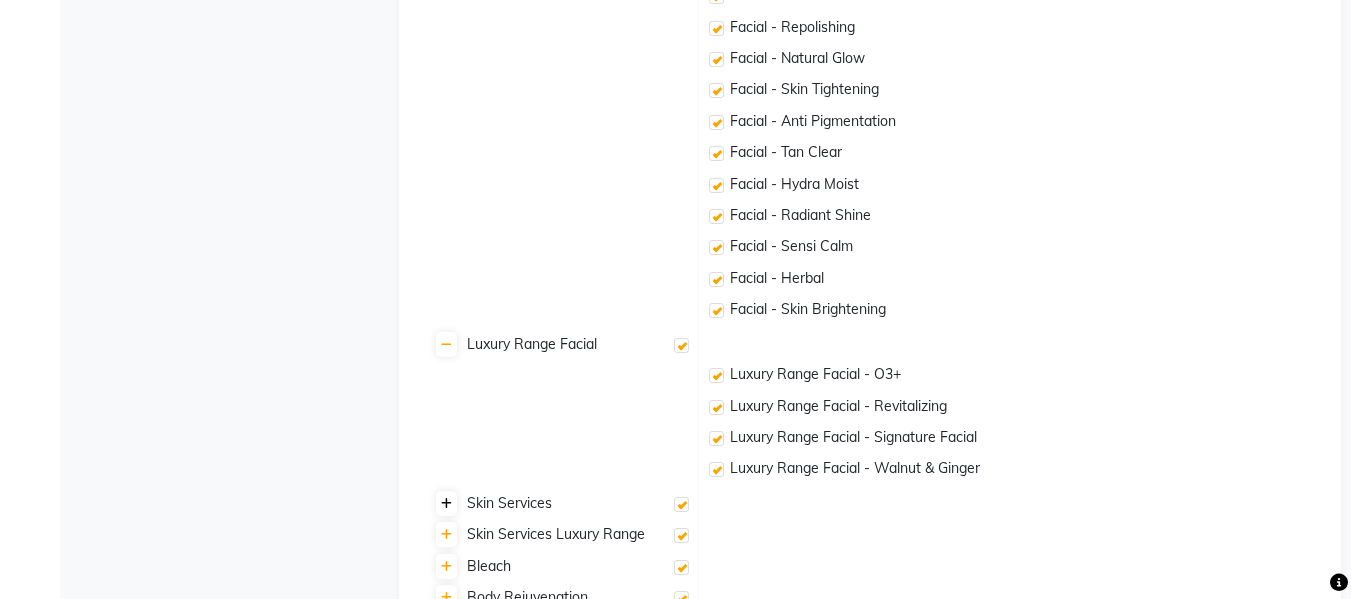 click 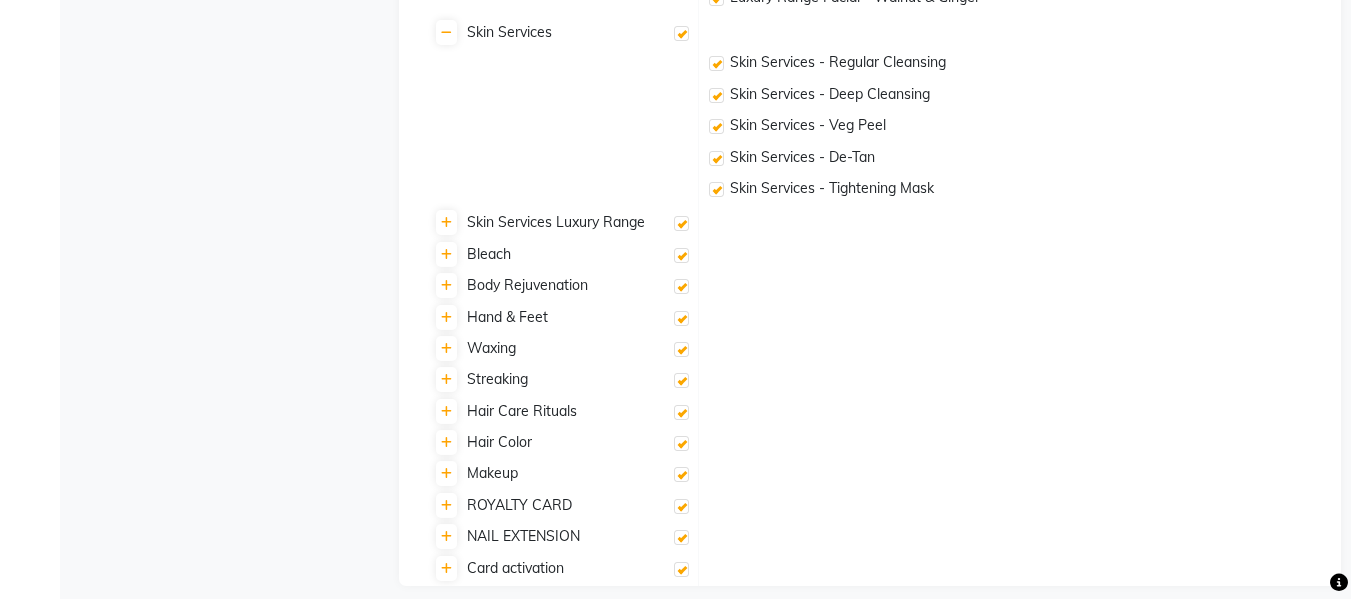 scroll, scrollTop: 1814, scrollLeft: 0, axis: vertical 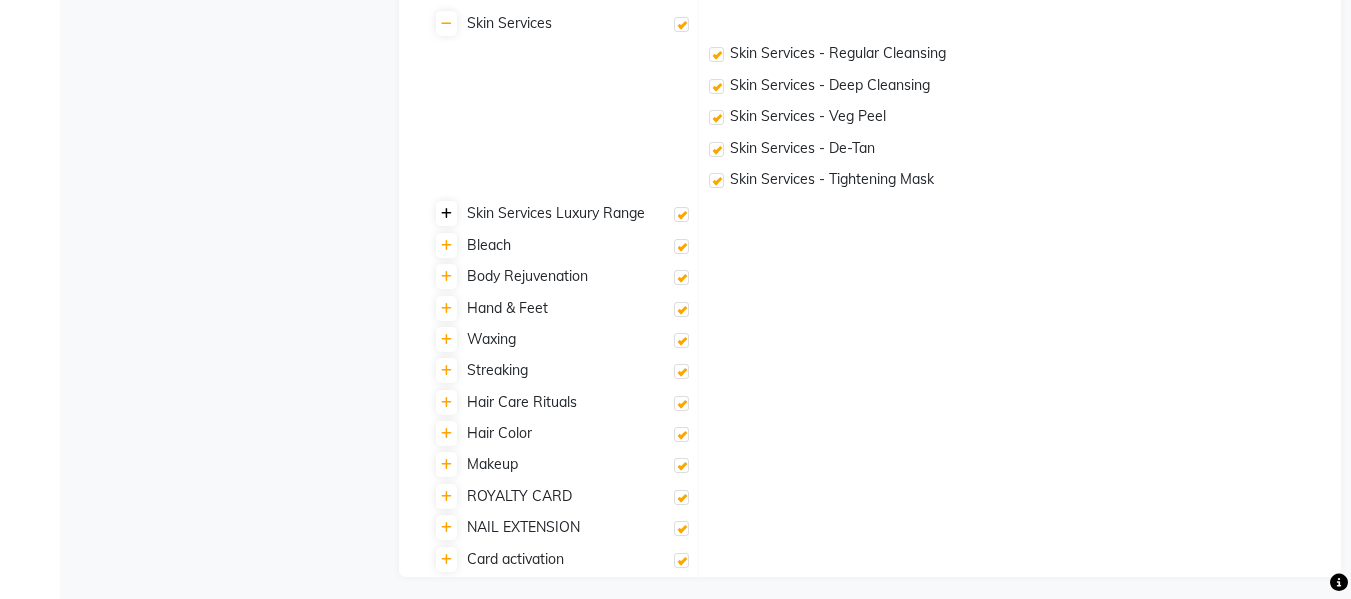 click 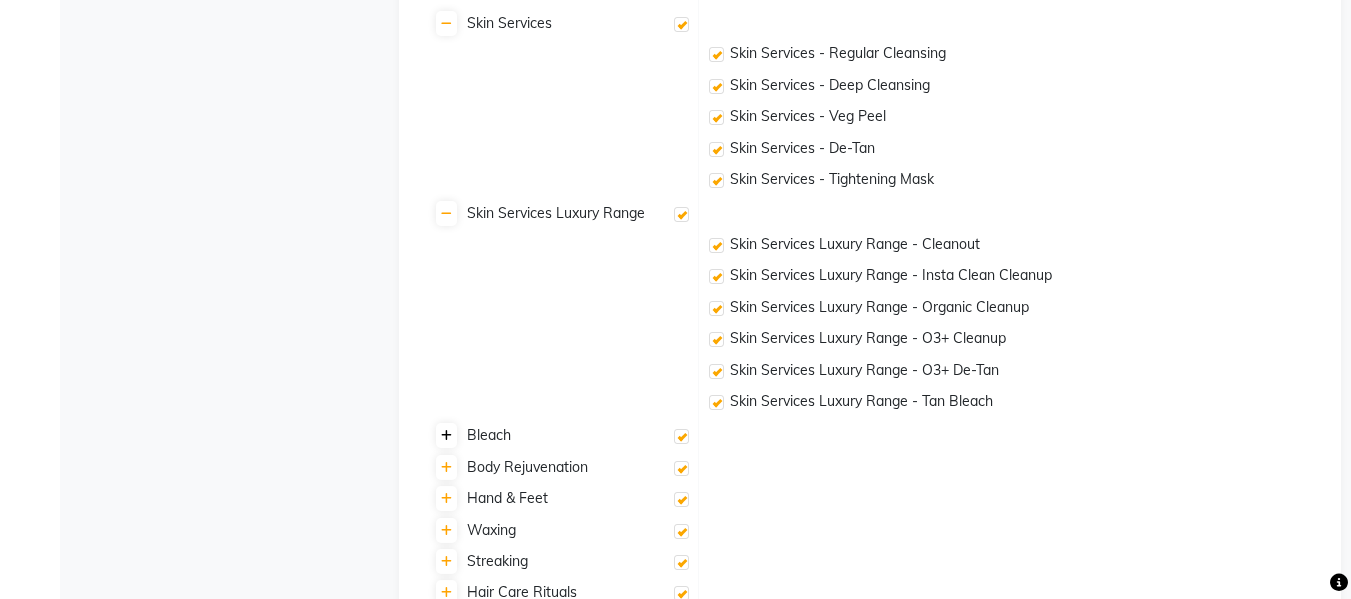 click 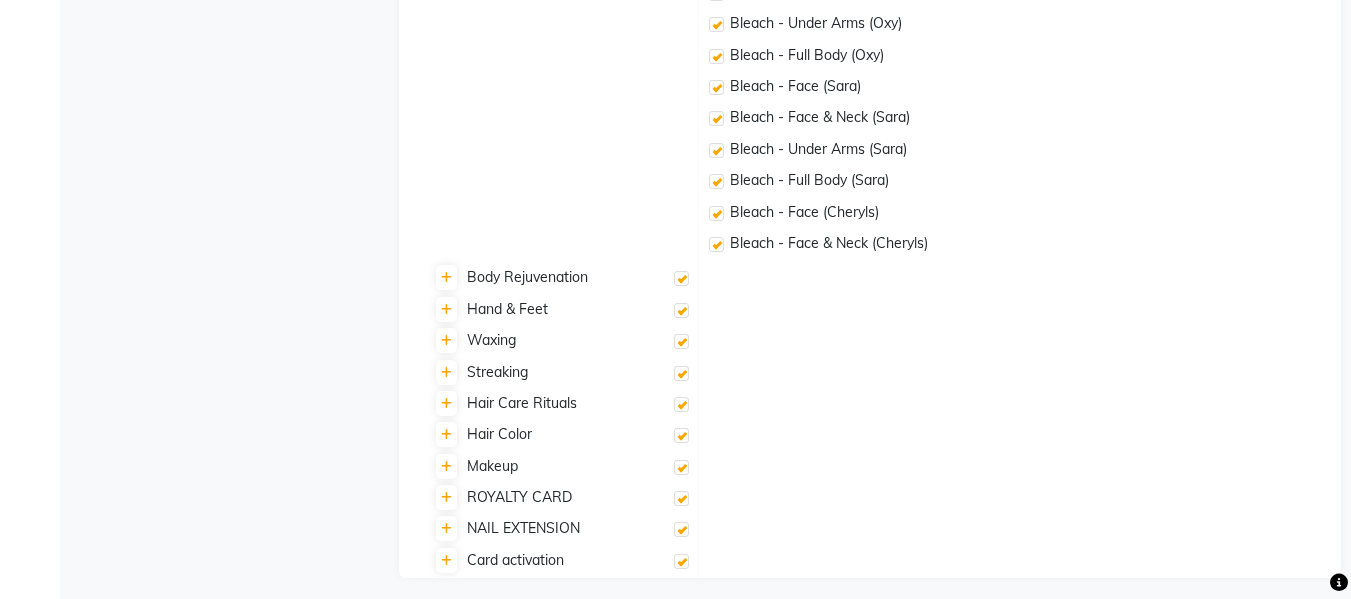scroll, scrollTop: 2454, scrollLeft: 0, axis: vertical 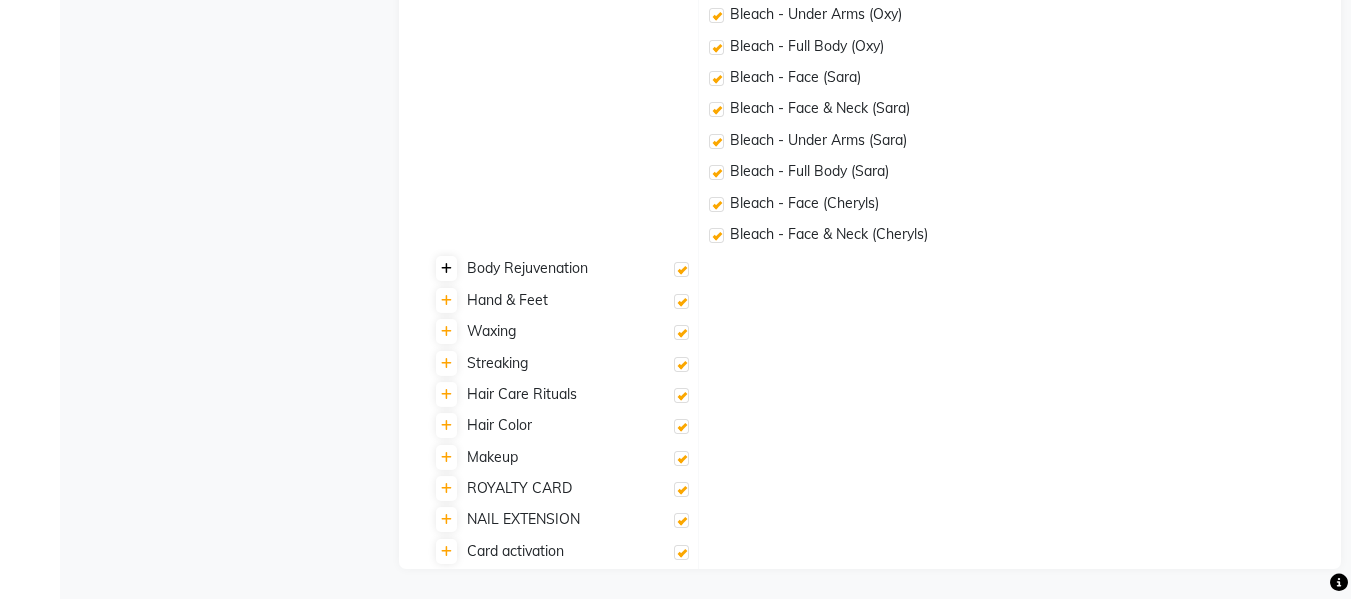 click 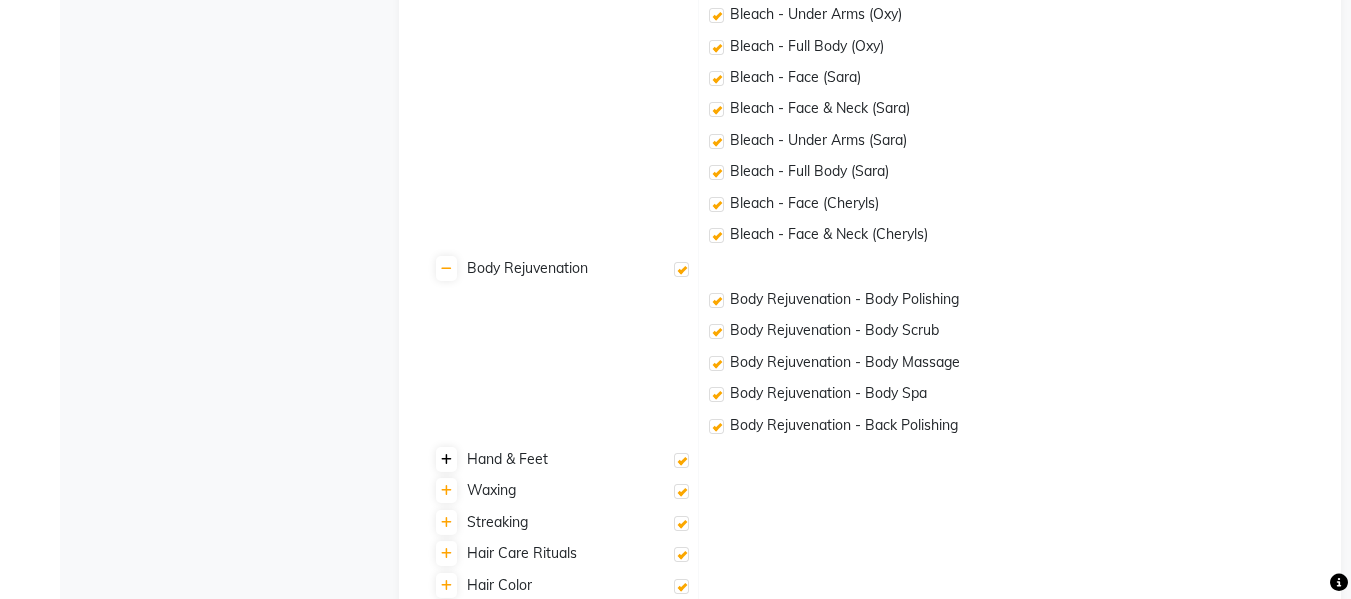 click 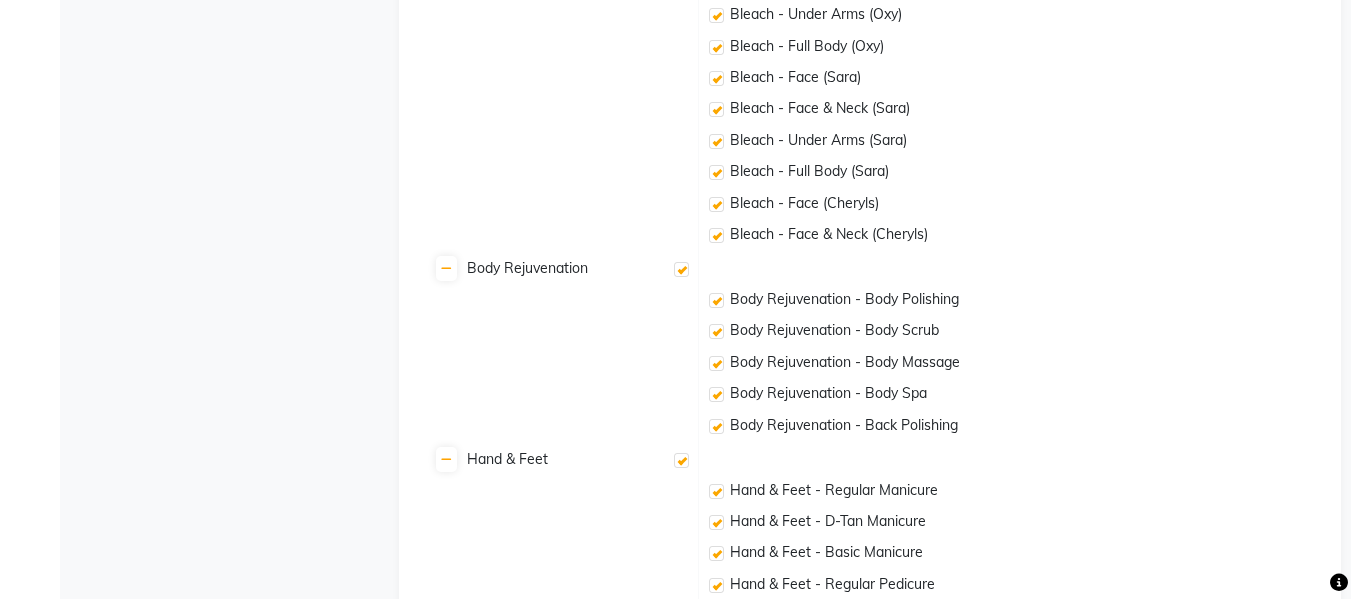 scroll, scrollTop: 2978, scrollLeft: 0, axis: vertical 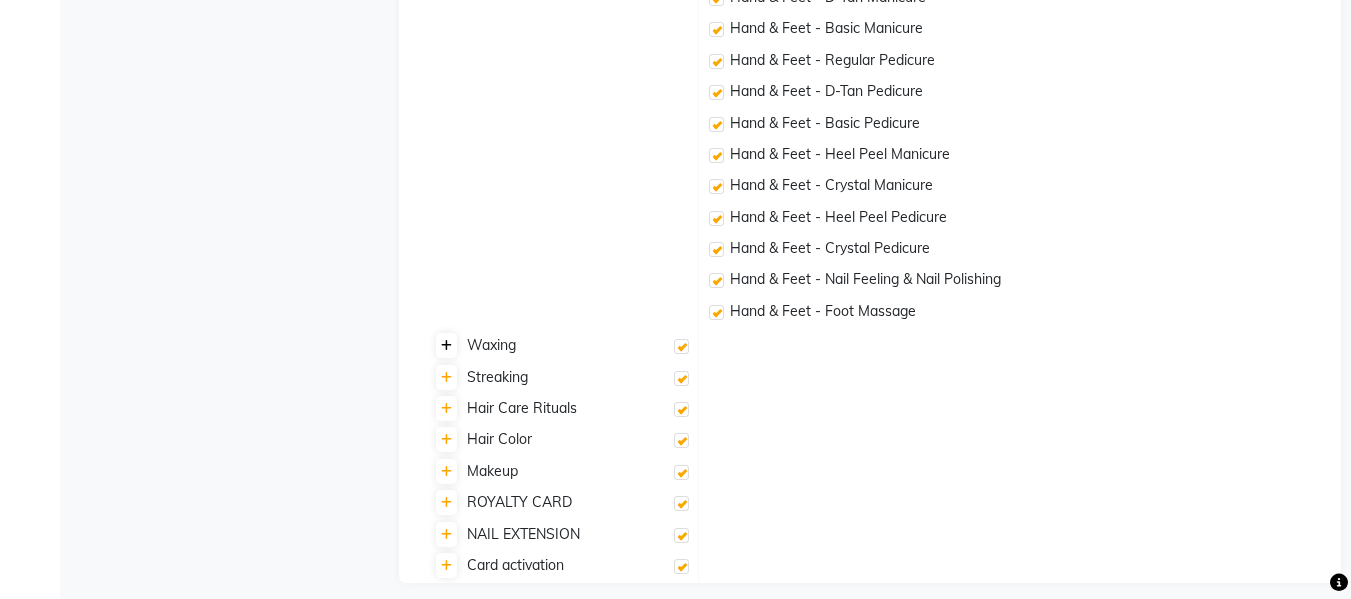 click 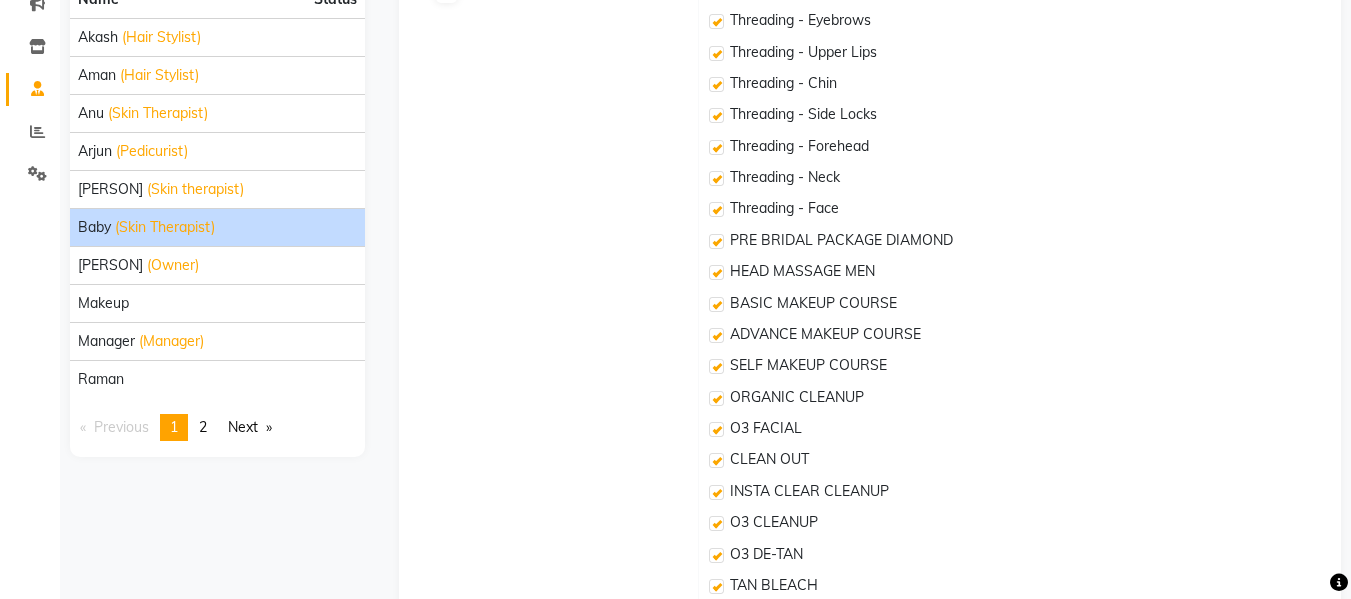 scroll, scrollTop: 280, scrollLeft: 0, axis: vertical 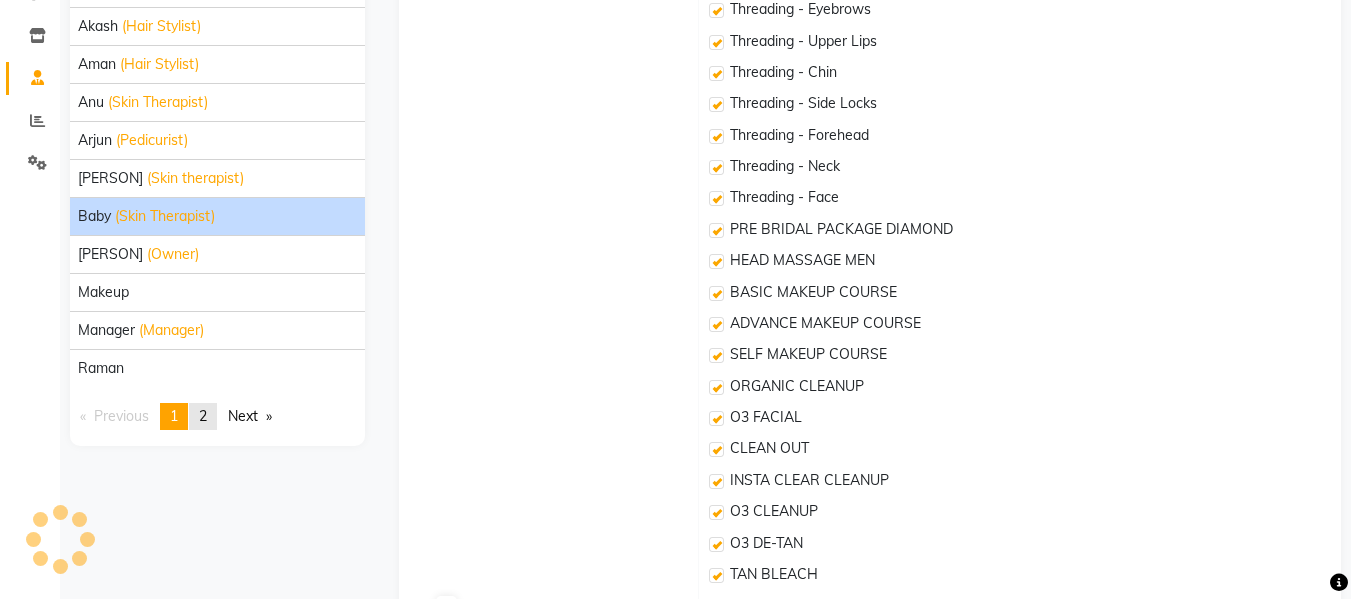 click on "2" at bounding box center [203, 416] 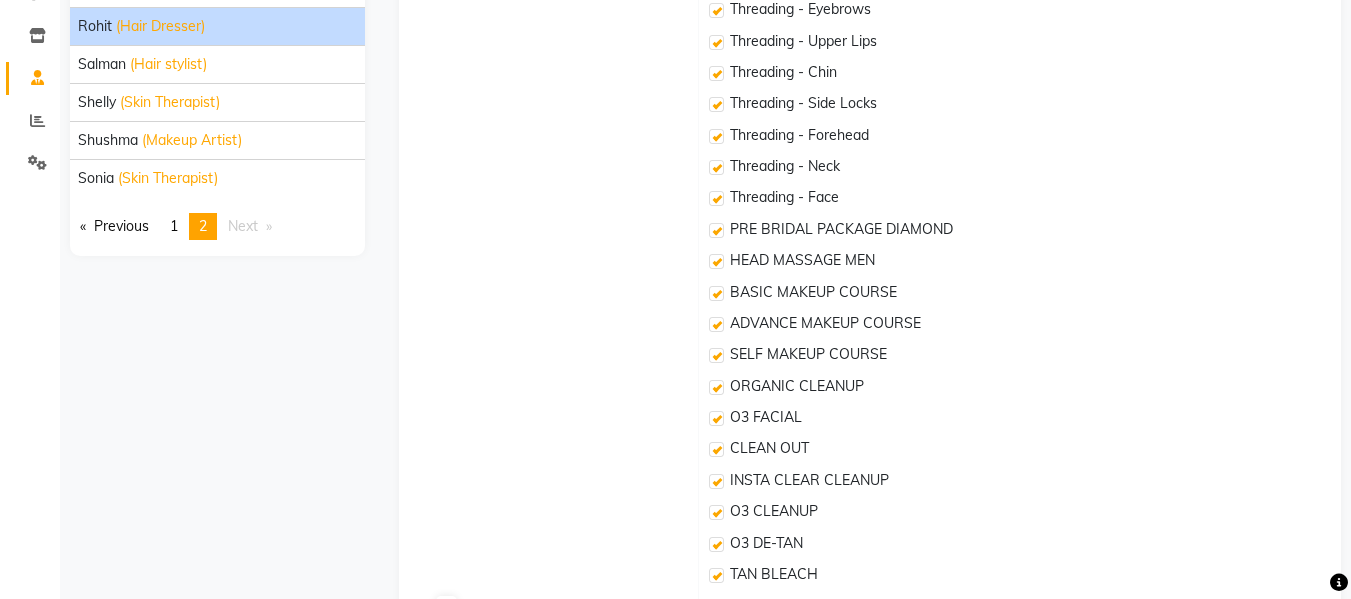click on "(Hair Dresser)" 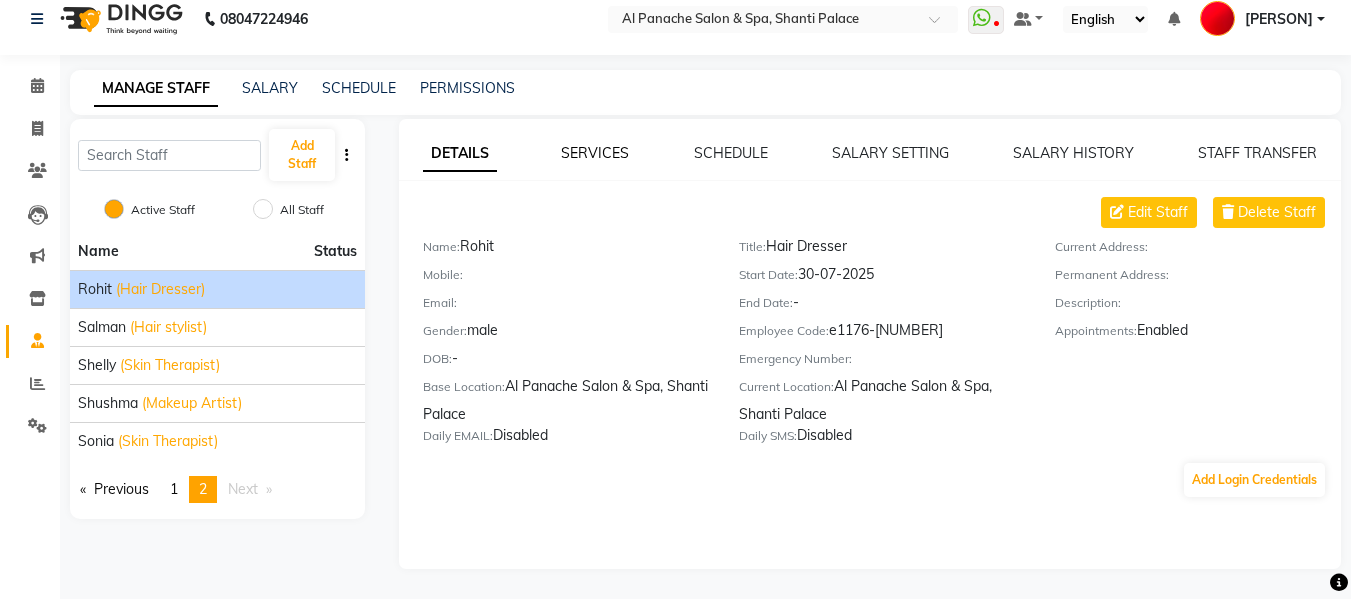 click on "SERVICES" 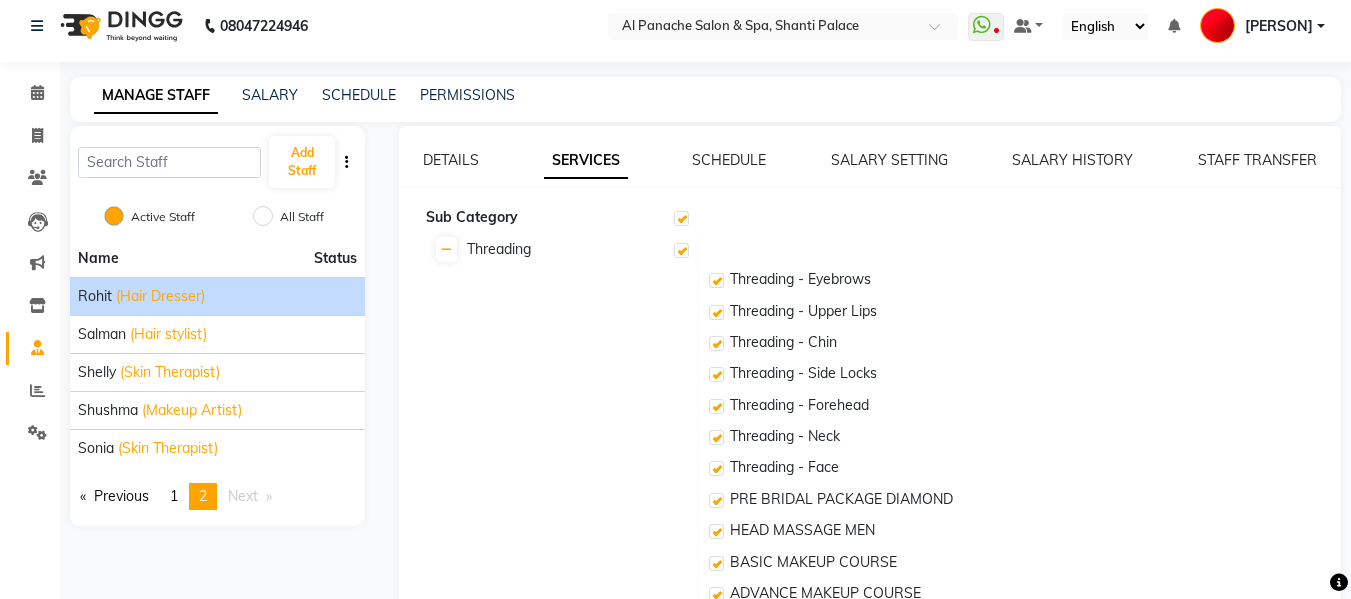 scroll, scrollTop: 0, scrollLeft: 0, axis: both 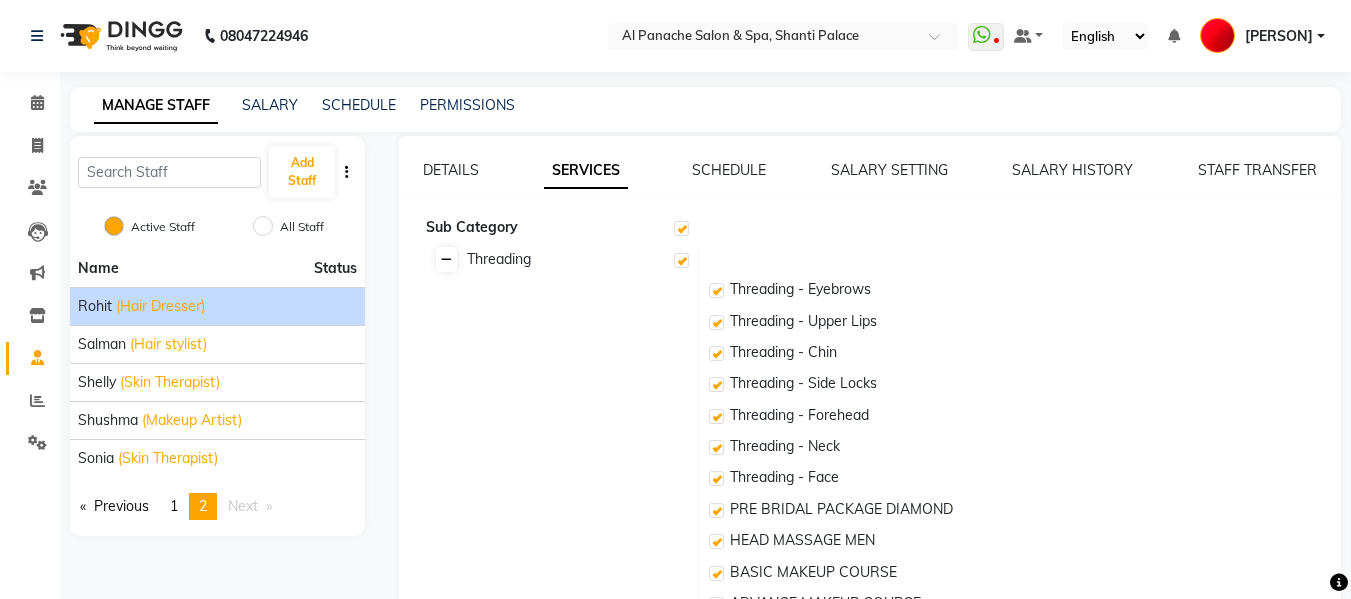 click 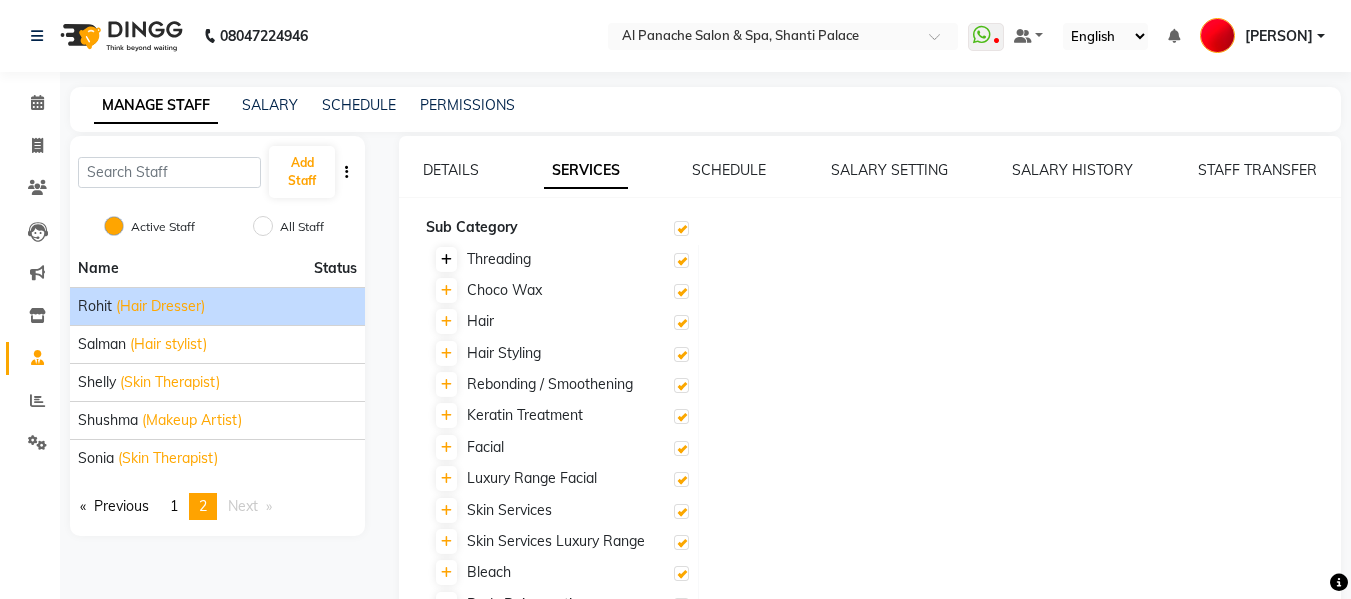 click 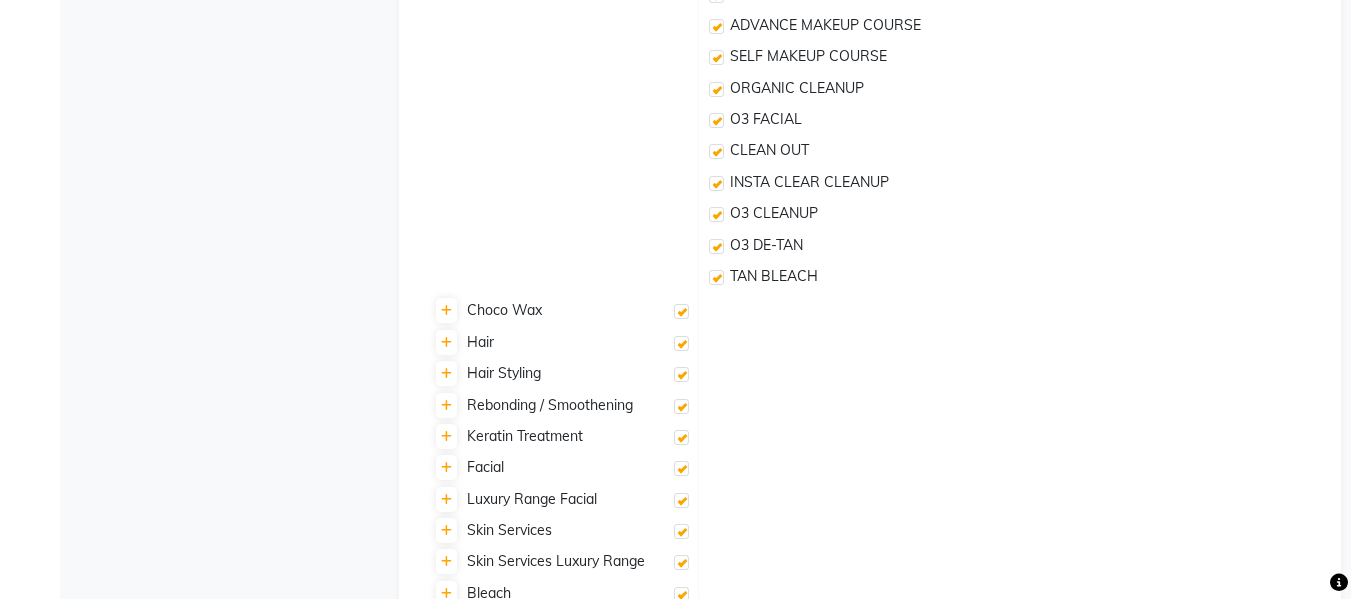 scroll, scrollTop: 600, scrollLeft: 0, axis: vertical 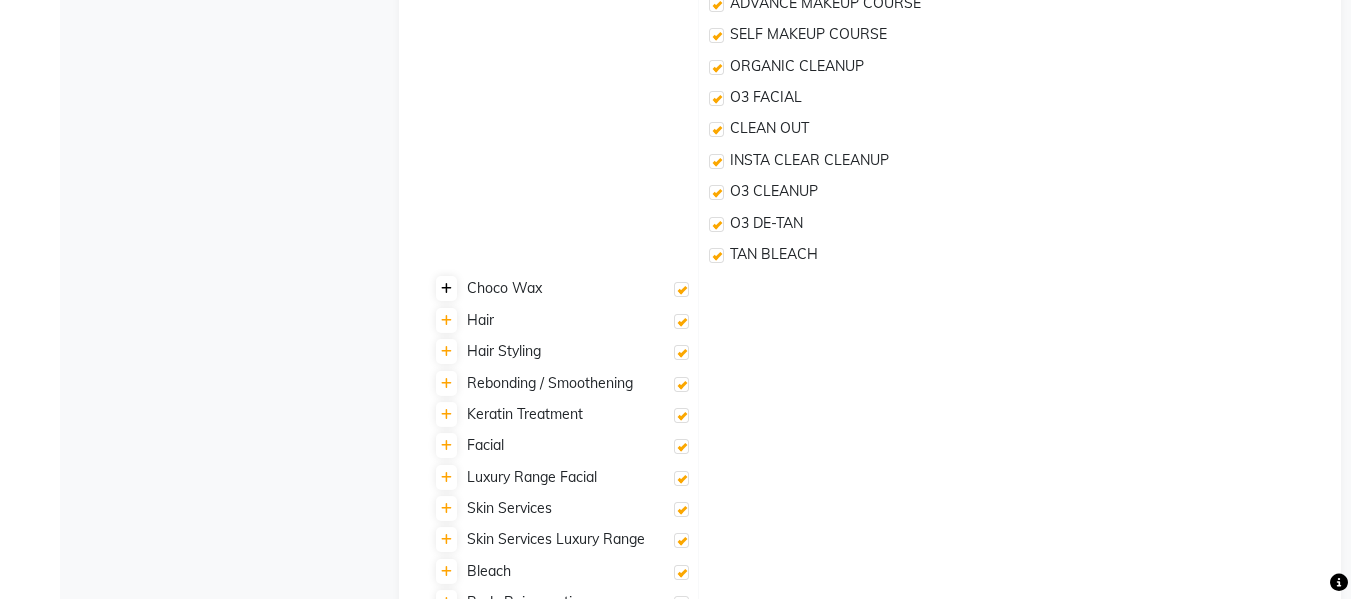 click 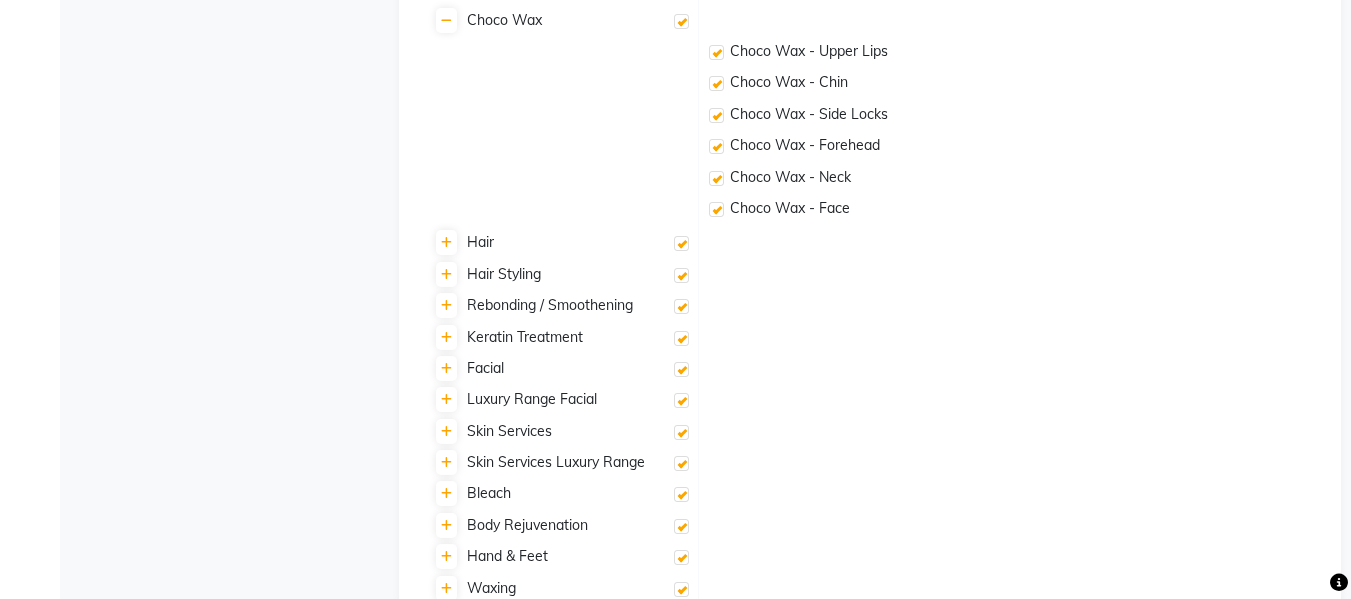 scroll, scrollTop: 880, scrollLeft: 0, axis: vertical 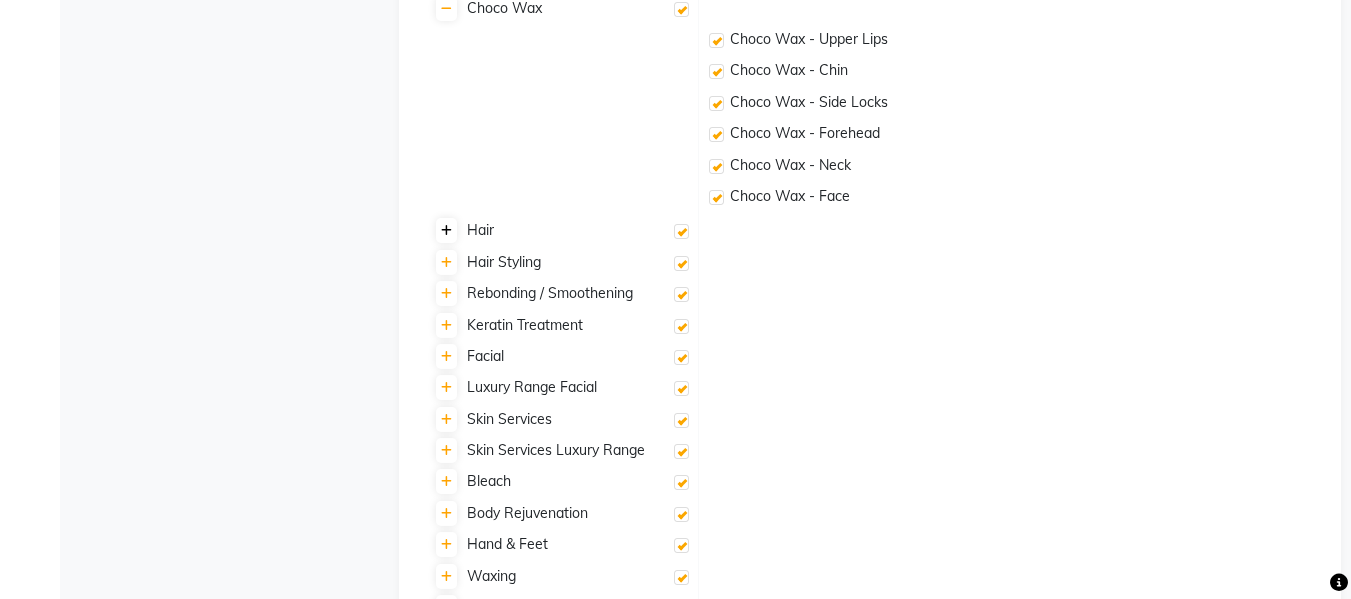 click 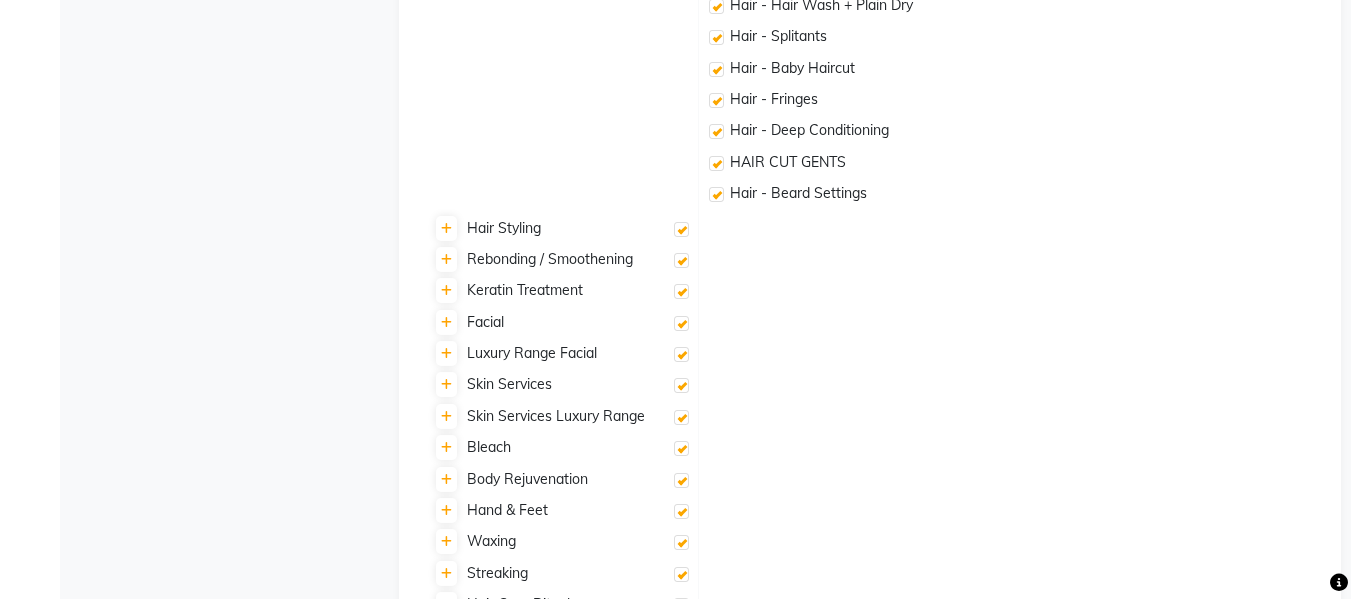 scroll, scrollTop: 1200, scrollLeft: 0, axis: vertical 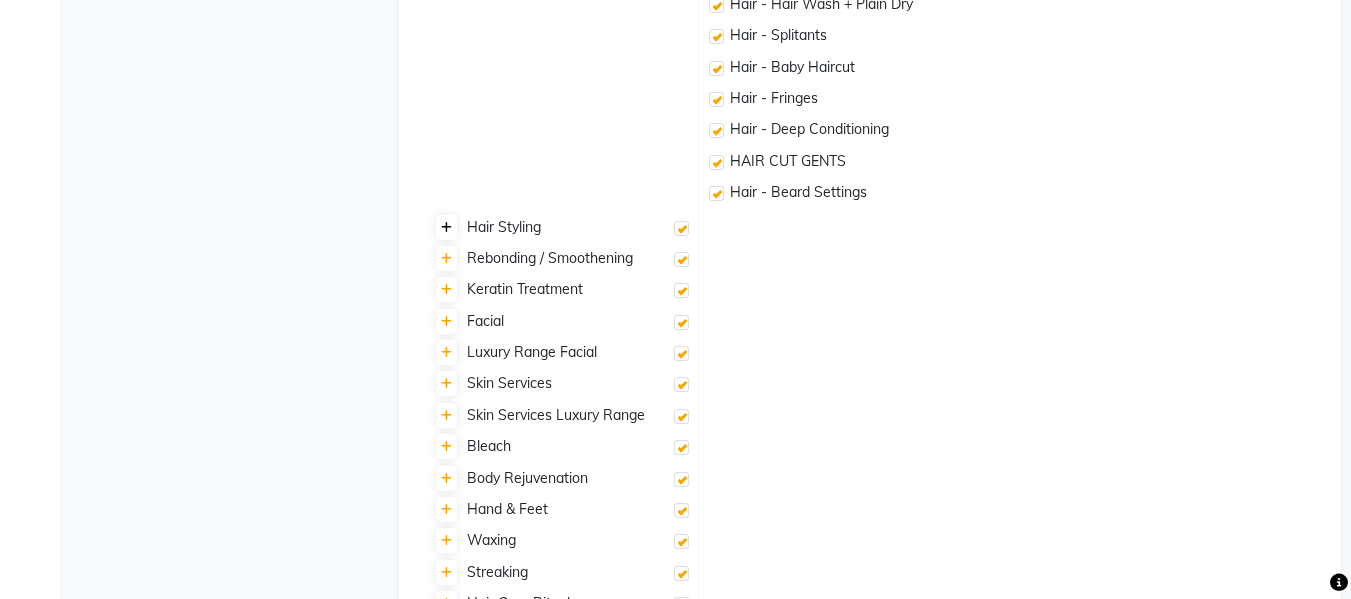 click 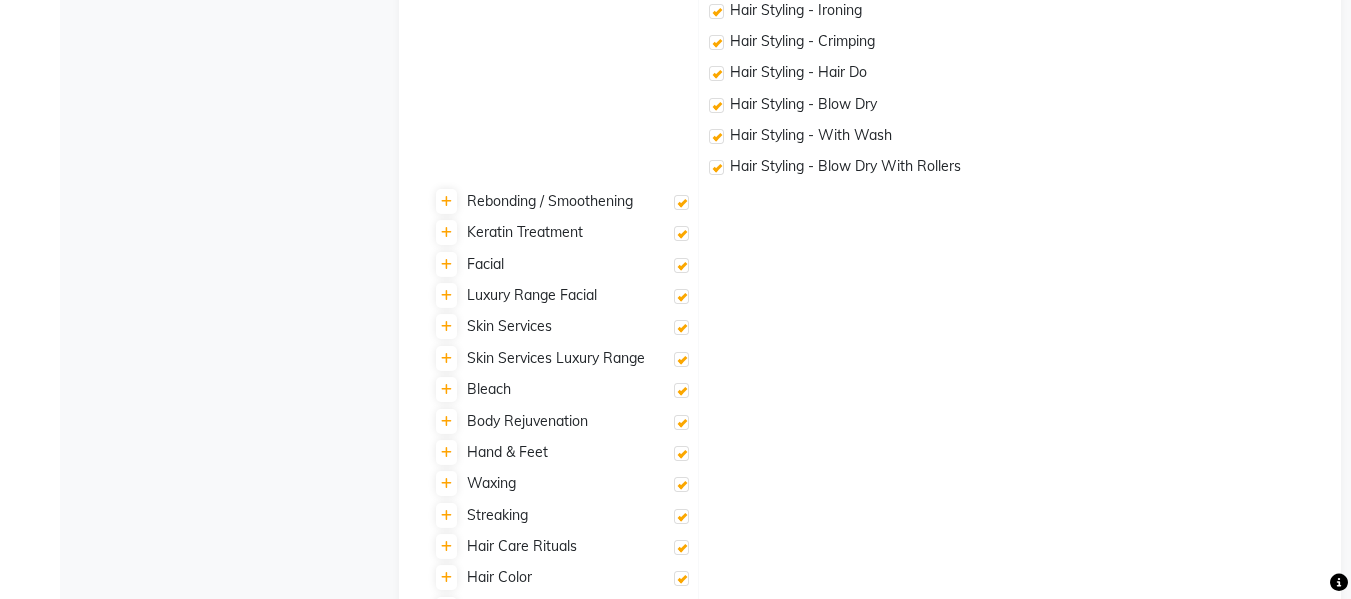 scroll, scrollTop: 1480, scrollLeft: 0, axis: vertical 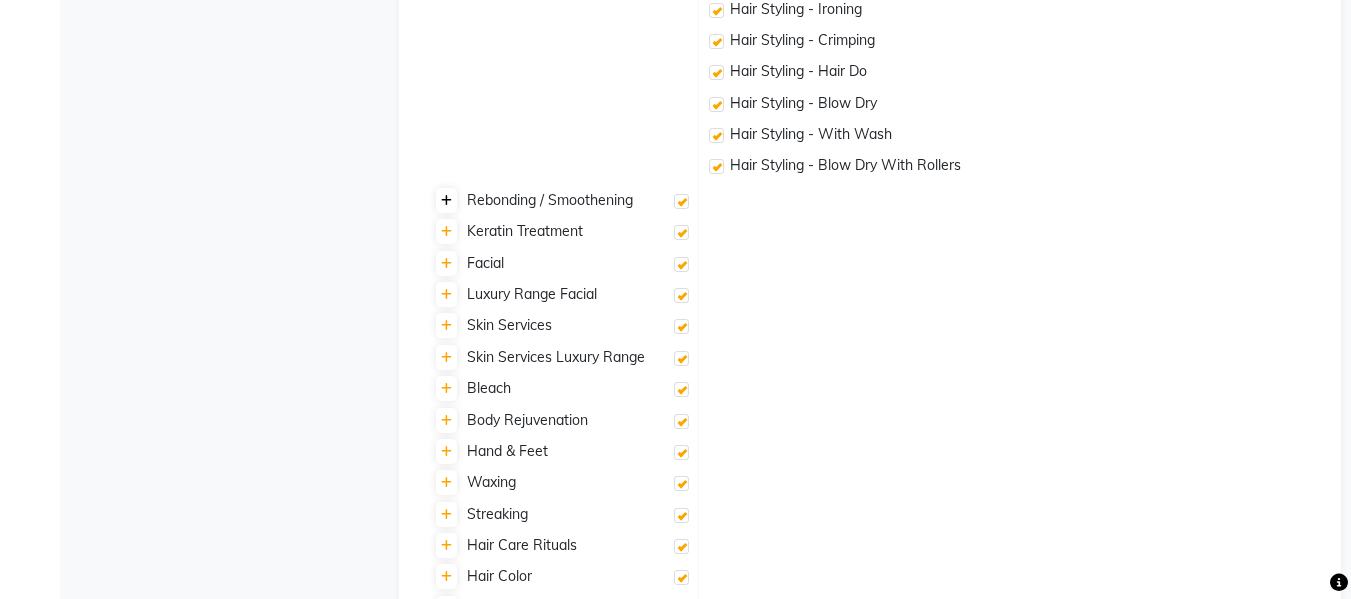 click 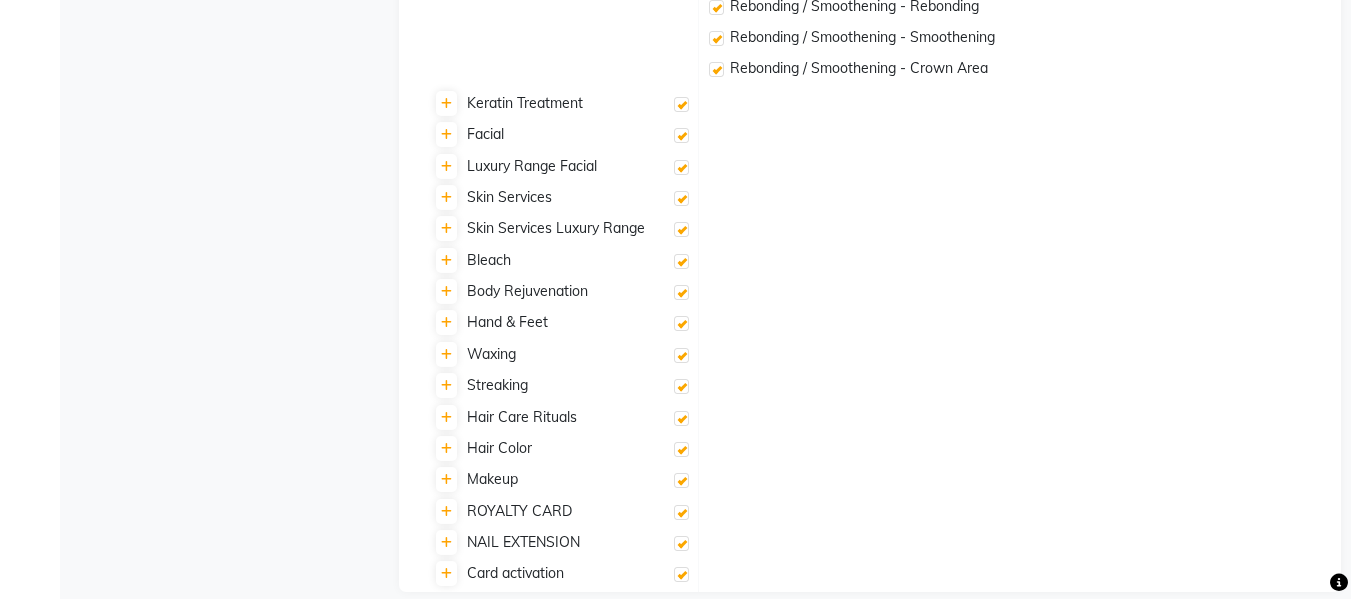 scroll, scrollTop: 1720, scrollLeft: 0, axis: vertical 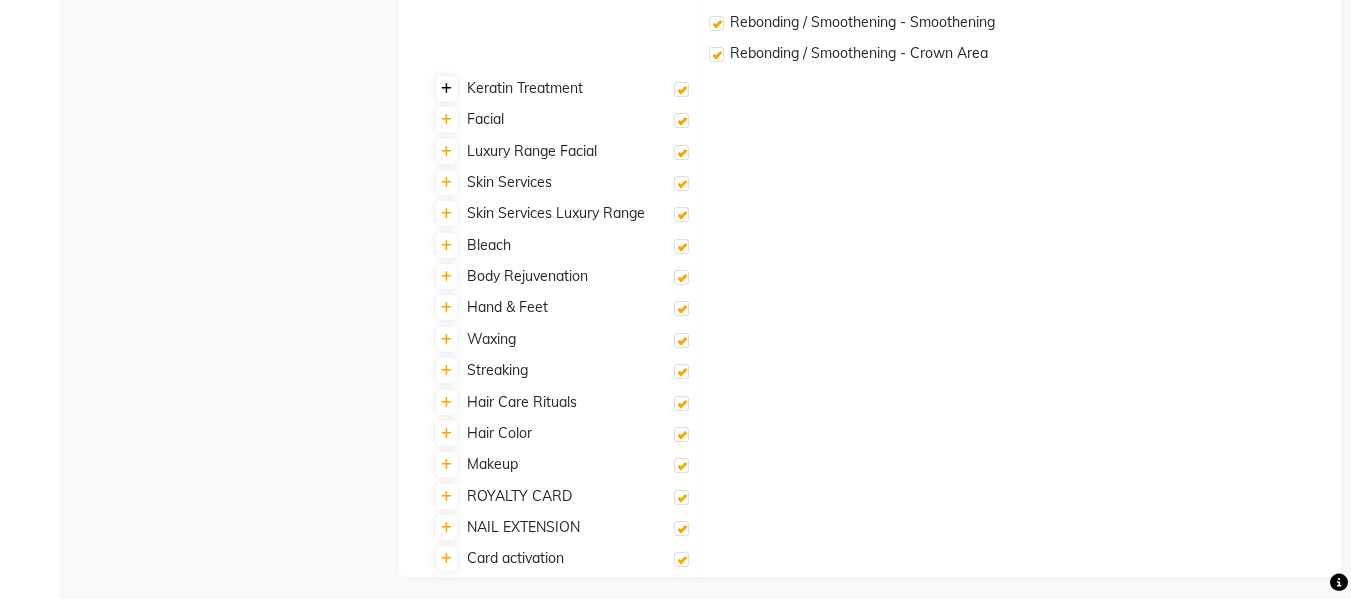 click 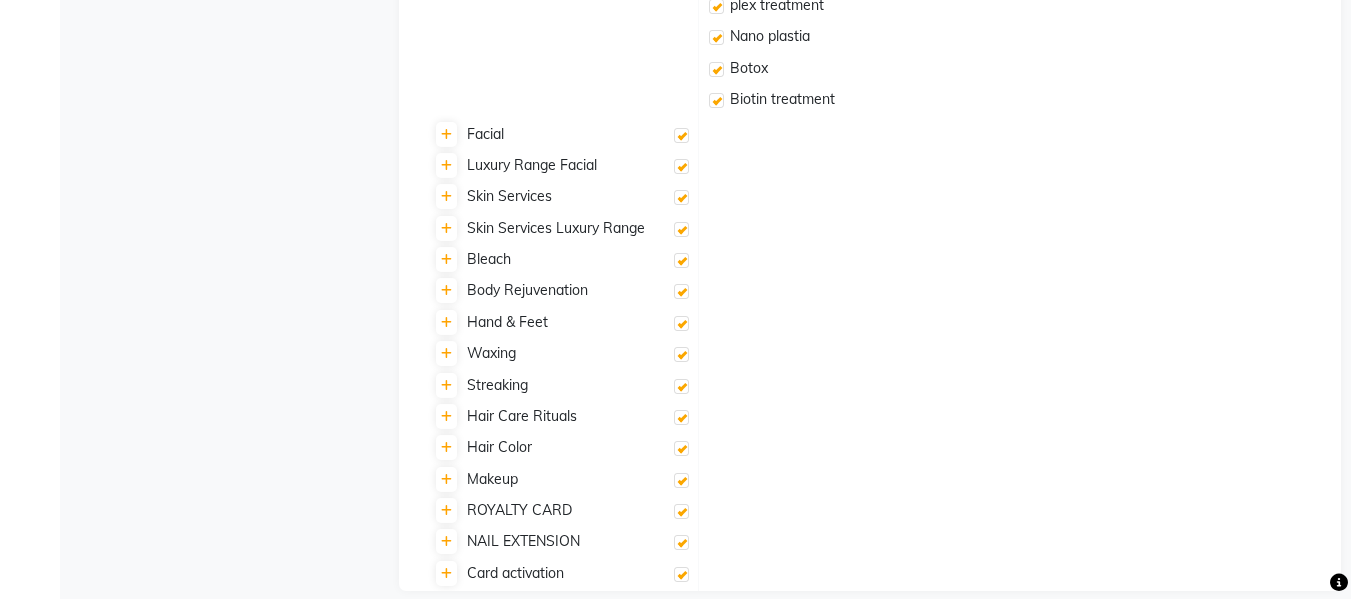 scroll, scrollTop: 1960, scrollLeft: 0, axis: vertical 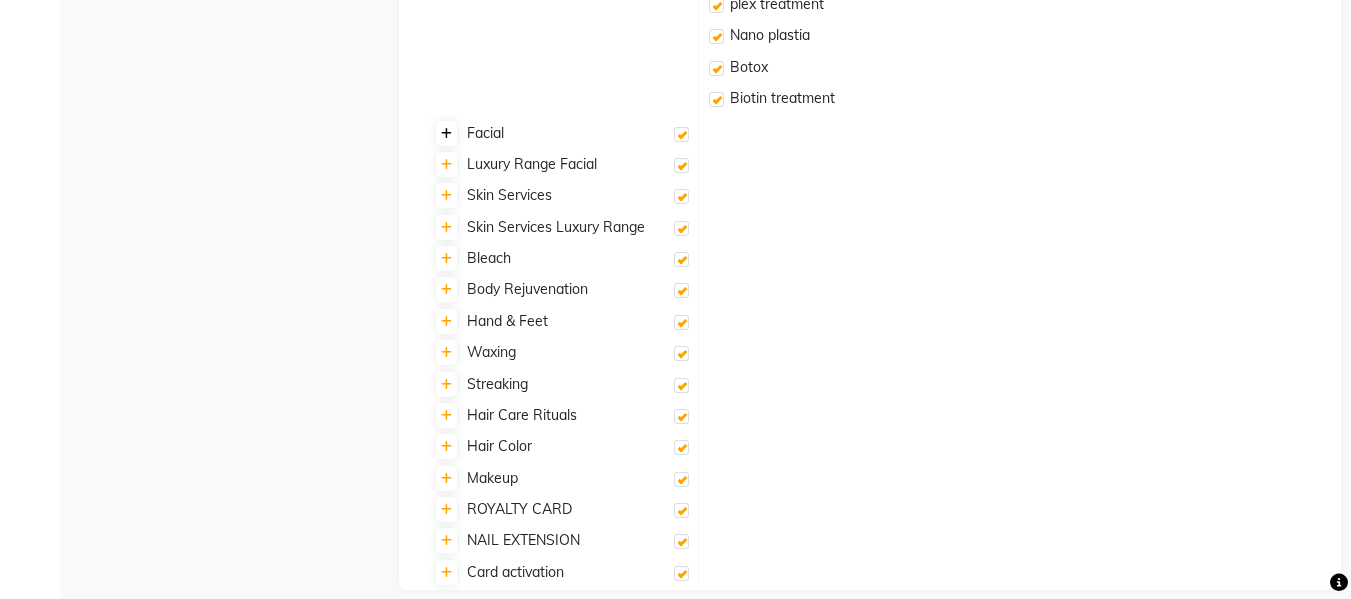 click 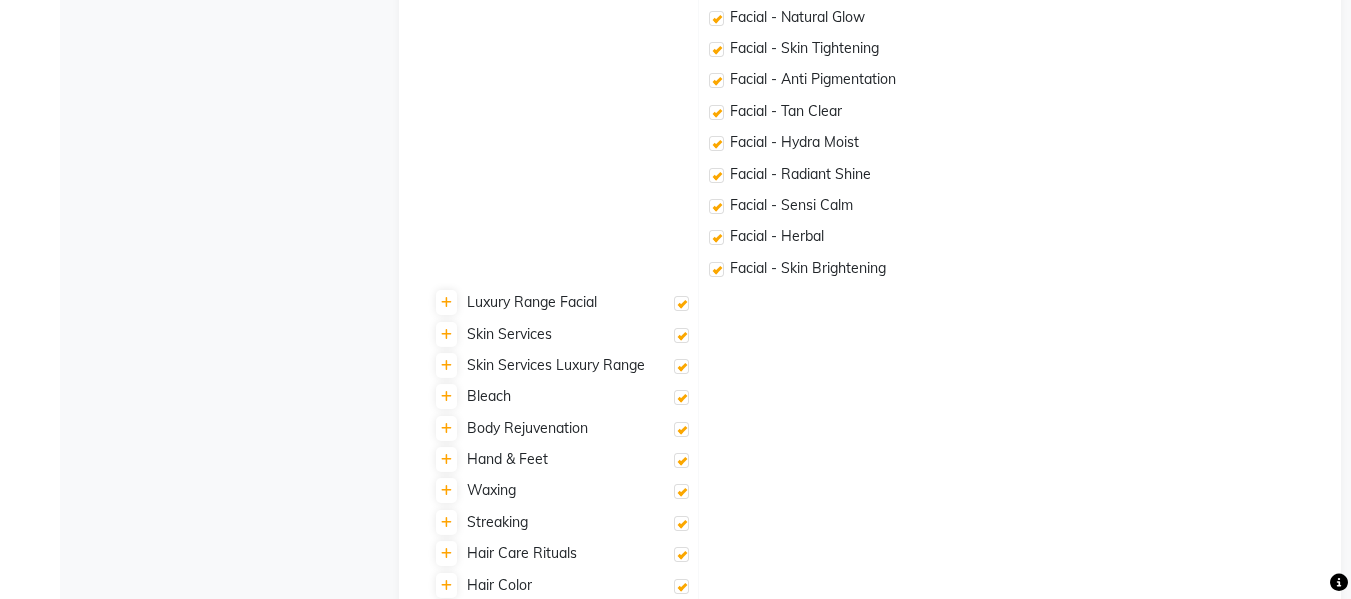 scroll, scrollTop: 2280, scrollLeft: 0, axis: vertical 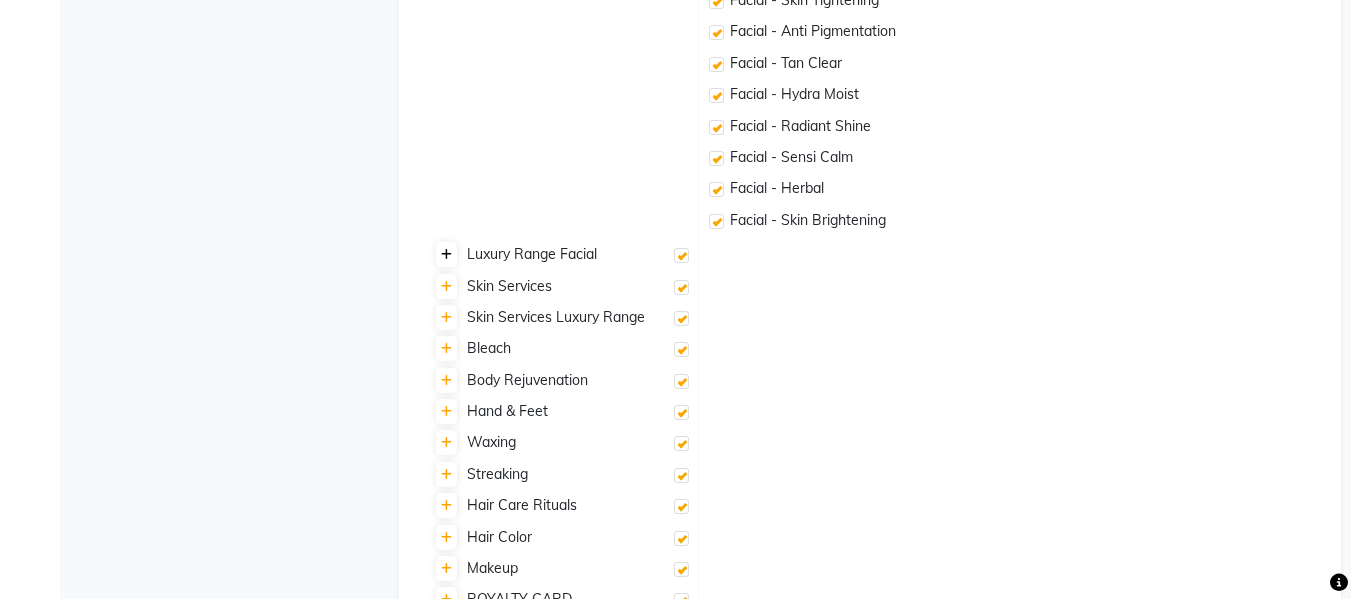 click 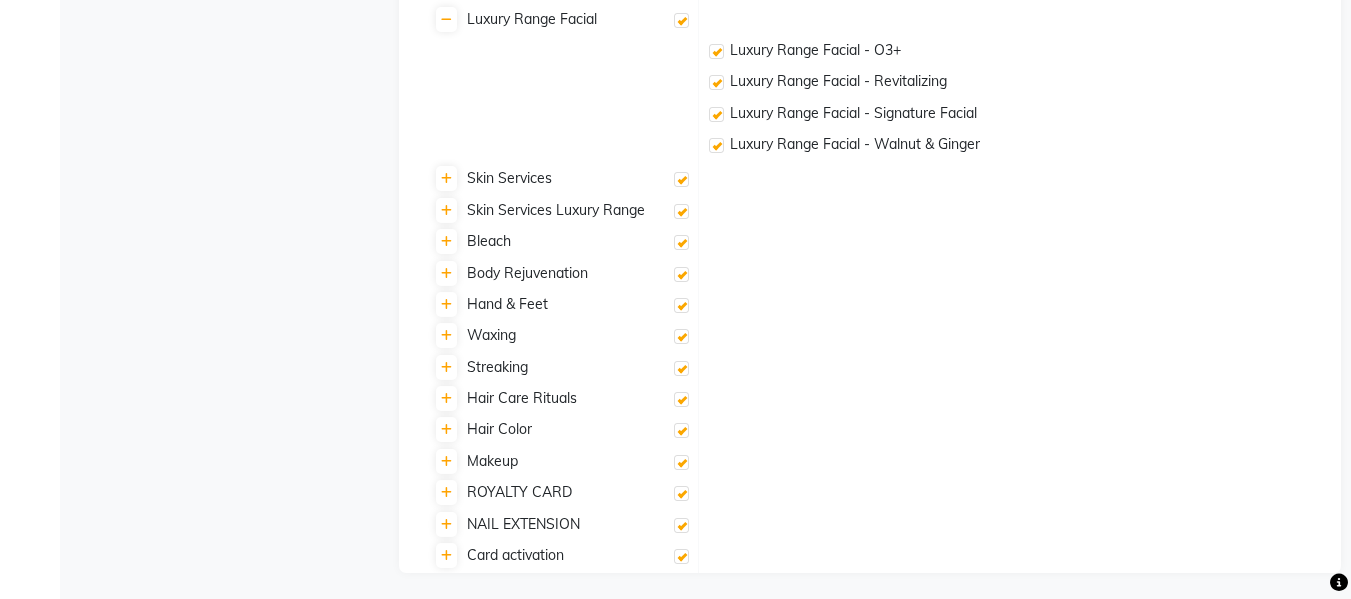 scroll, scrollTop: 2519, scrollLeft: 0, axis: vertical 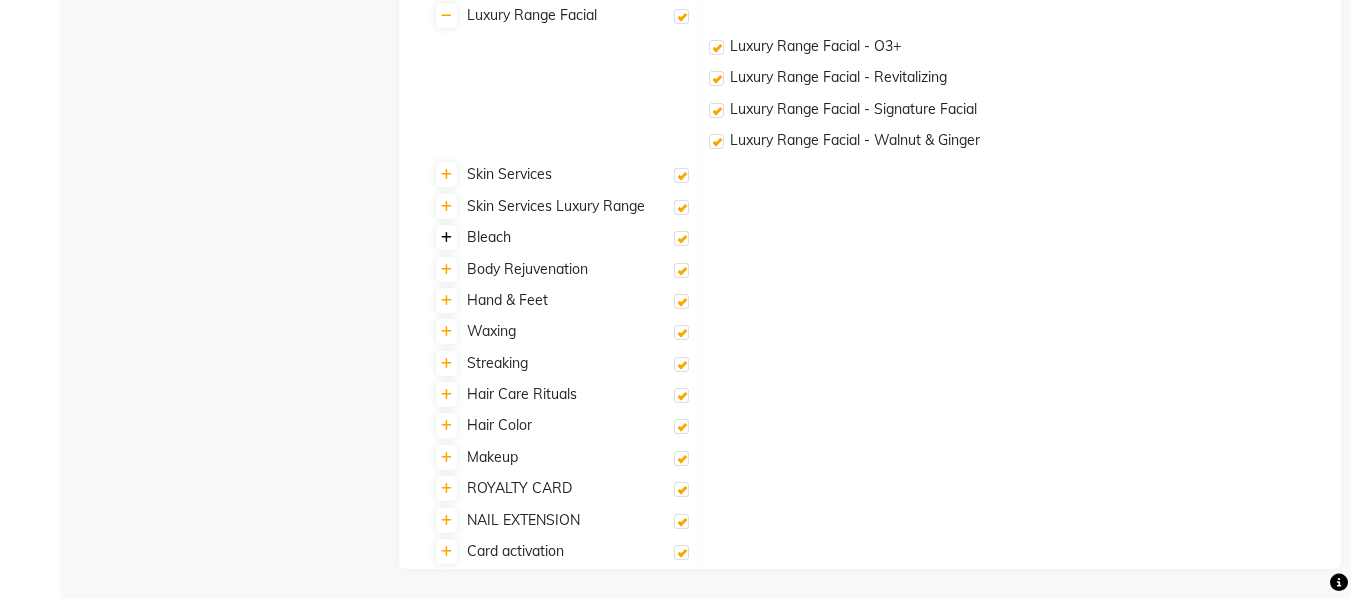 click 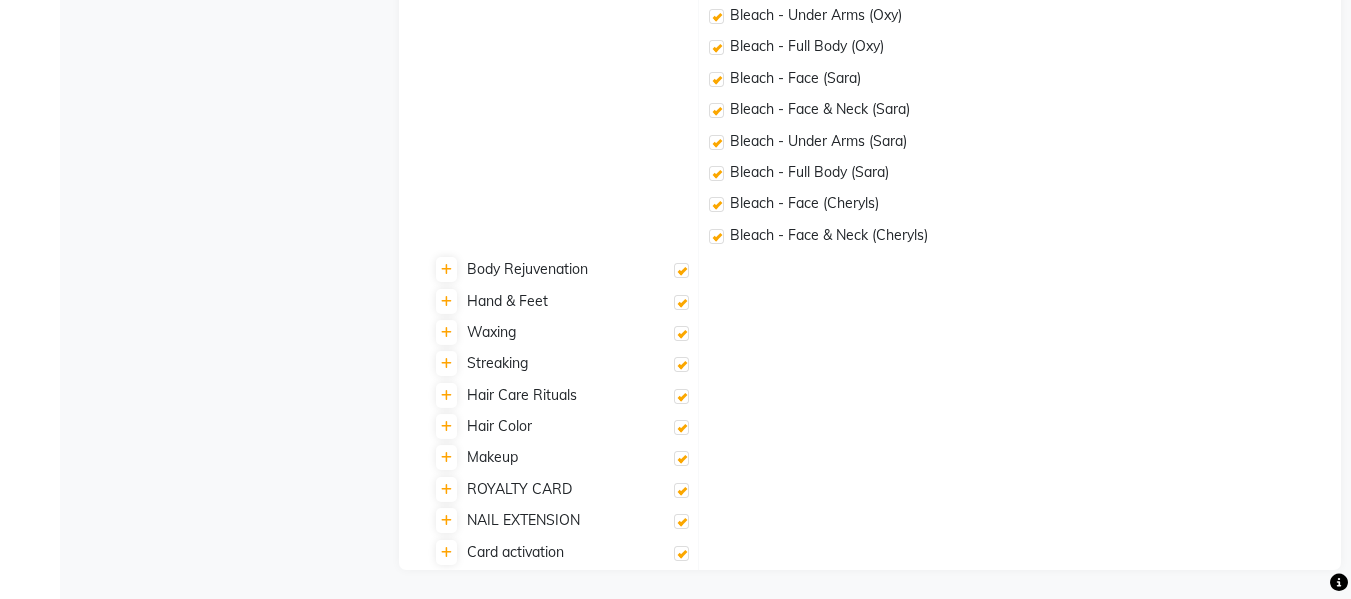scroll, scrollTop: 2961, scrollLeft: 0, axis: vertical 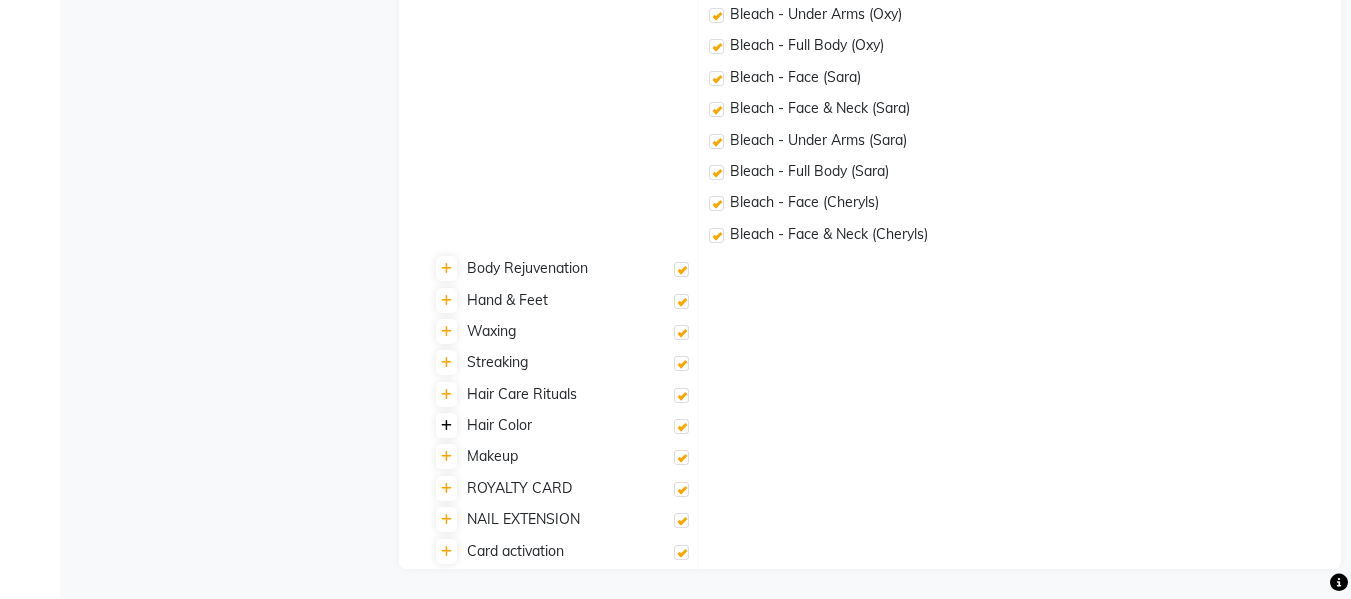 click 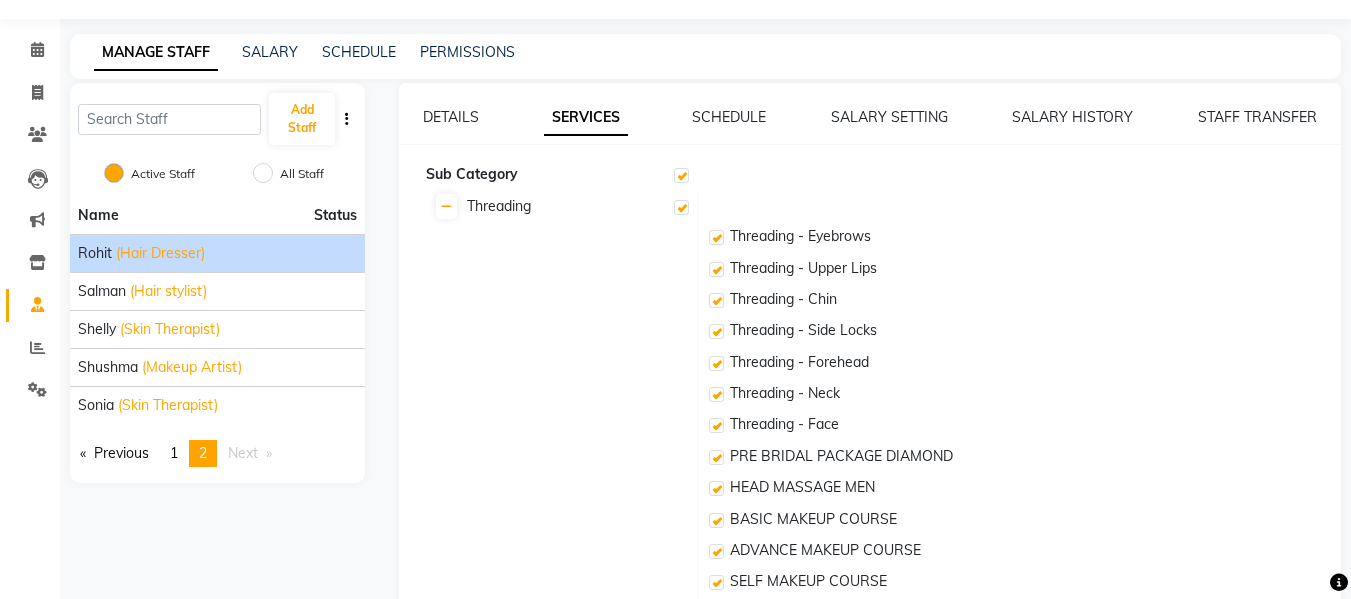 scroll, scrollTop: 0, scrollLeft: 0, axis: both 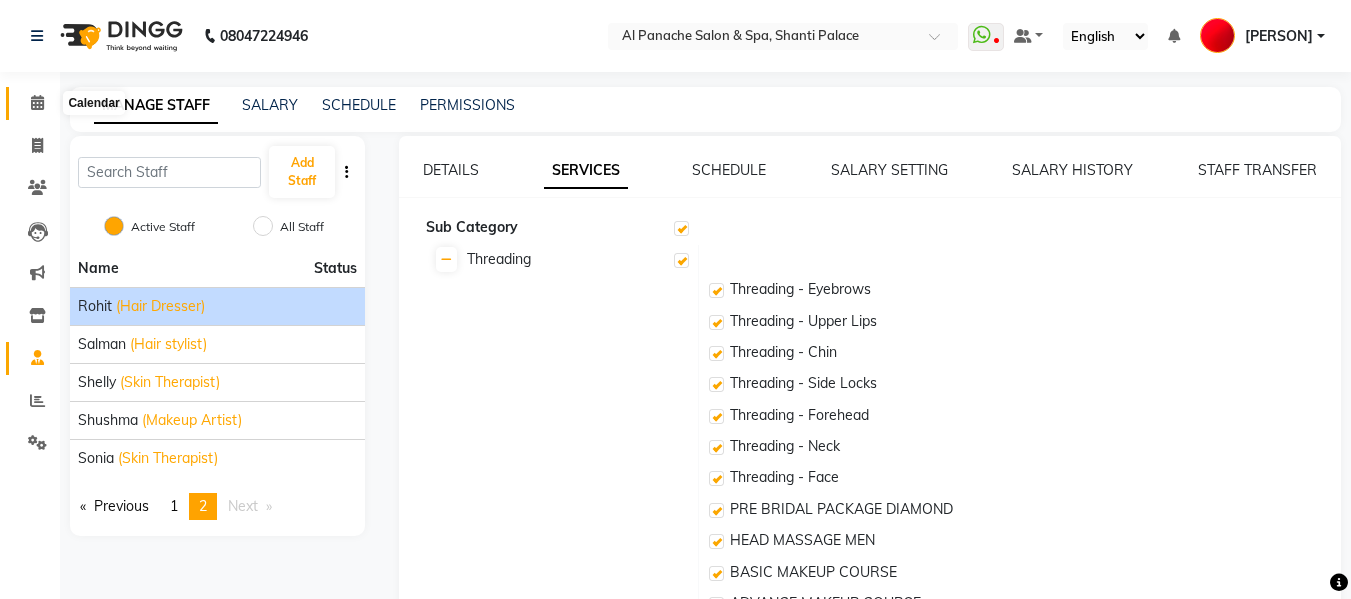 click 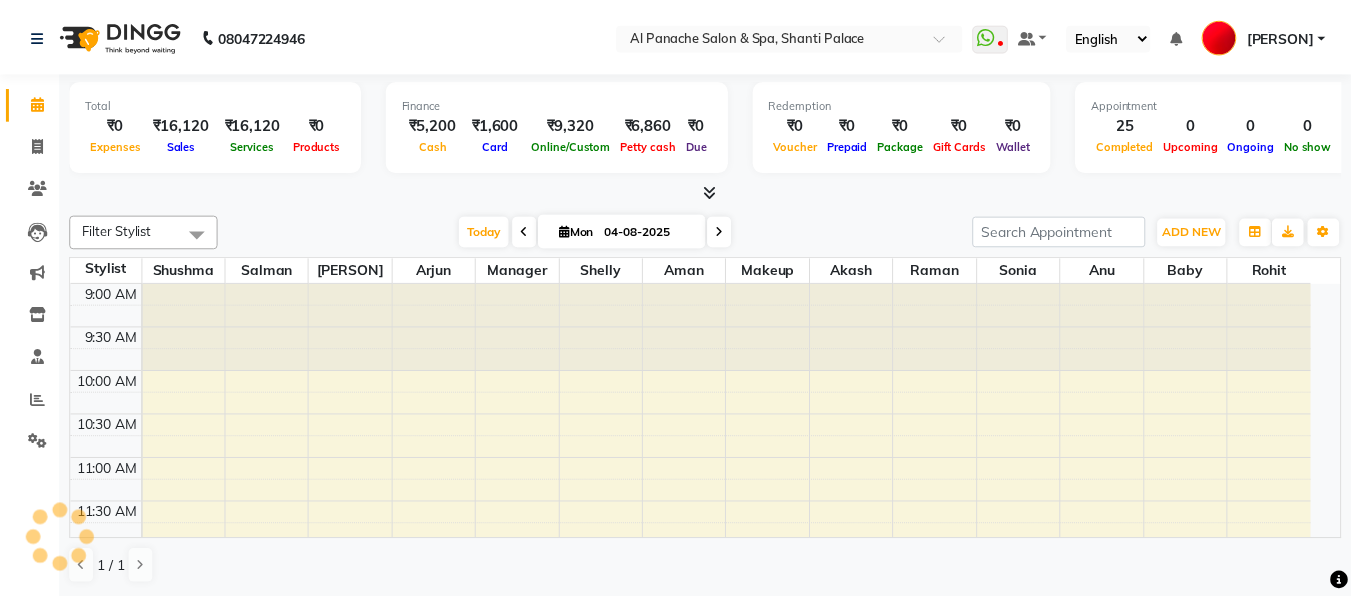 scroll, scrollTop: 0, scrollLeft: 0, axis: both 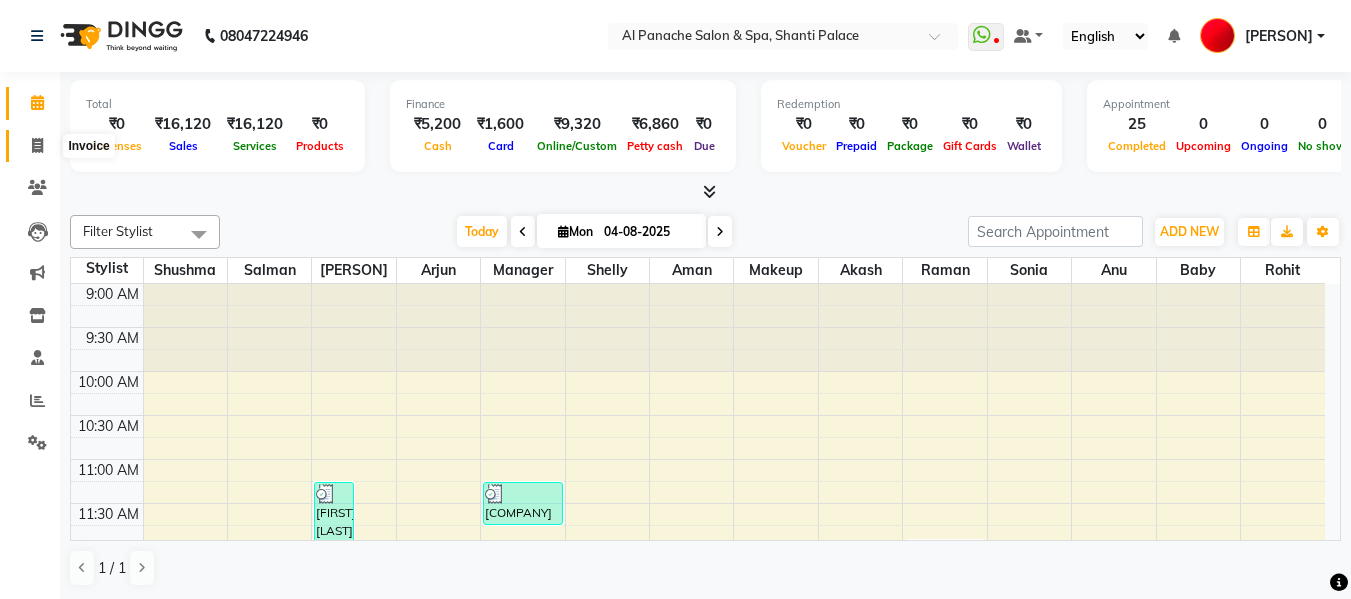click 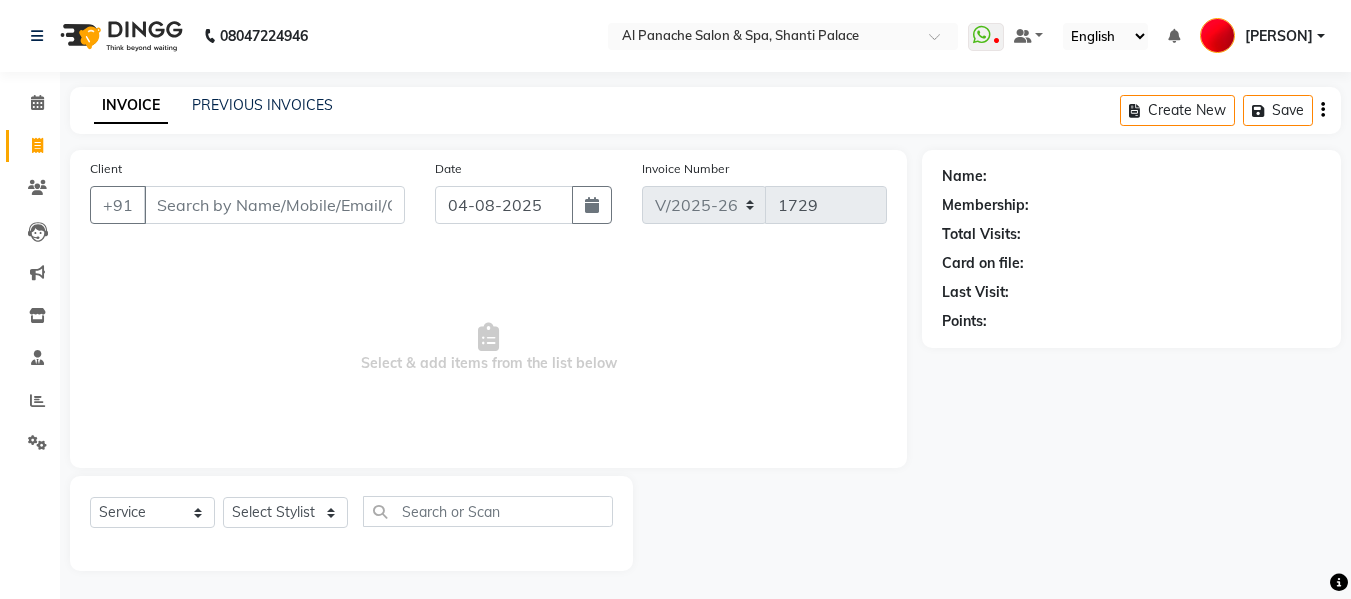 click on "Client" at bounding box center (274, 205) 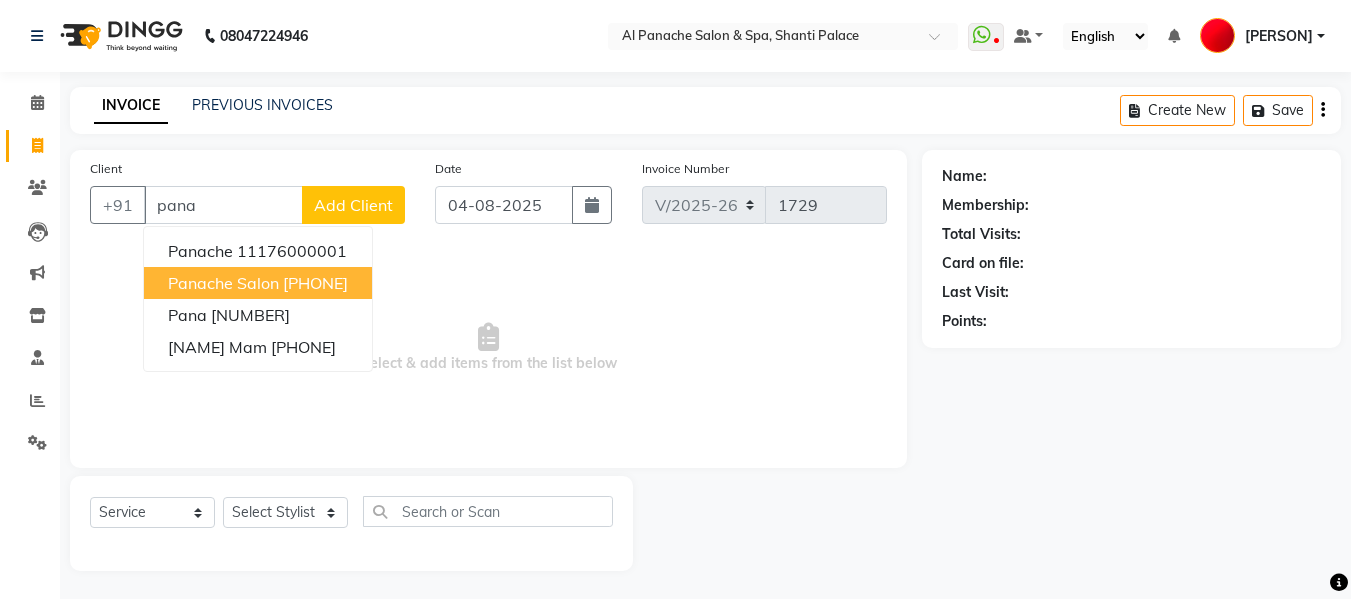 click on "panache salon" at bounding box center [223, 283] 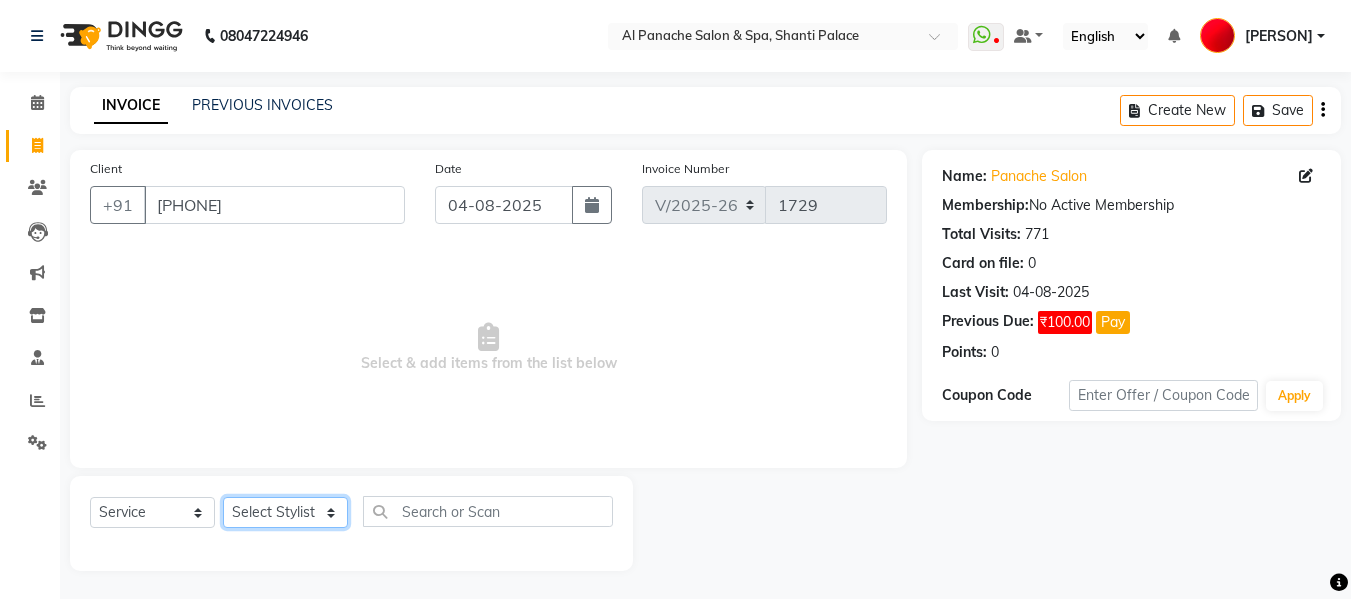 click on "Select Stylist Akash Aman Anu Arjun AShu Baby [PERSON] Makeup Manager Raman Rohit Salman Shelly shushma Sonia" 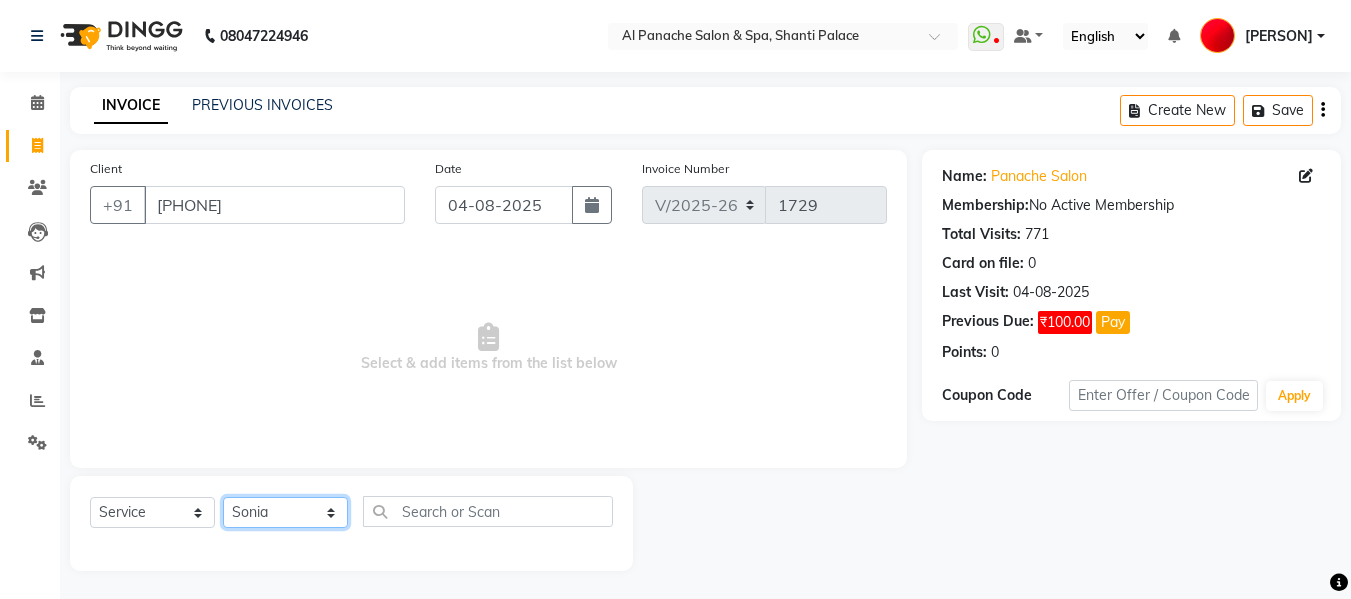 click on "Select Stylist Akash Aman Anu Arjun AShu Baby [PERSON] Makeup Manager Raman Rohit Salman Shelly shushma Sonia" 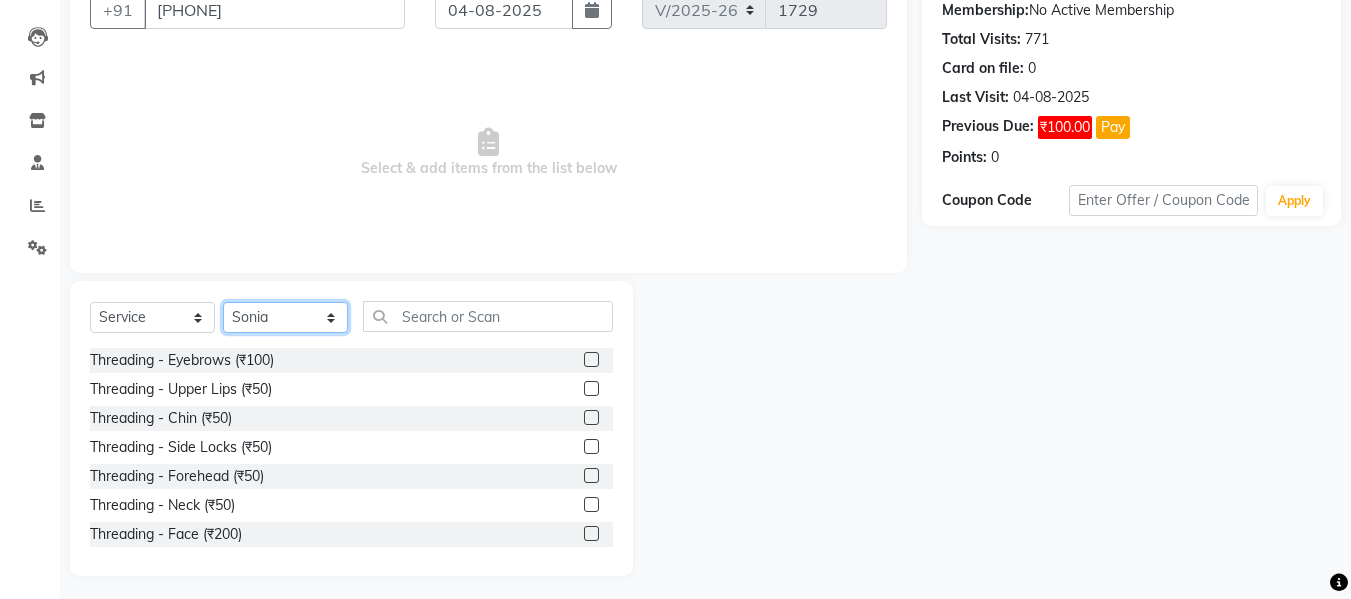 scroll, scrollTop: 202, scrollLeft: 0, axis: vertical 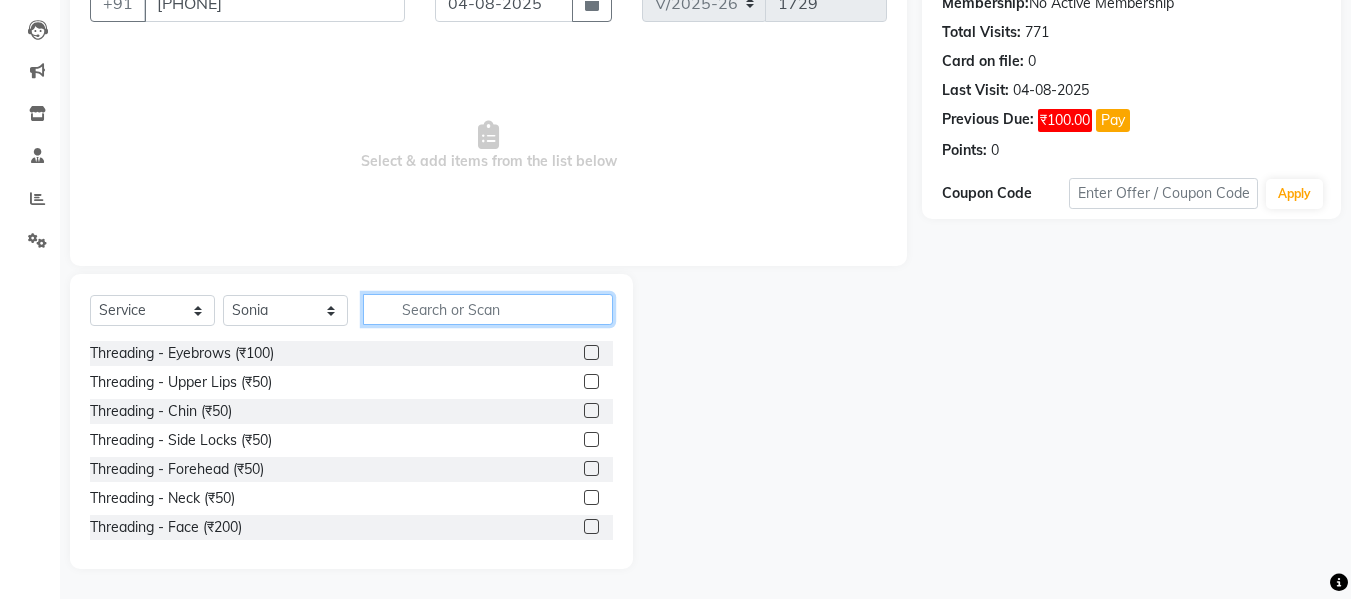 click 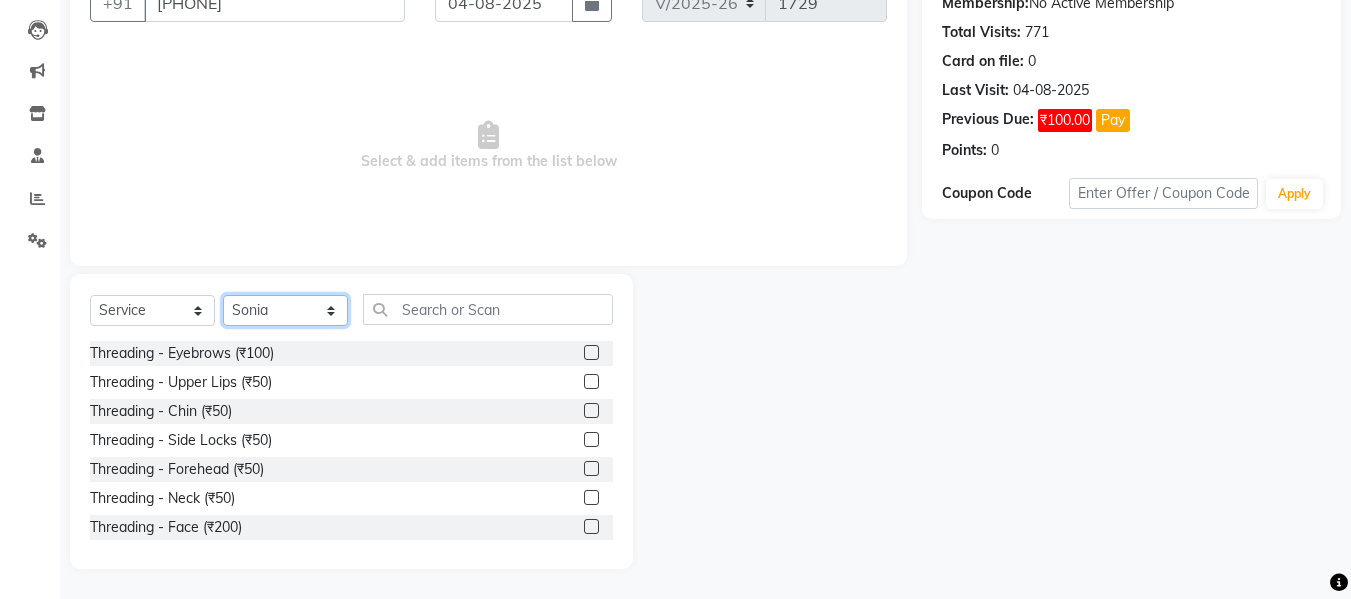 click on "Select Stylist Akash Aman Anu Arjun AShu Baby [PERSON] Makeup Manager Raman Rohit Salman Shelly shushma Sonia" 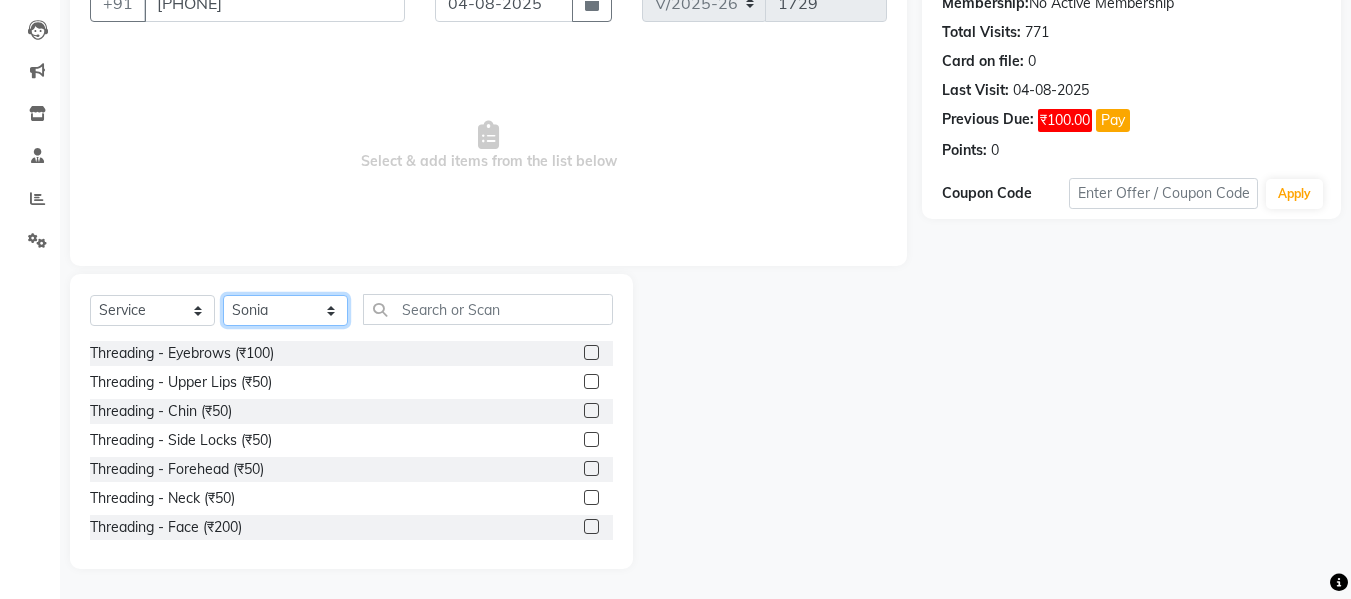click on "Select Stylist Akash Aman Anu Arjun AShu Baby [PERSON] Makeup Manager Raman Rohit Salman Shelly shushma Sonia" 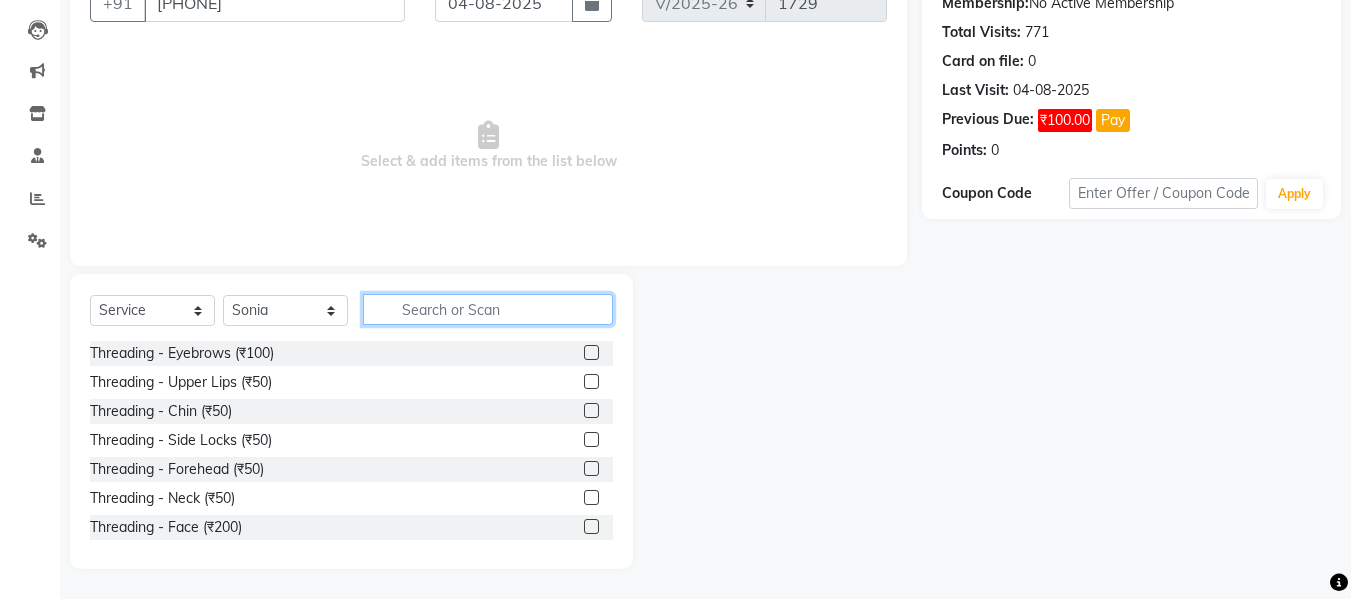 click 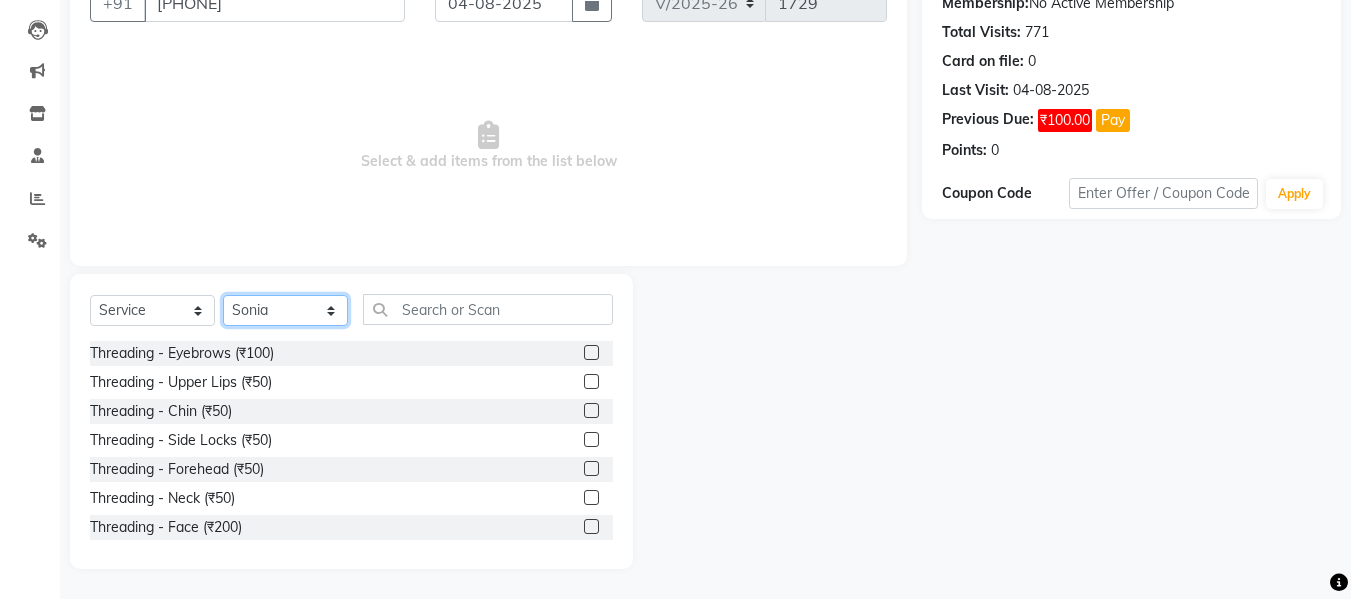 click on "Select Stylist Akash Aman Anu Arjun AShu Baby [PERSON] Makeup Manager Raman Rohit Salman Shelly shushma Sonia" 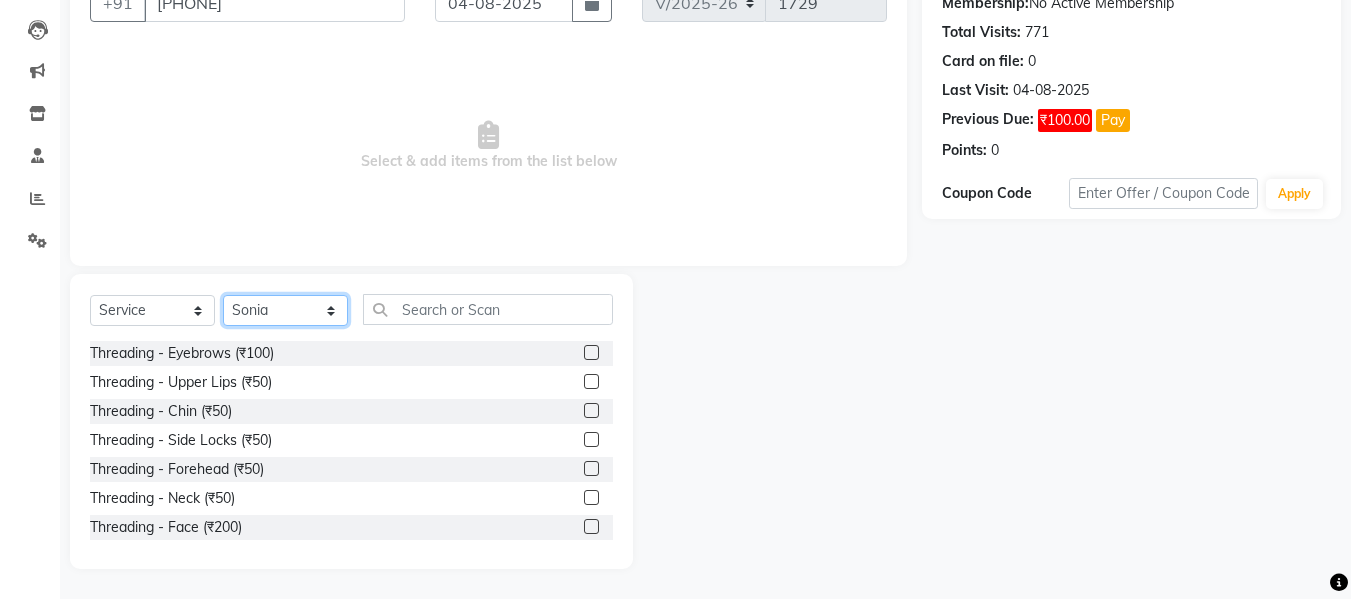 click on "Select Stylist Akash Aman Anu Arjun AShu Baby [PERSON] Makeup Manager Raman Rohit Salman Shelly shushma Sonia" 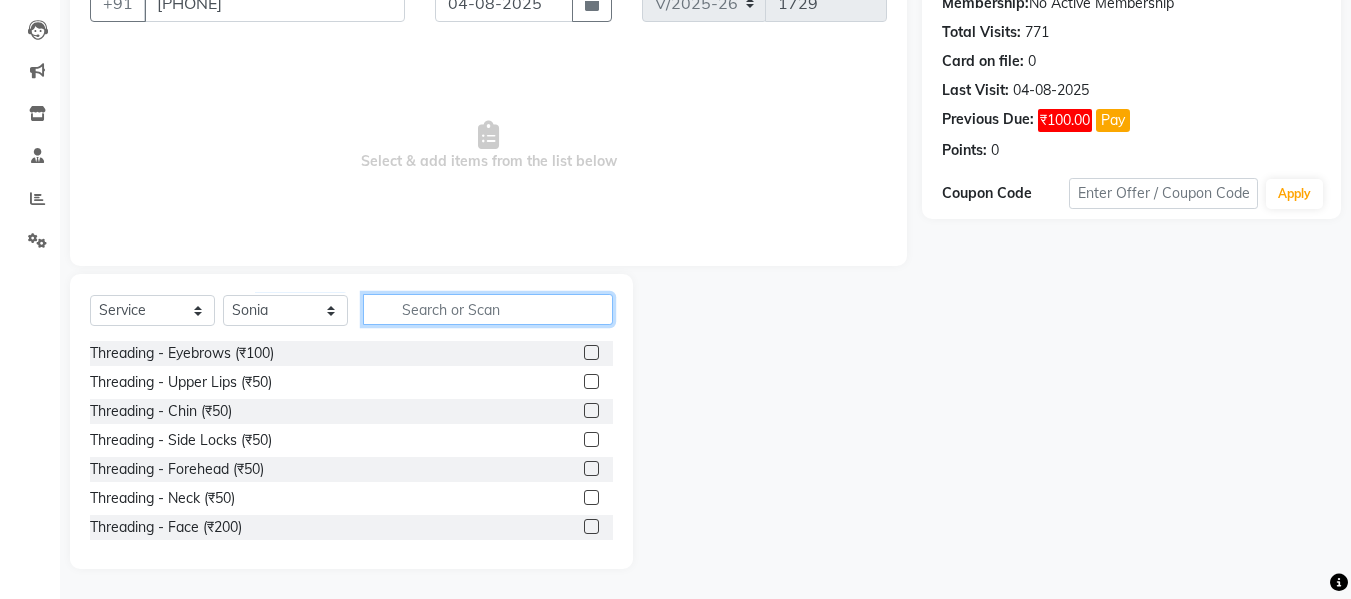 click 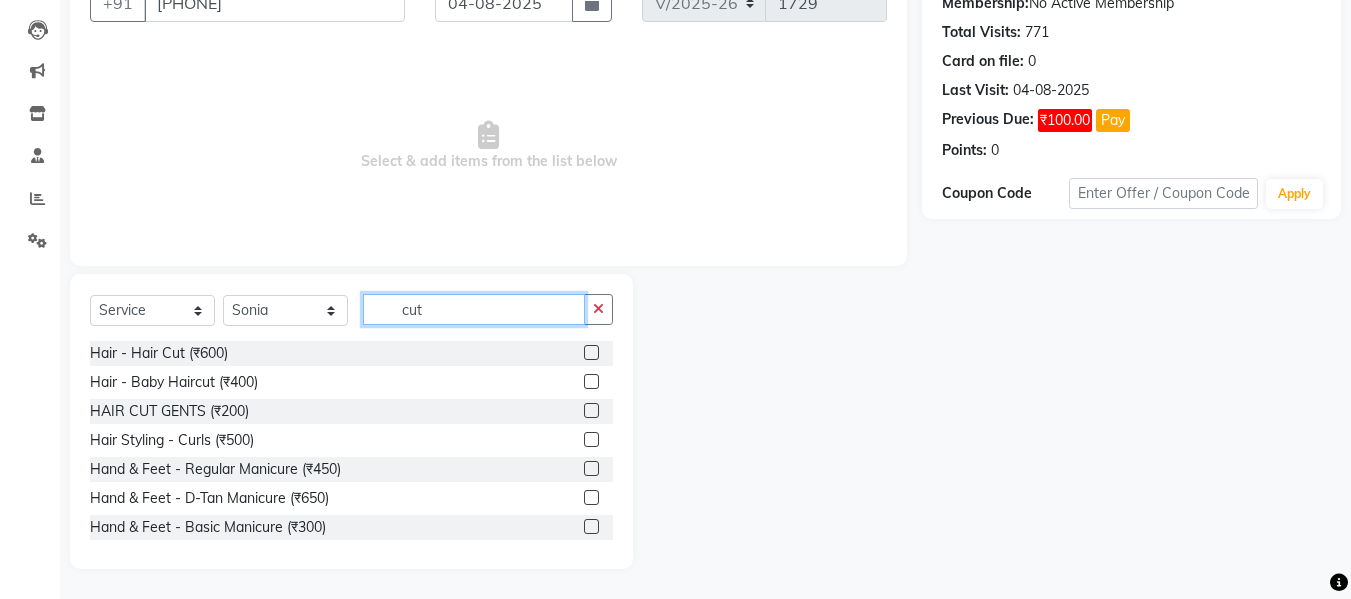 scroll, scrollTop: 89, scrollLeft: 0, axis: vertical 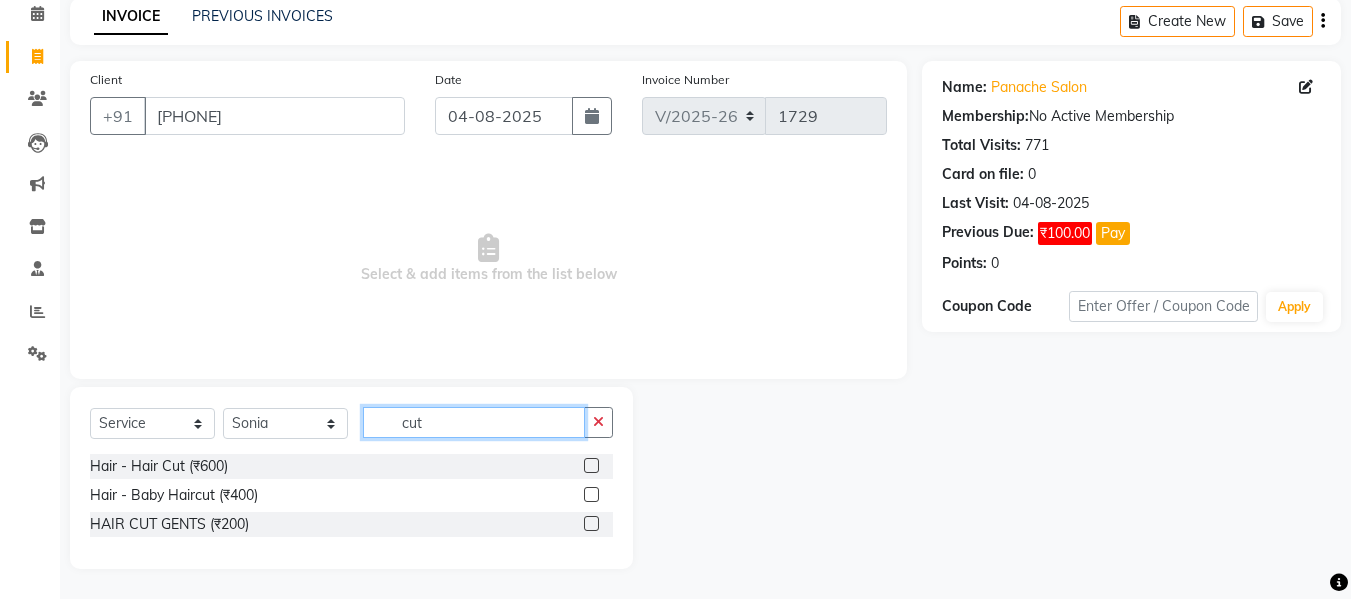 click on "cut" 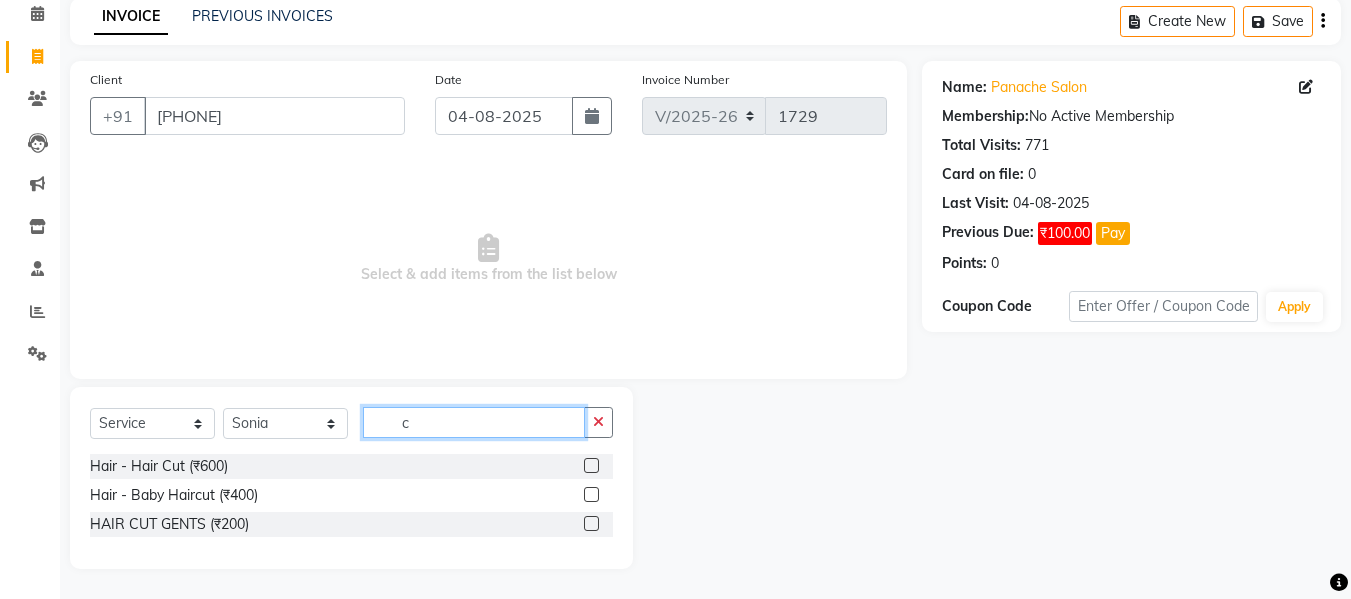 scroll, scrollTop: 202, scrollLeft: 0, axis: vertical 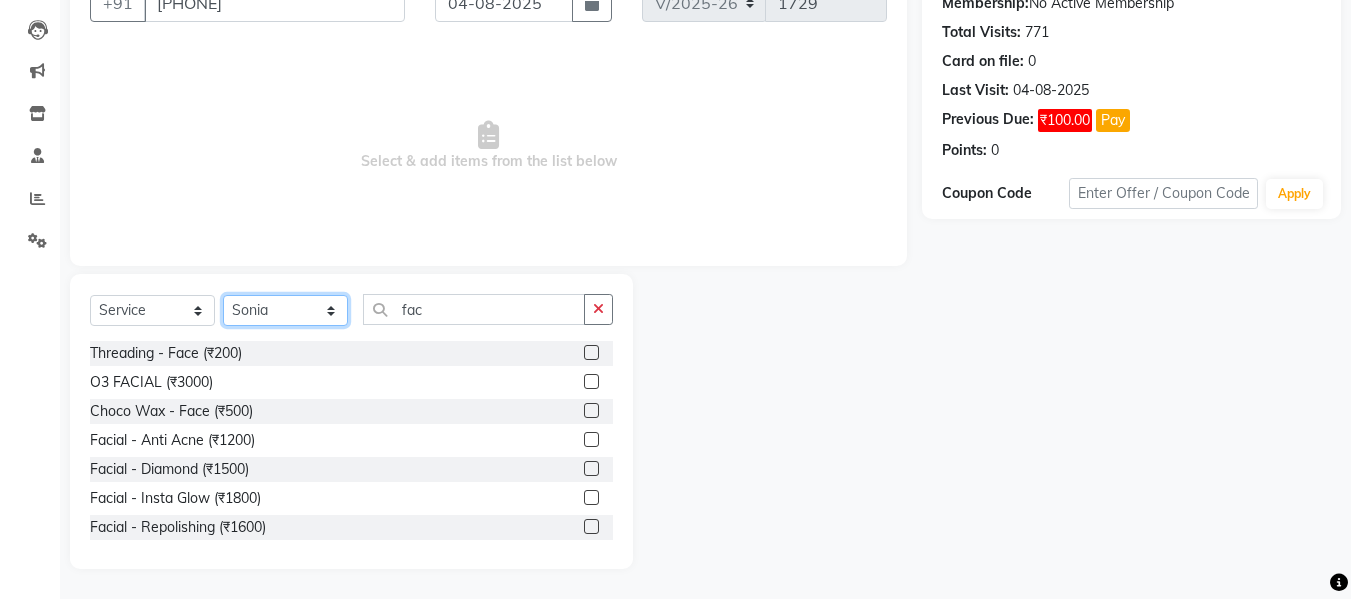 click on "Select Stylist Akash Aman Anu Arjun AShu Baby [PERSON] Makeup Manager Raman Rohit Salman Shelly shushma Sonia" 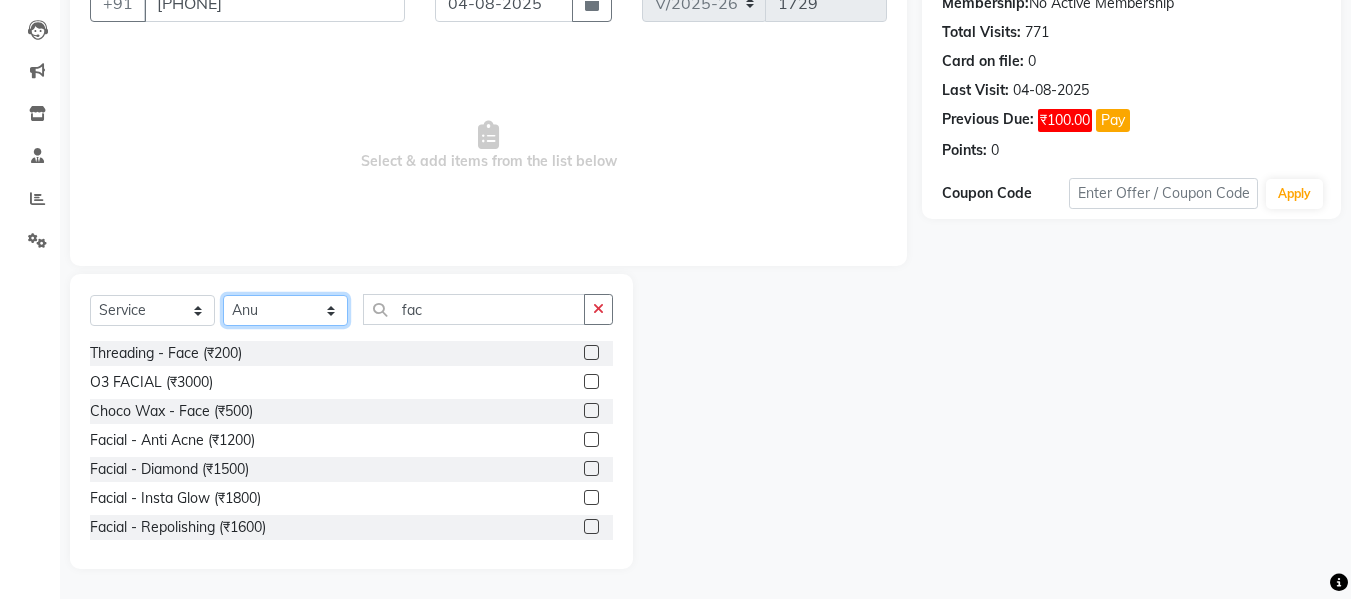 click on "Select Stylist Akash Aman Anu Arjun AShu Baby [PERSON] Makeup Manager Raman Rohit Salman Shelly shushma Sonia" 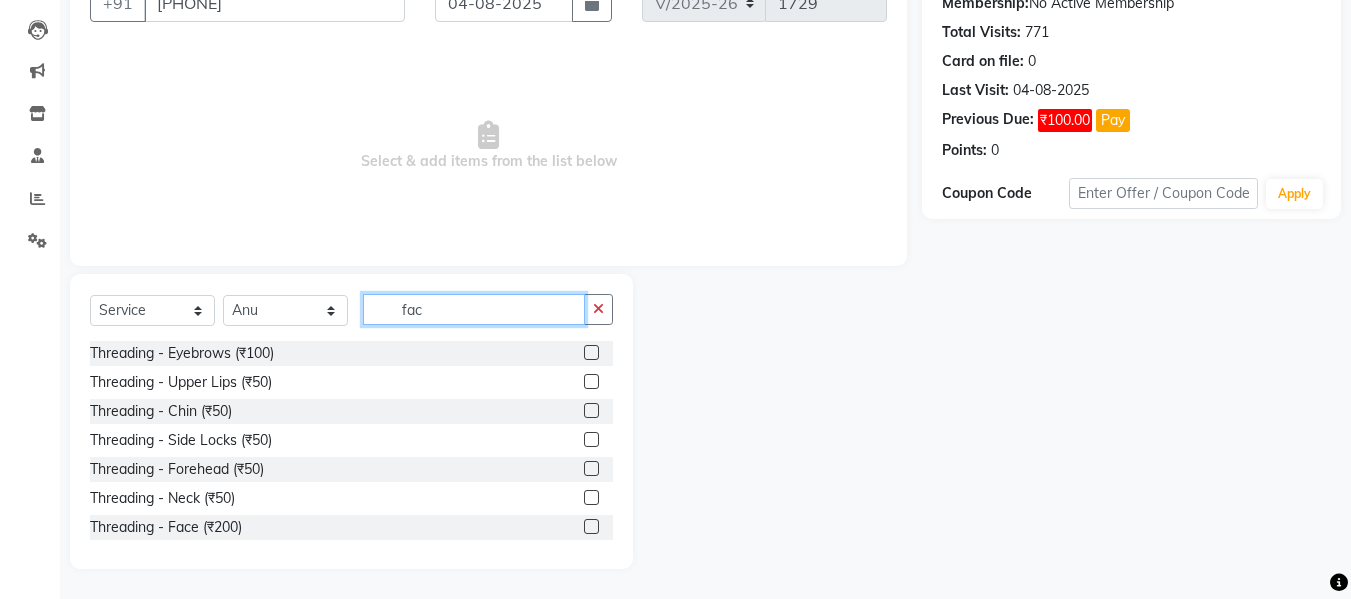 click on "fac" 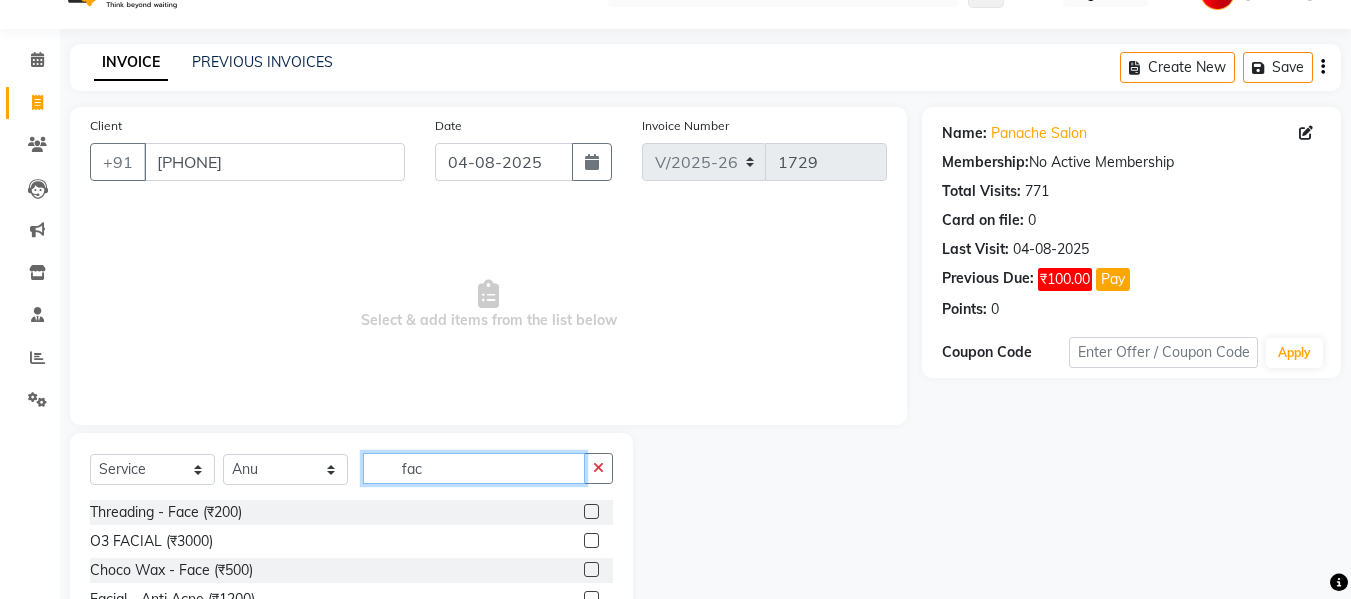 scroll, scrollTop: 0, scrollLeft: 0, axis: both 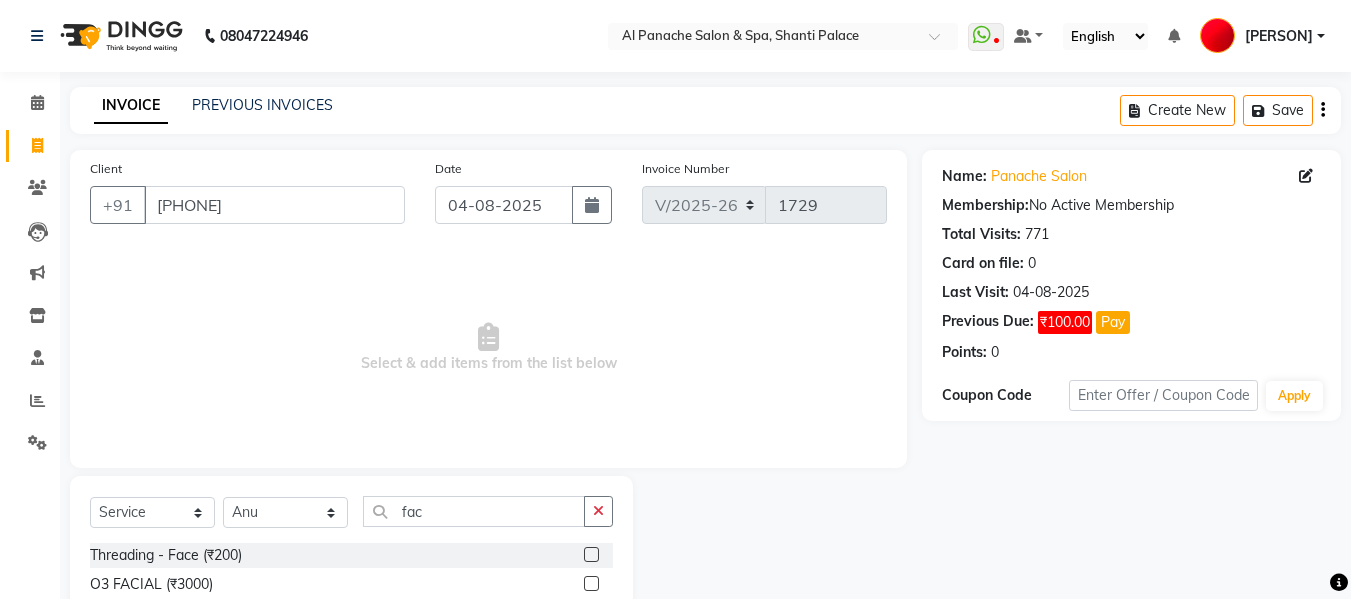 click on "[PERSON]" at bounding box center [1262, 36] 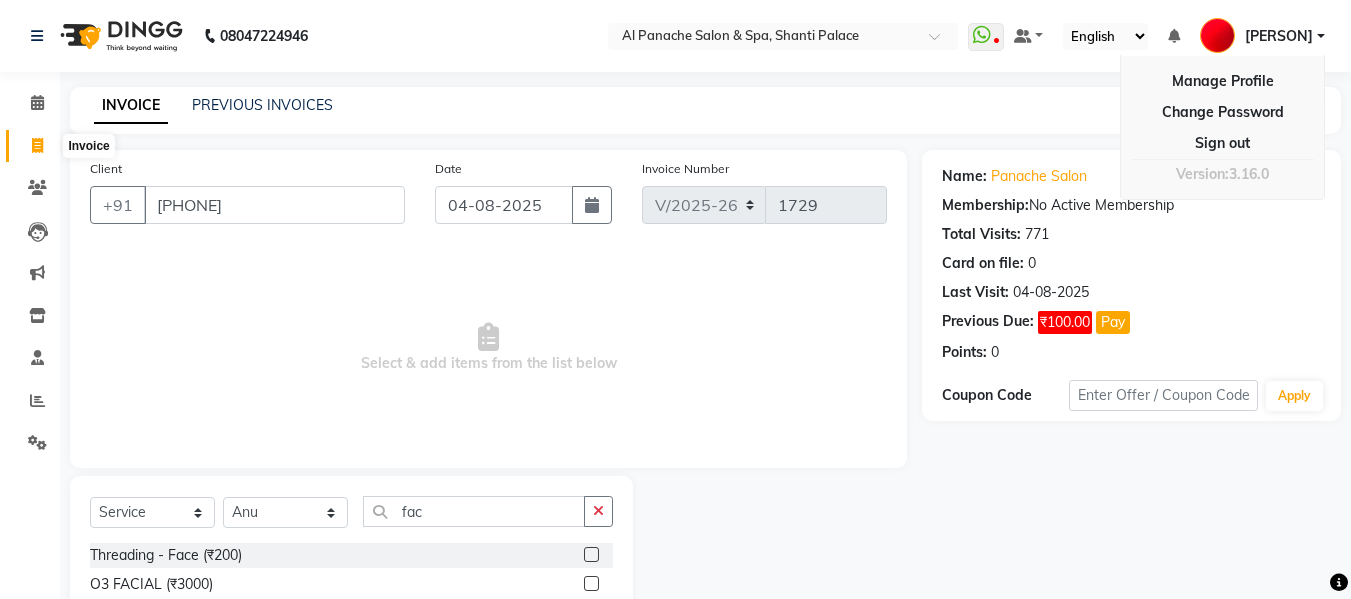 click 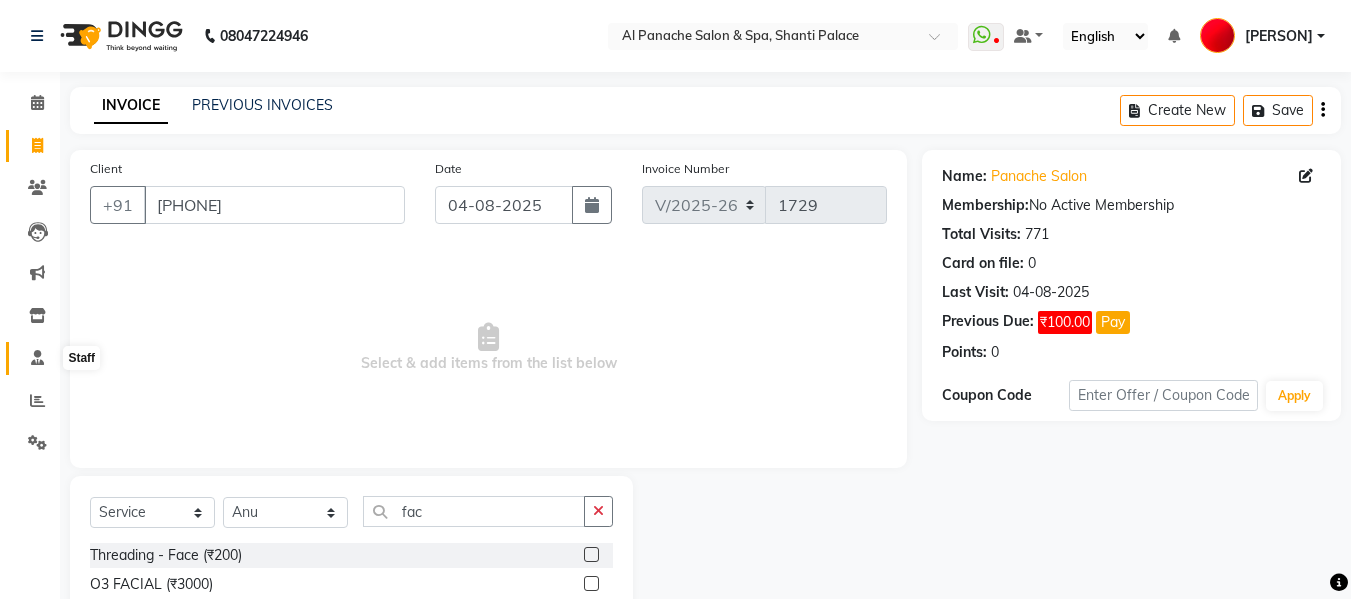 click 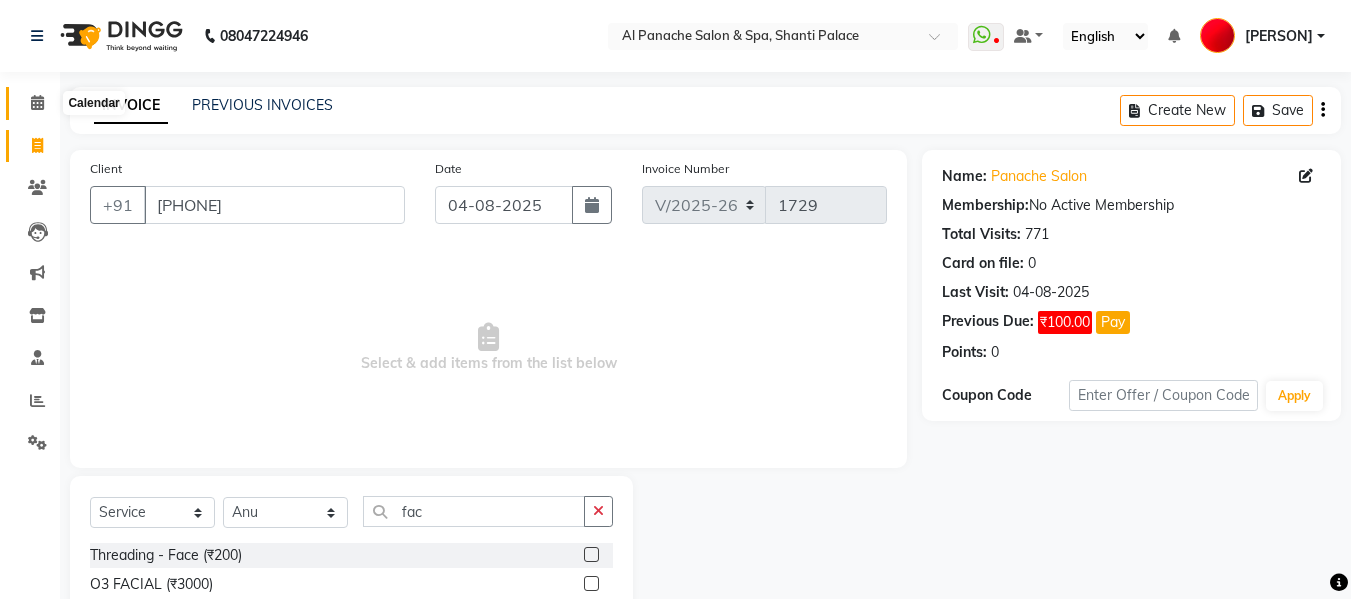 click 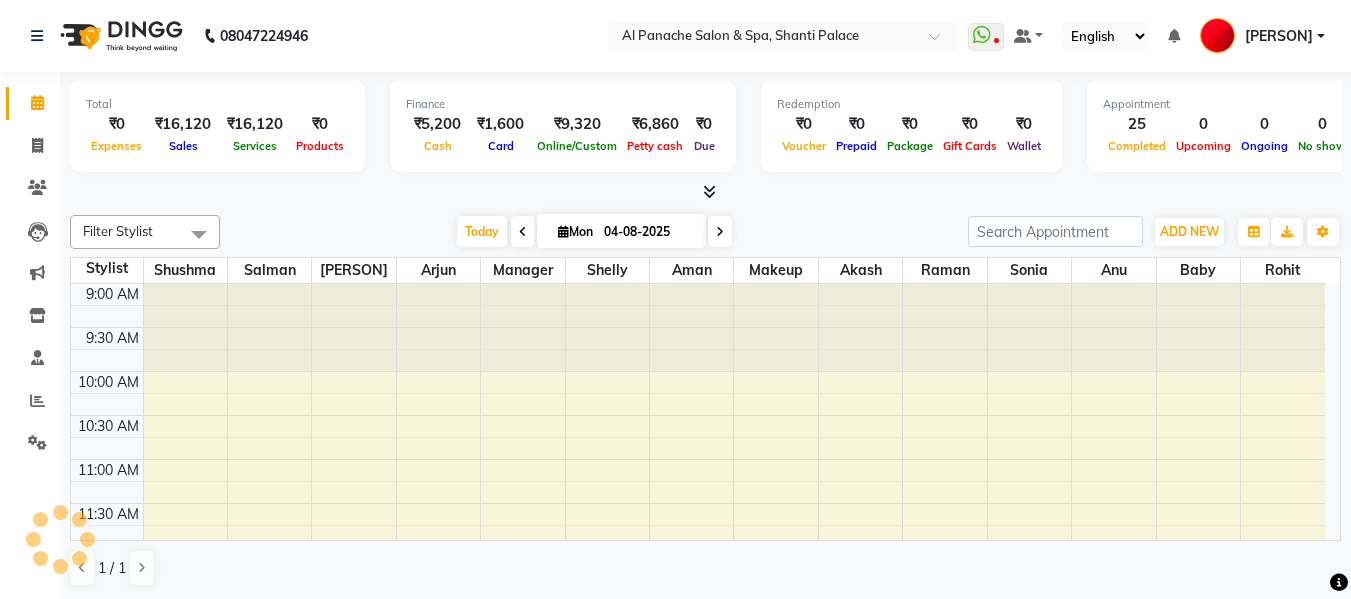 scroll, scrollTop: 0, scrollLeft: 0, axis: both 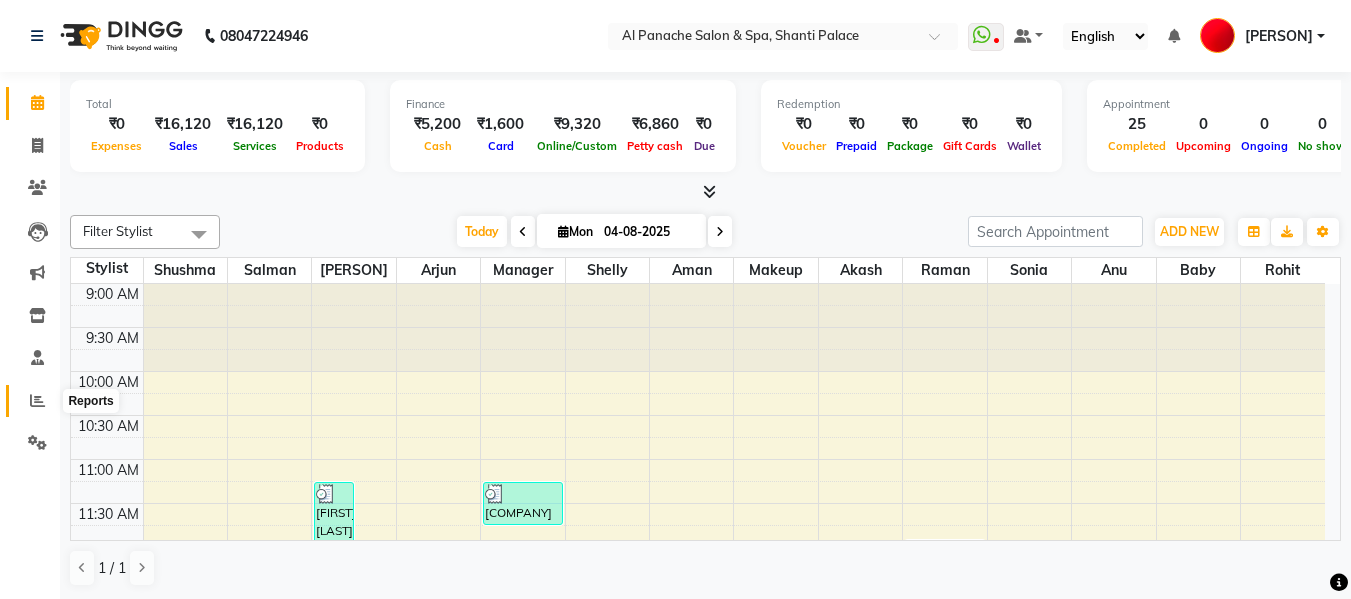 click 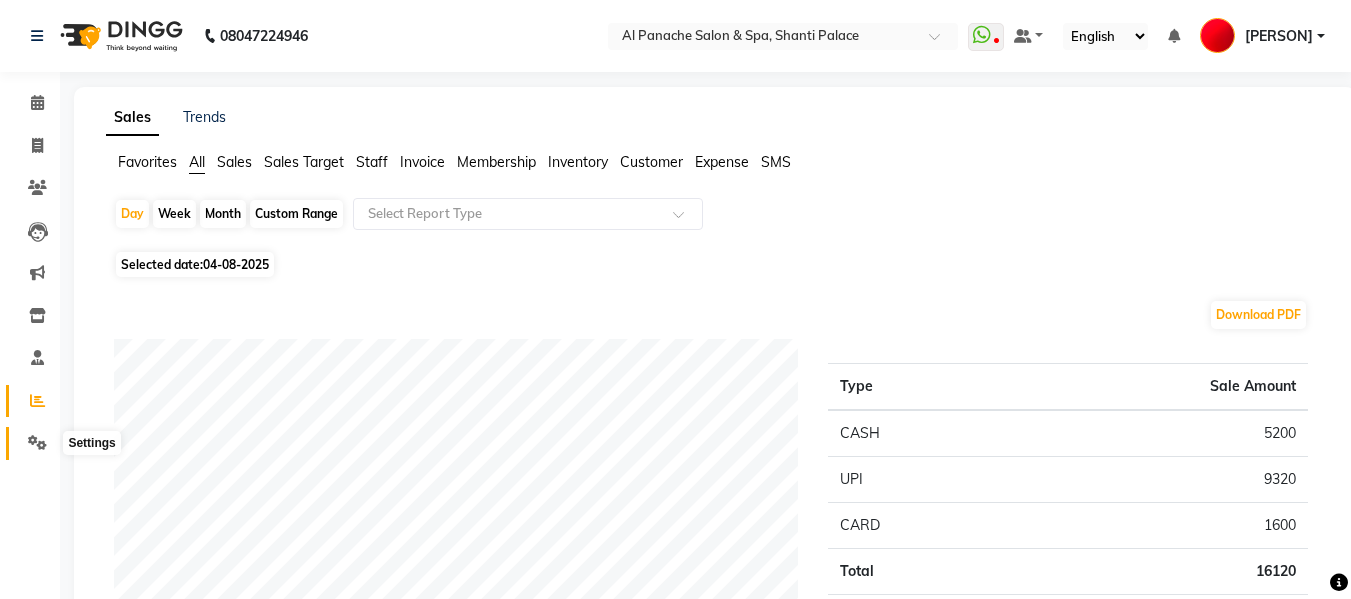 click 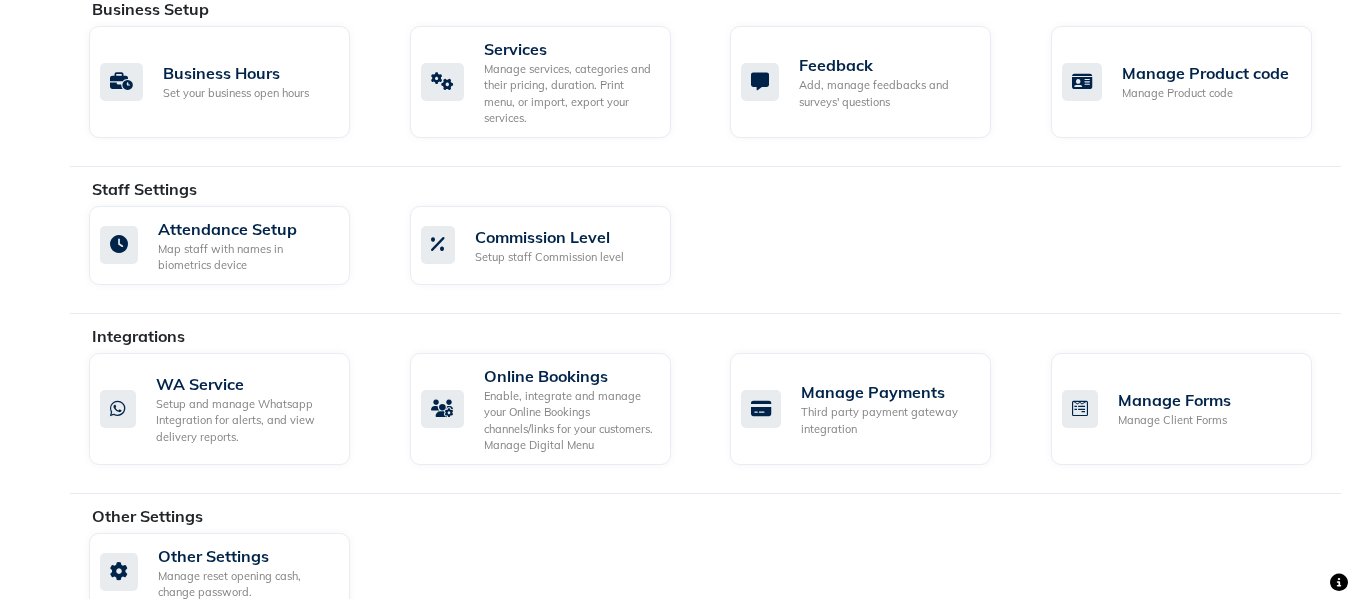 scroll, scrollTop: 817, scrollLeft: 0, axis: vertical 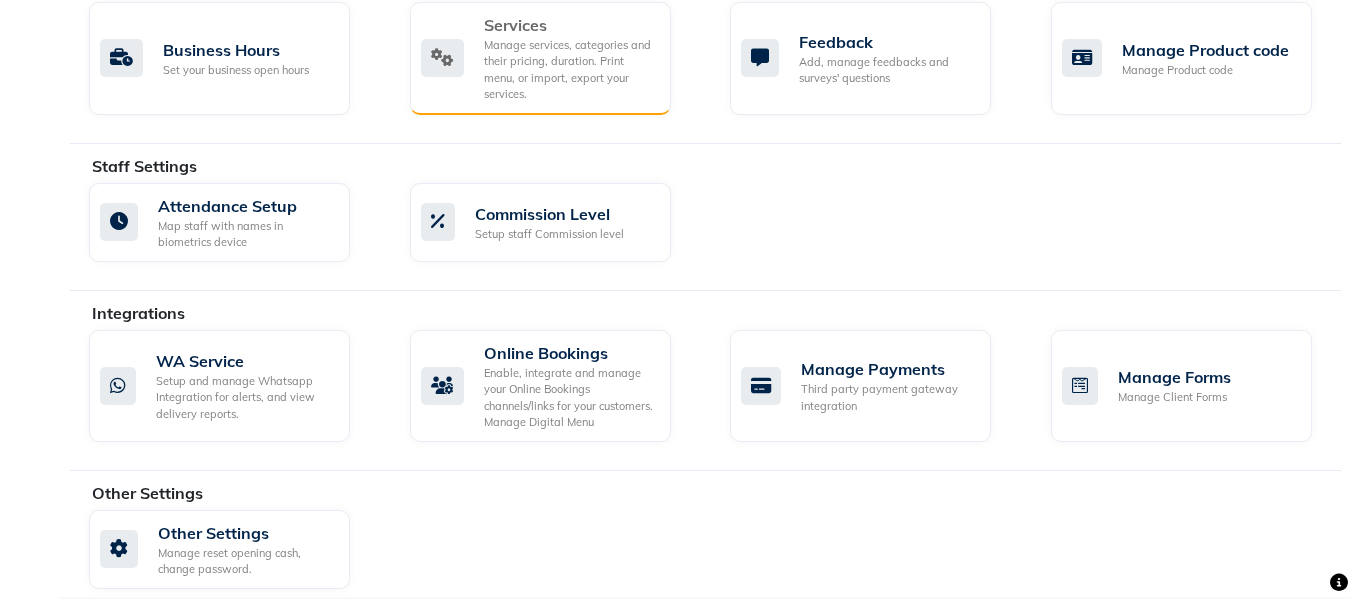 click on "Manage services, categories and their pricing, duration. Print menu, or import, export your services." 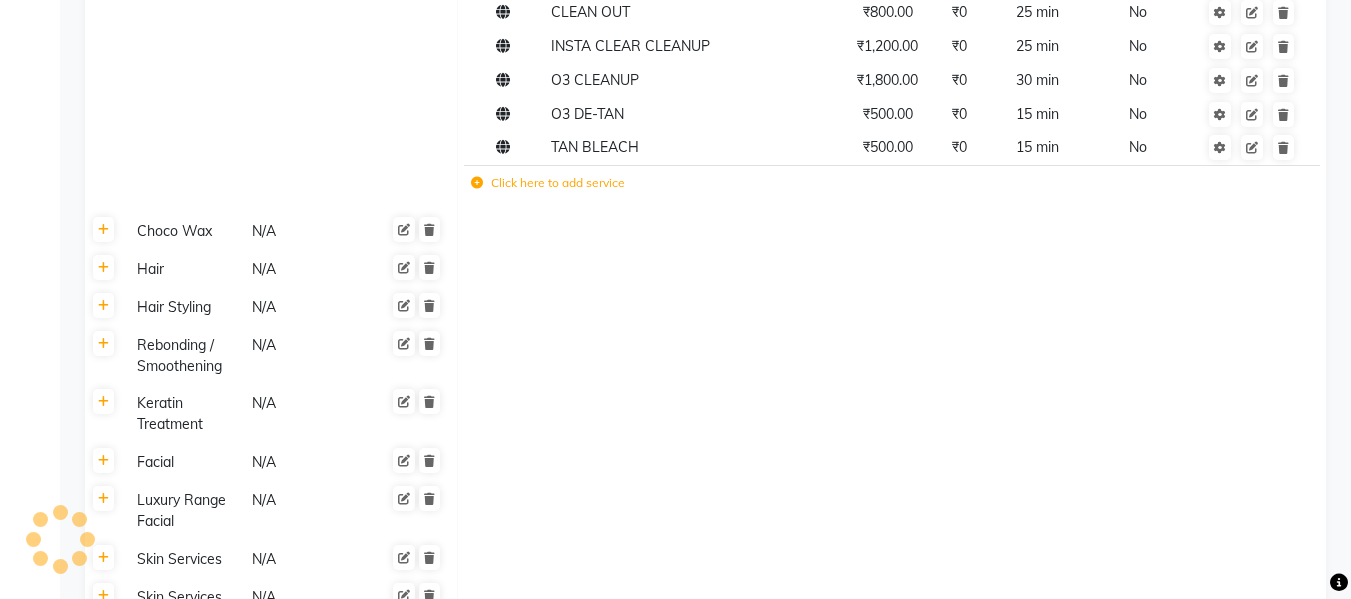 scroll, scrollTop: 0, scrollLeft: 0, axis: both 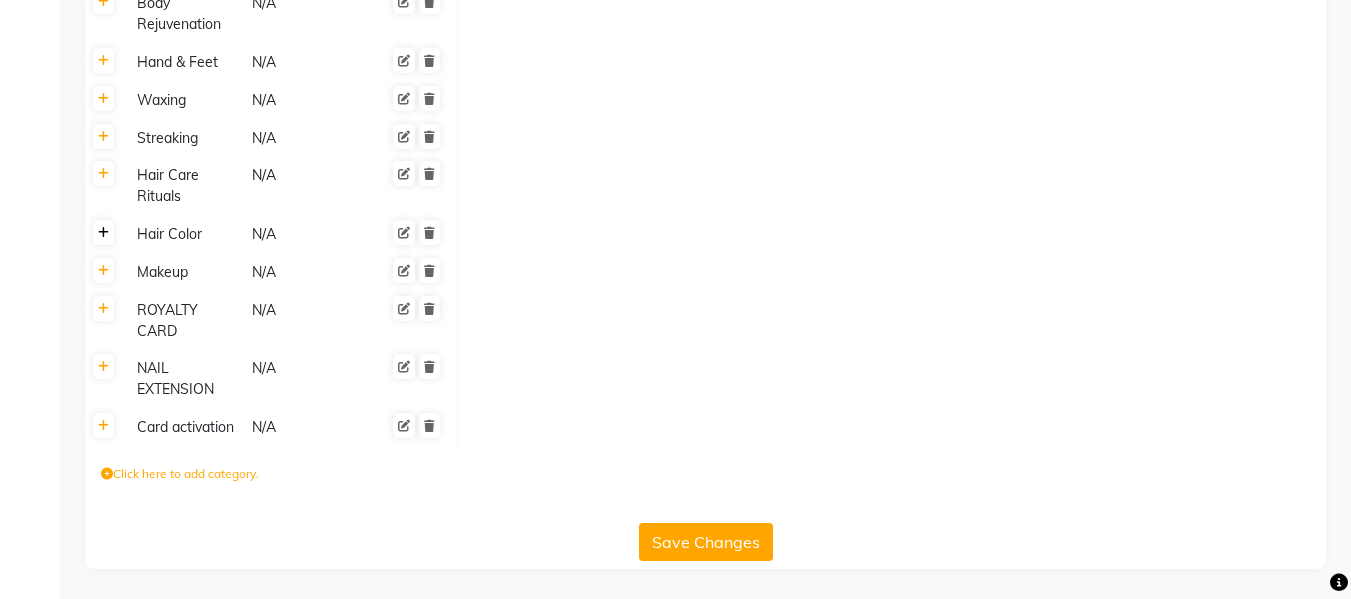 click 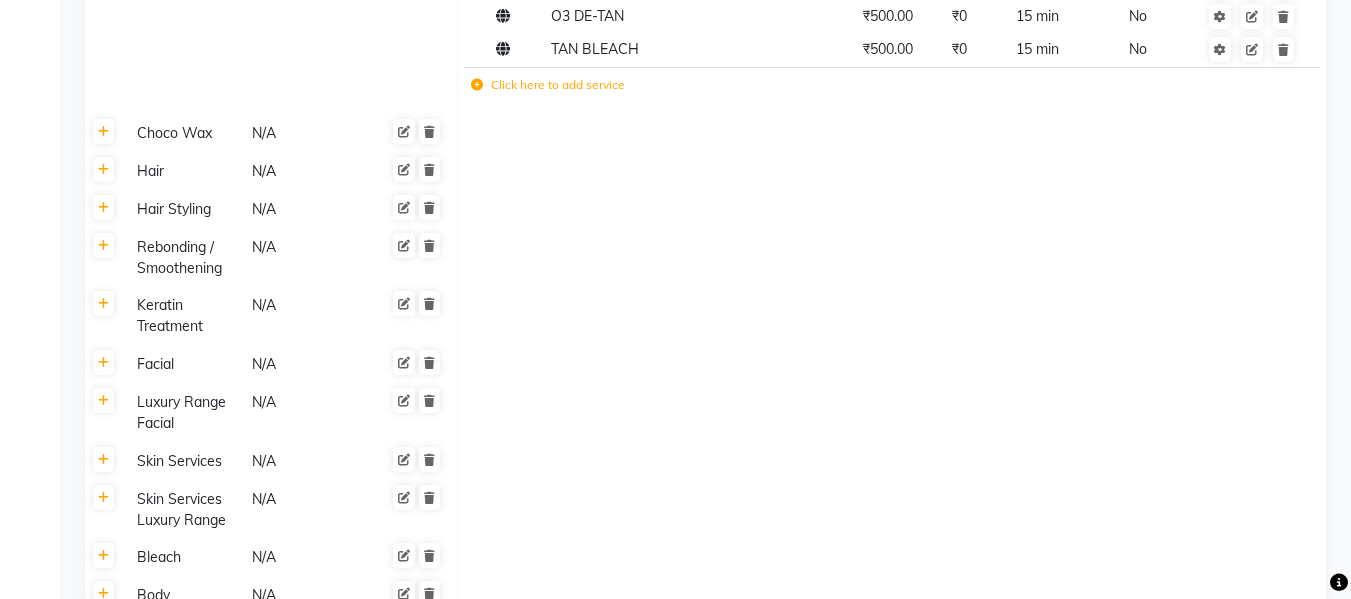 scroll, scrollTop: 908, scrollLeft: 0, axis: vertical 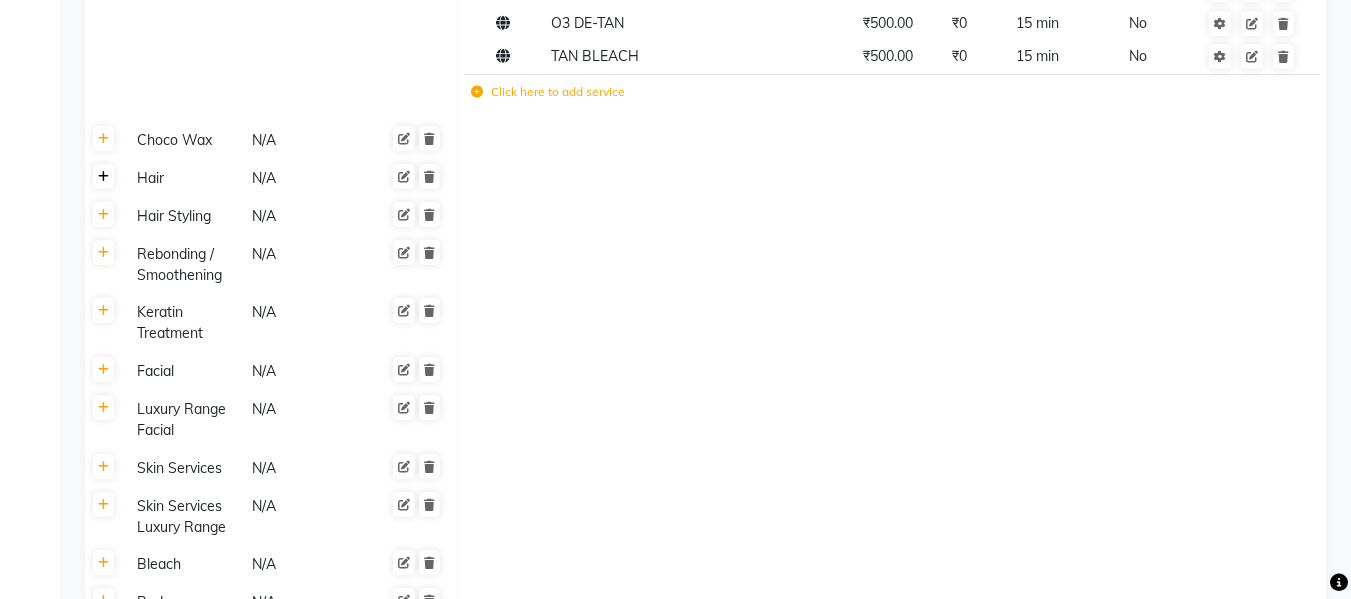 click 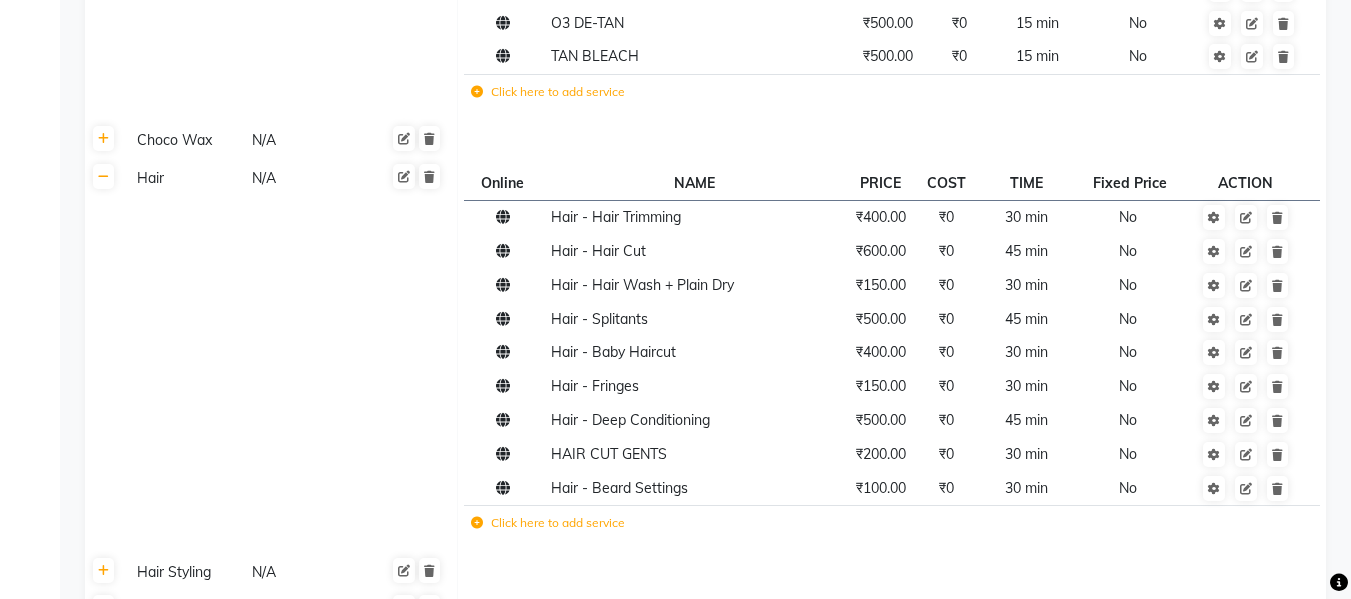 click 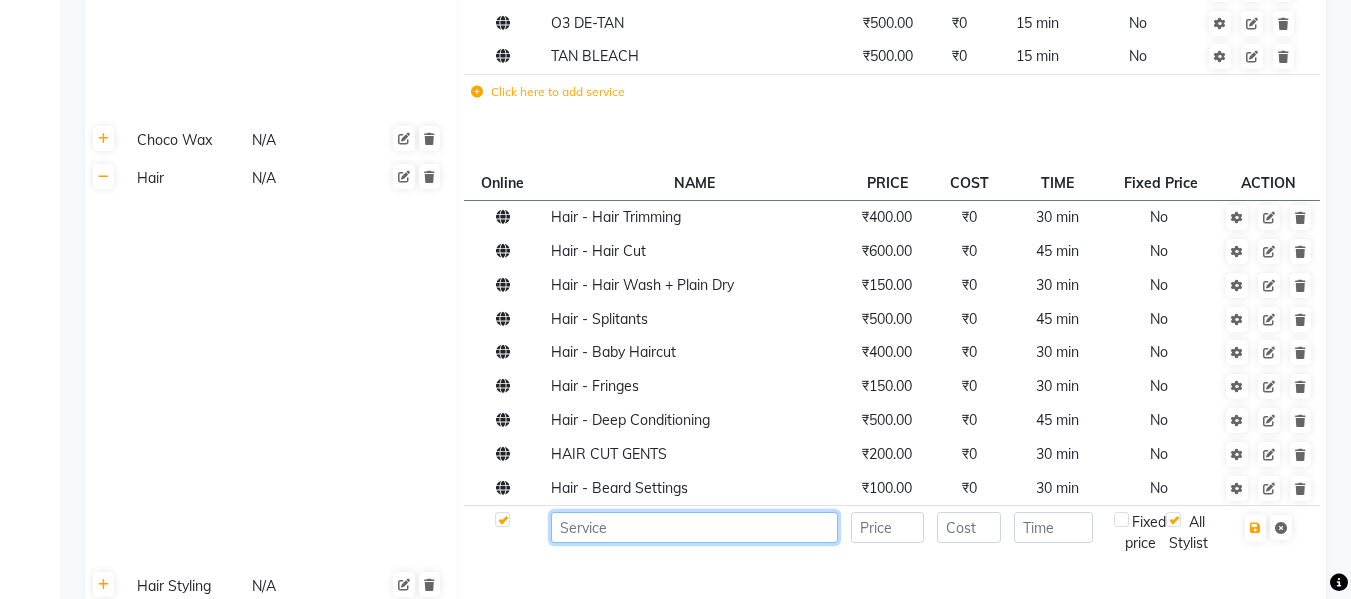 click 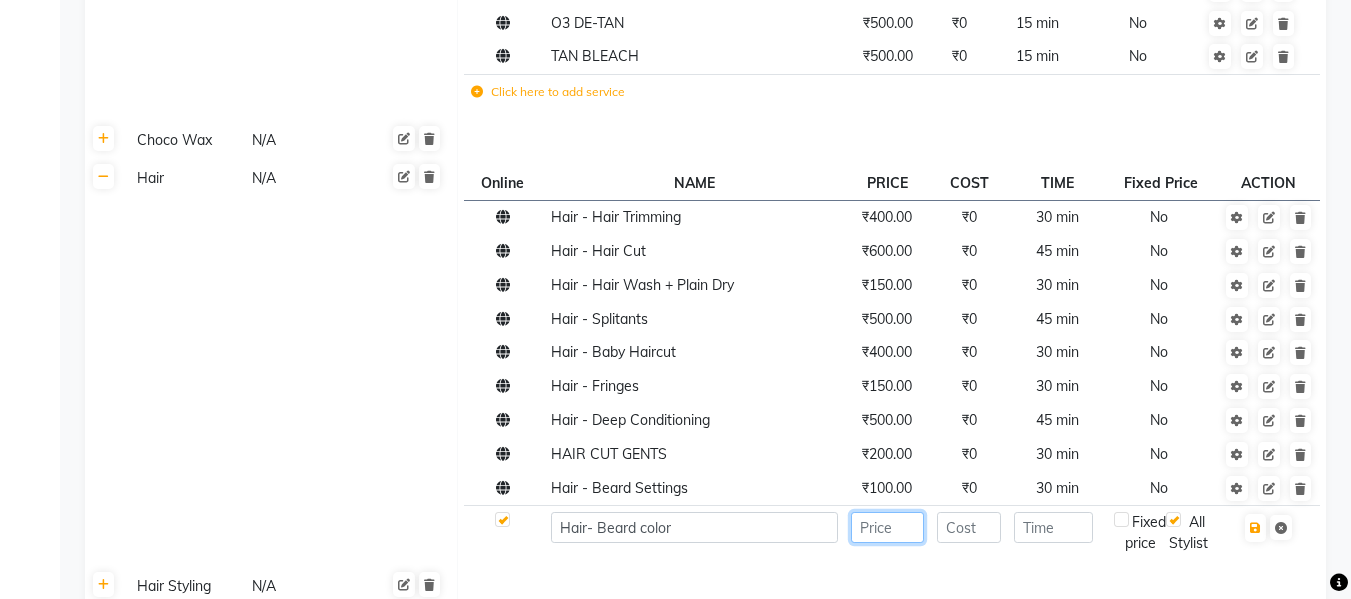 click 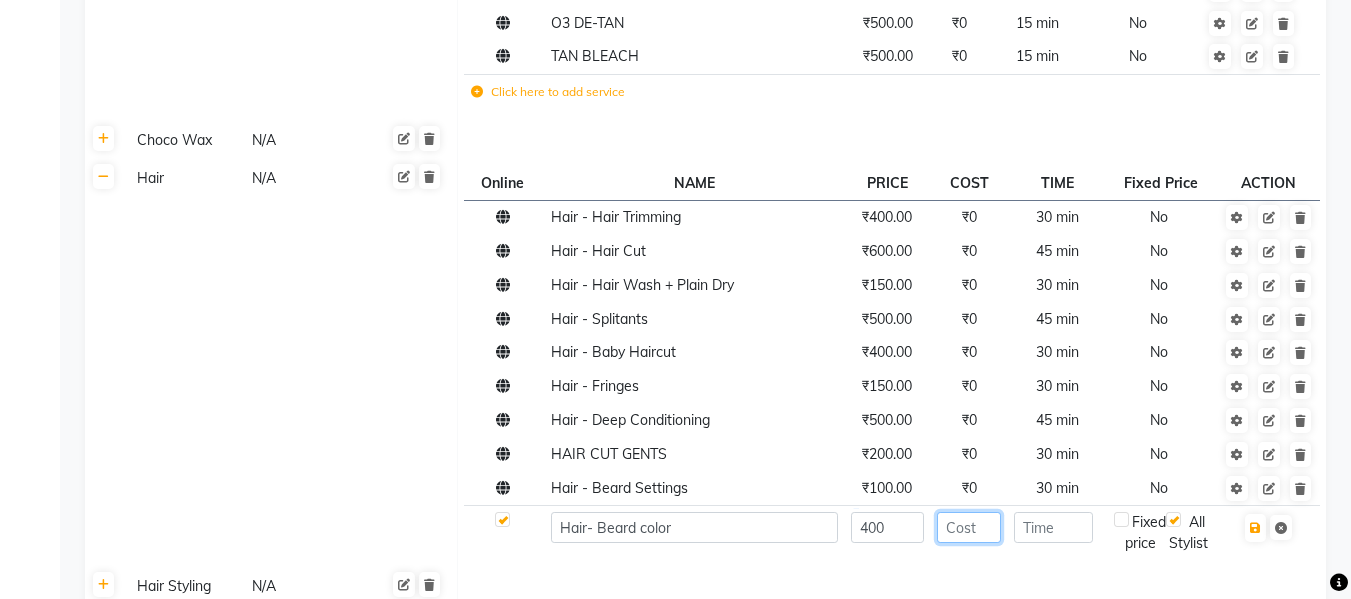 click 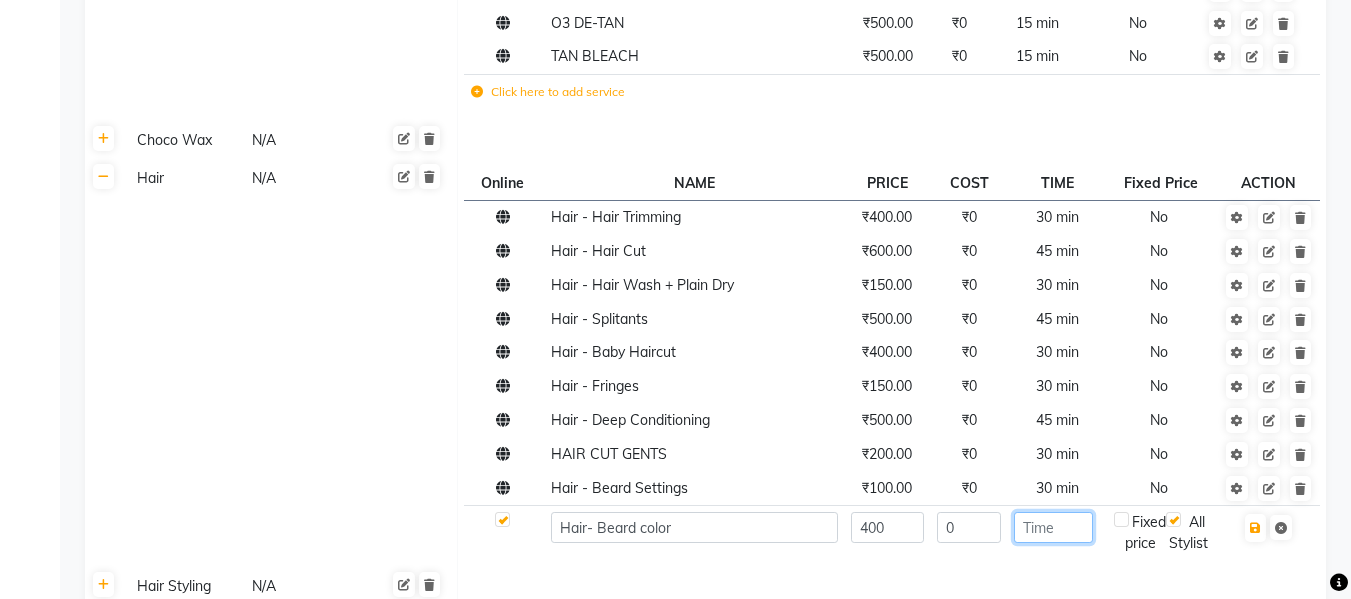 click 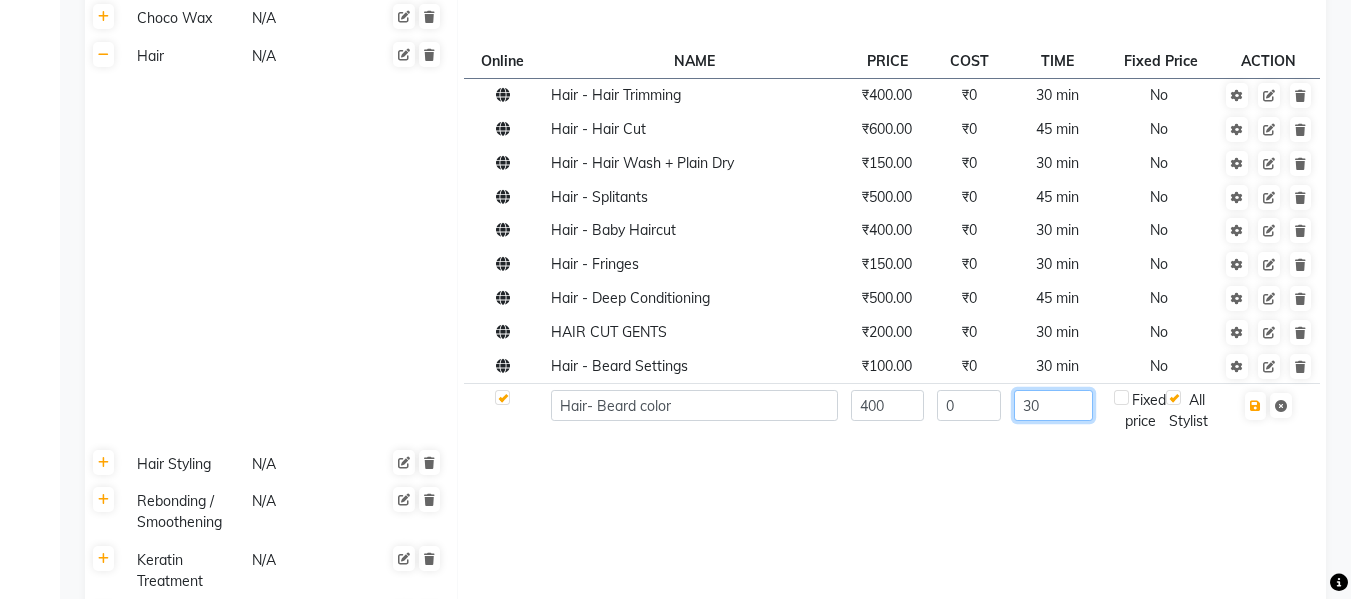 scroll, scrollTop: 1068, scrollLeft: 0, axis: vertical 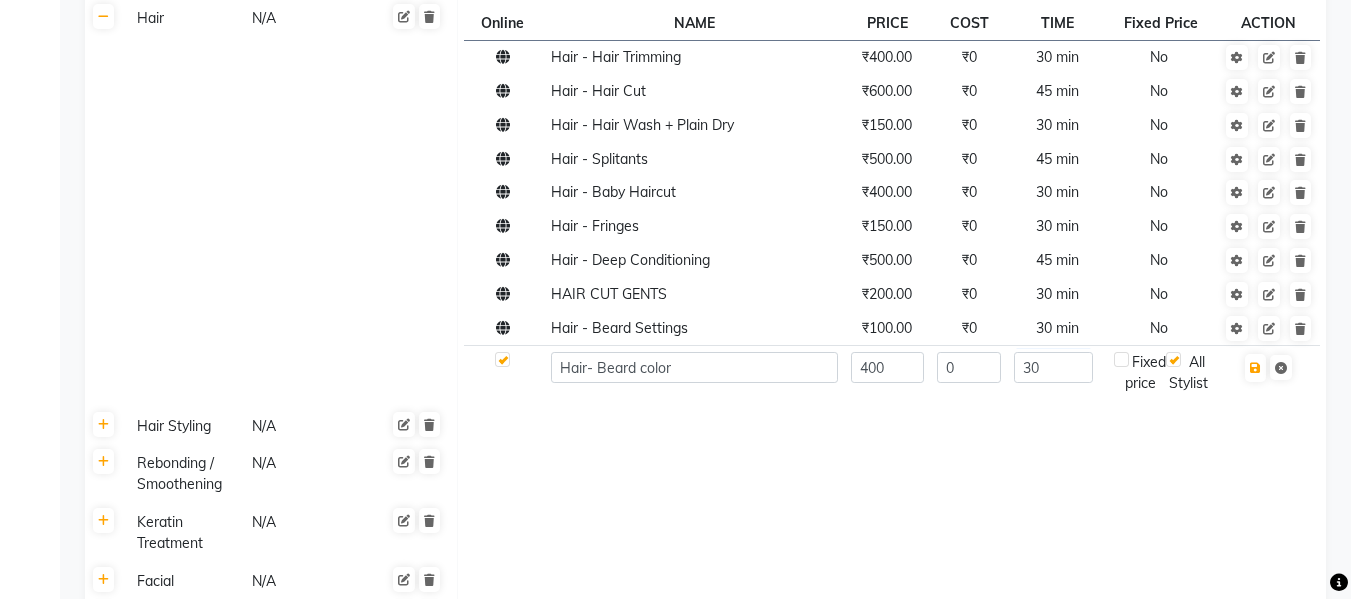 click 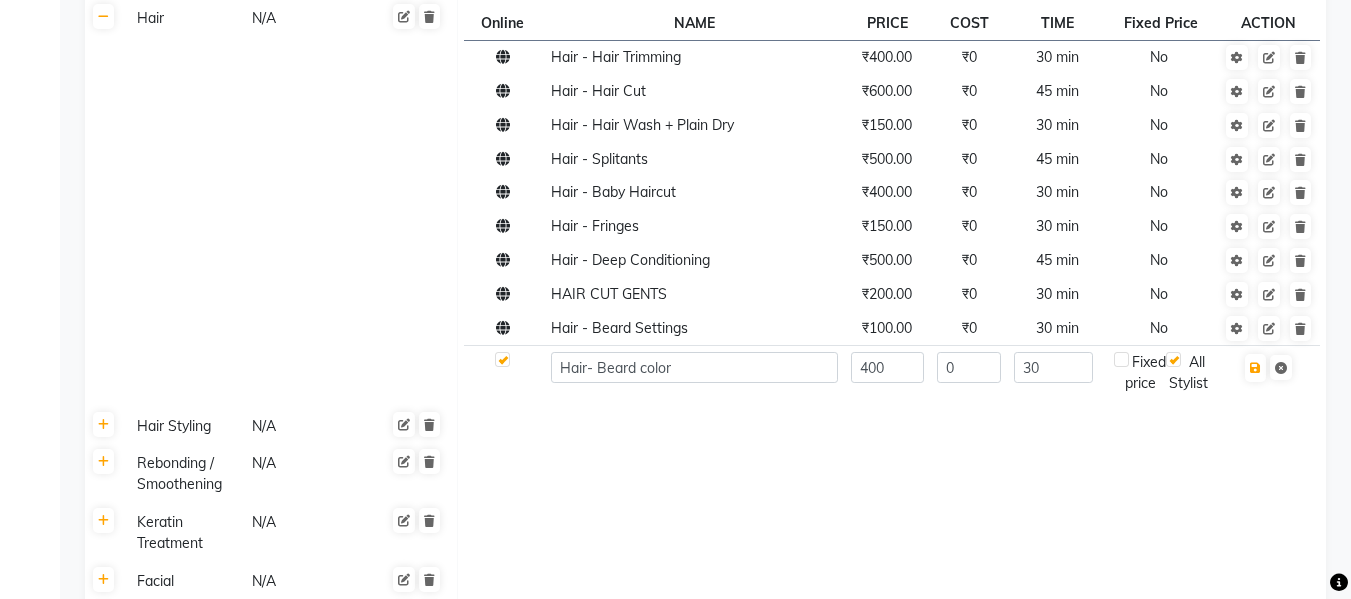 click 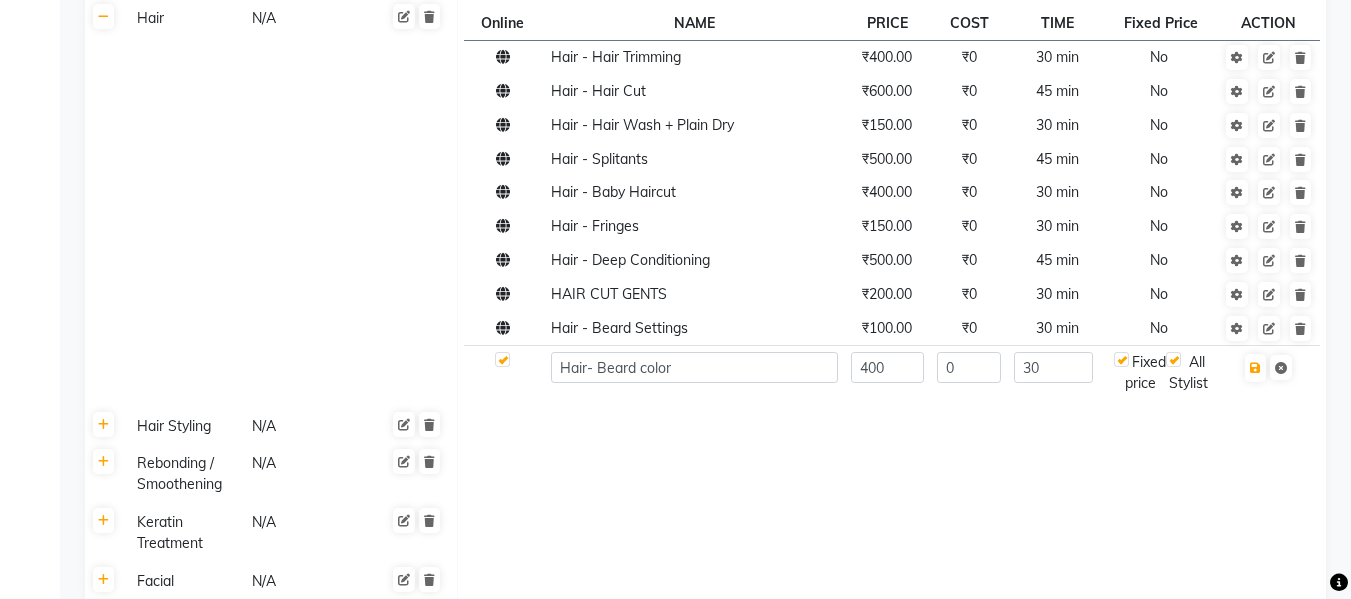 click 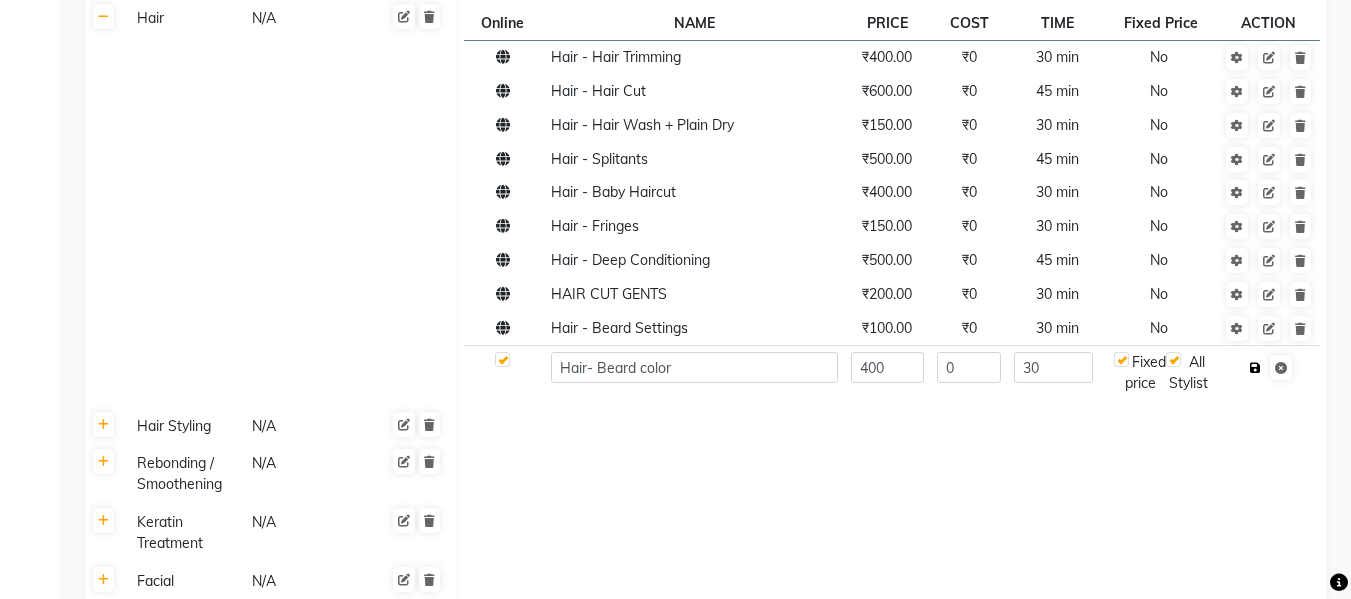 click at bounding box center [1255, 368] 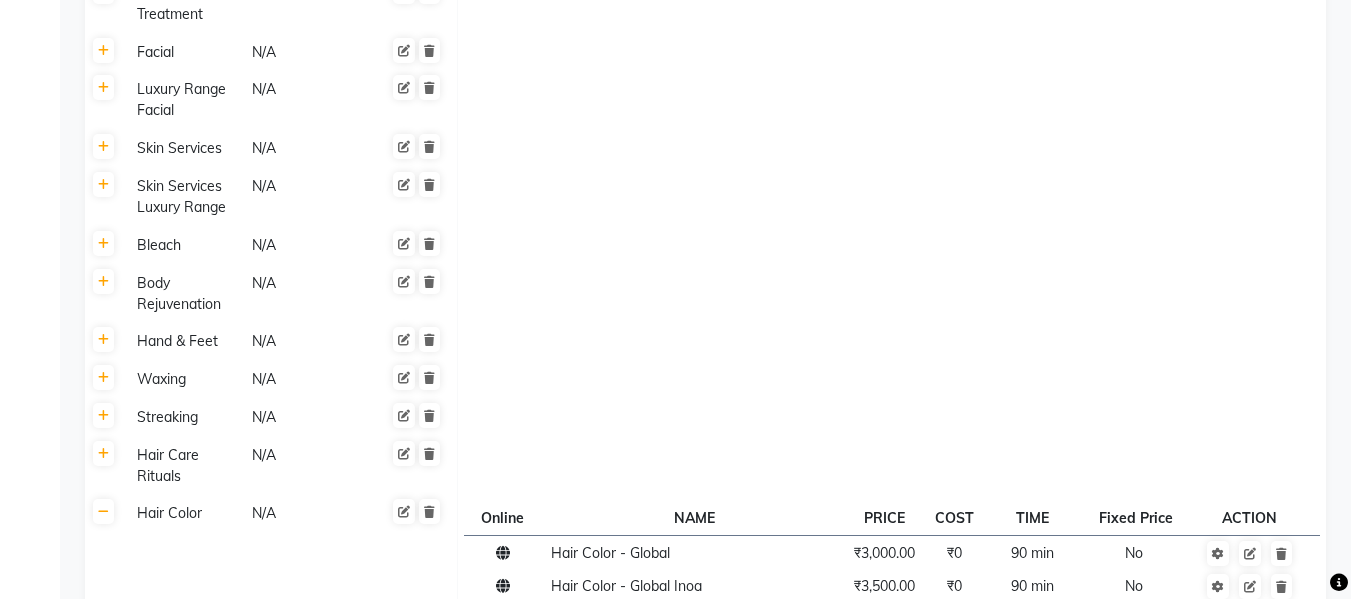 scroll, scrollTop: 1628, scrollLeft: 0, axis: vertical 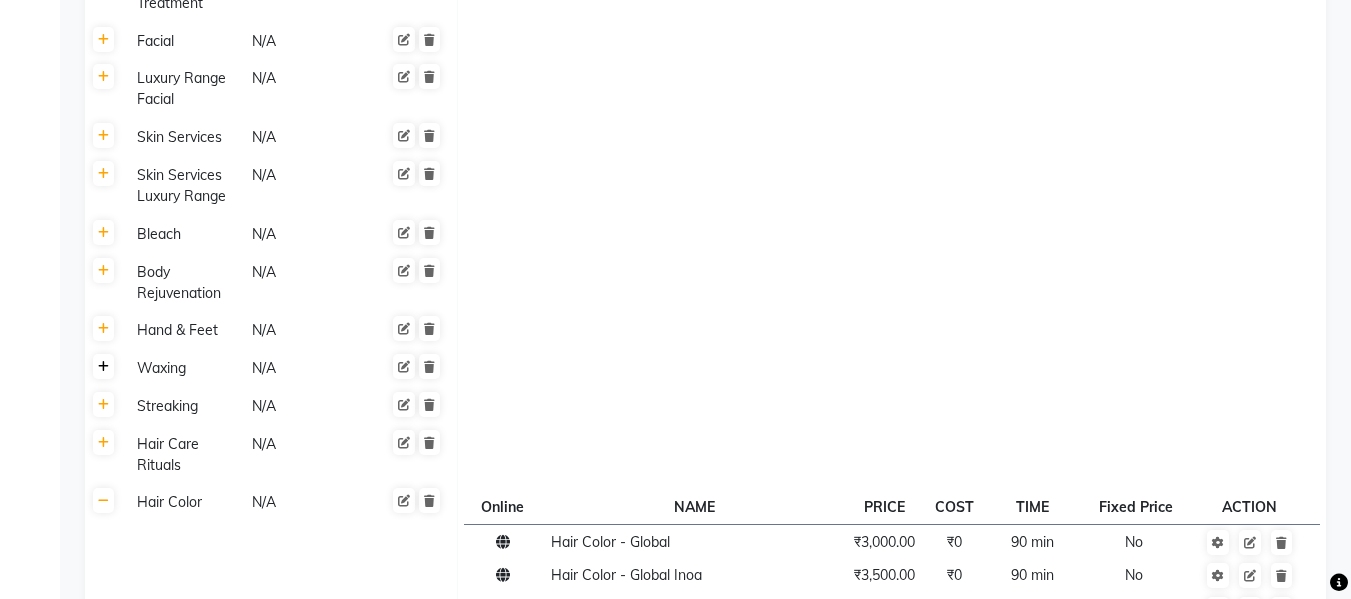 click 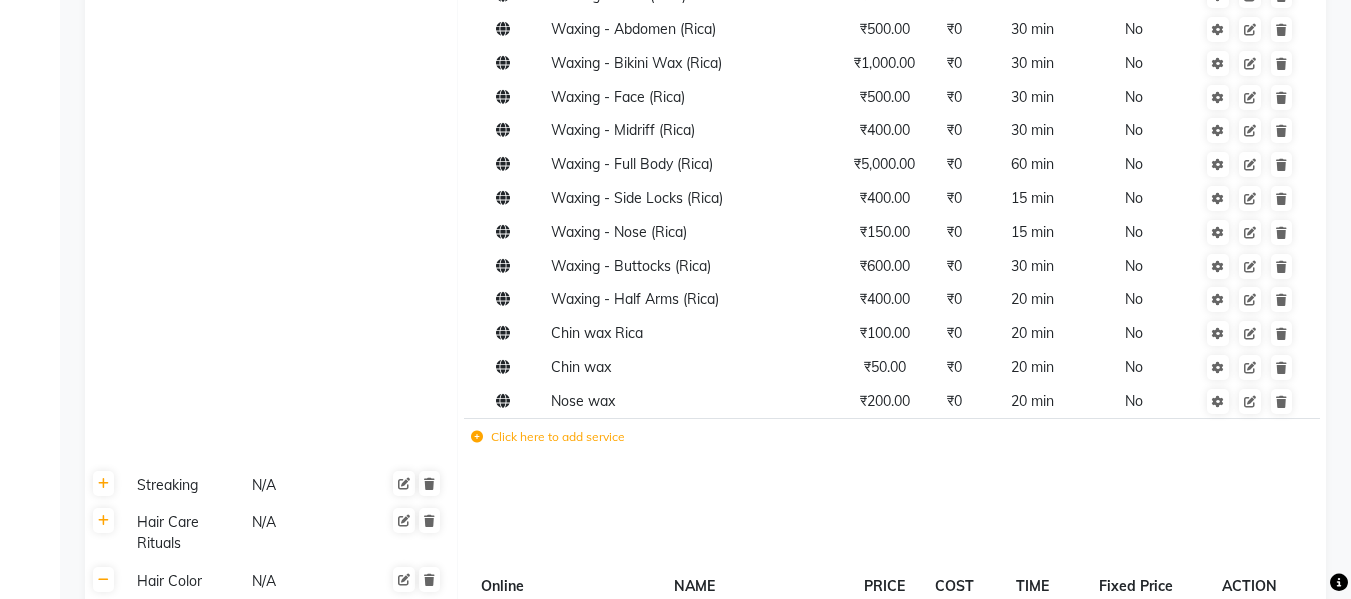 scroll, scrollTop: 2655, scrollLeft: 0, axis: vertical 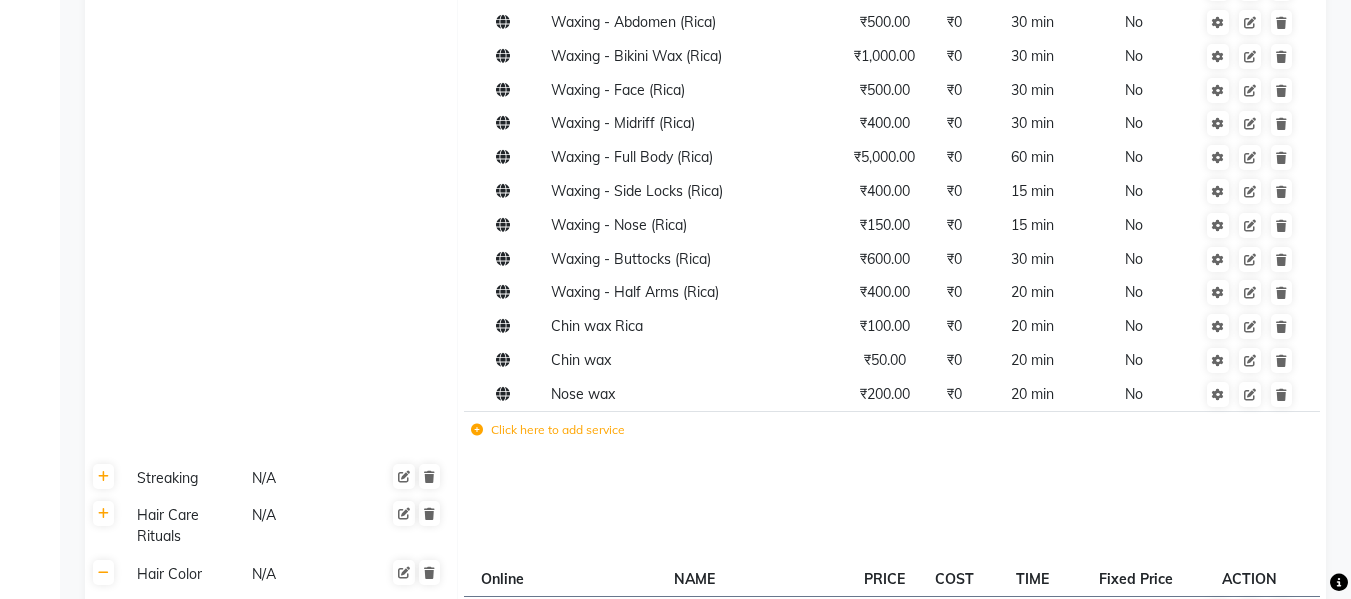 click 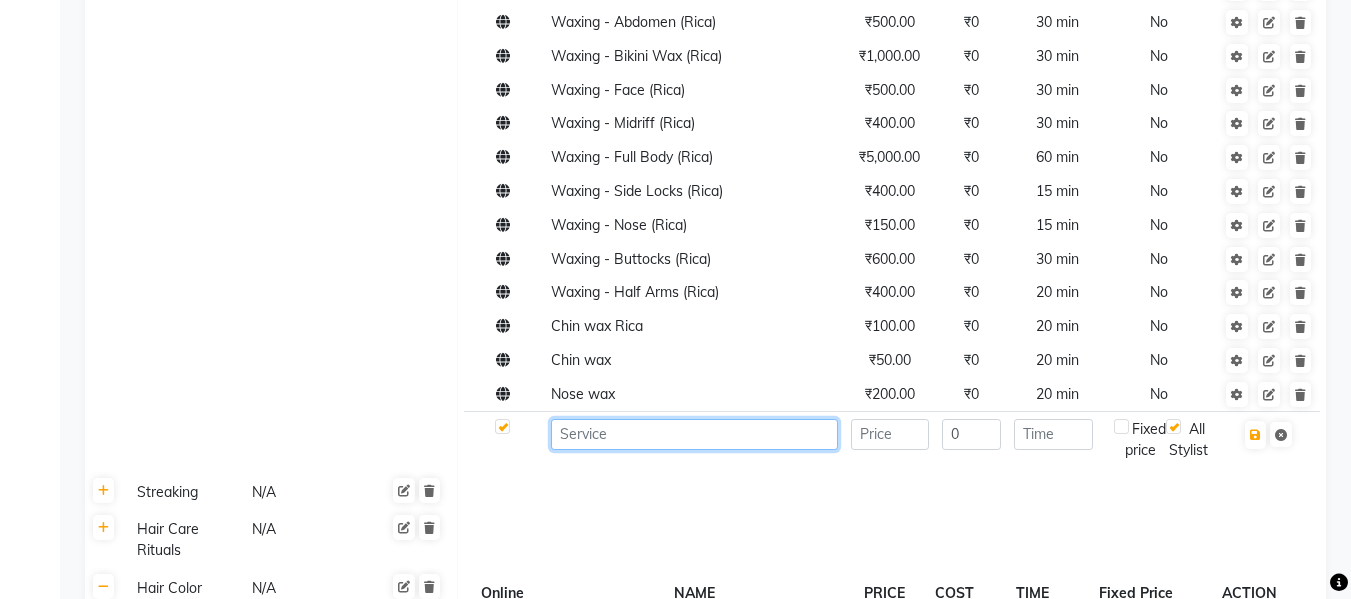 click 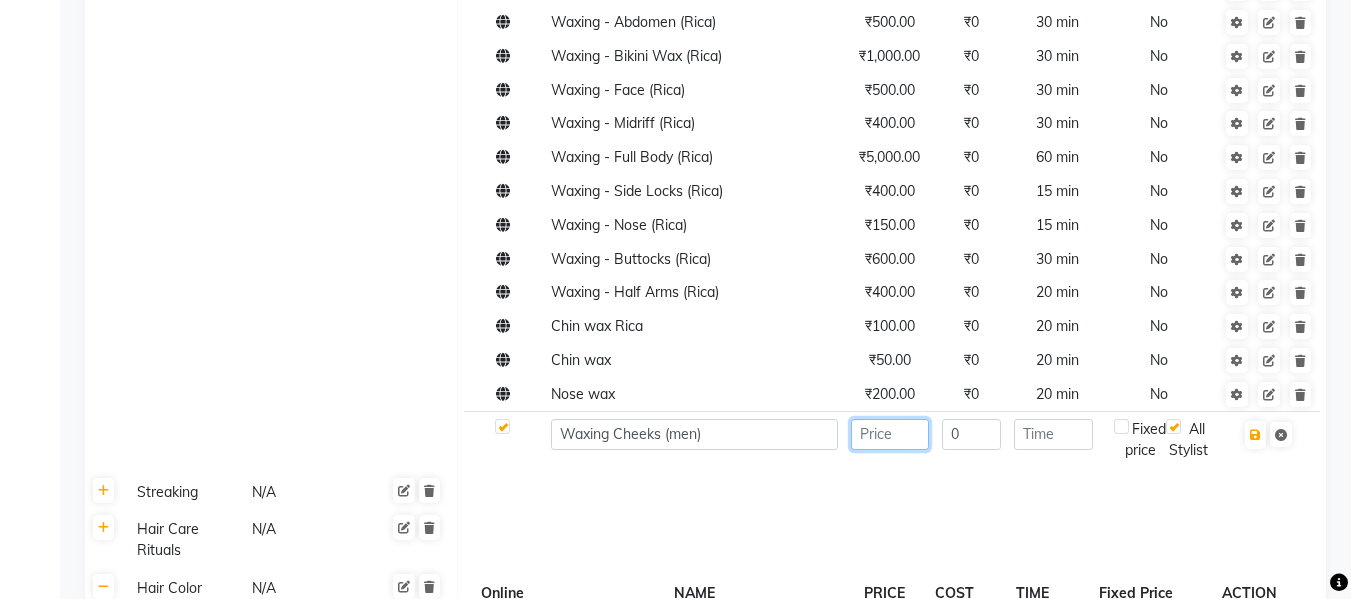 click 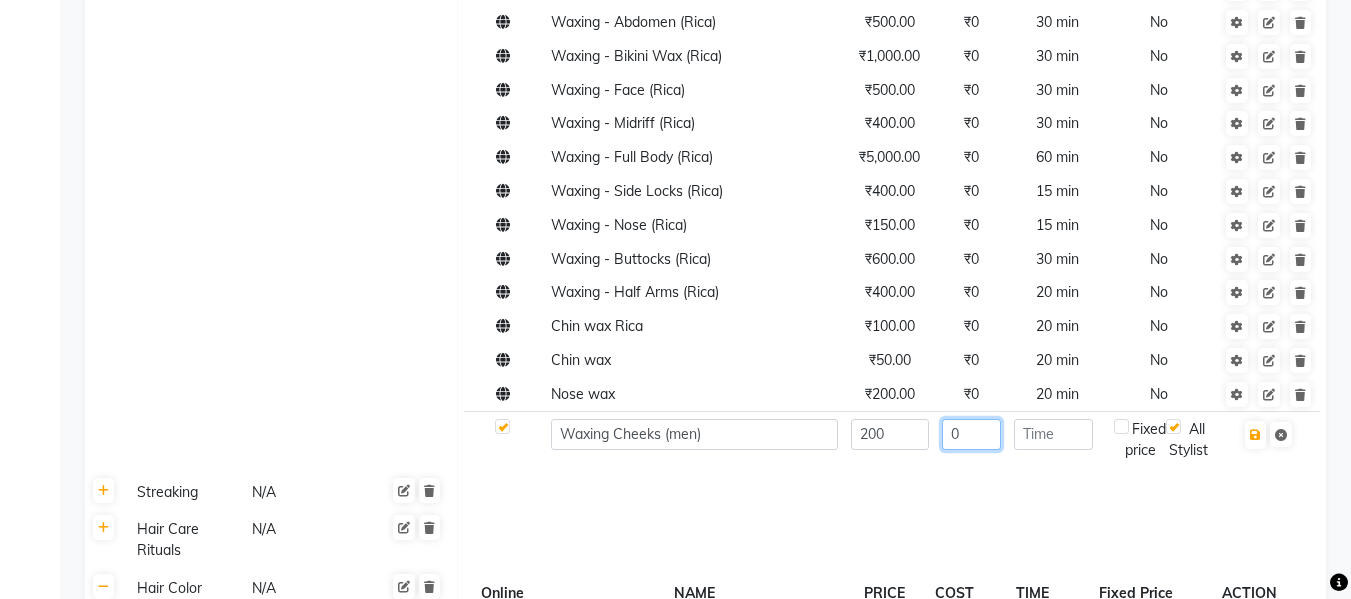 click on "0" 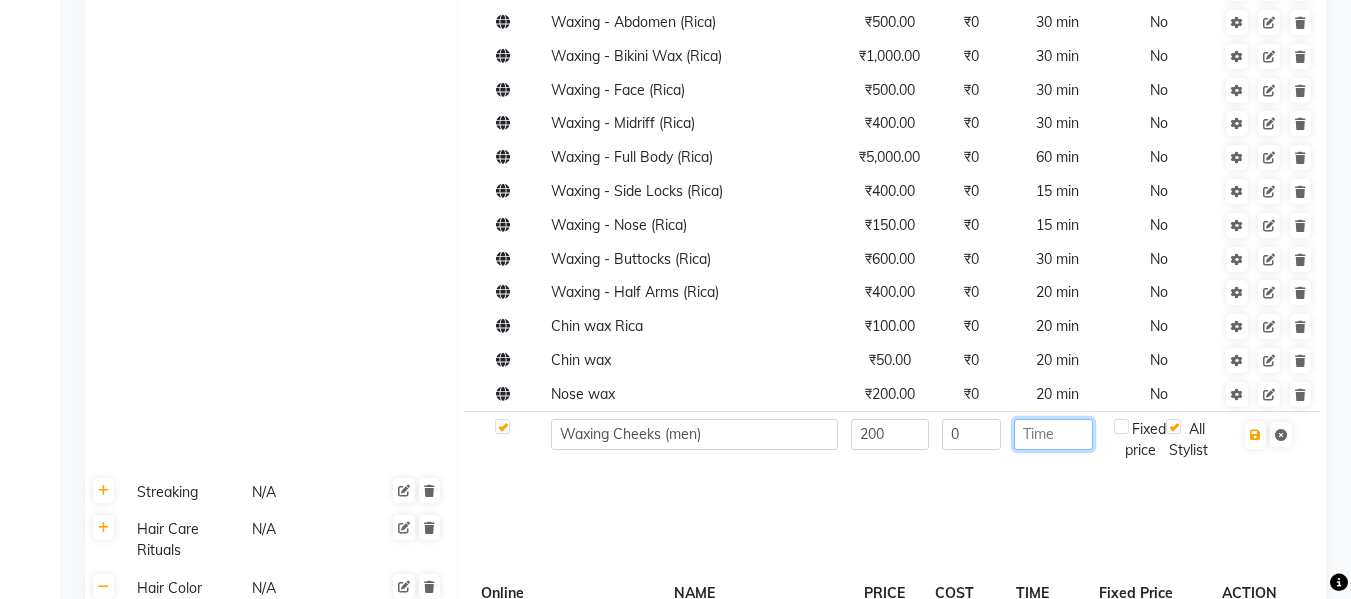 click 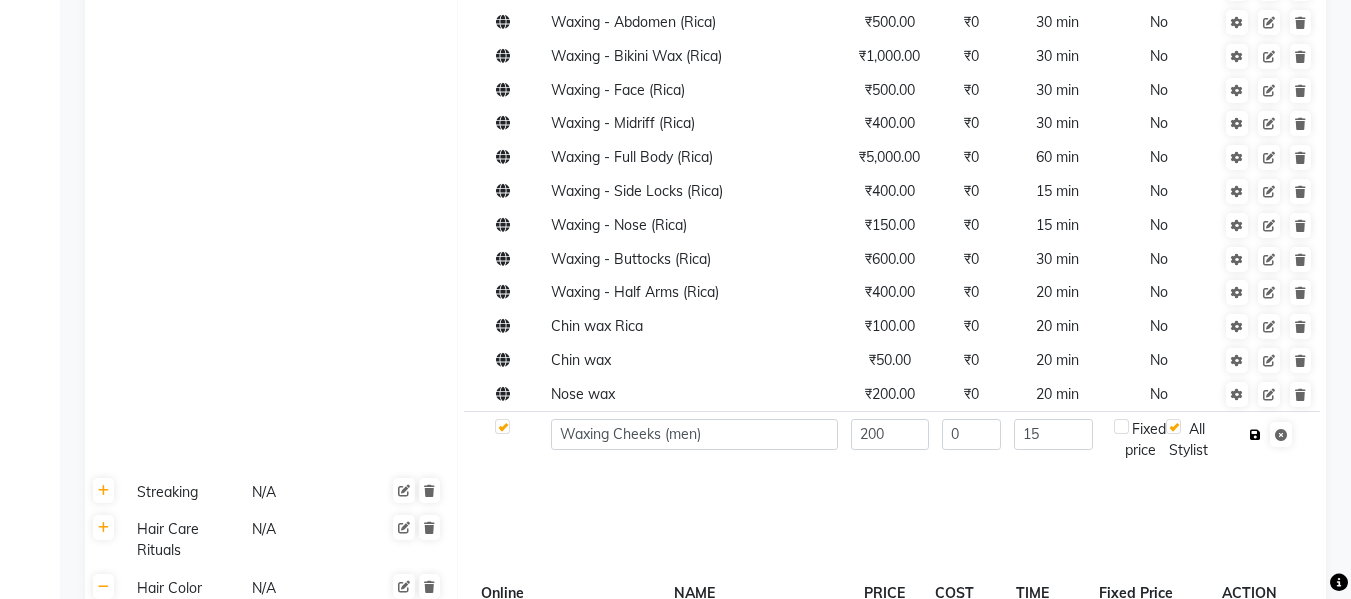 click at bounding box center (1255, 435) 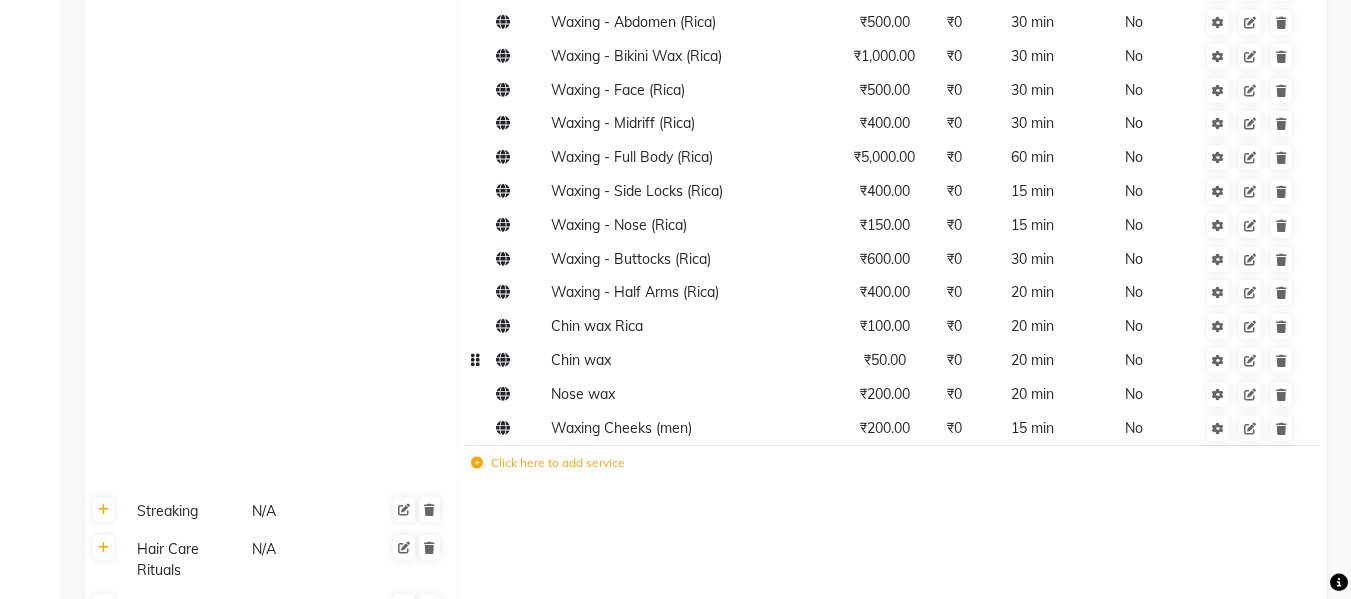 click on "₹50.00" 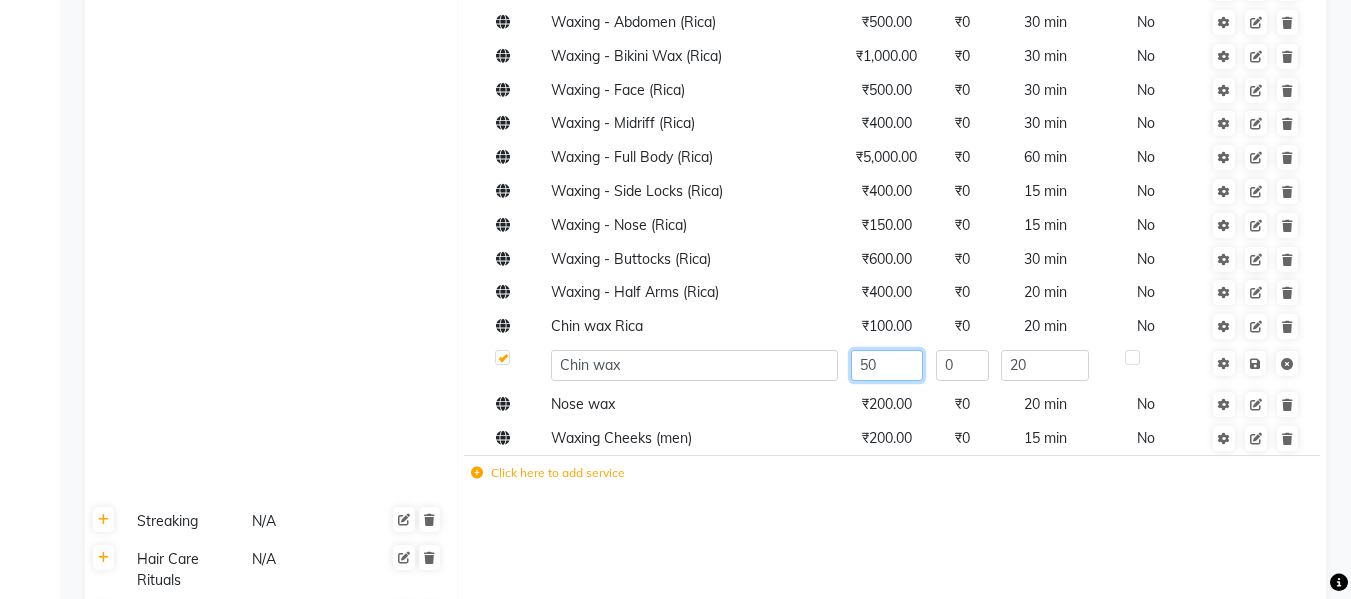 click on "50" 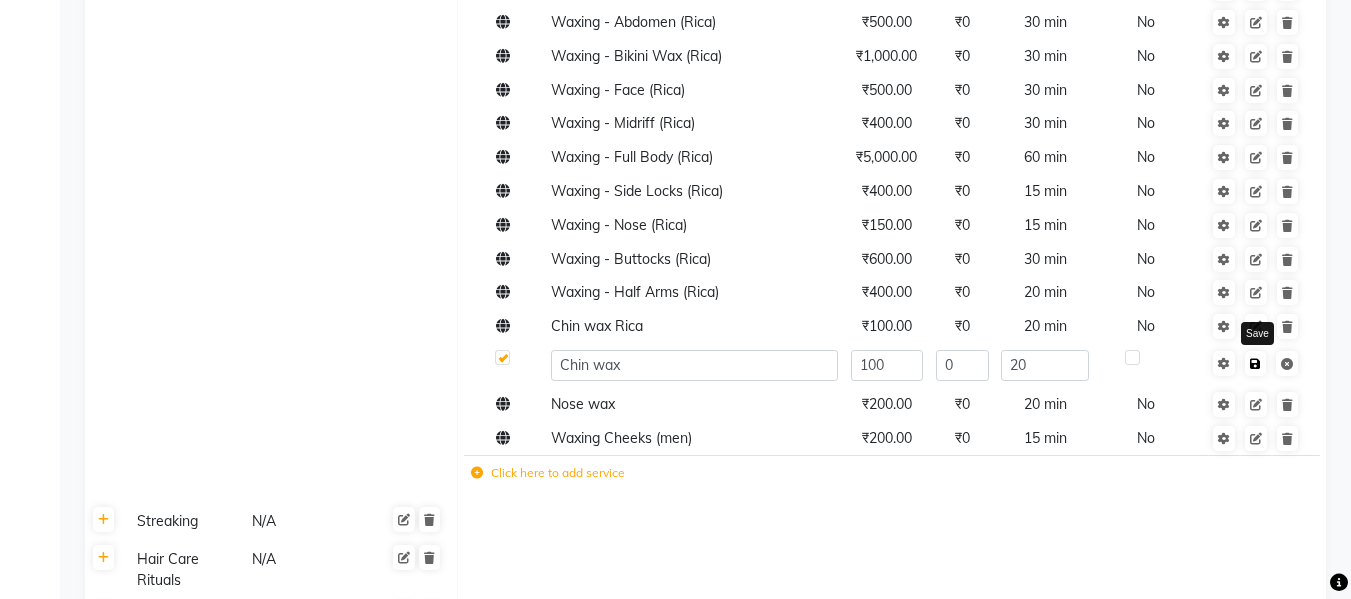 click 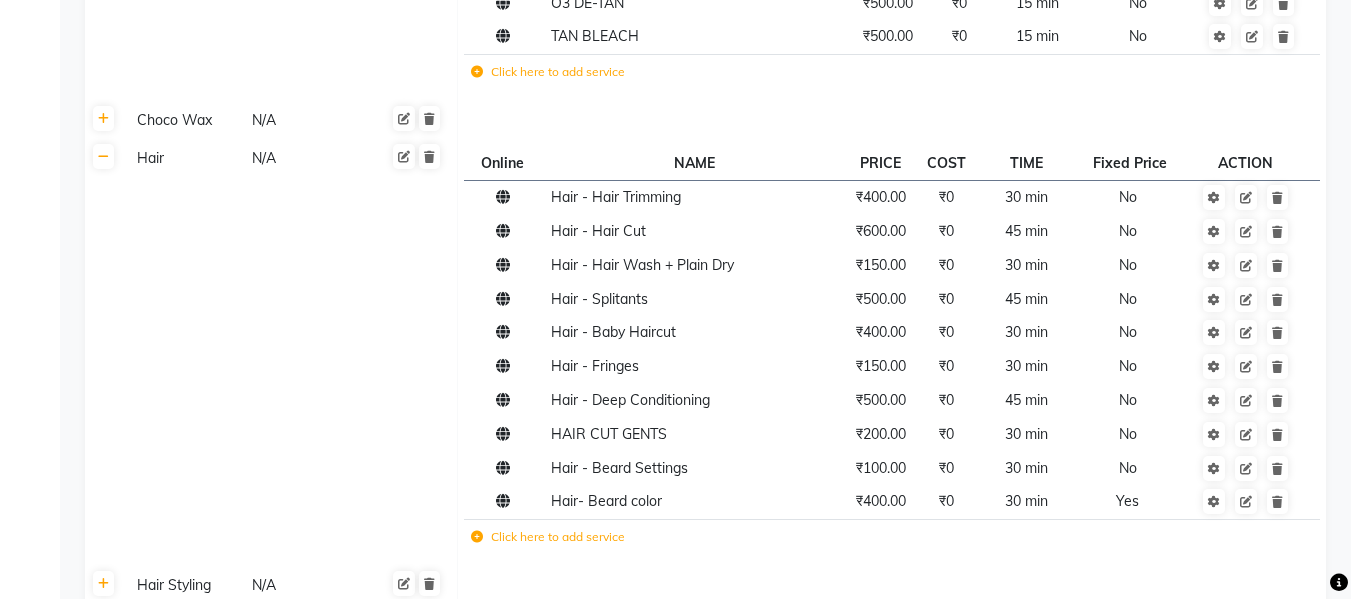 scroll, scrollTop: 910, scrollLeft: 0, axis: vertical 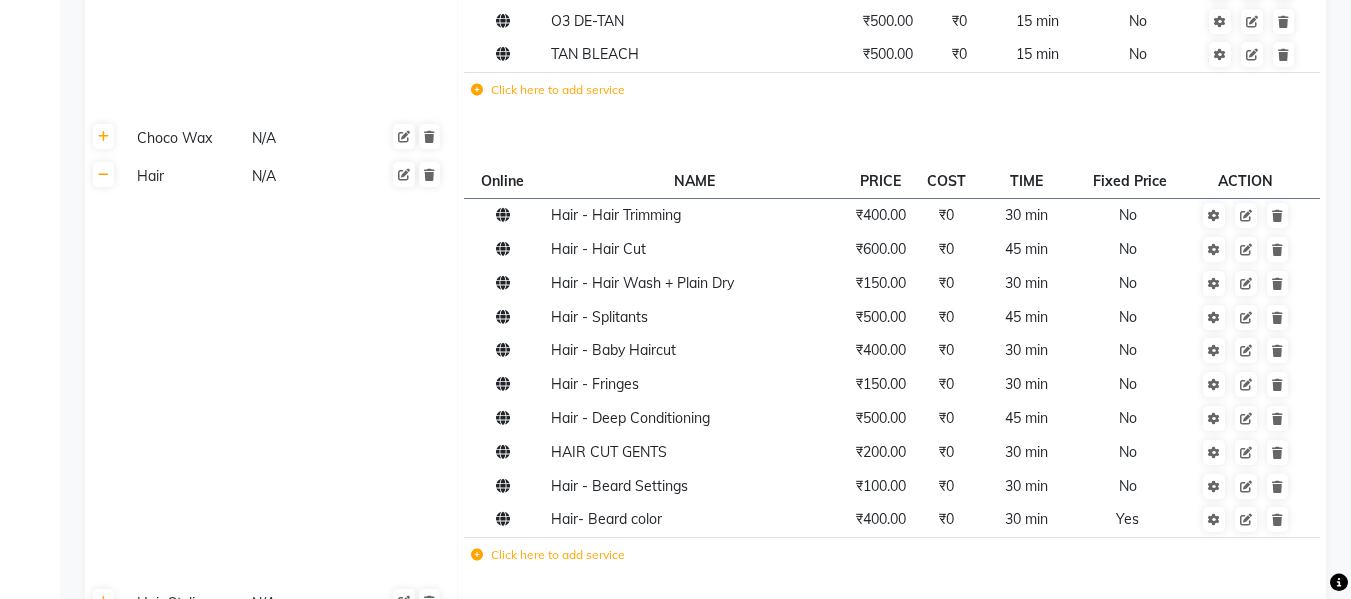 click 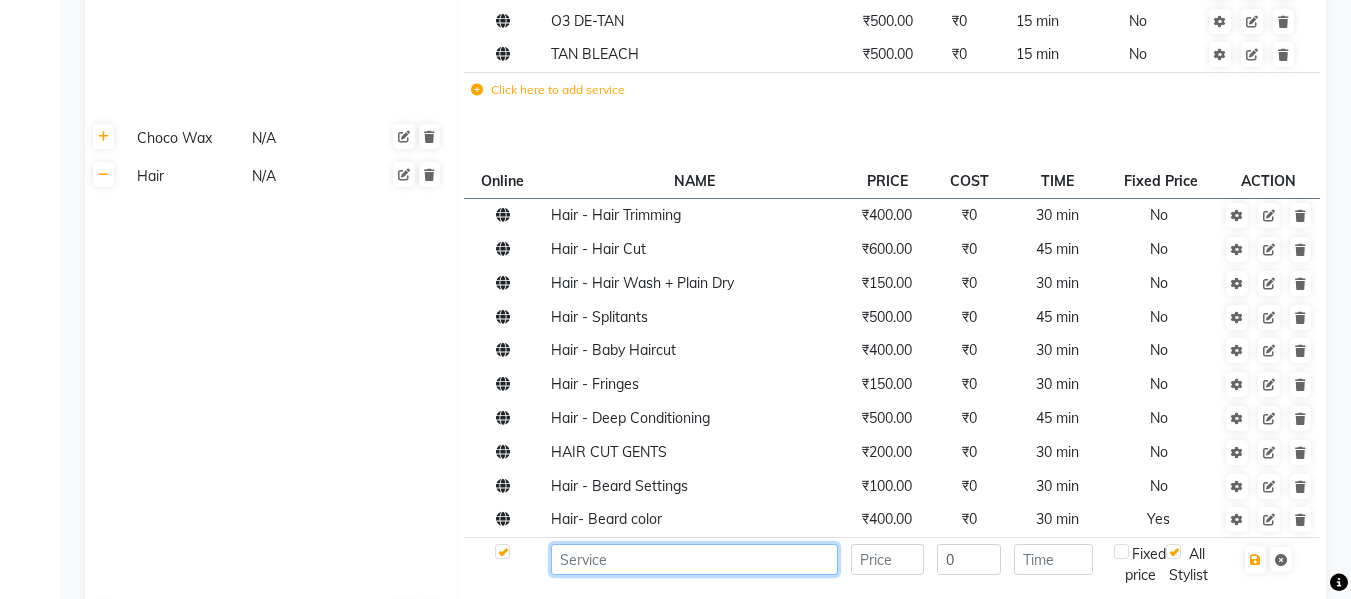 click 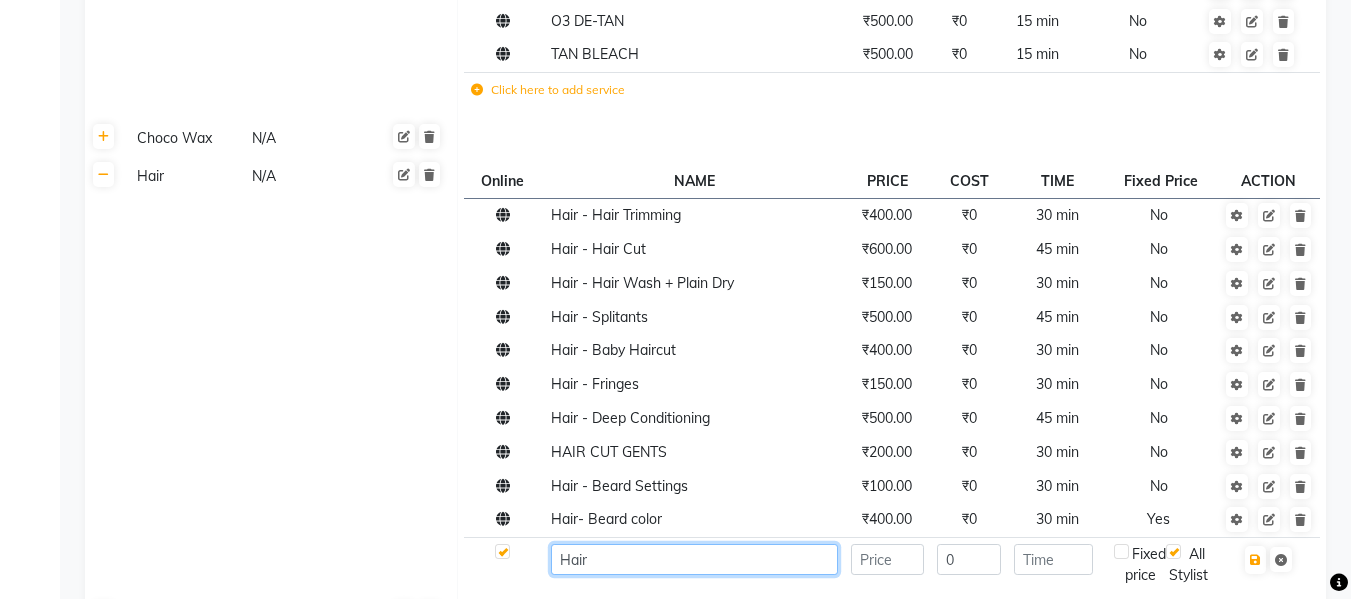 click on "Hair" 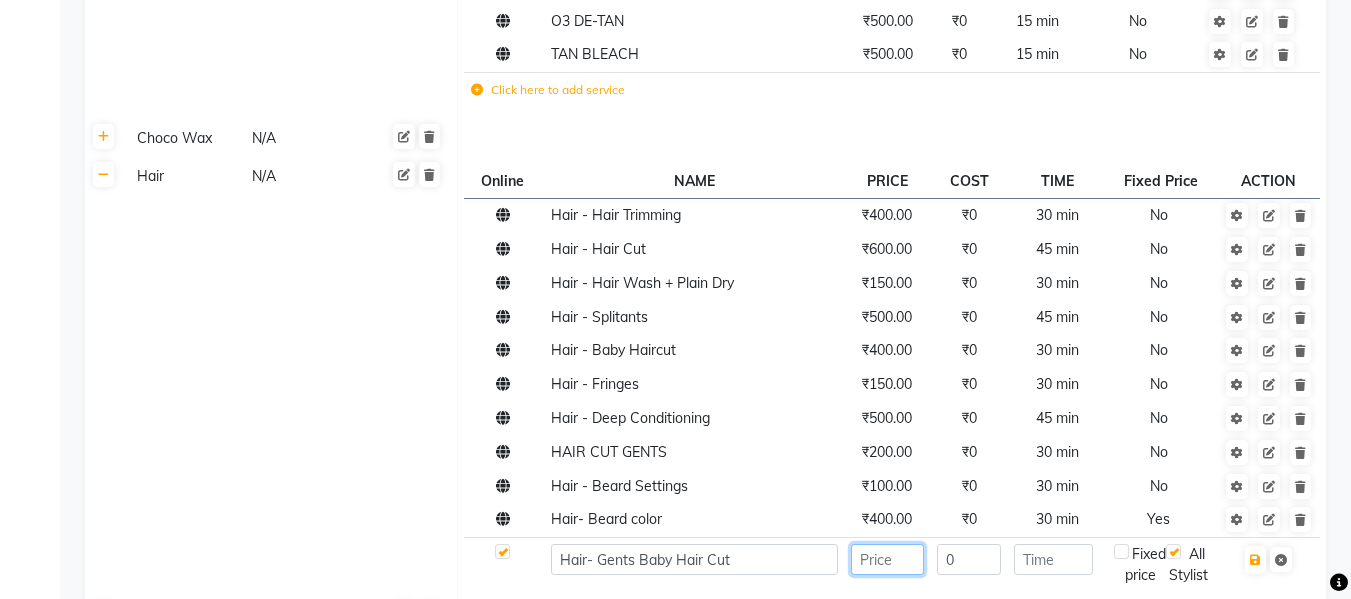 click 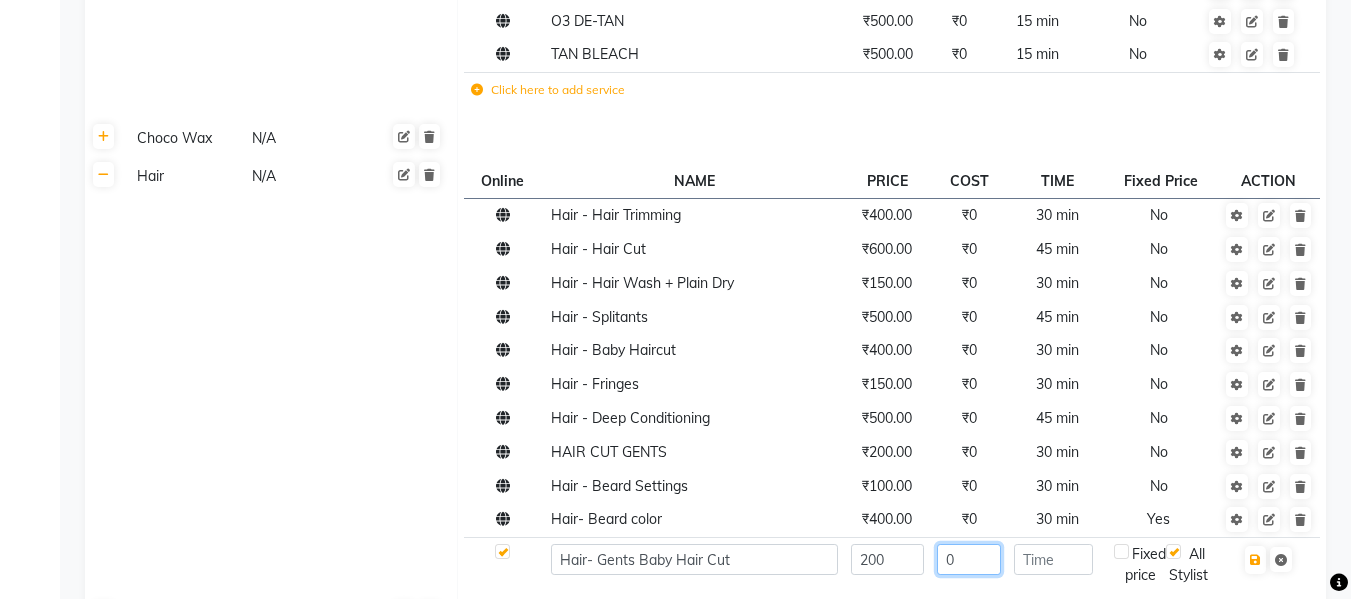 click on "0" 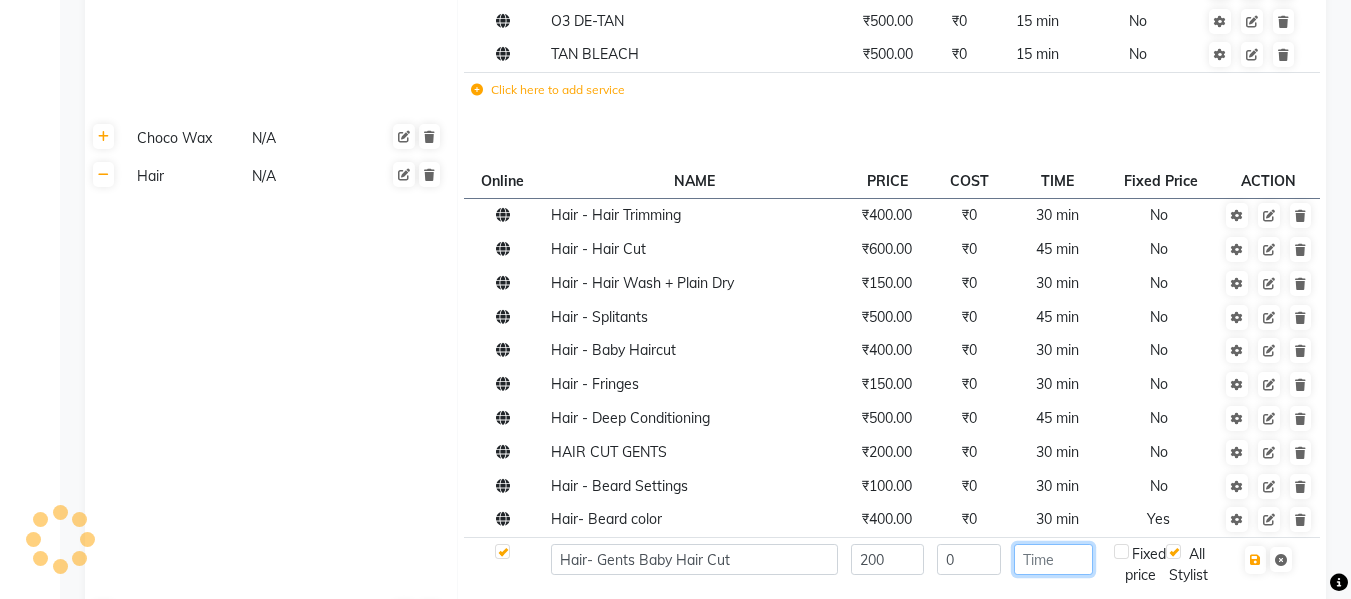 click 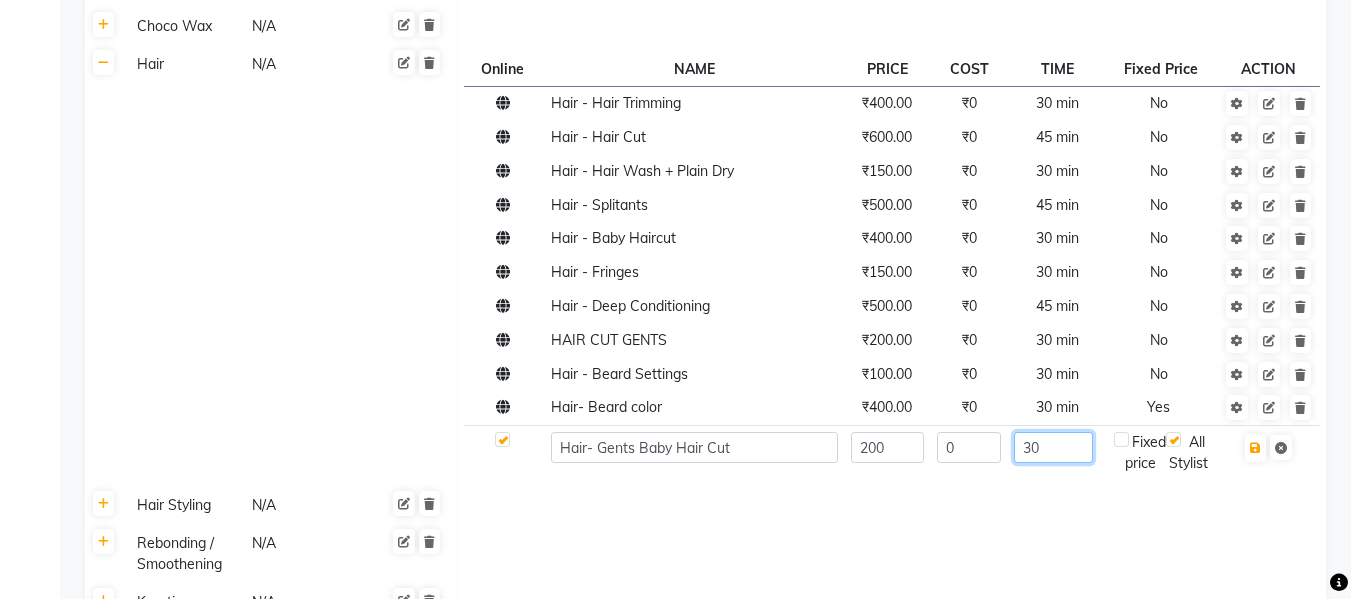 scroll, scrollTop: 1030, scrollLeft: 0, axis: vertical 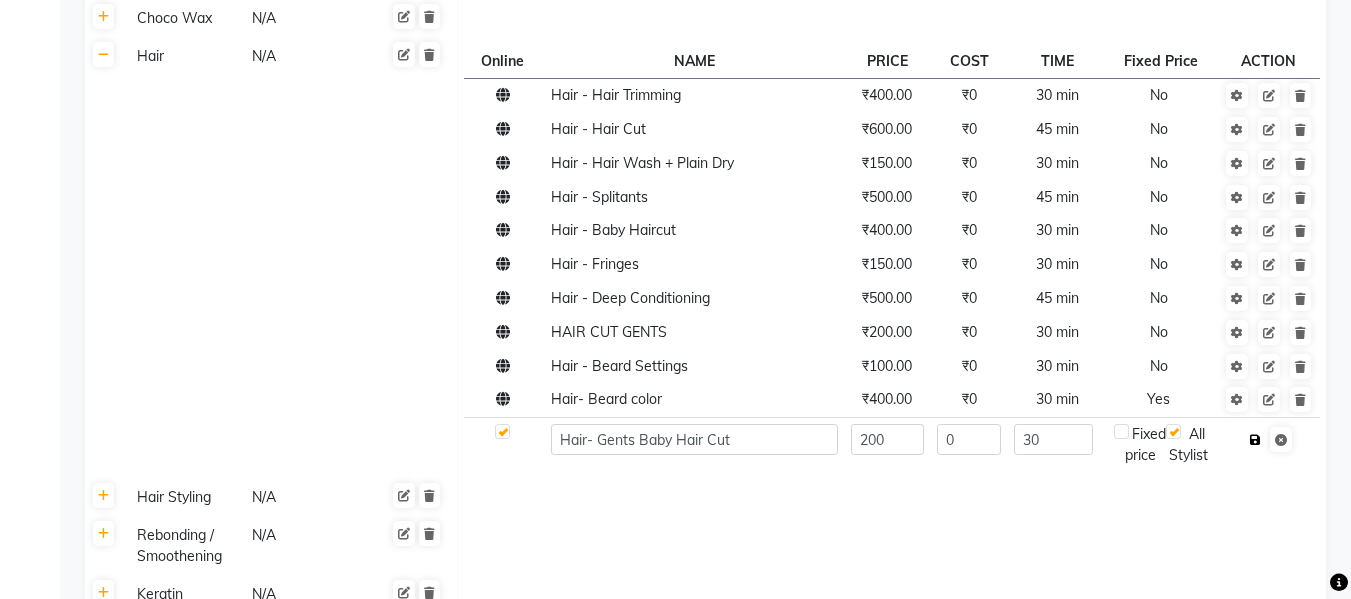 click at bounding box center (1255, 440) 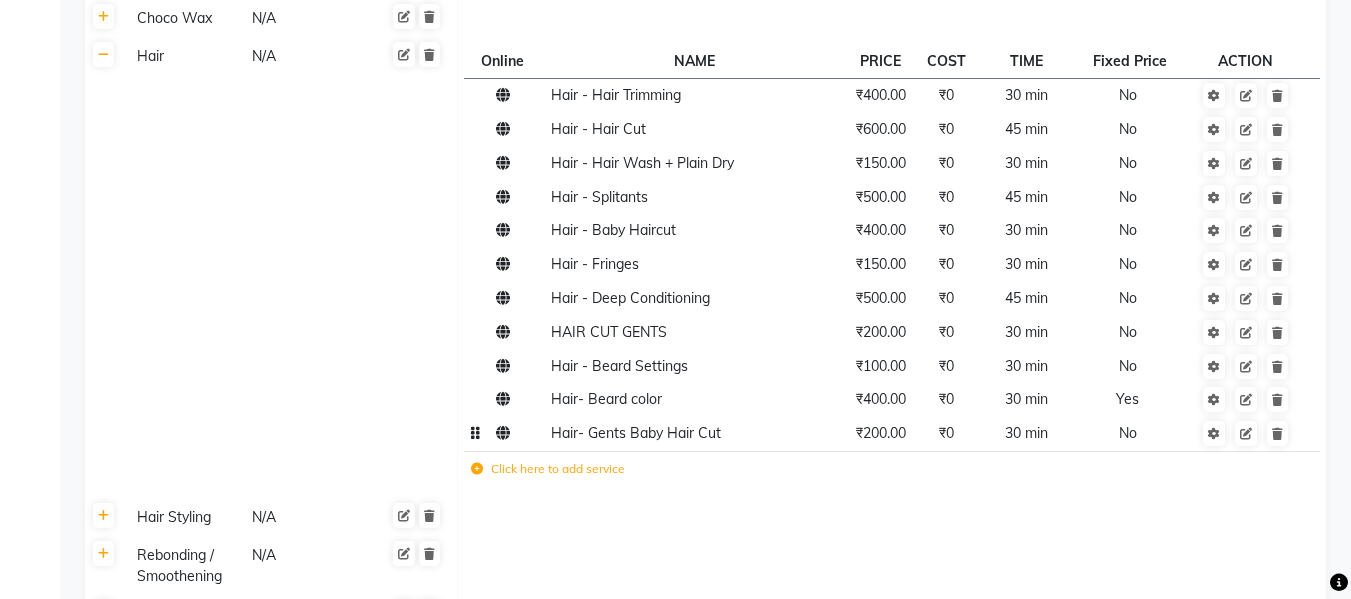 click on "Hair- Gents Baby Hair Cut" 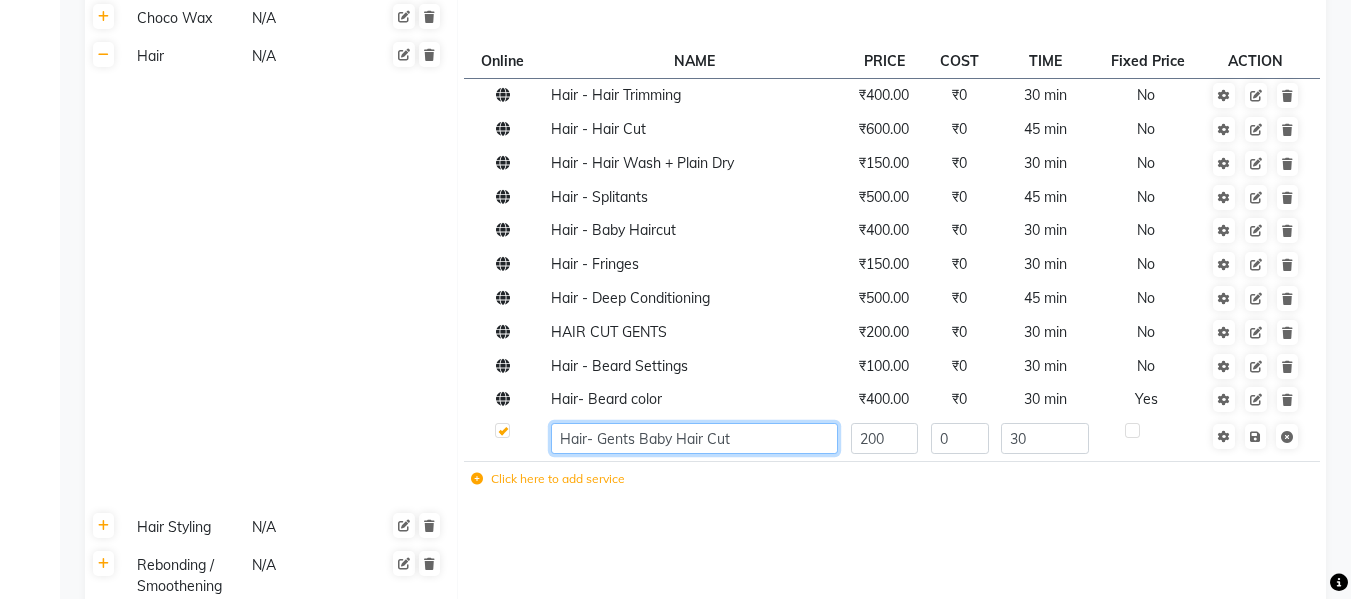 click on "Hair- Gents Baby Hair Cut" 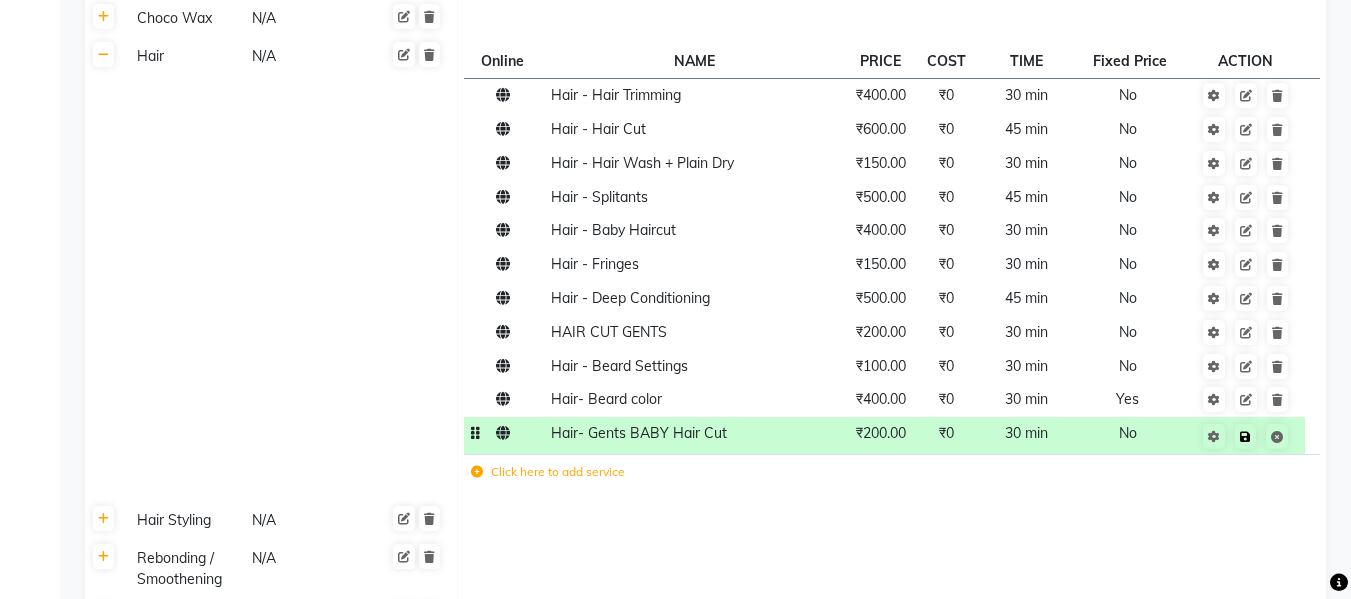 click on "Save" 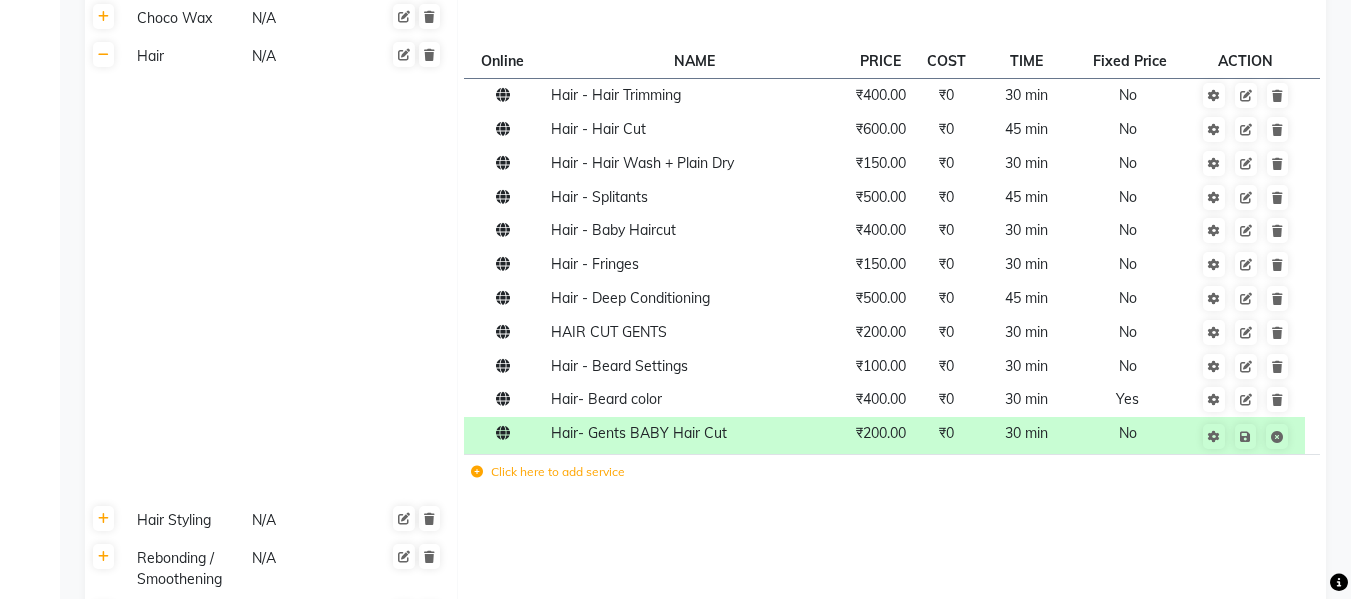 scroll, scrollTop: 1554, scrollLeft: 0, axis: vertical 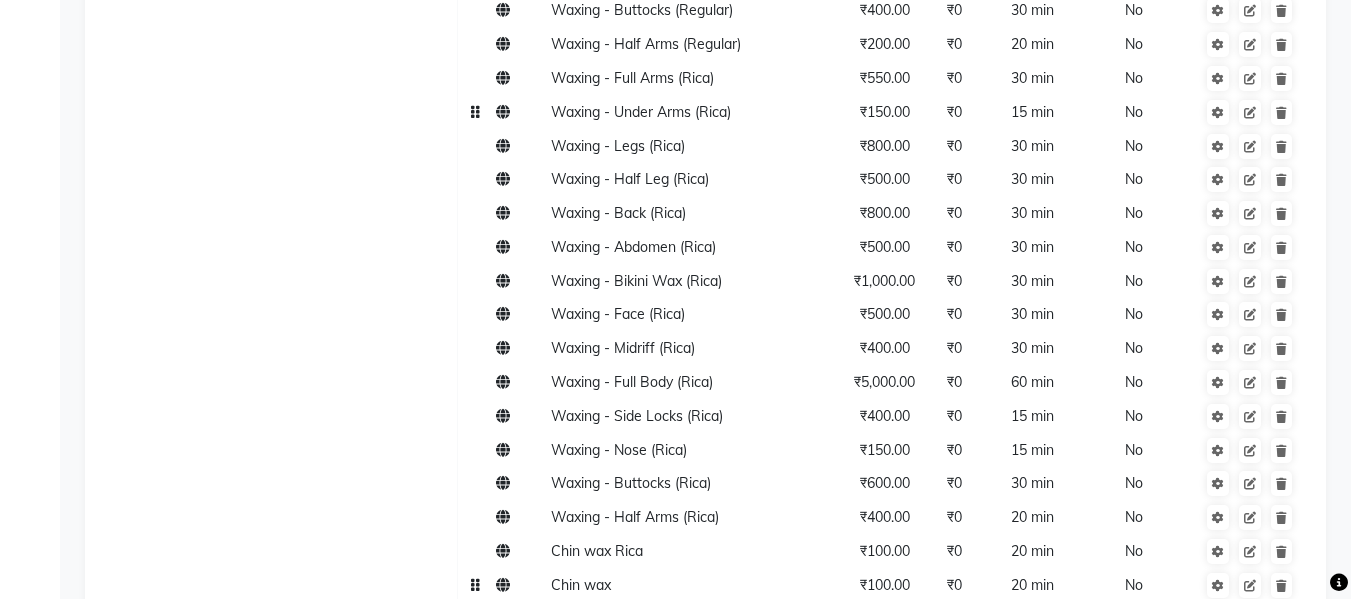 click on "₹150.00" 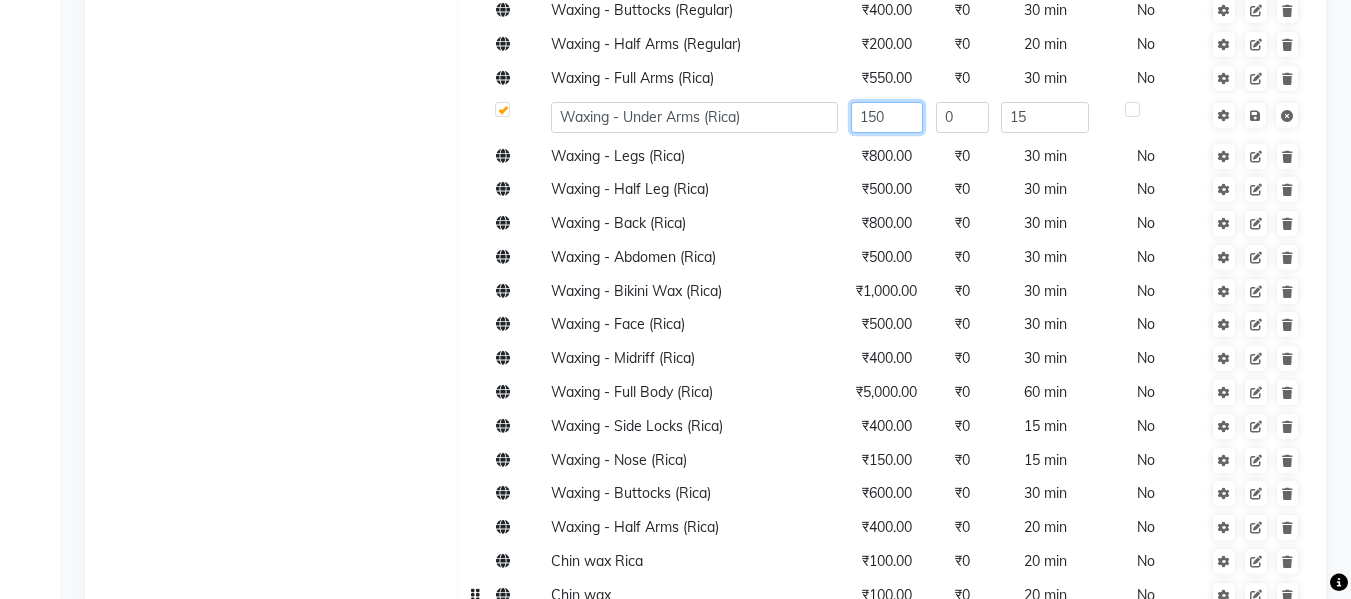 click on "150" 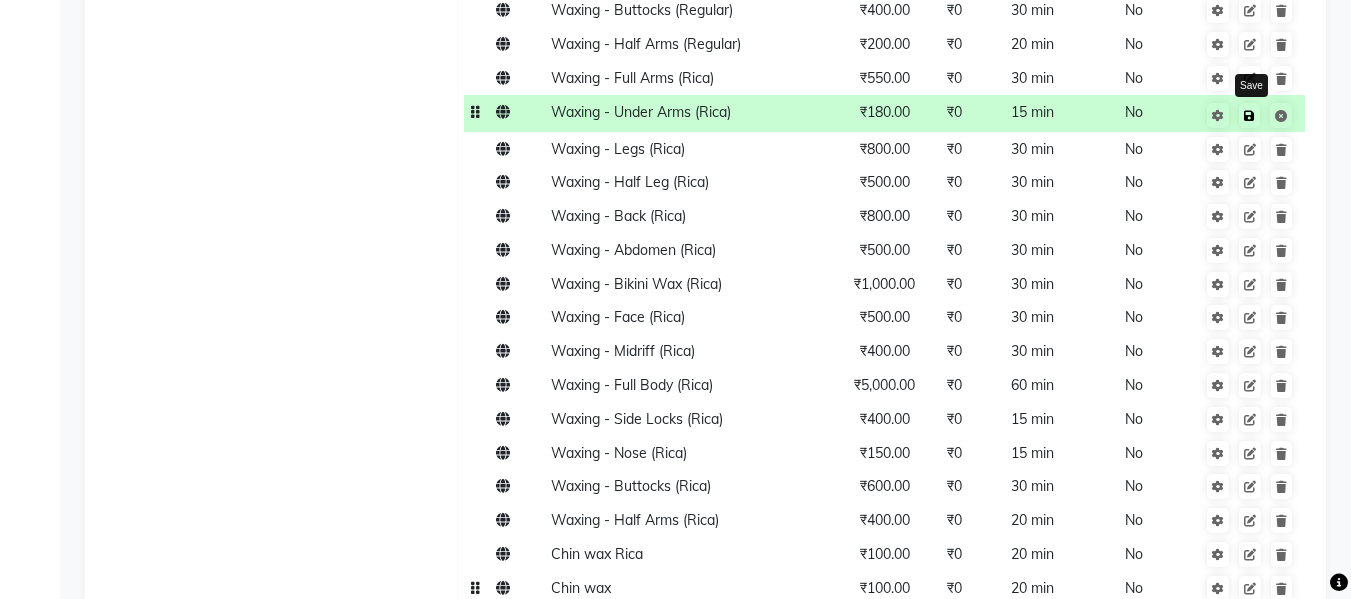 click 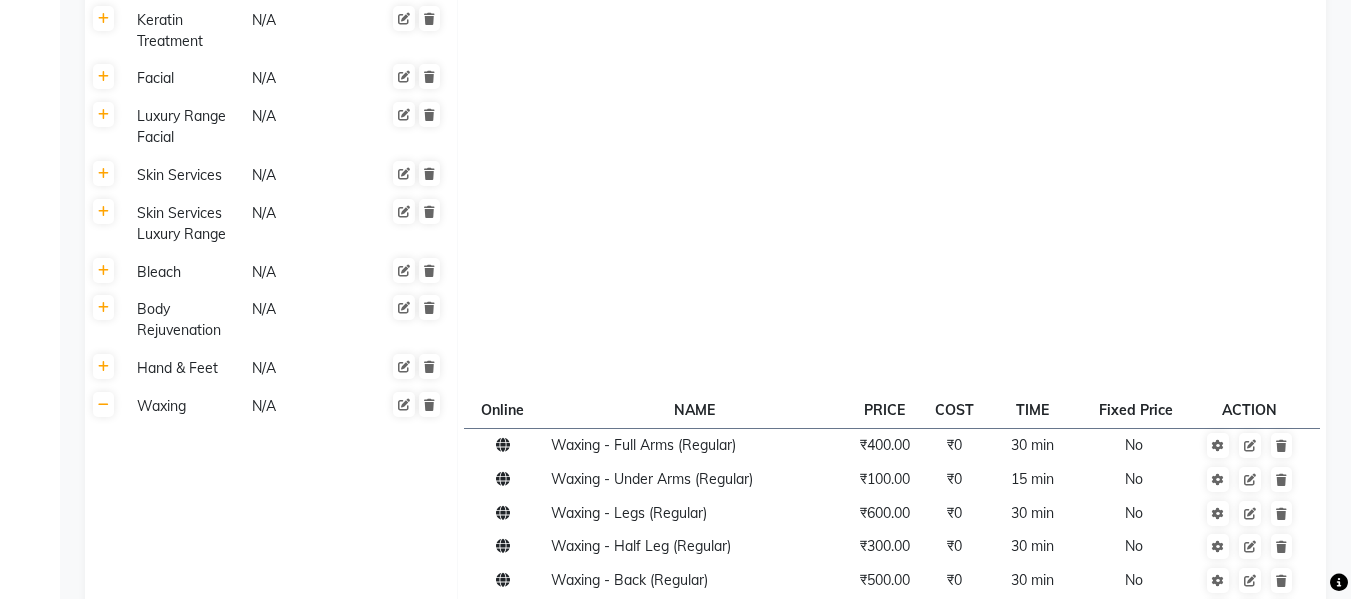 scroll, scrollTop: 1587, scrollLeft: 0, axis: vertical 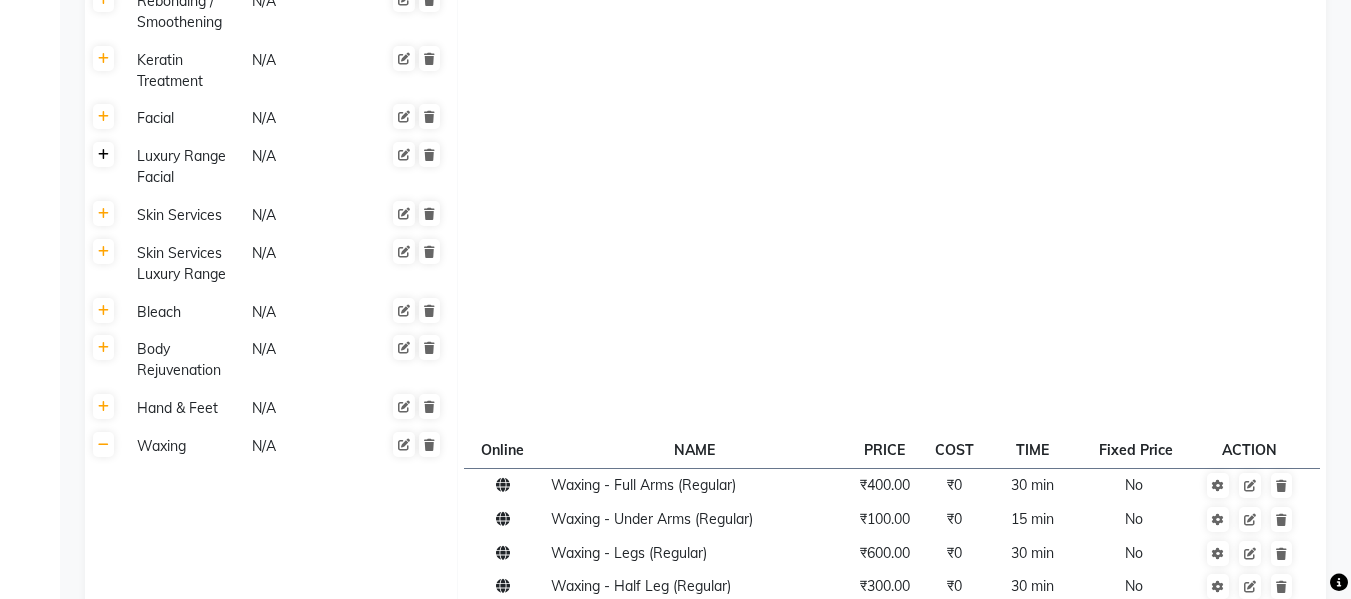 click 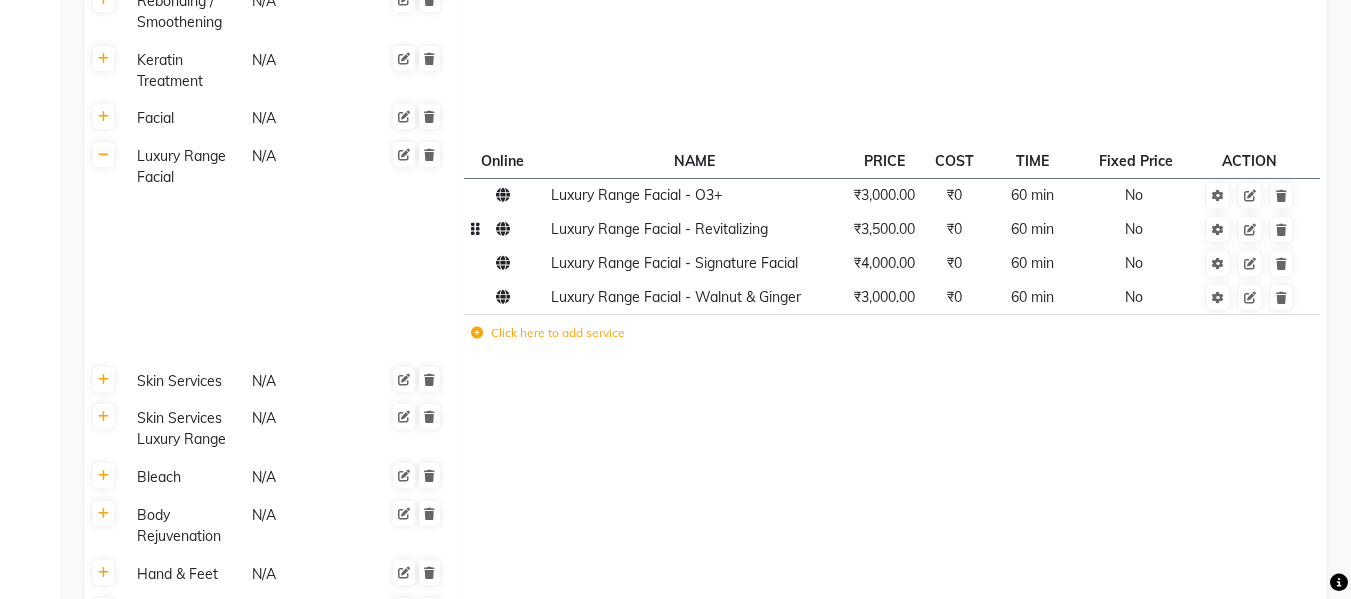 click on "Luxury Range Facial - Revitalizing" 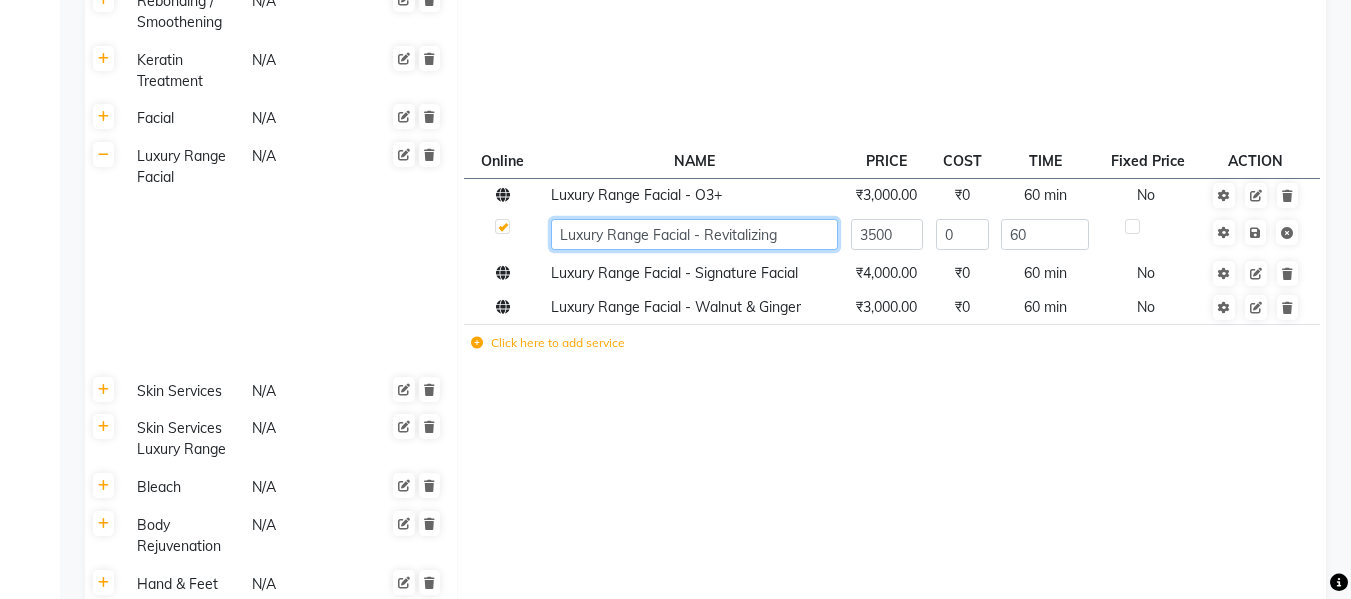 click on "Luxury Range Facial - Revitalizing" 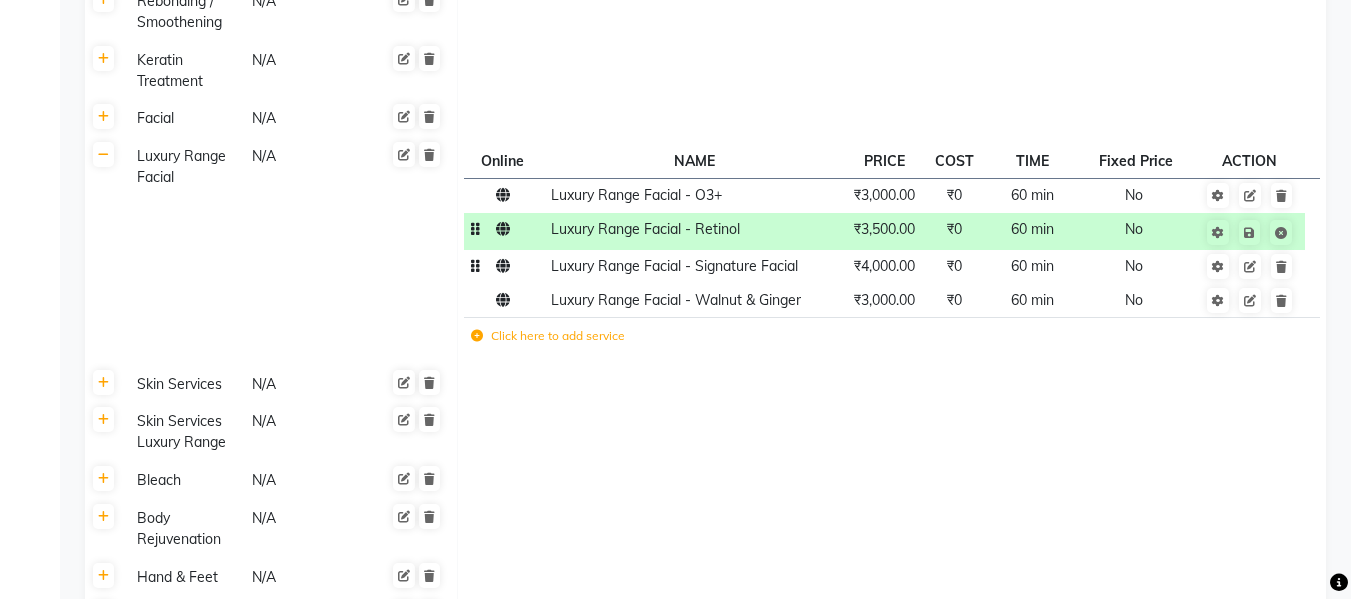 click on "Luxury Range Facial - Signature Facial" 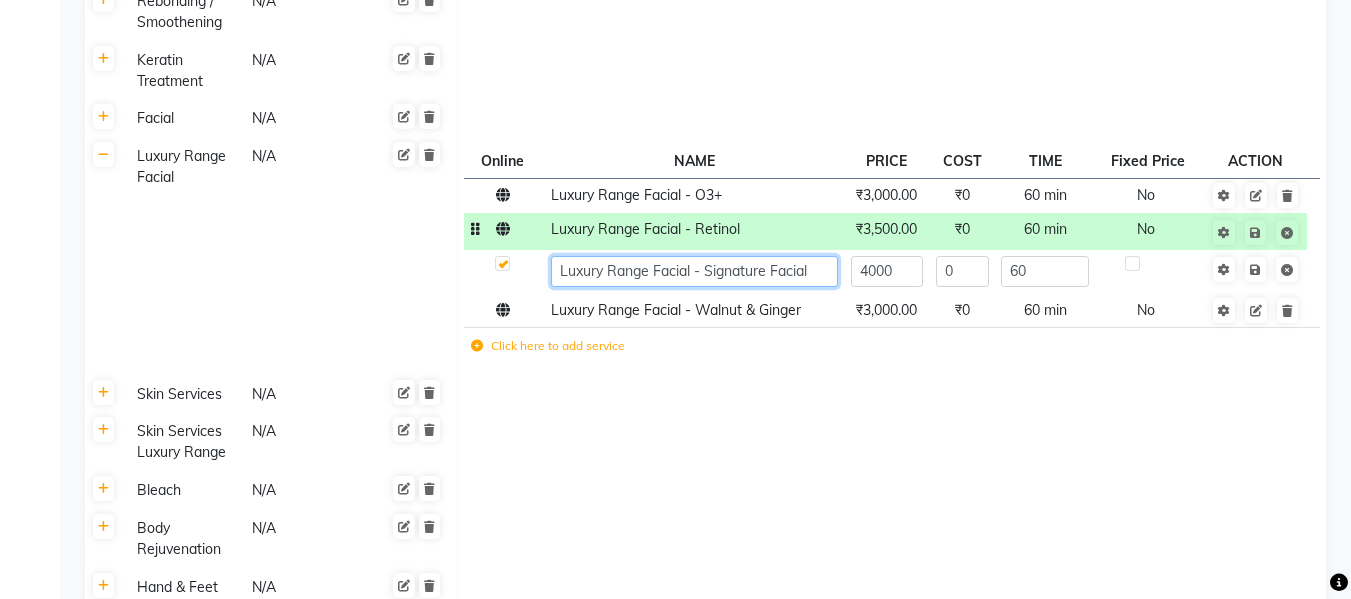 click on "Luxury Range Facial - Signature Facial" 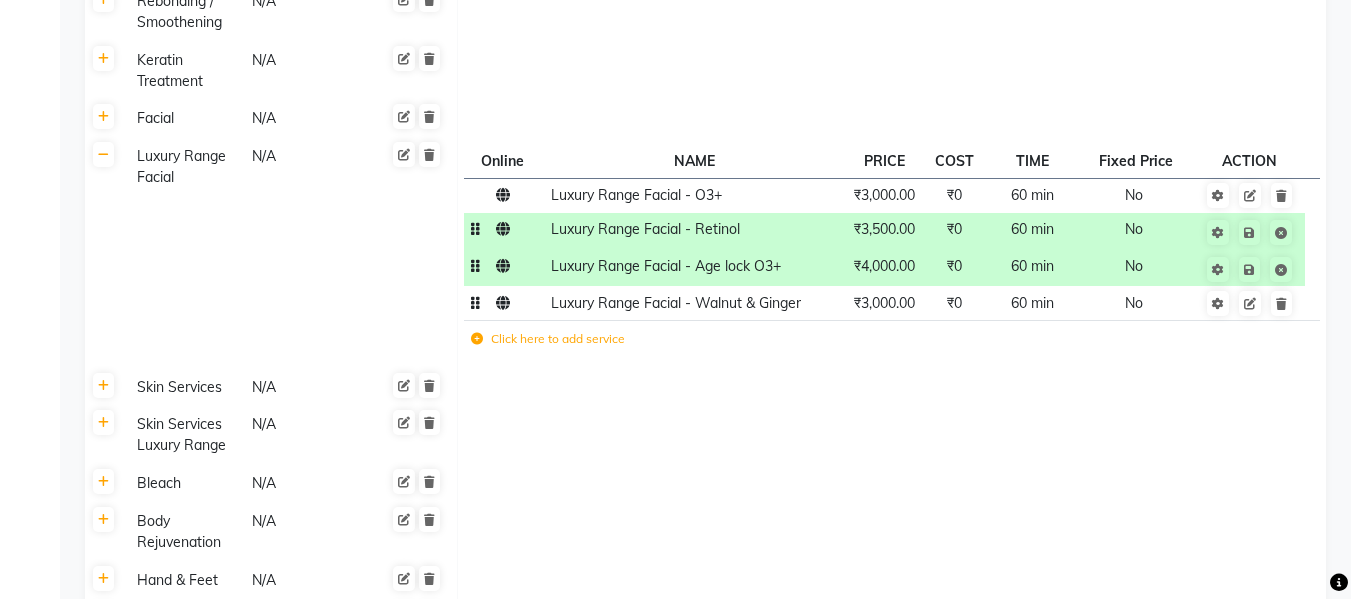 click on "Luxury Range Facial - Walnut & Ginger" 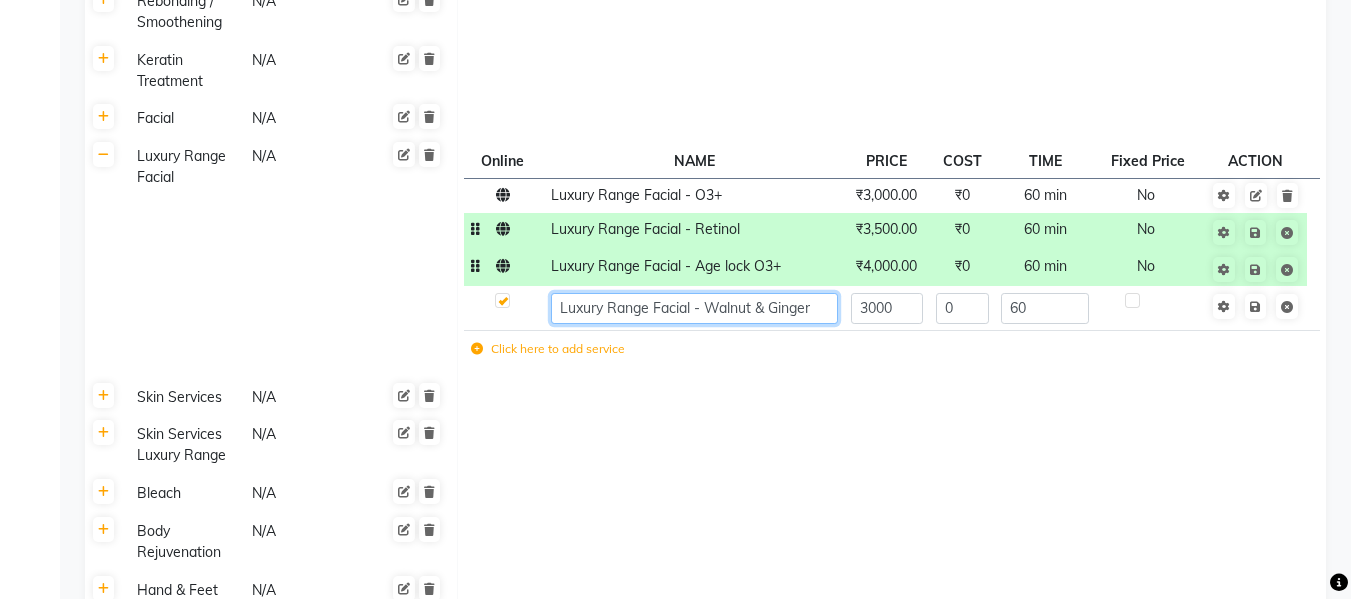 click on "Luxury Range Facial - Walnut & Ginger" 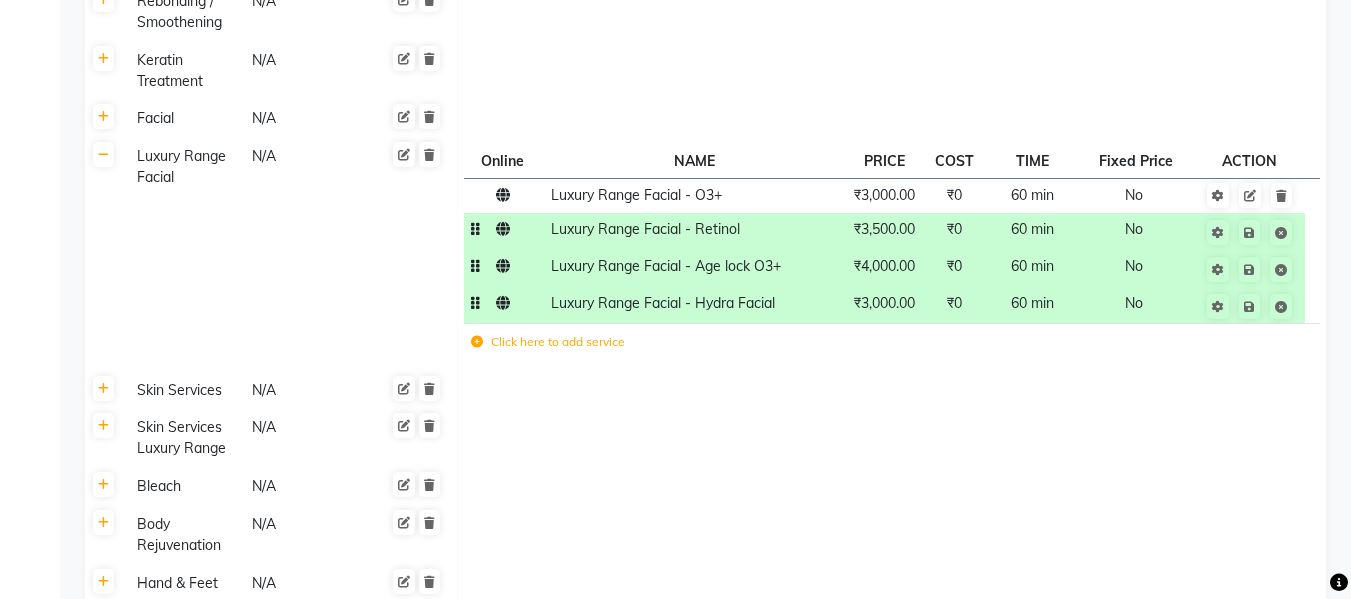 click on "₹3,000.00" 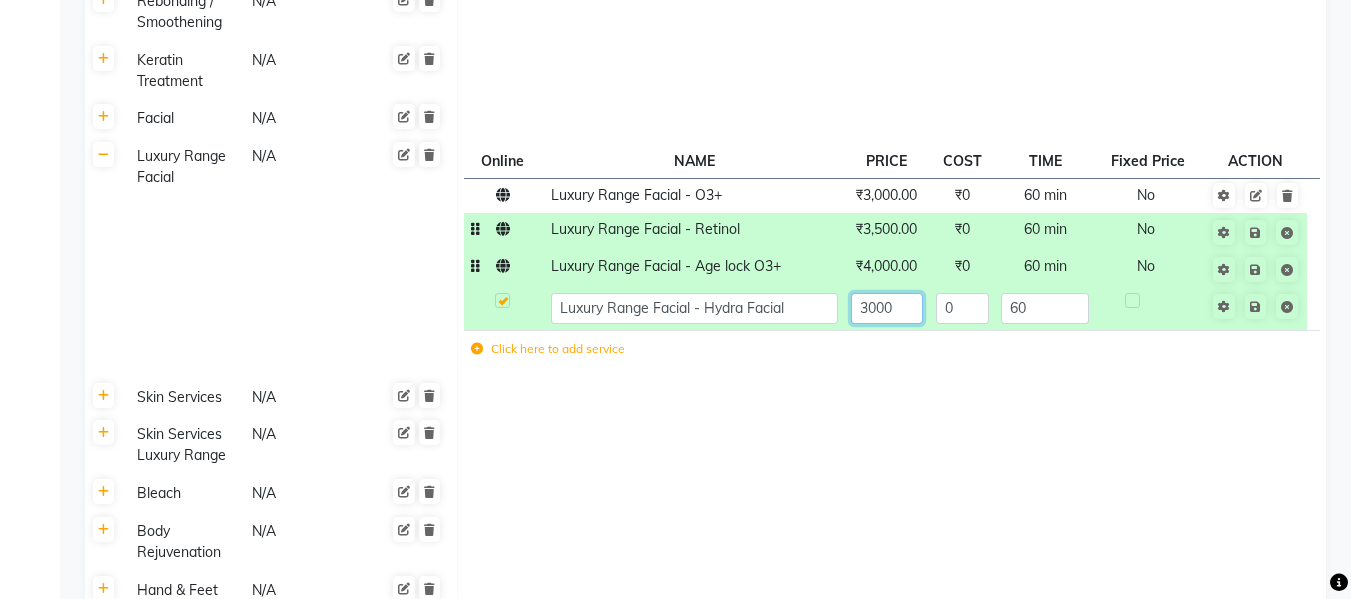 click on "3000" 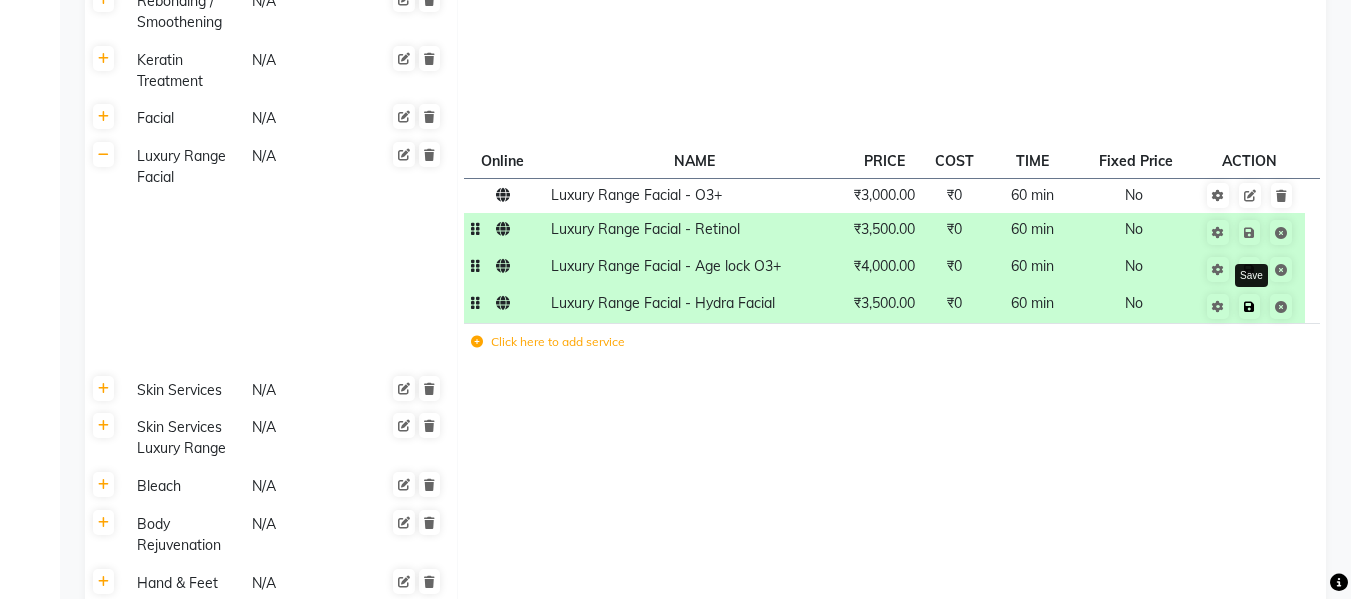 click 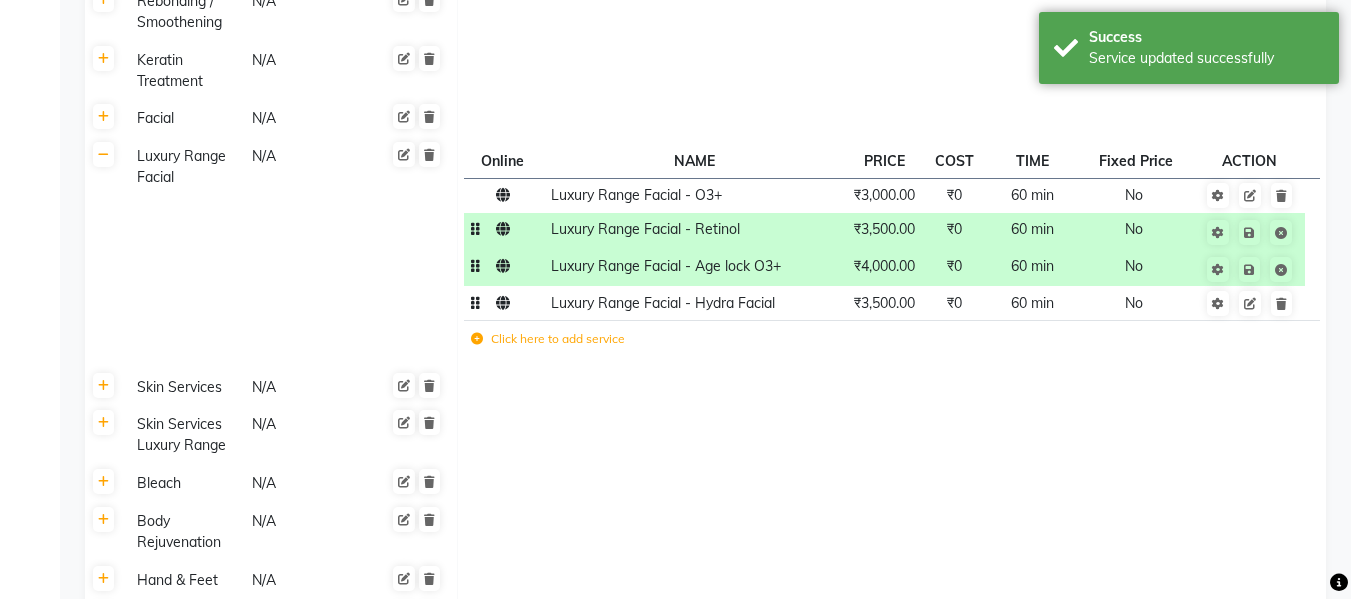 click on "Online NAME PRICE COST TIME Fixed Price ACTION Luxury Range Facial - O3+ ₹3,000.00 ₹0 60 min No Luxury Range Facial - Retinol ₹3,500.00 ₹0 60 min No Luxury Range Facial - Age lock O3+ ₹4,000.00 ₹0 60 min No Luxury Range Facial - Hydra Facial ₹3,500.00 ₹0 60 min No Click here to add service" 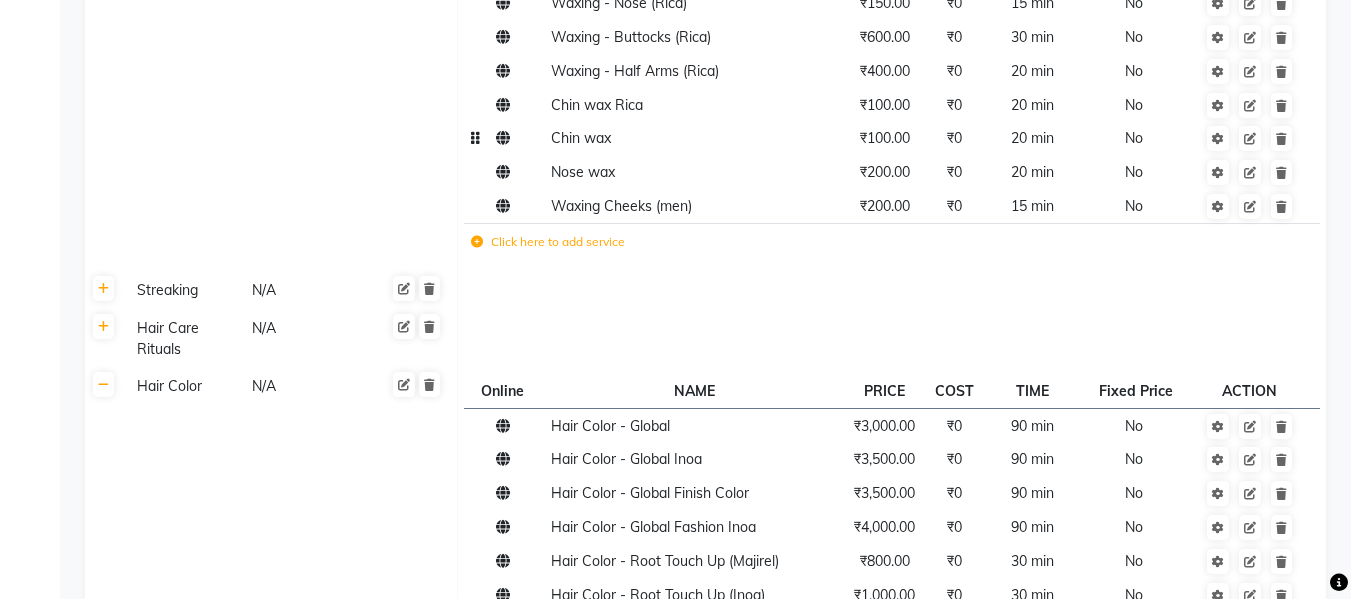 scroll, scrollTop: 3107, scrollLeft: 0, axis: vertical 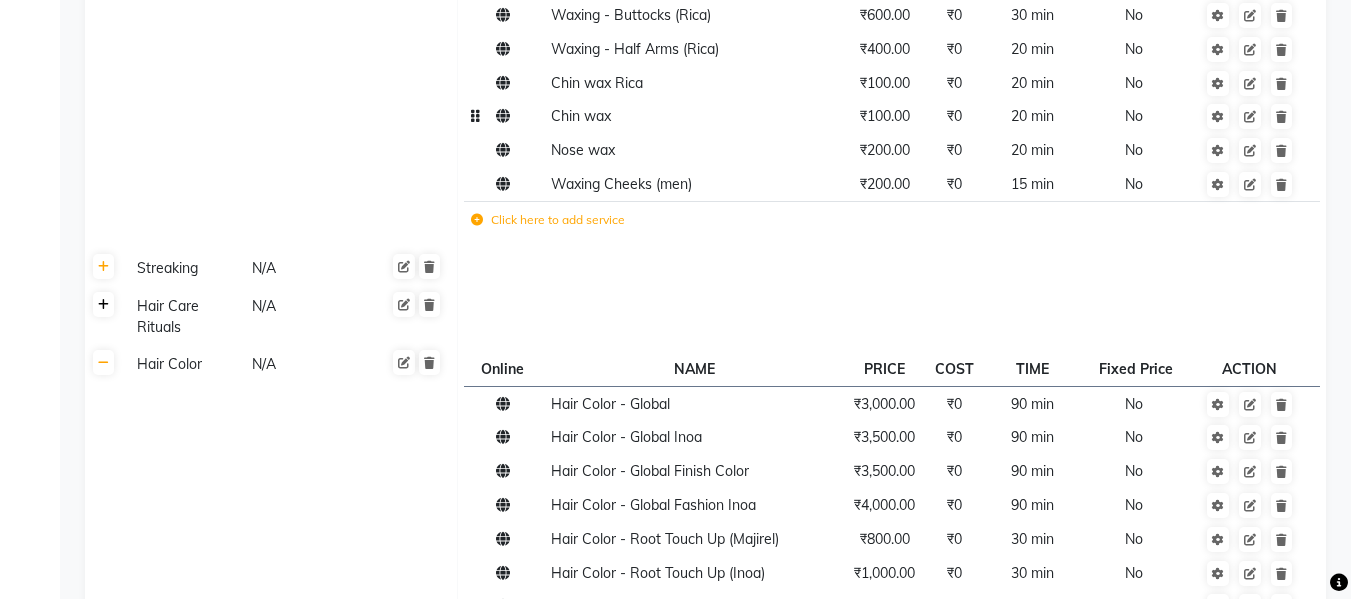 click 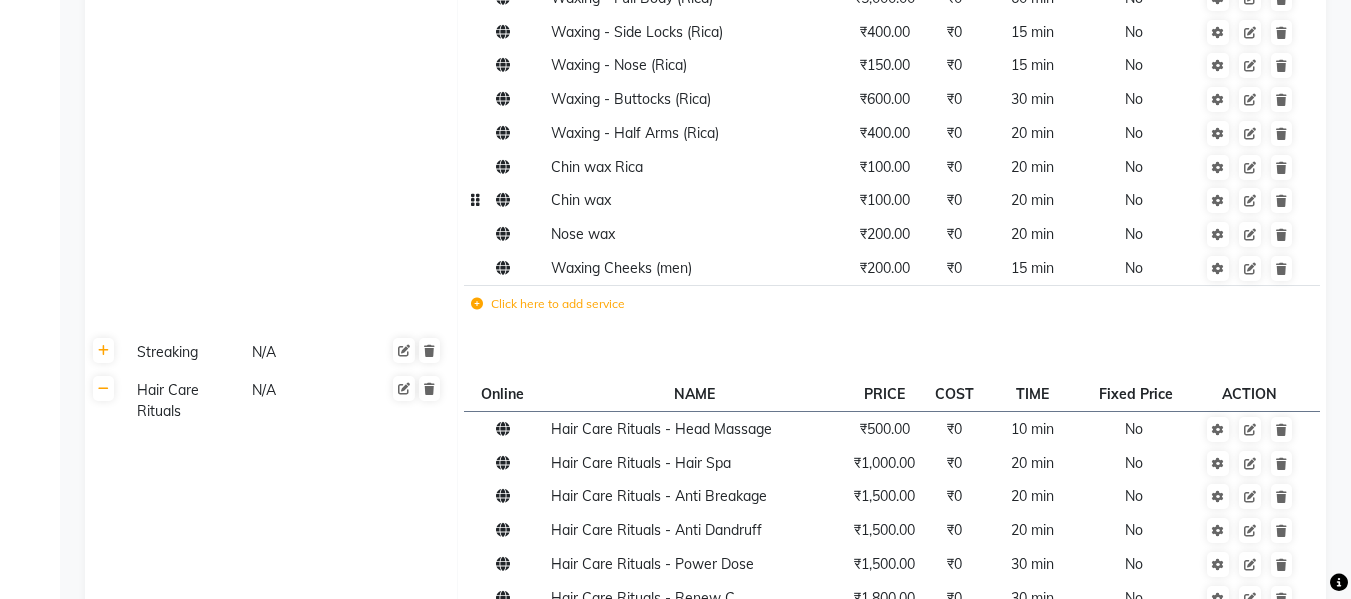 scroll, scrollTop: 2986, scrollLeft: 0, axis: vertical 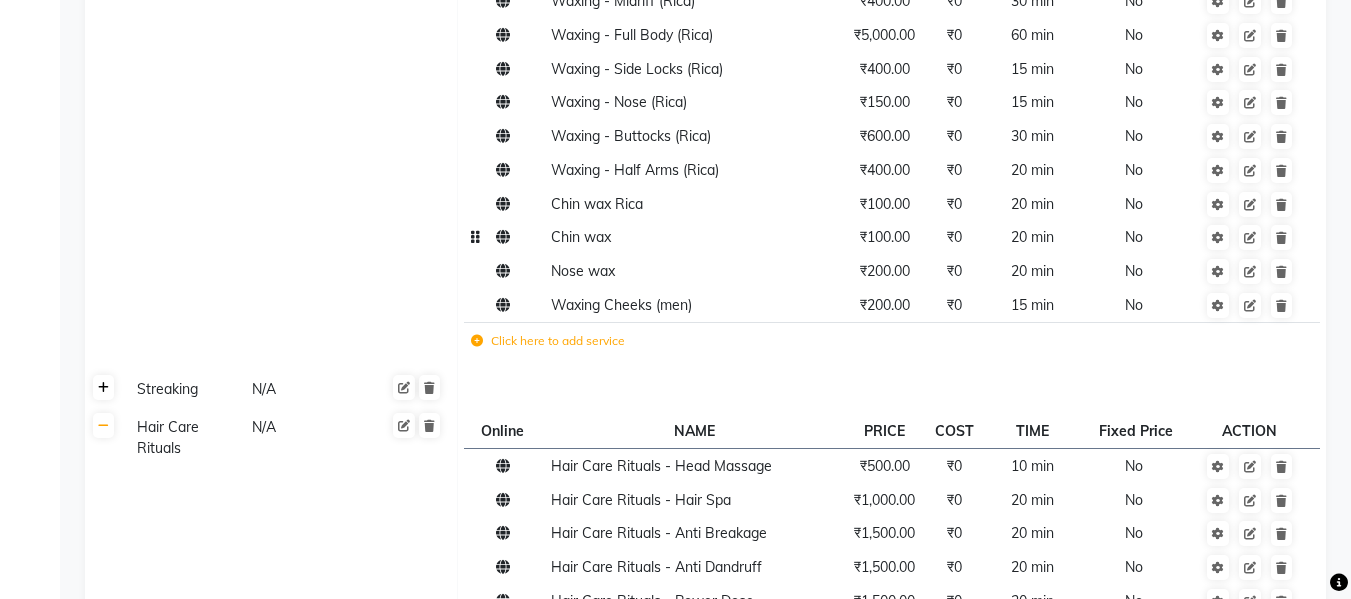 click 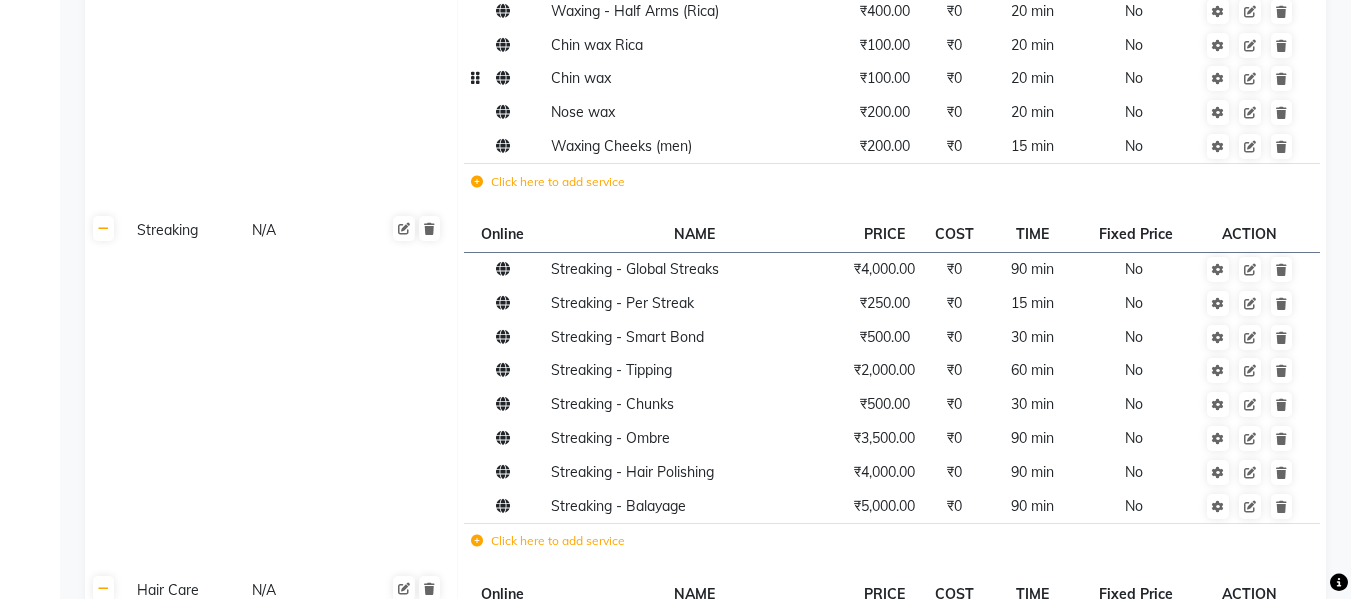 scroll, scrollTop: 3186, scrollLeft: 0, axis: vertical 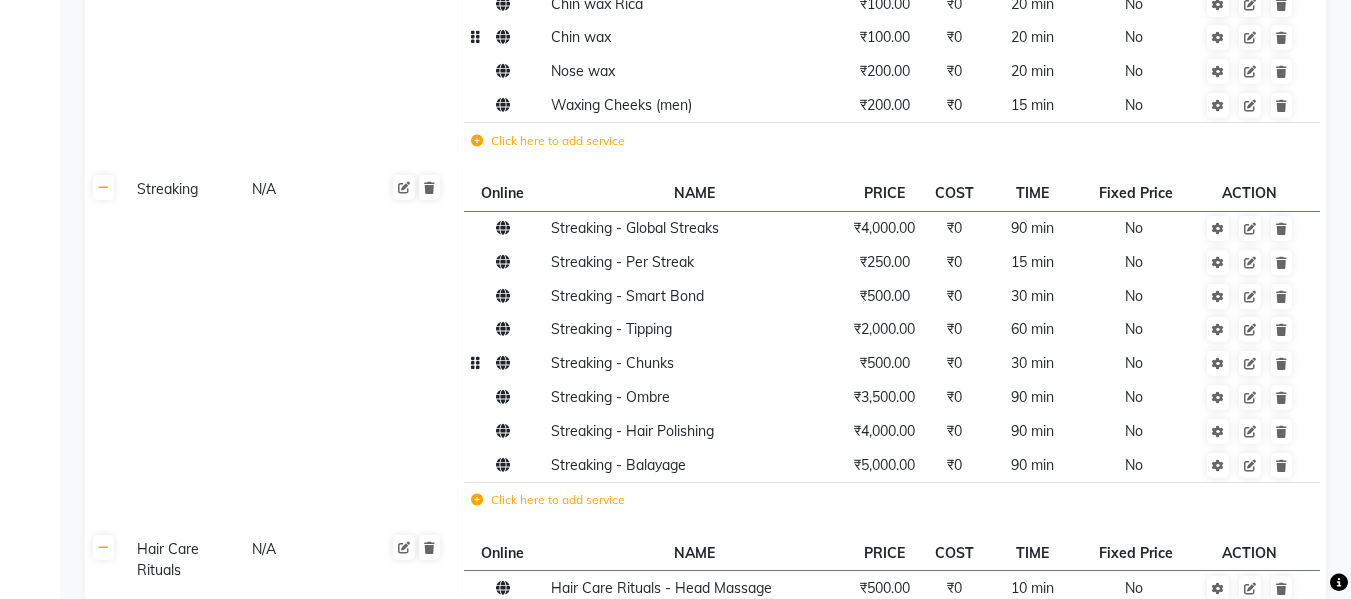 click on "₹500.00" 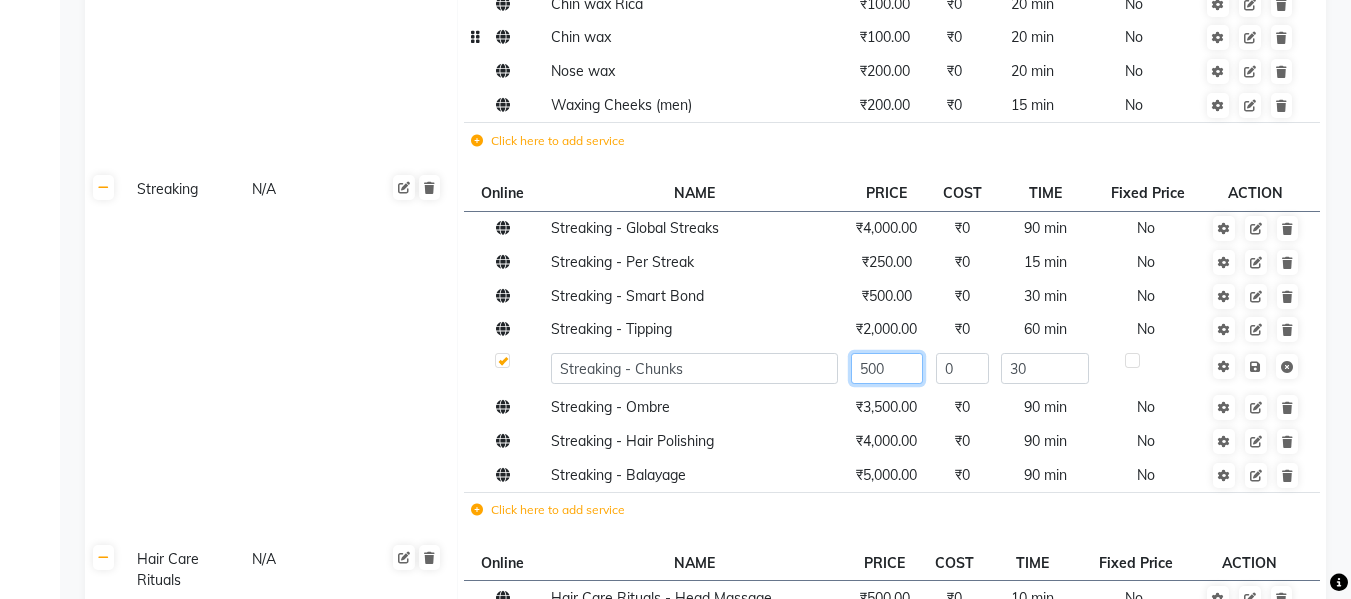 click on "500" 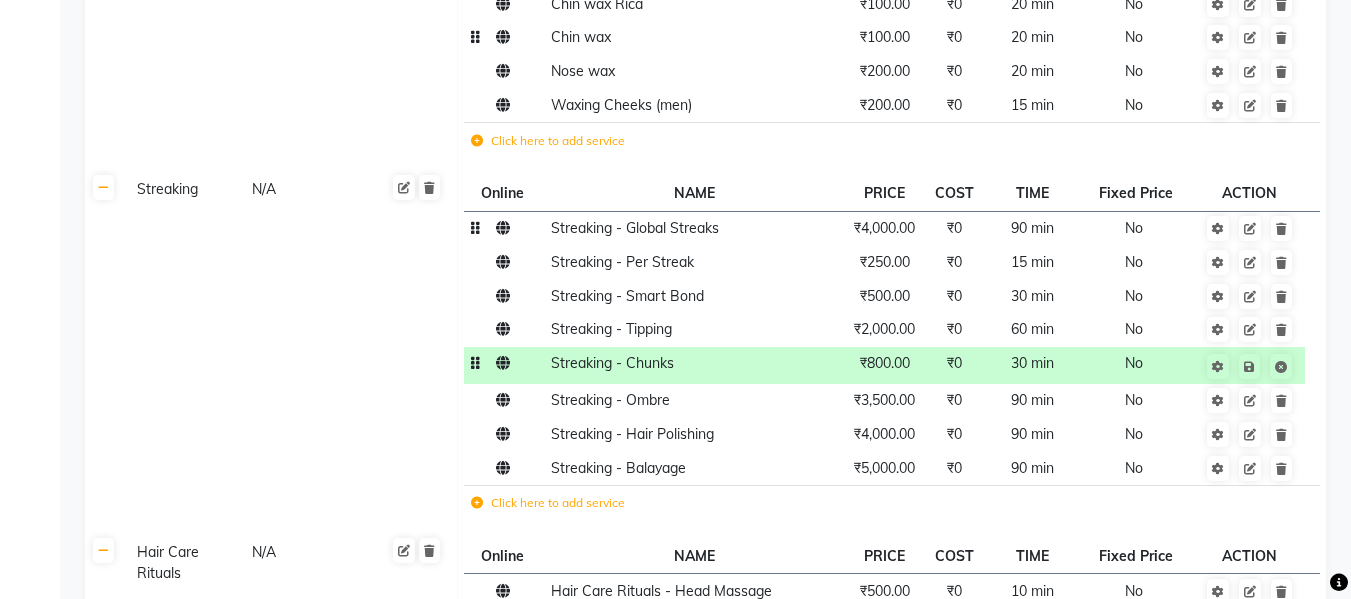 click on "₹4,000.00" 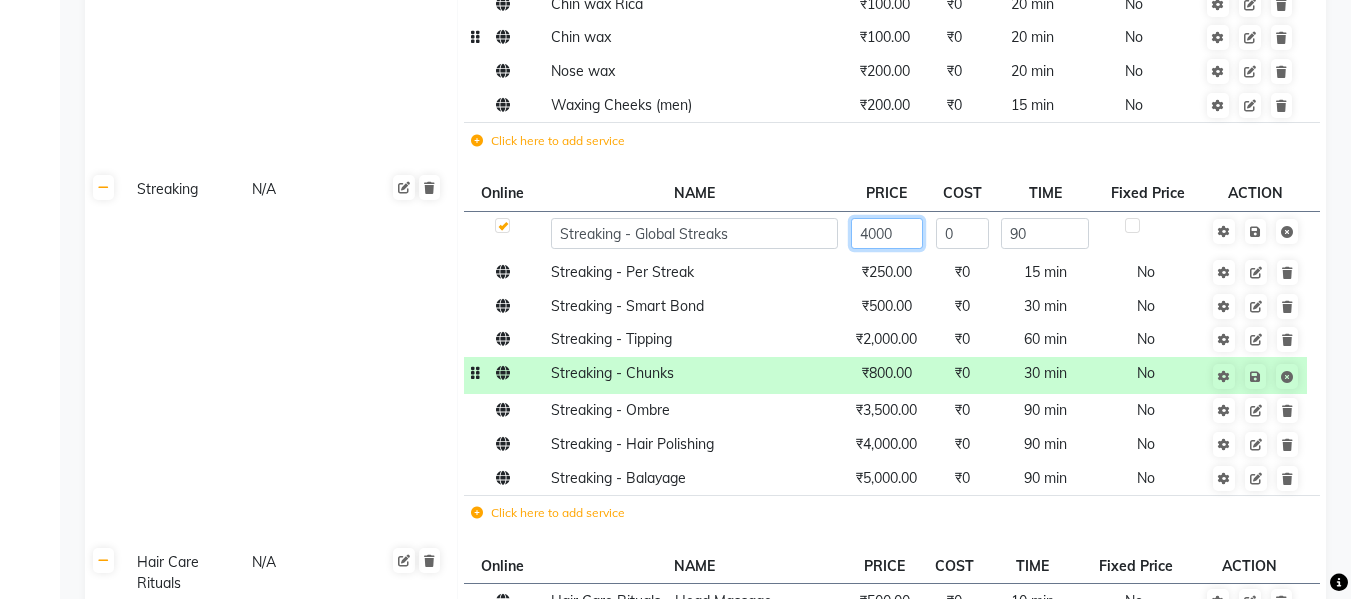 click on "4000" 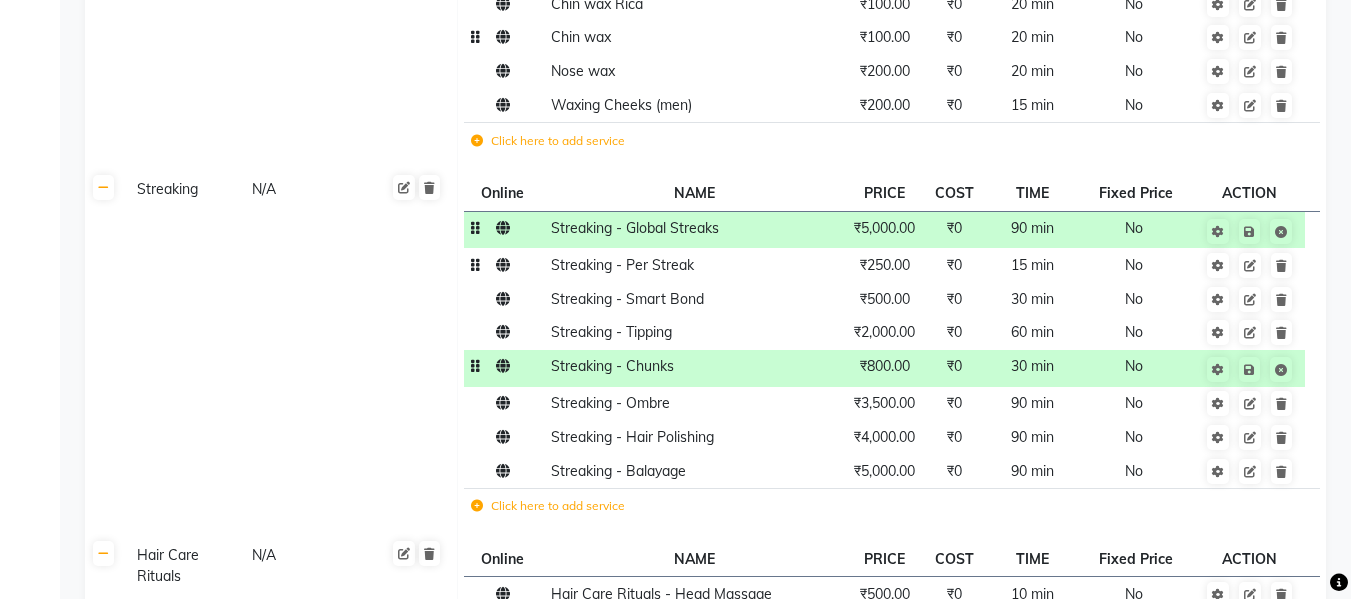 click on "₹250.00" 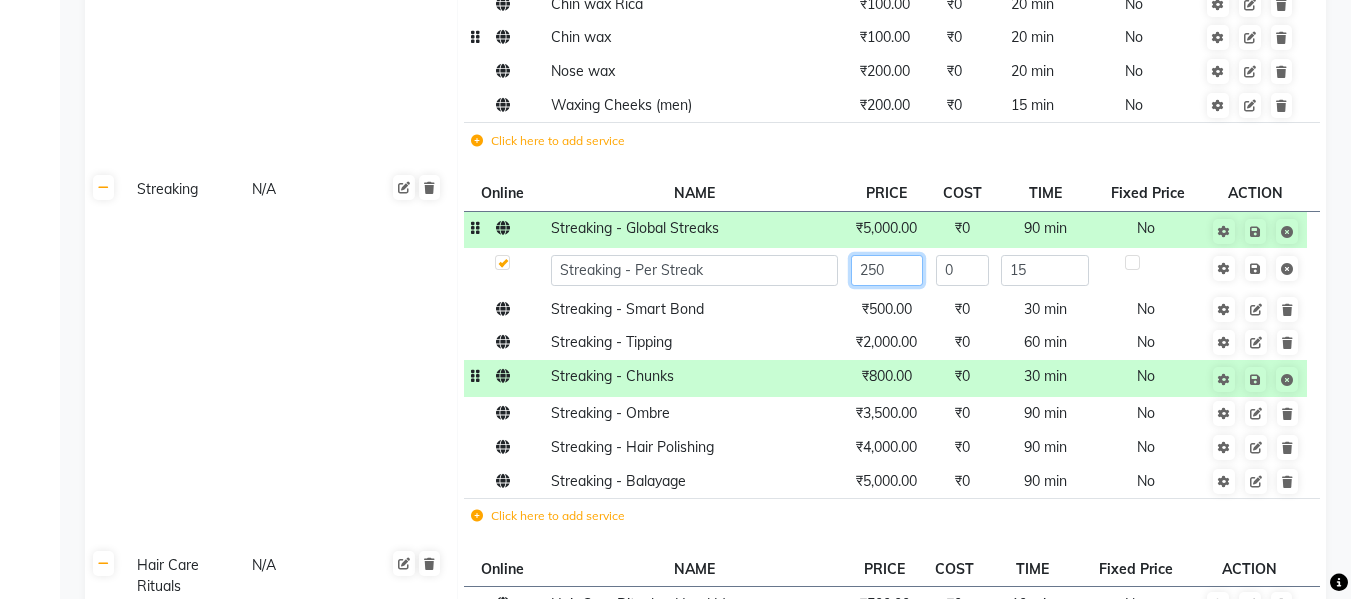 click on "250" 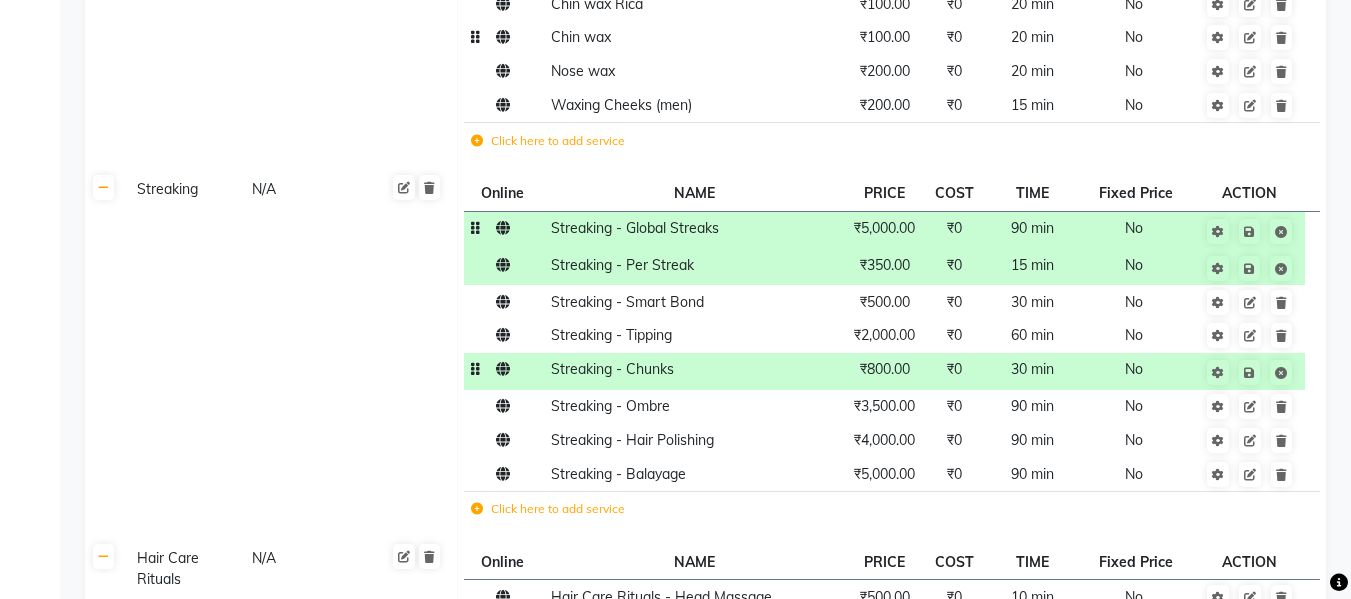 click on "Streaking N/A" 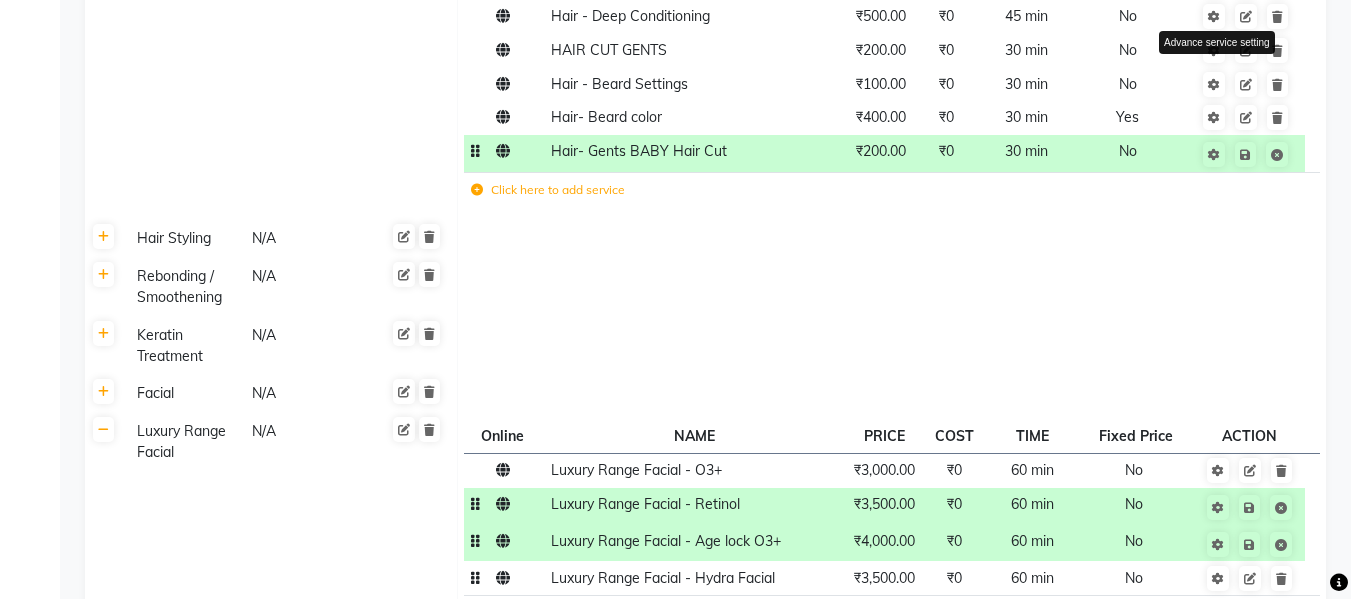 scroll, scrollTop: 1306, scrollLeft: 0, axis: vertical 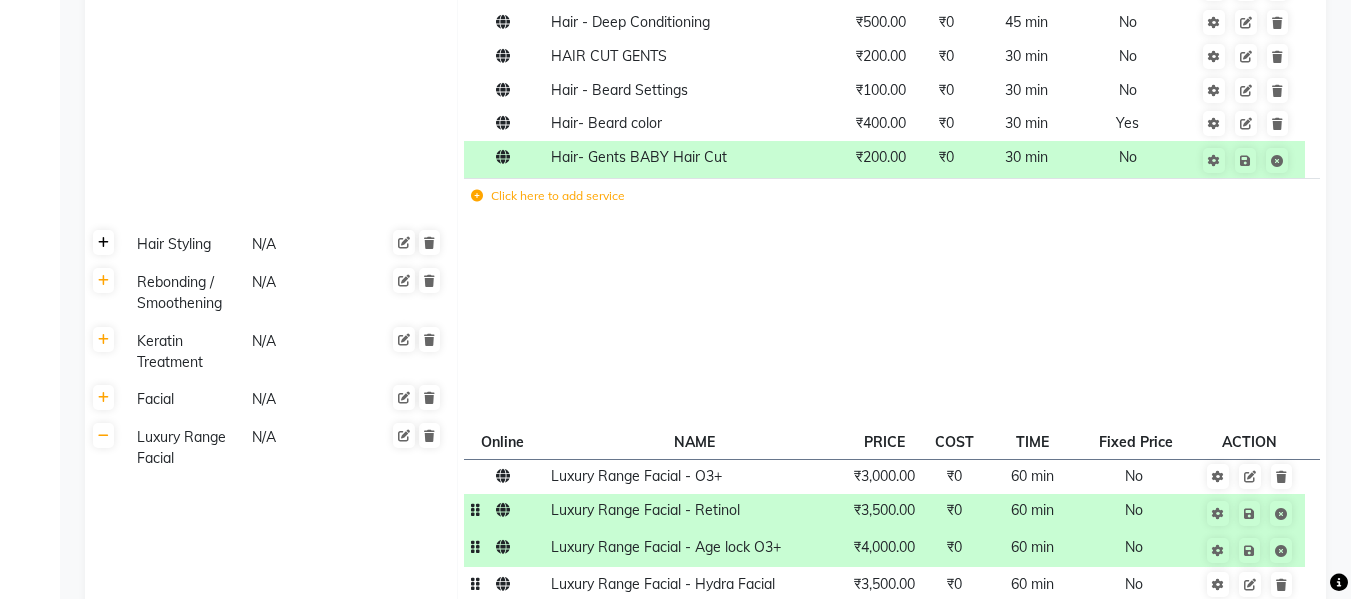 click 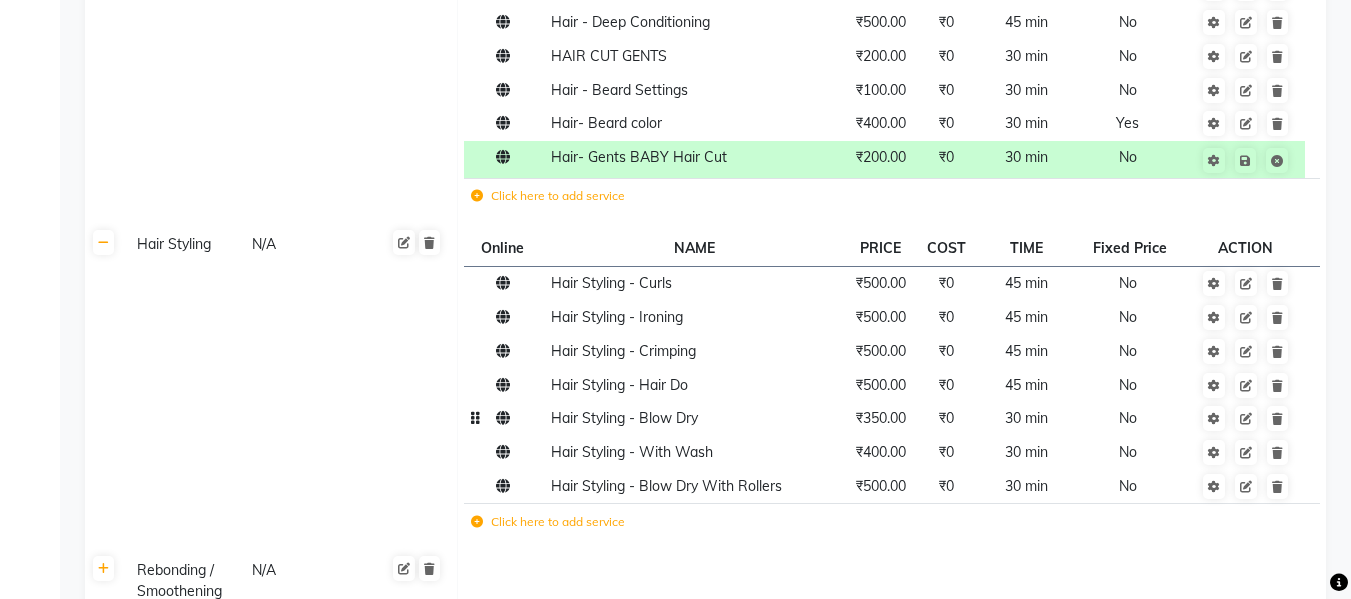 click on "₹350.00" 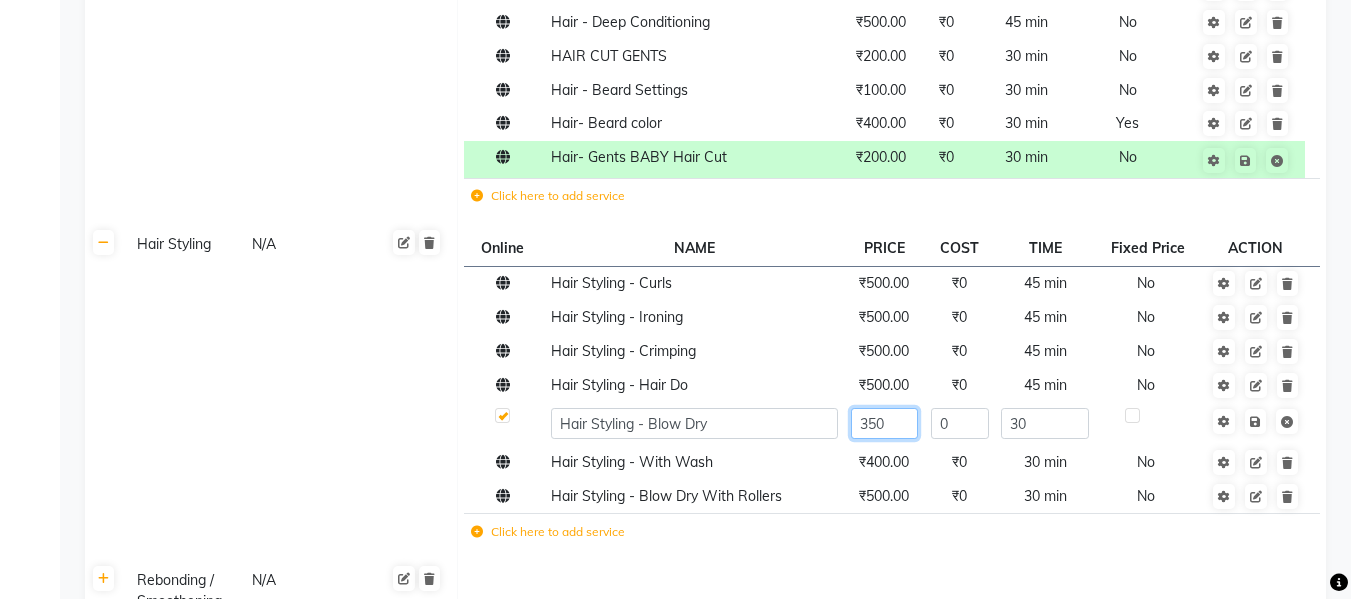 click on "350" 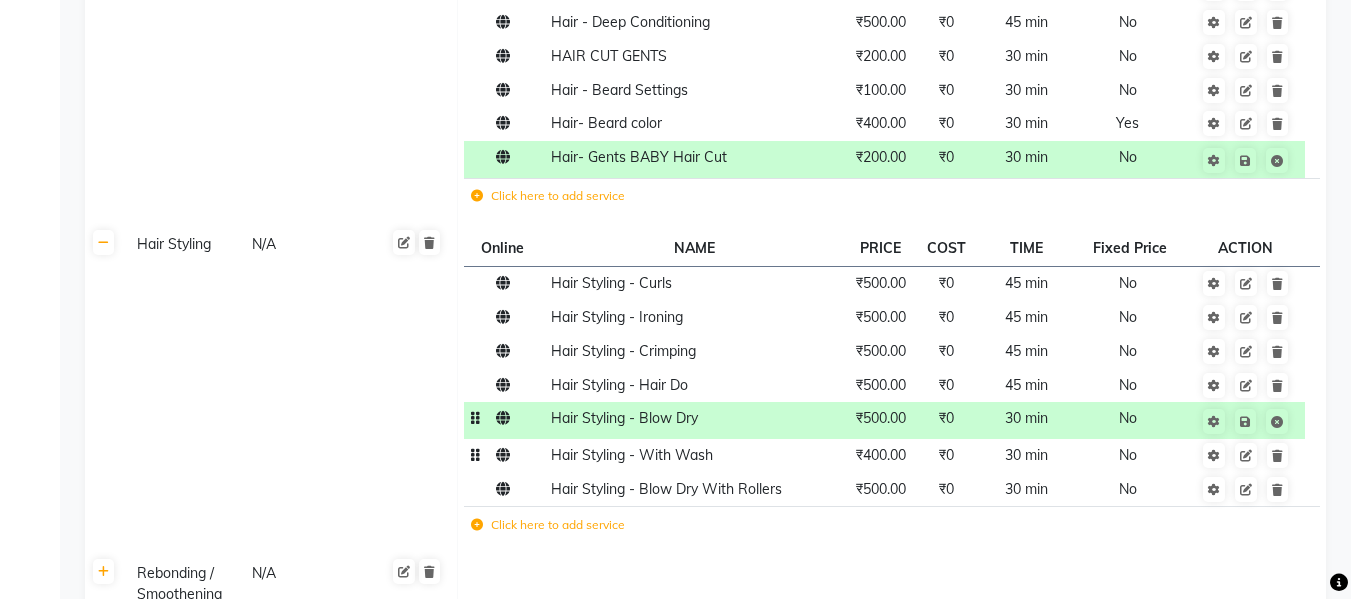 click on "₹400.00" 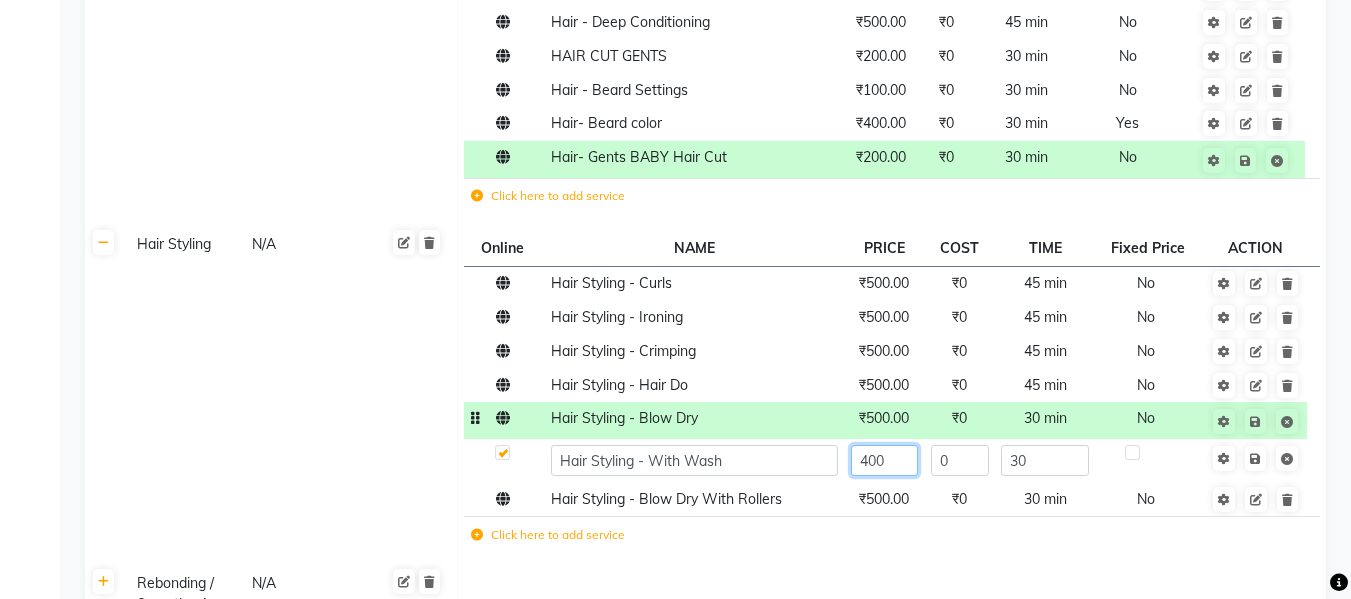 click on "400" 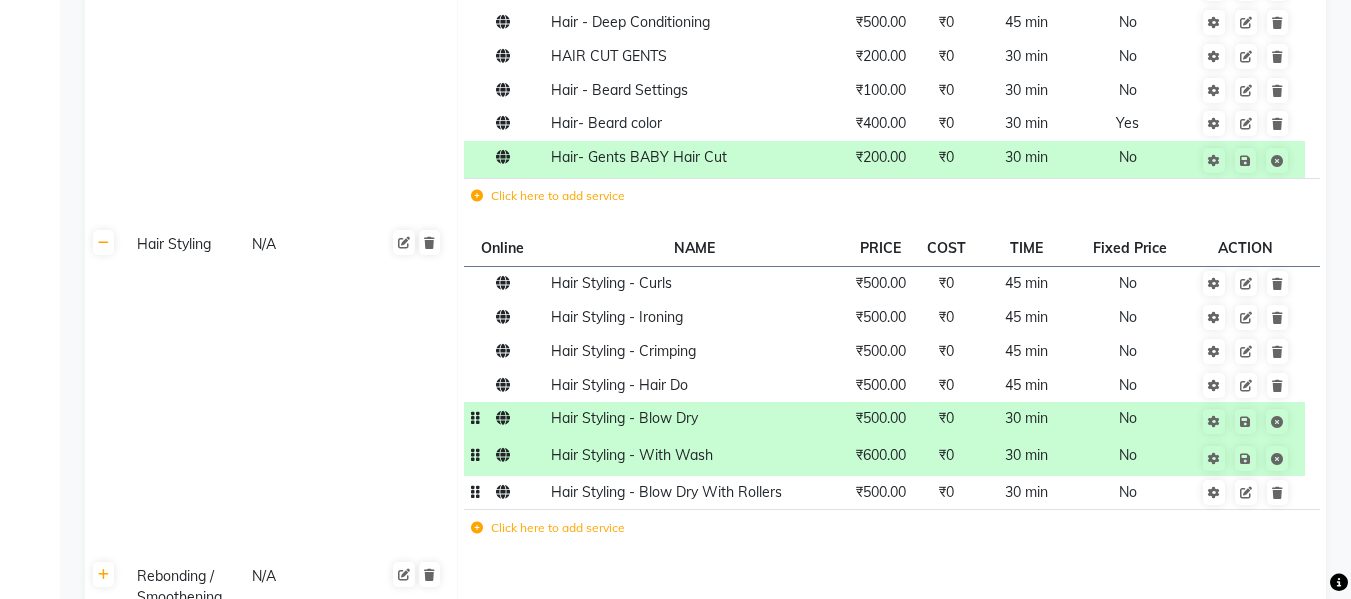 click on "₹500.00" 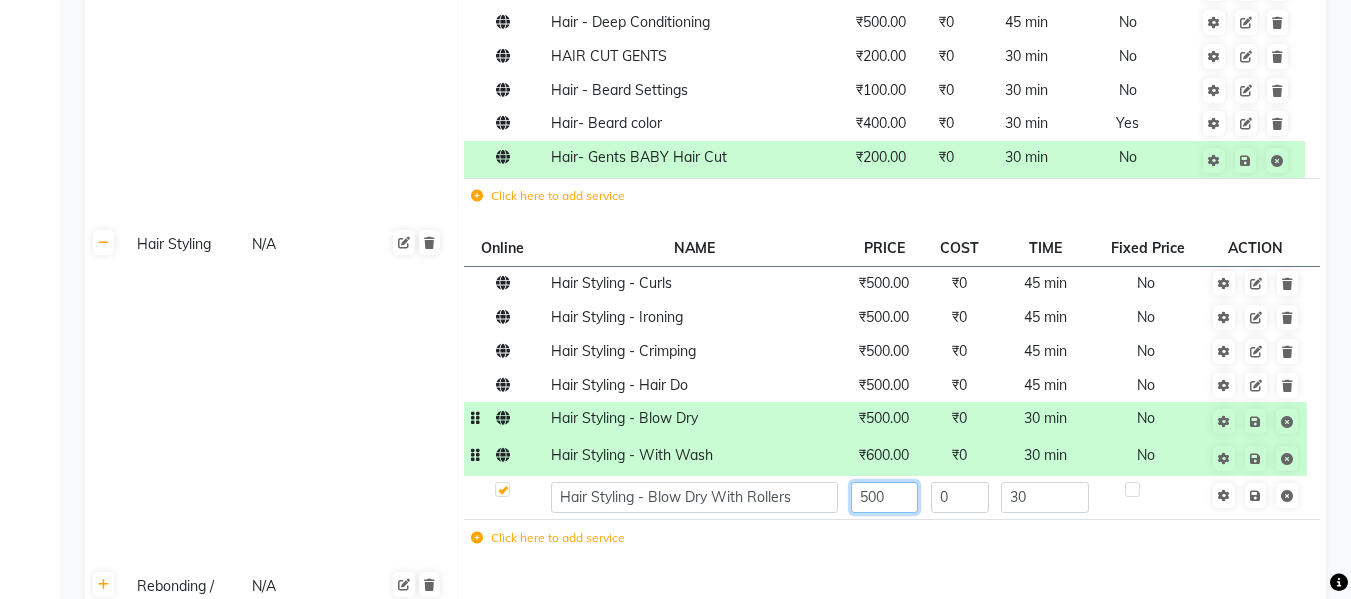 click on "500" 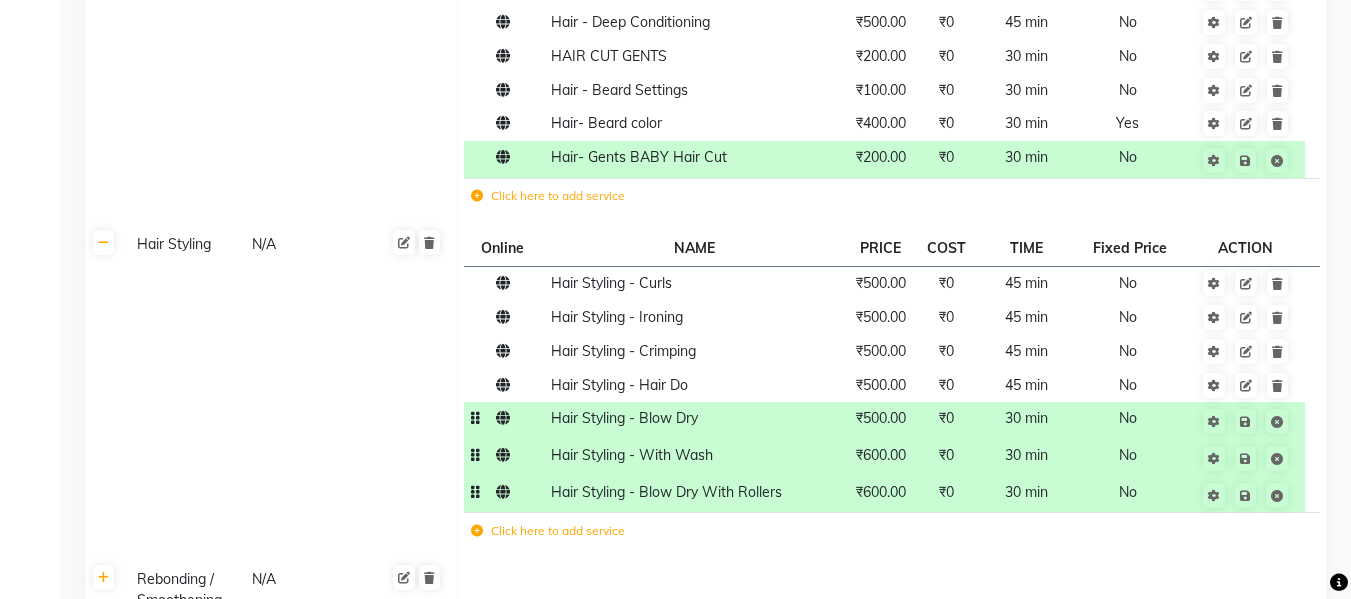 click on "Hair Styling N/A" 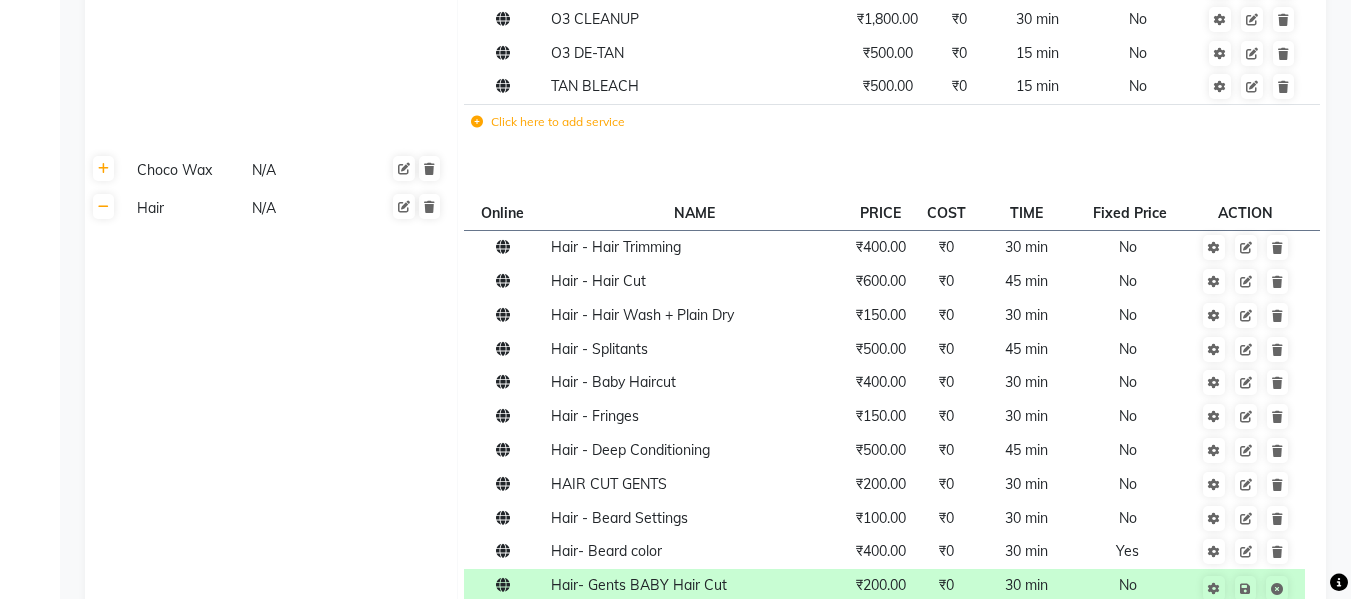 scroll, scrollTop: 879, scrollLeft: 0, axis: vertical 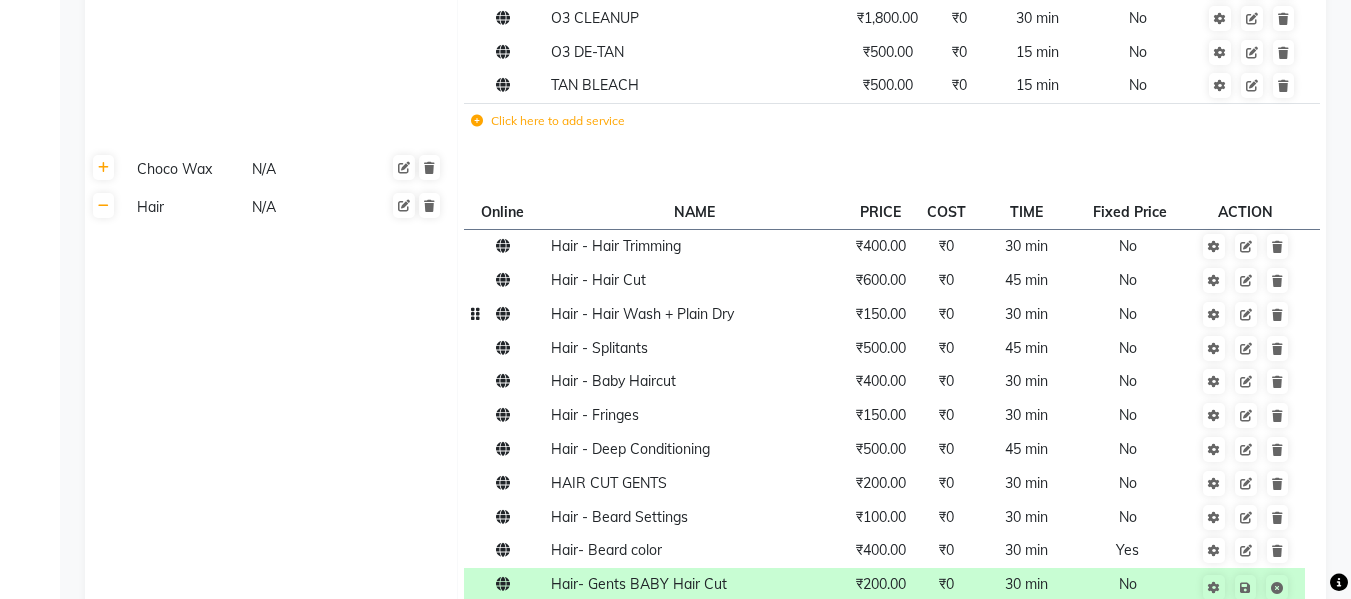 click on "₹150.00" 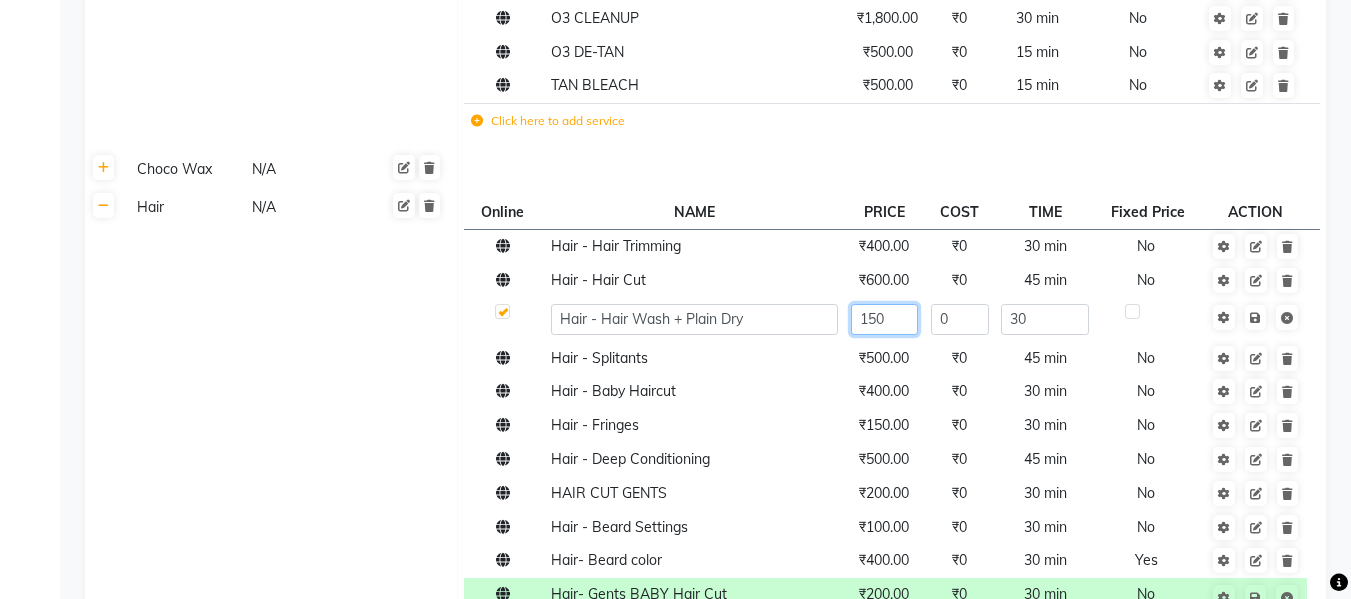 click on "150" 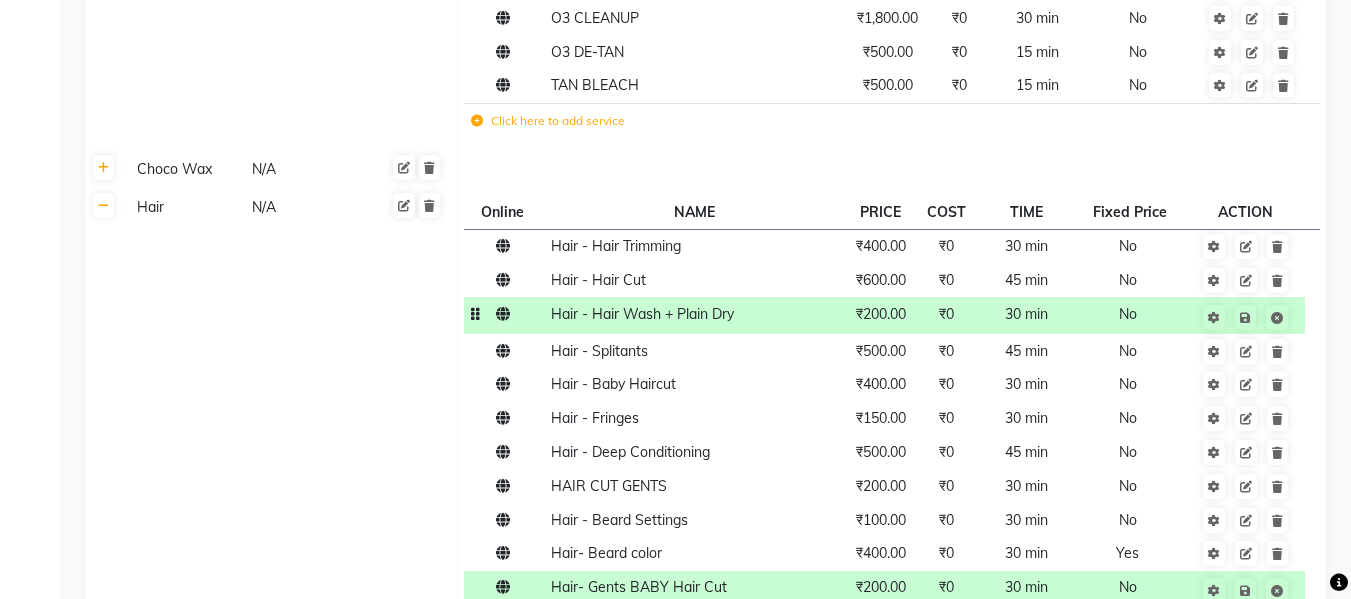 click 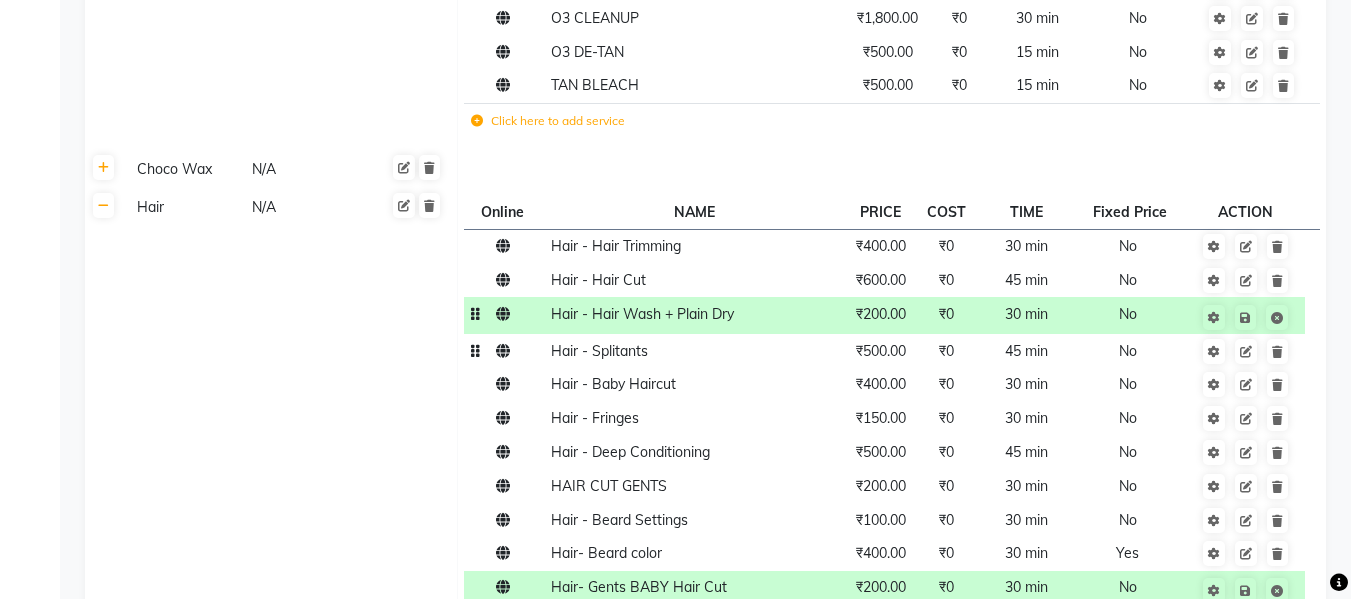 click on "₹500.00" 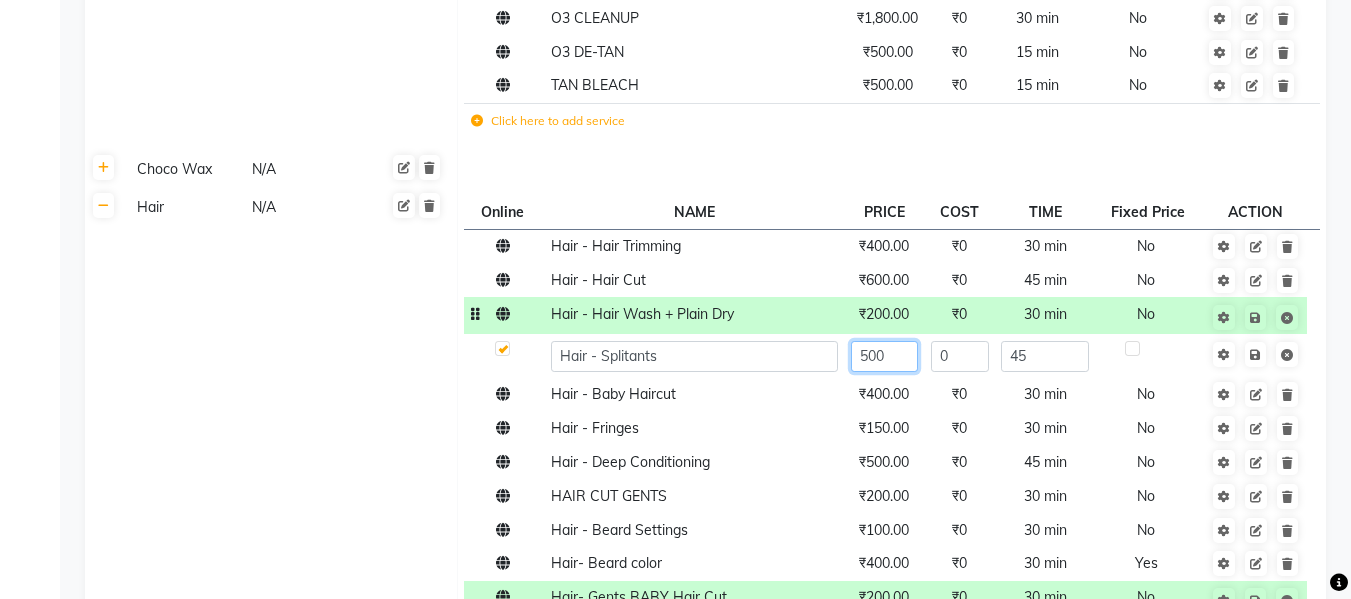 click on "500" 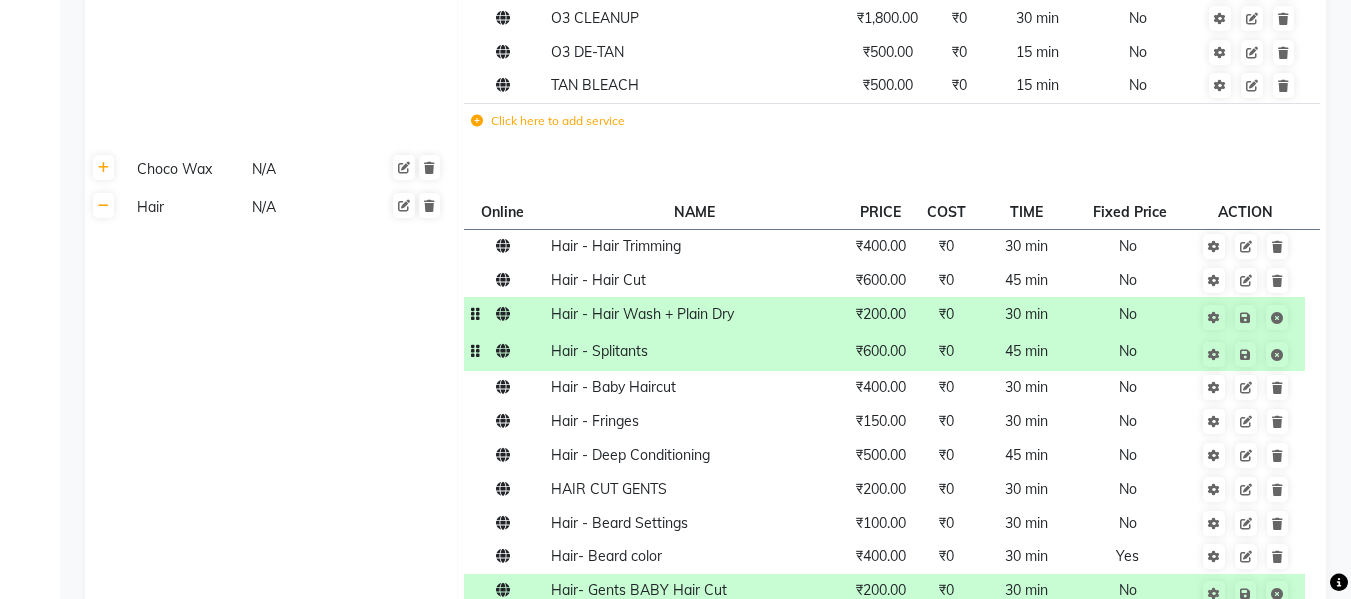 click on "Hair N/A" 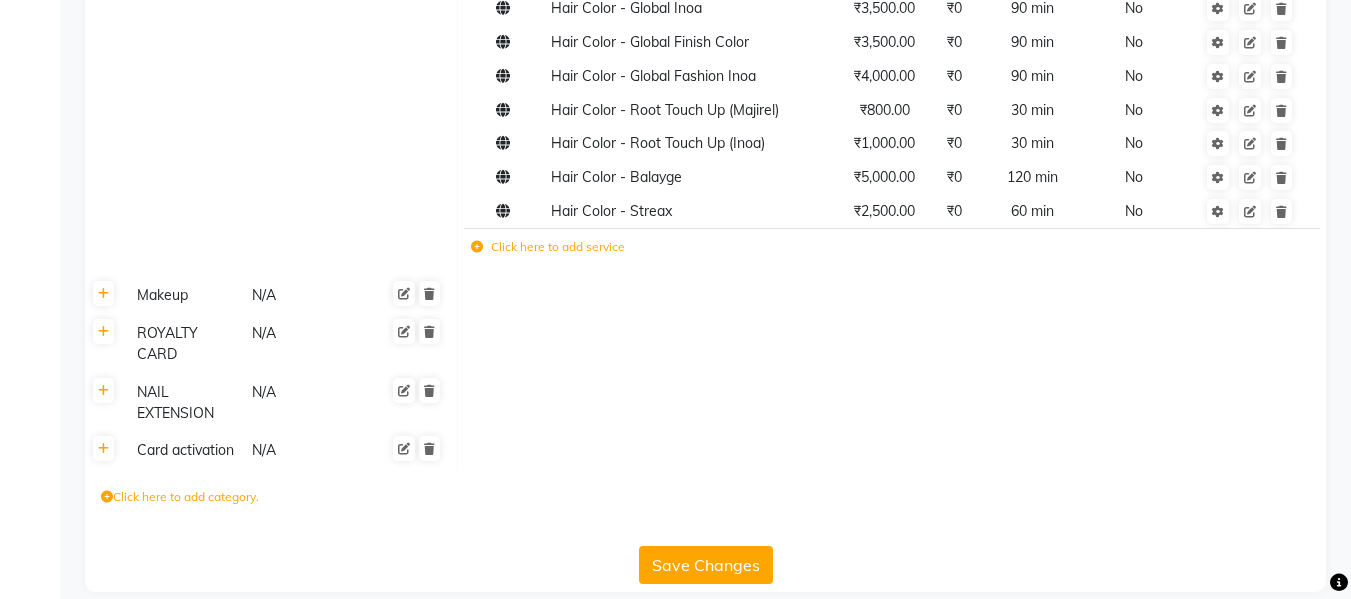 scroll, scrollTop: 4439, scrollLeft: 0, axis: vertical 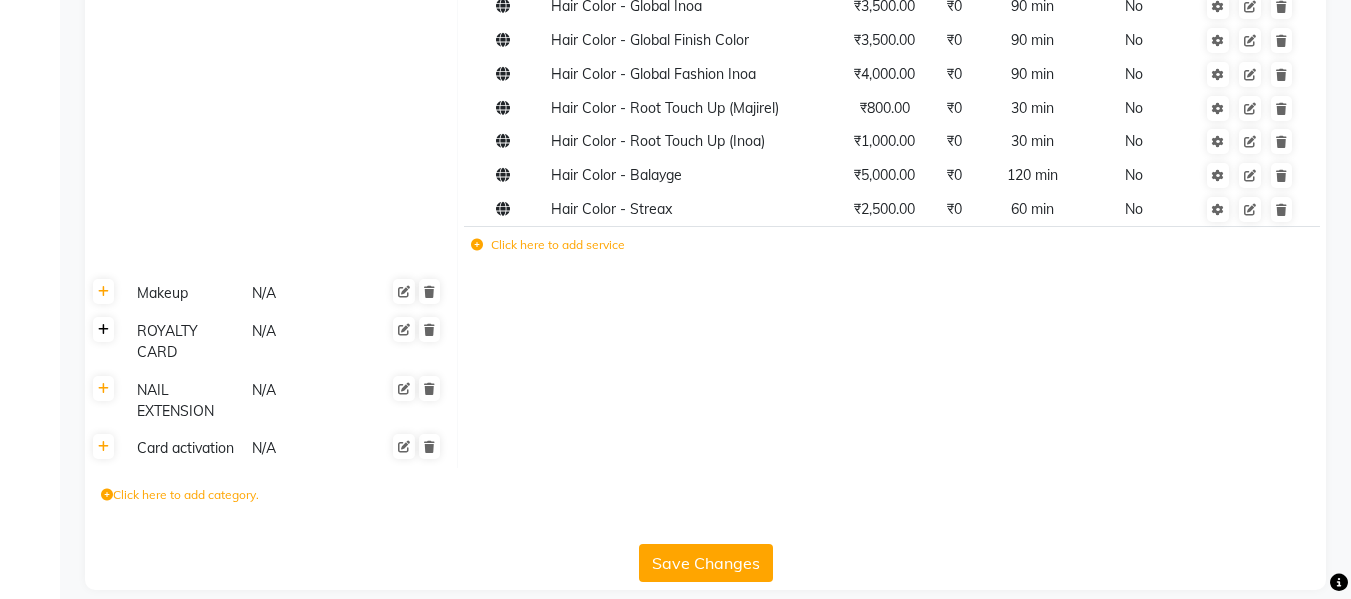 click 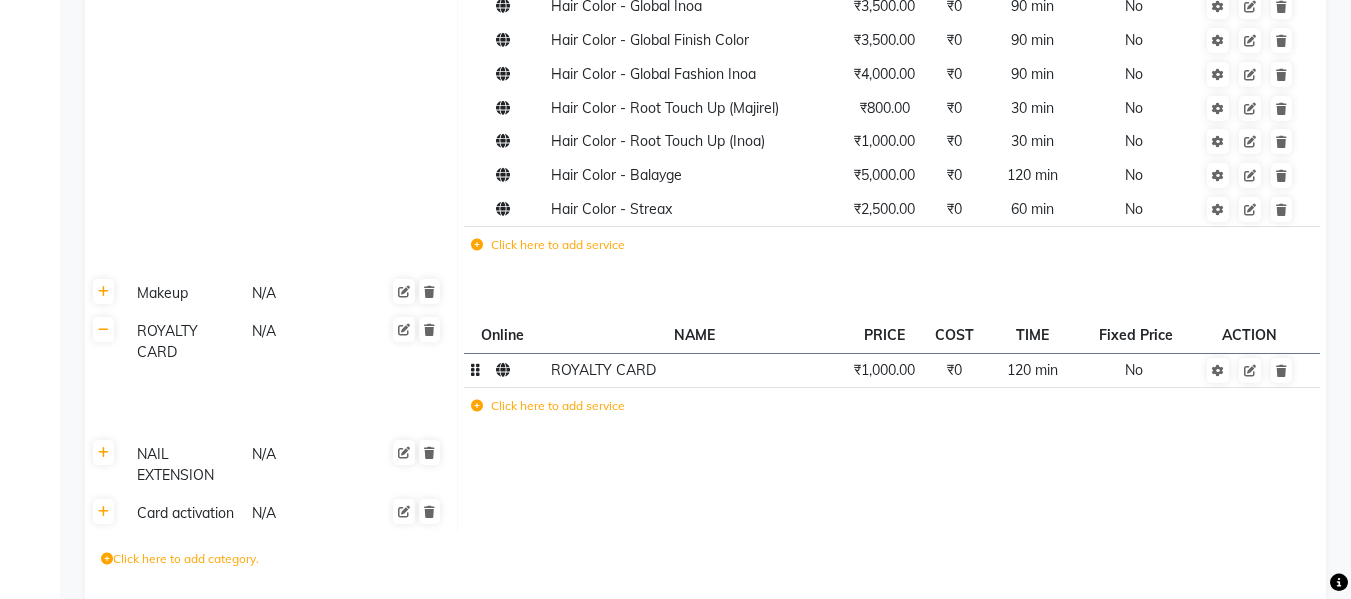 click on "₹1,000.00" 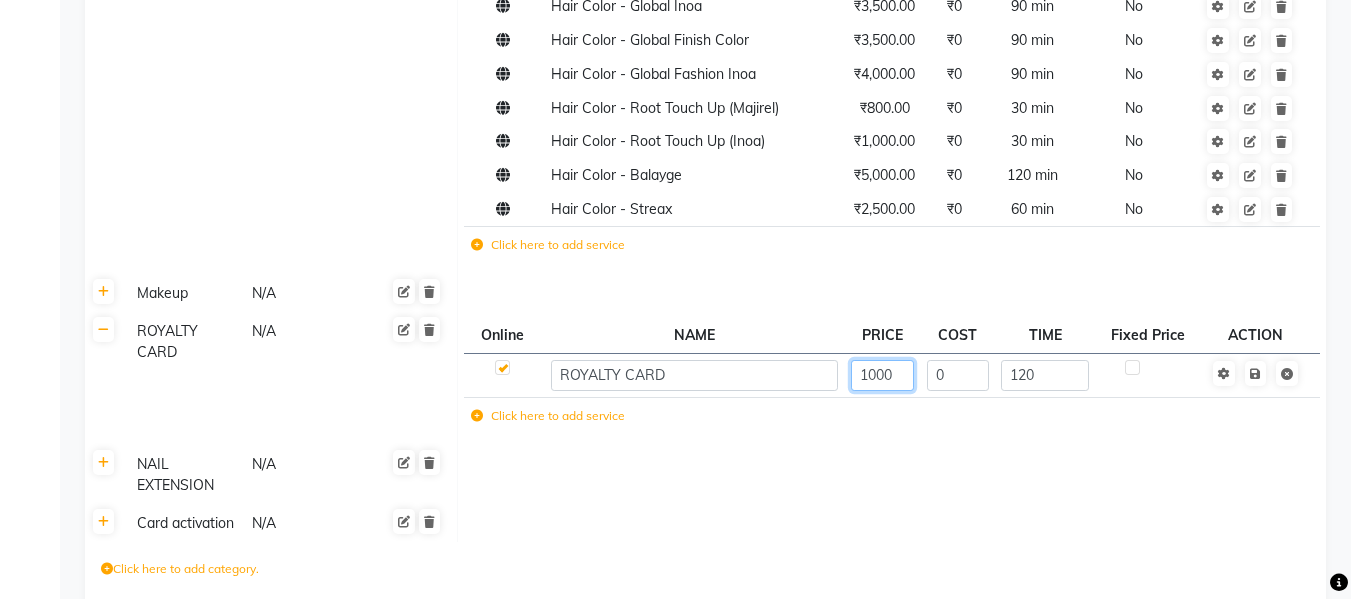 click on "1000" 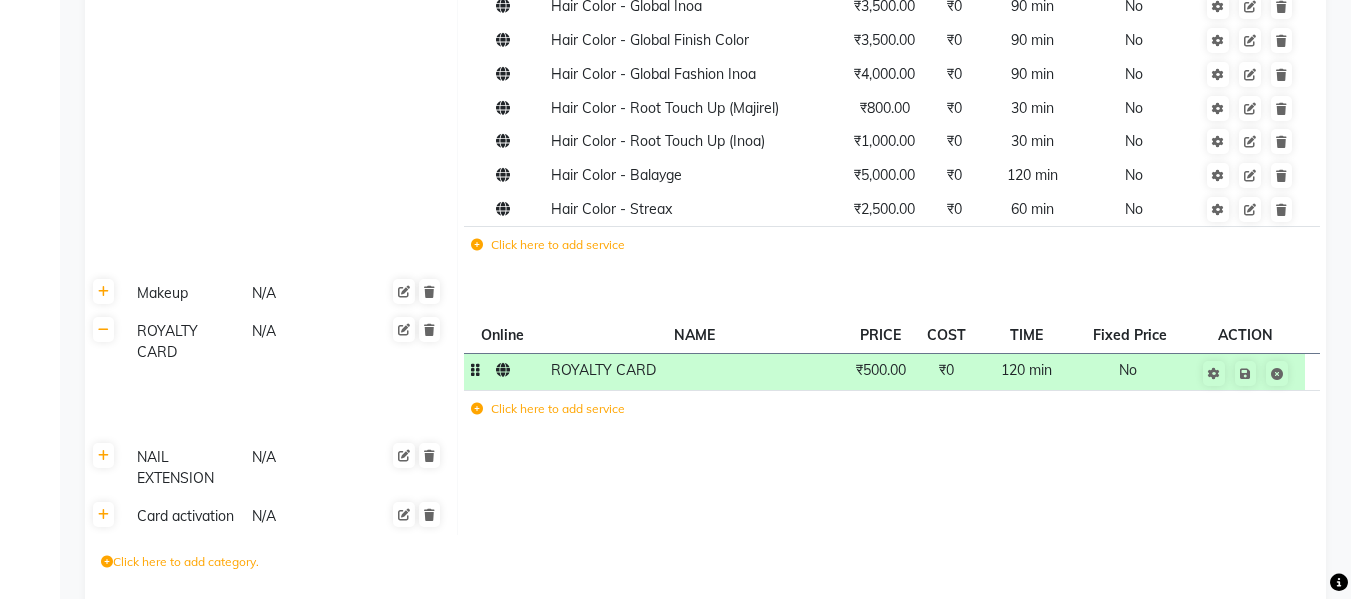 click 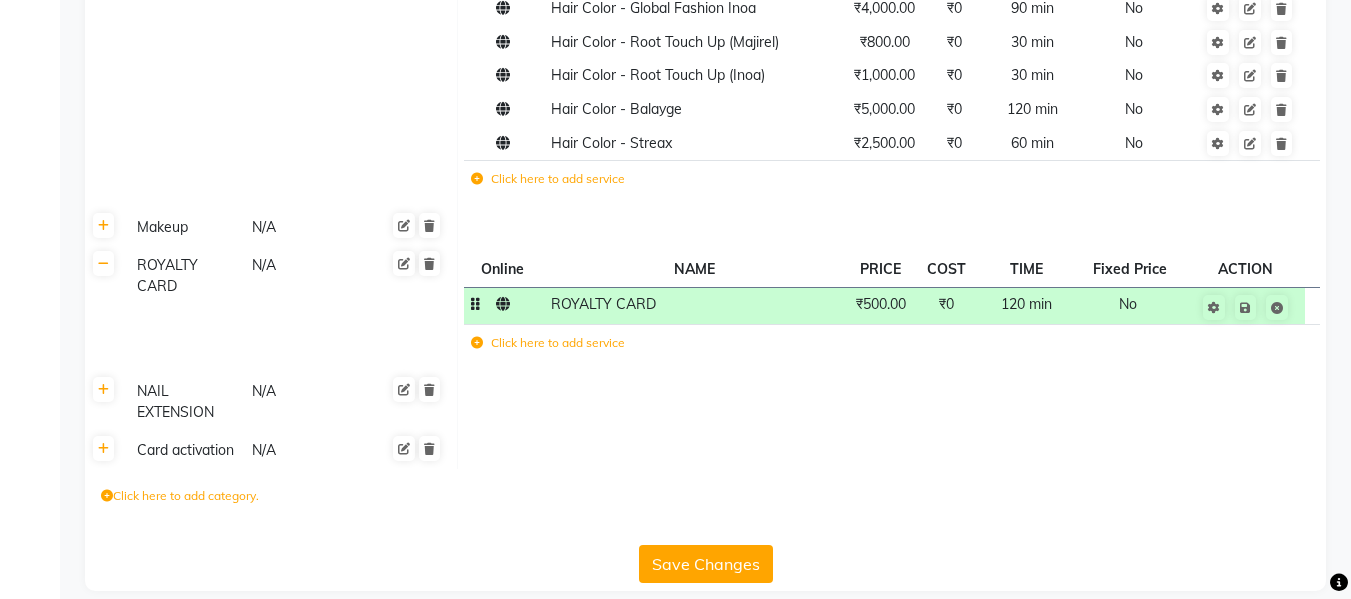 scroll, scrollTop: 4527, scrollLeft: 0, axis: vertical 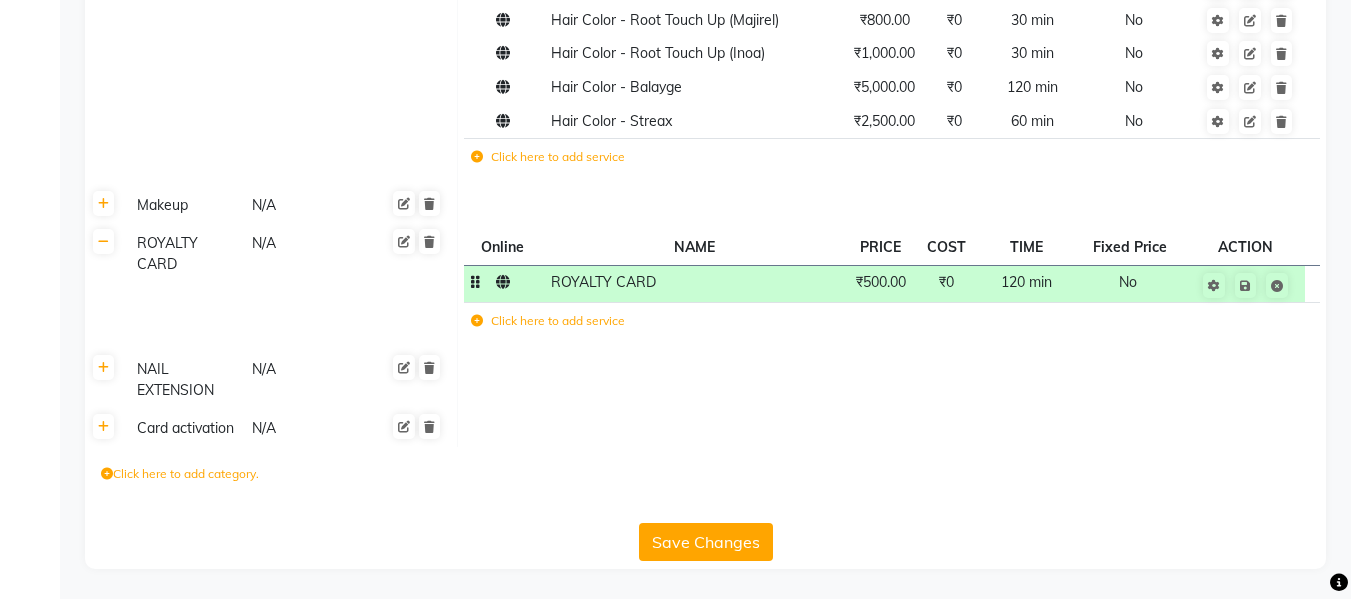 click on "Save Changes" 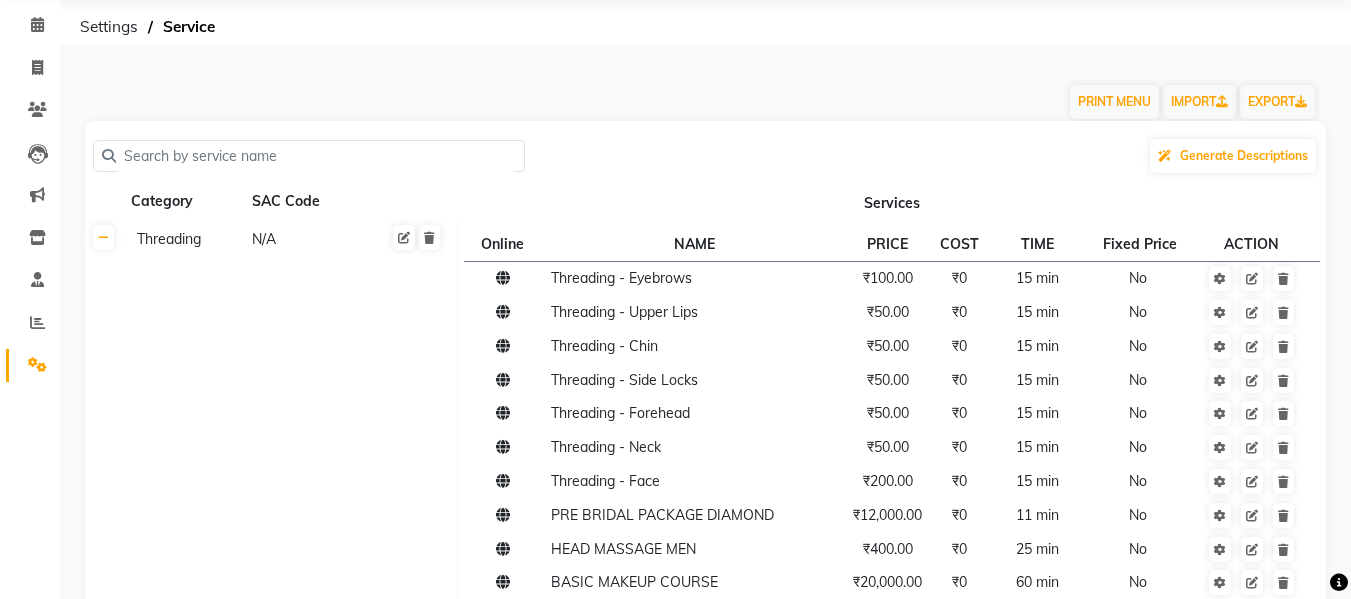 scroll, scrollTop: 0, scrollLeft: 0, axis: both 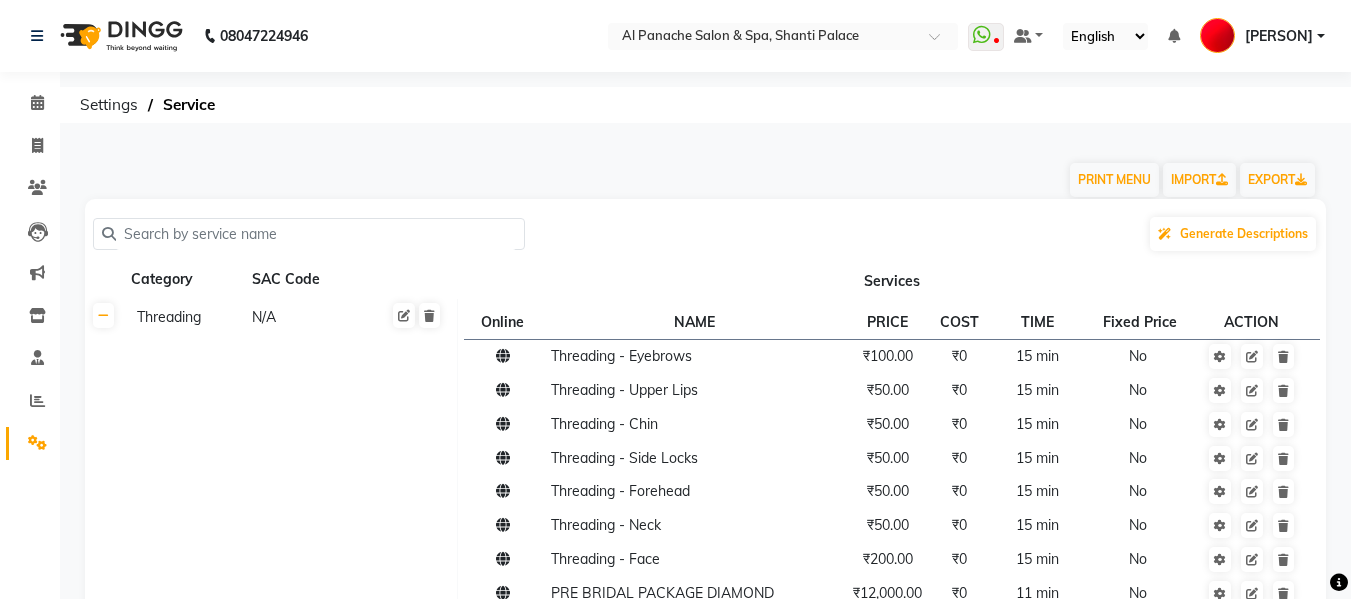 click on "[PERSON]" at bounding box center (1262, 36) 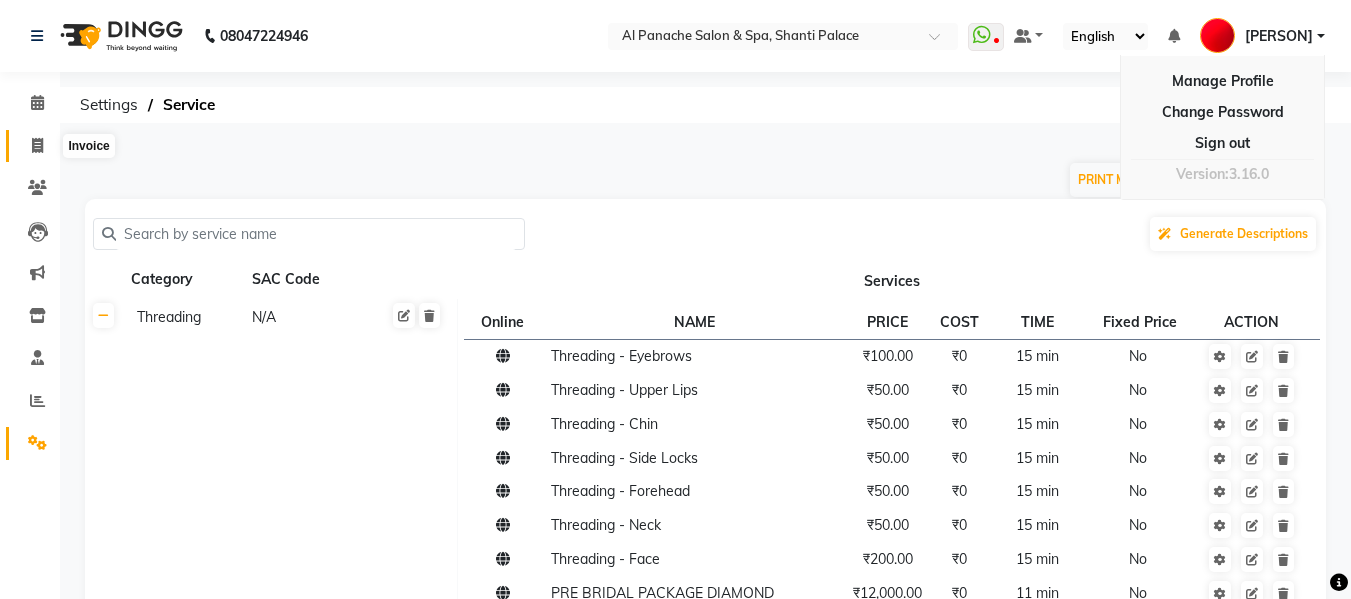 click 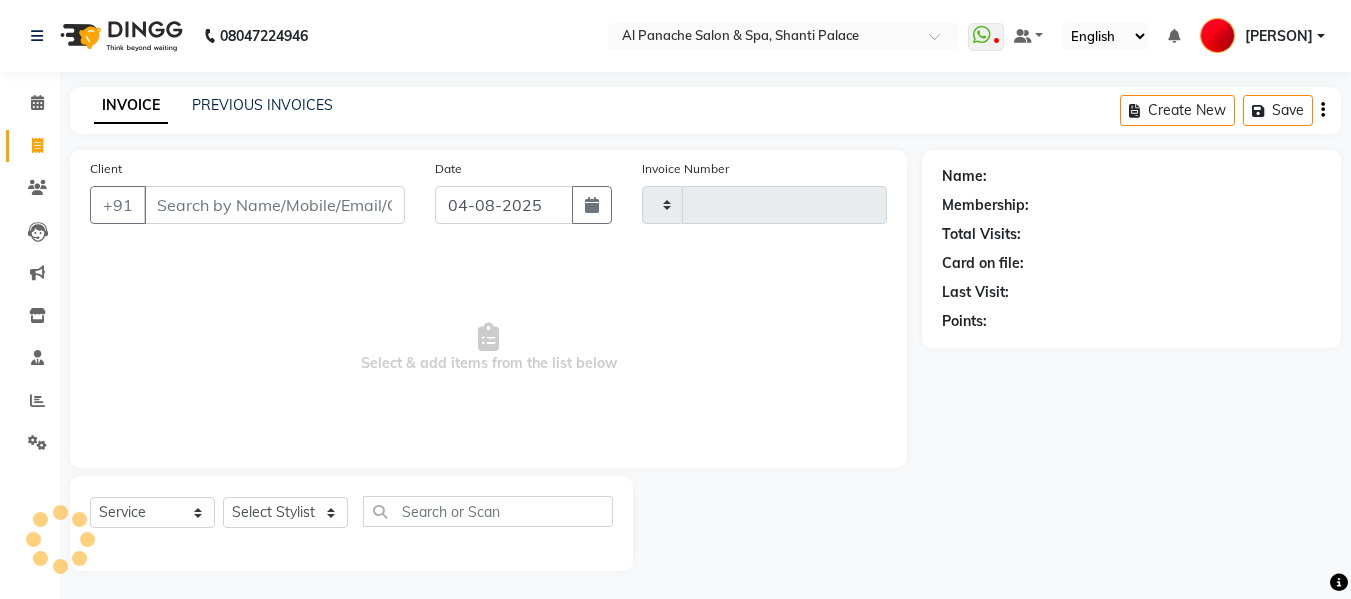 scroll, scrollTop: 2, scrollLeft: 0, axis: vertical 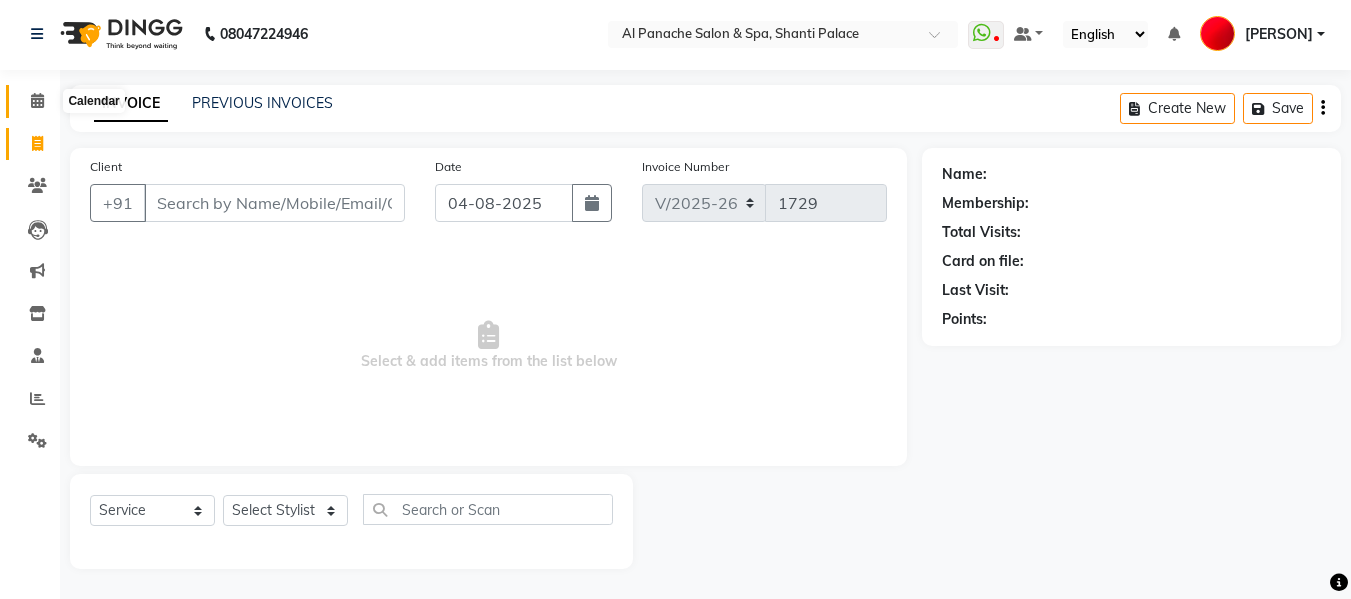 click 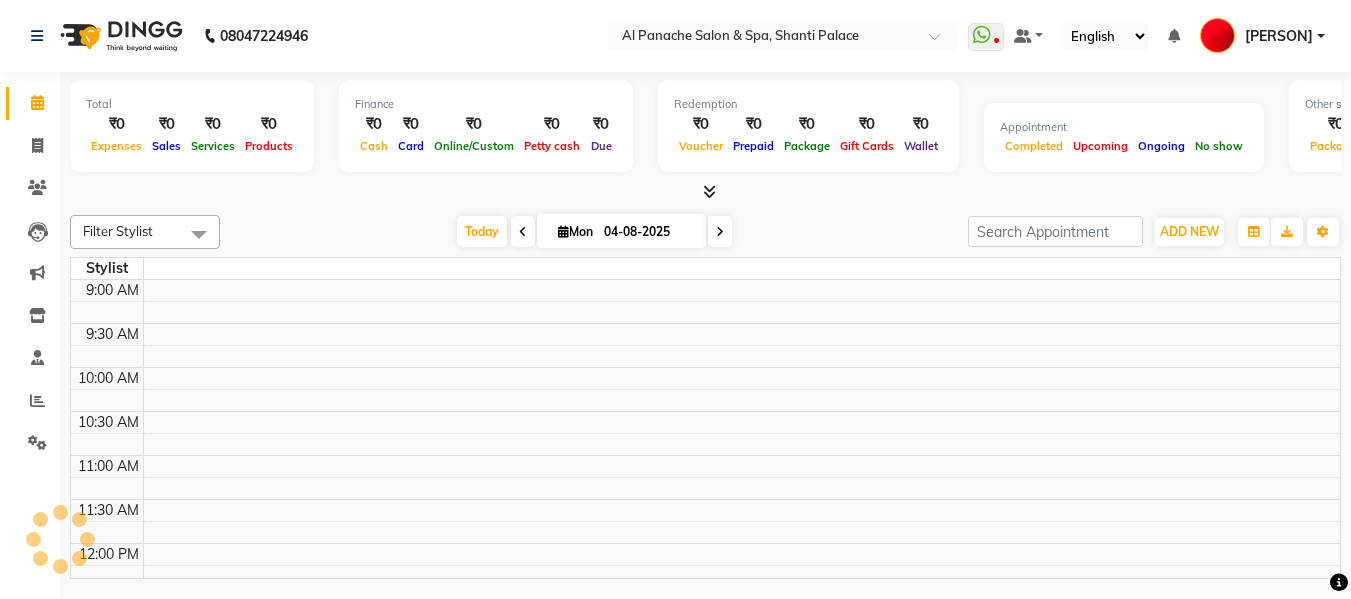 scroll, scrollTop: 0, scrollLeft: 0, axis: both 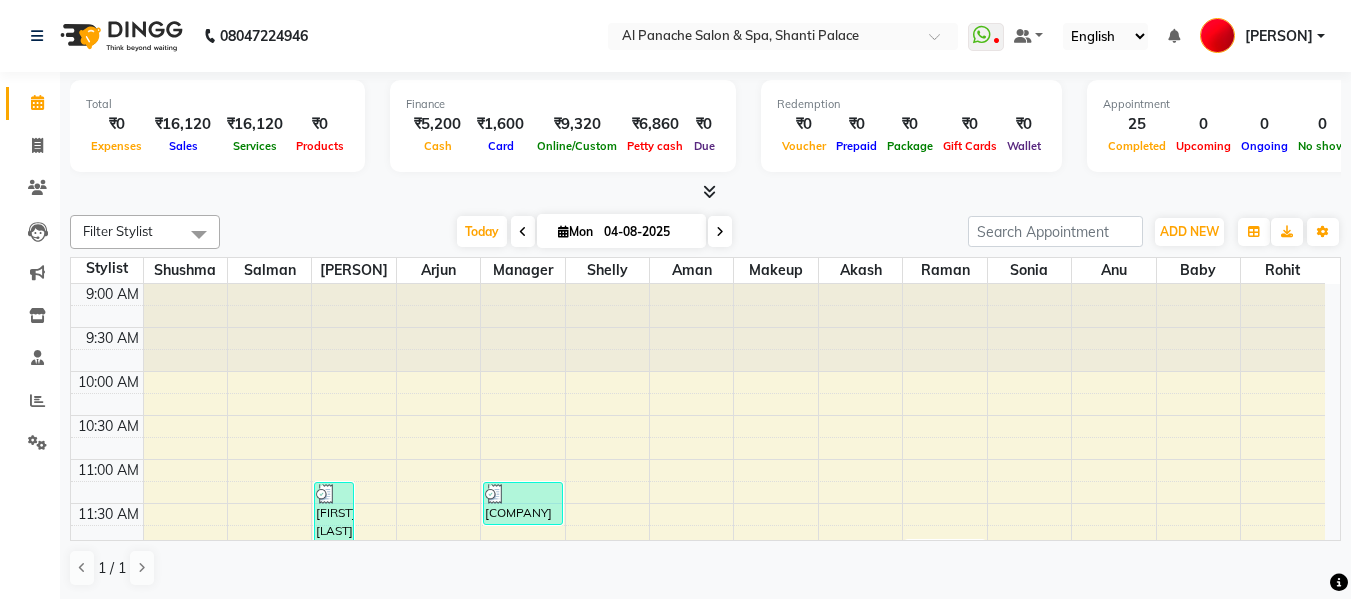 click at bounding box center [199, 234] 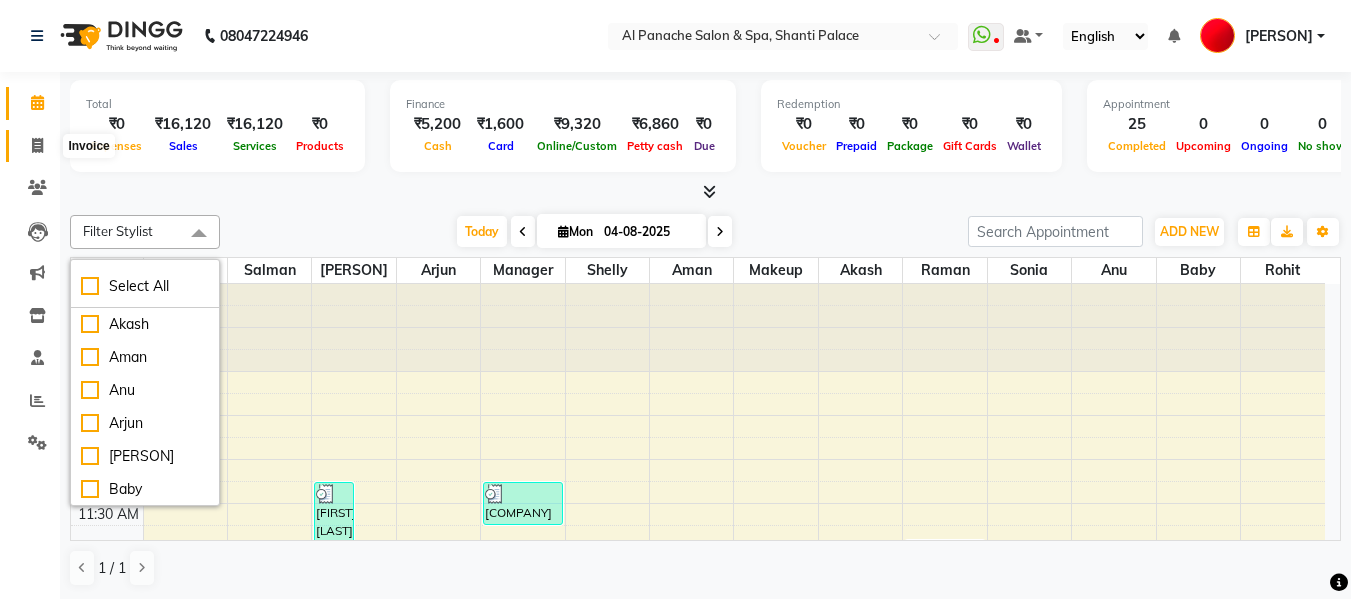 click 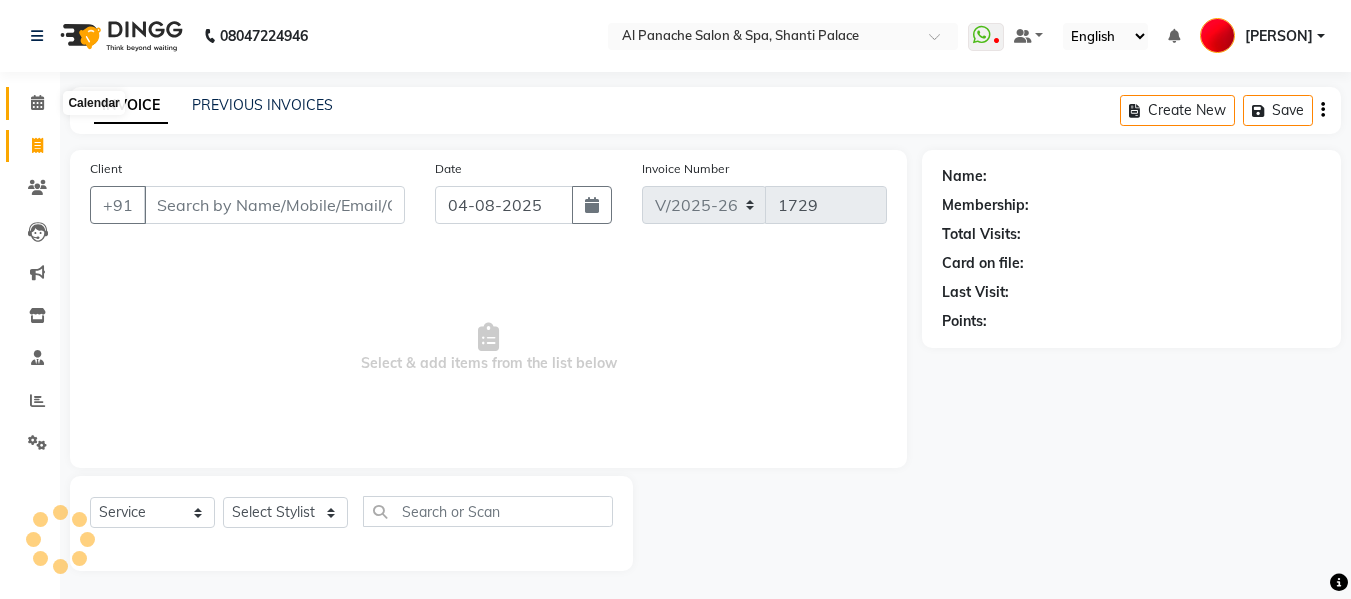 click 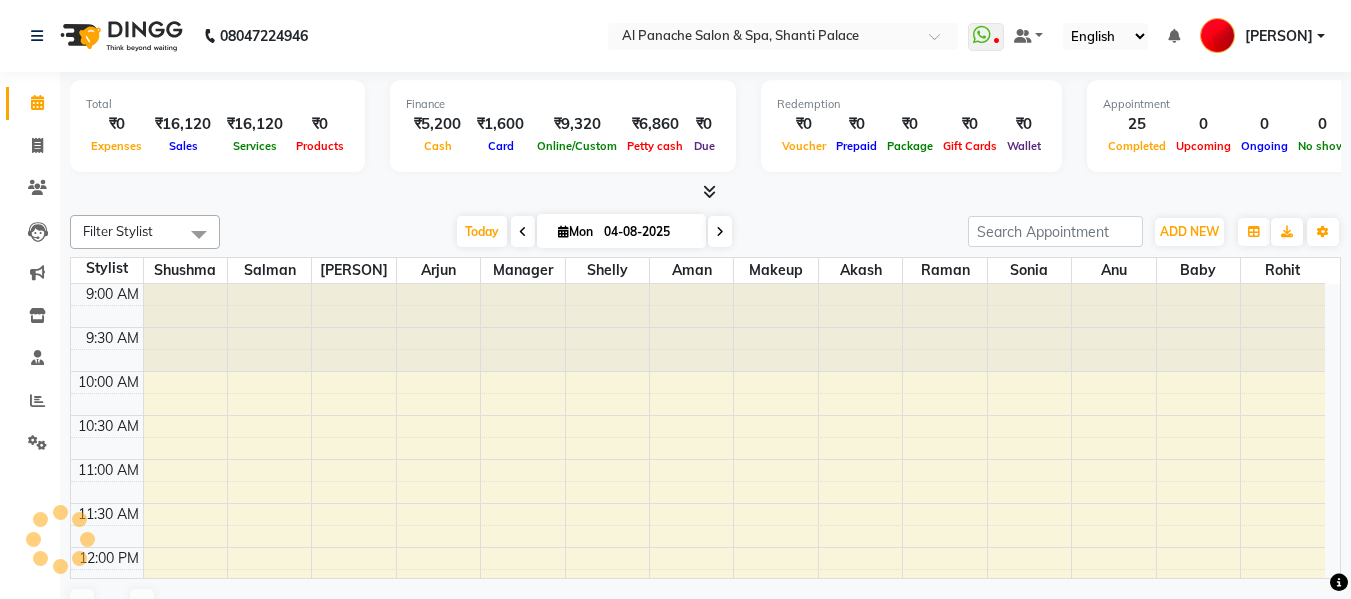 scroll, scrollTop: 0, scrollLeft: 0, axis: both 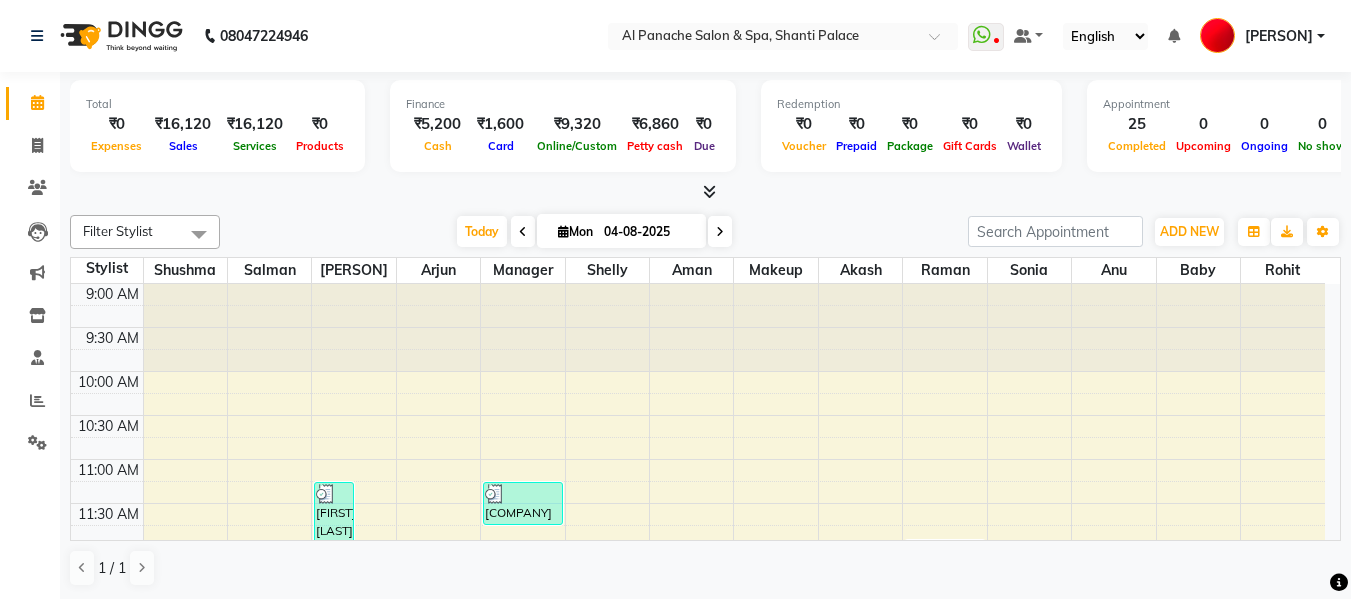 click on "9:00 AM 9:30 AM 10:00 AM 10:30 AM 11:00 AM 11:30 AM 12:00 PM 12:30 PM 1:00 PM 1:30 PM 2:00 PM 2:30 PM 3:00 PM 3:30 PM 4:00 PM 4:30 PM 5:00 PM 5:30 PM 6:00 PM 6:30 PM 7:00 PM 7:30 PM 8:00 PM 8:30 PM 9:00 PM 9:30 PM [COMPANY] salon, TK06, 01:35 PM-02:05 PM, Hair Color - Root Touch Up (Inoa) Gunisha mam, TK08, 01:45 PM-02:30 PM, Hair - Hair Cut [COMPANY] salon, TK09, 03:35 PM-04:20 PM, Hair - Hair Cut [NAME](dr. [NAME] daughter), TK10, 04:00 PM-04:45 PM, Hair - Hair Cut [NAME](dr. [NAME] daughter), TK10, 11:15 AM-03:30 PM, Threading - Eyebrows,O3 FACIAL,Waxing - Full Arms (Rica),Waxing - Back (Rica),Bleach - Abdomen (Oxy),Bleach - Back (Oxy),Choco Wax - Side Locks,Choco Wax - Chin,Bleach - Face & Neck (Oxy) [COMPANY] salon, TK02, 12:25 PM-01:10 PM, Hair Styling - Hair Do [COMPANY] salon, TK14, 05:40 PM-06:25 PM, Hair Styling - Curls [COMPANY] salon, TK07, 01:55 PM-02:25 PM, Hand & Feet - Regular Pedicure" at bounding box center [706, 412] 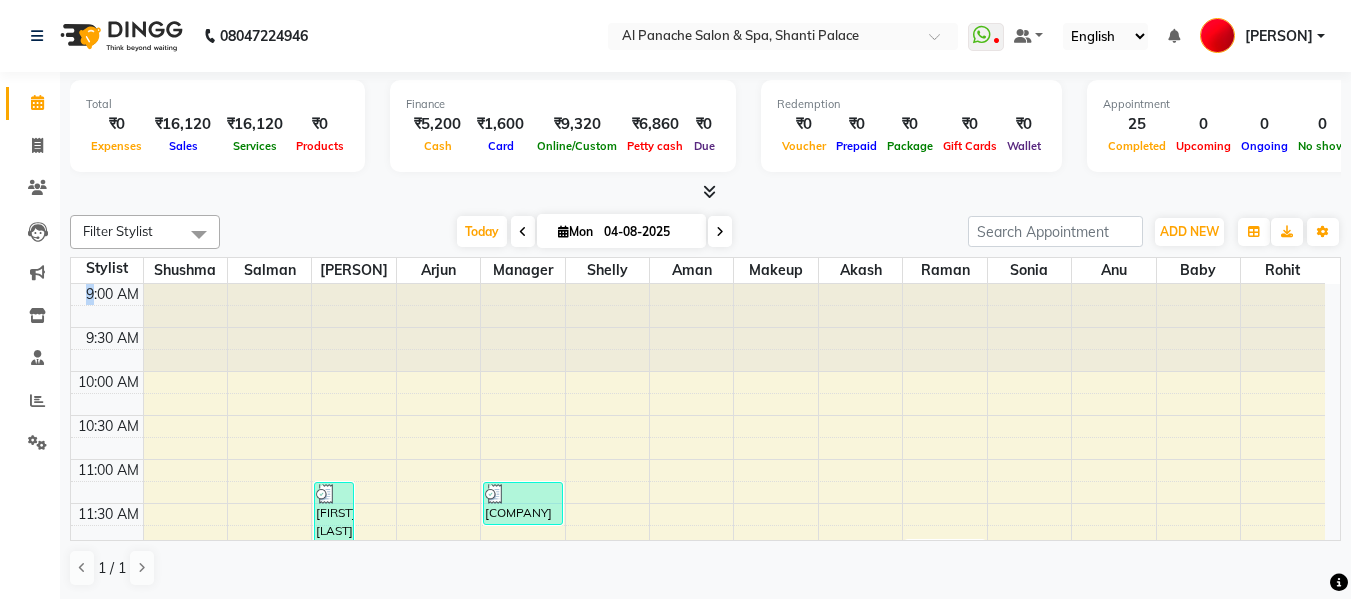 click on "9:00 AM 9:30 AM 10:00 AM 10:30 AM 11:00 AM 11:30 AM 12:00 PM 12:30 PM 1:00 PM 1:30 PM 2:00 PM 2:30 PM 3:00 PM 3:30 PM 4:00 PM 4:30 PM 5:00 PM 5:30 PM 6:00 PM 6:30 PM 7:00 PM 7:30 PM 8:00 PM 8:30 PM 9:00 PM 9:30 PM [COMPANY] salon, TK06, 01:35 PM-02:05 PM, Hair Color - Root Touch Up (Inoa) Gunisha mam, TK08, 01:45 PM-02:30 PM, Hair - Hair Cut [COMPANY] salon, TK09, 03:35 PM-04:20 PM, Hair - Hair Cut [NAME](dr. [NAME] daughter), TK10, 04:00 PM-04:45 PM, Hair - Hair Cut [NAME](dr. [NAME] daughter), TK10, 11:15 AM-03:30 PM, Threading - Eyebrows,O3 FACIAL,Waxing - Full Arms (Rica),Waxing - Back (Rica),Bleach - Abdomen (Oxy),Bleach - Back (Oxy),Choco Wax - Side Locks,Choco Wax - Chin,Bleach - Face & Neck (Oxy) [COMPANY] salon, TK02, 12:25 PM-01:10 PM, Hair Styling - Hair Do [COMPANY] salon, TK14, 05:40 PM-06:25 PM, Hair Styling - Curls [COMPANY] salon, TK07, 01:55 PM-02:25 PM, Hand & Feet - Regular Pedicure" at bounding box center [706, 412] 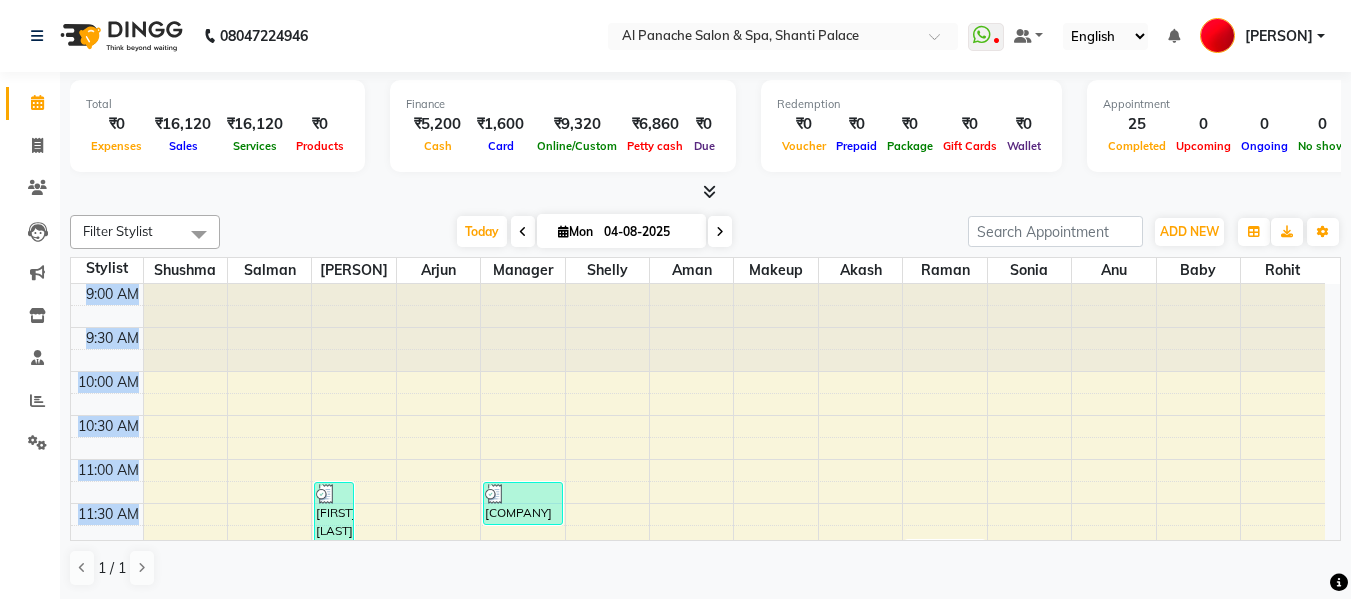 click on "9:00 AM 9:30 AM 10:00 AM 10:30 AM 11:00 AM 11:30 AM 12:00 PM 12:30 PM 1:00 PM 1:30 PM 2:00 PM 2:30 PM 3:00 PM 3:30 PM 4:00 PM 4:30 PM 5:00 PM 5:30 PM 6:00 PM 6:30 PM 7:00 PM 7:30 PM 8:00 PM 8:30 PM 9:00 PM 9:30 PM [COMPANY] salon, TK06, 01:35 PM-02:05 PM, Hair Color - Root Touch Up (Inoa) Gunisha mam, TK08, 01:45 PM-02:30 PM, Hair - Hair Cut [COMPANY] salon, TK09, 03:35 PM-04:20 PM, Hair - Hair Cut [NAME](dr. [NAME] daughter), TK10, 04:00 PM-04:45 PM, Hair - Hair Cut [NAME](dr. [NAME] daughter), TK10, 11:15 AM-03:30 PM, Threading - Eyebrows,O3 FACIAL,Waxing - Full Arms (Rica),Waxing - Back (Rica),Bleach - Abdomen (Oxy),Bleach - Back (Oxy),Choco Wax - Side Locks,Choco Wax - Chin,Bleach - Face & Neck (Oxy) [COMPANY] salon, TK02, 12:25 PM-01:10 PM, Hair Styling - Hair Do [COMPANY] salon, TK14, 05:40 PM-06:25 PM, Hair Styling - Curls [COMPANY] salon, TK07, 01:55 PM-02:25 PM, Hand & Feet - Regular Pedicure" at bounding box center (706, 412) 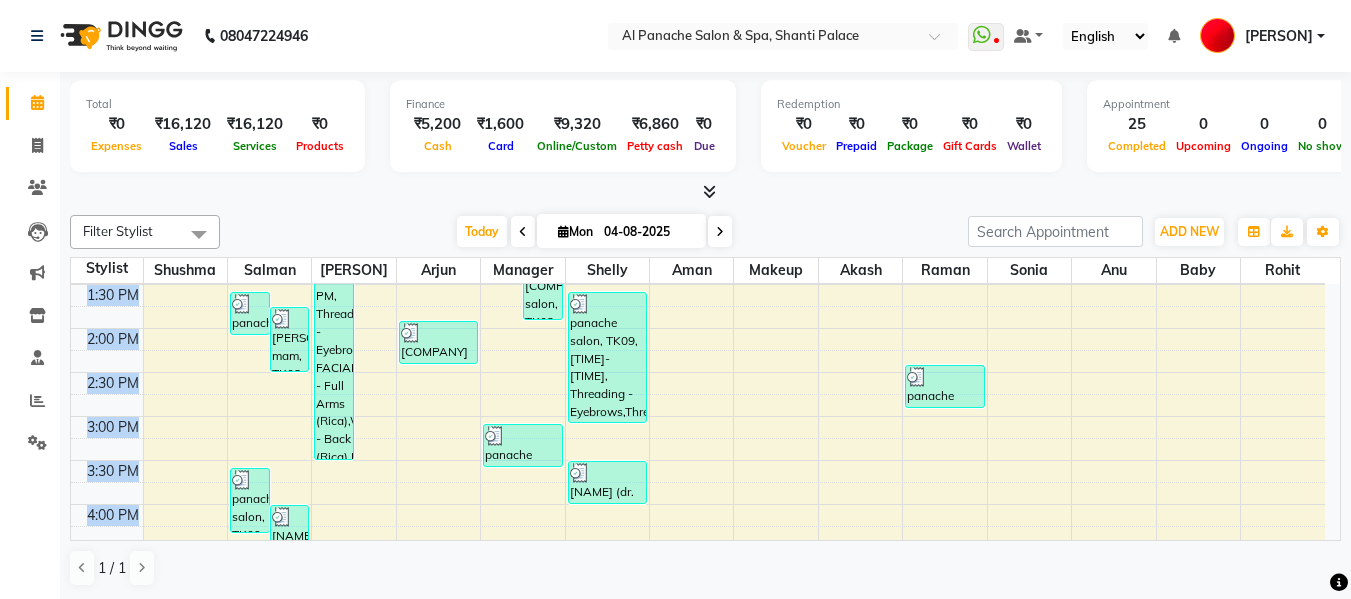 scroll, scrollTop: 400, scrollLeft: 0, axis: vertical 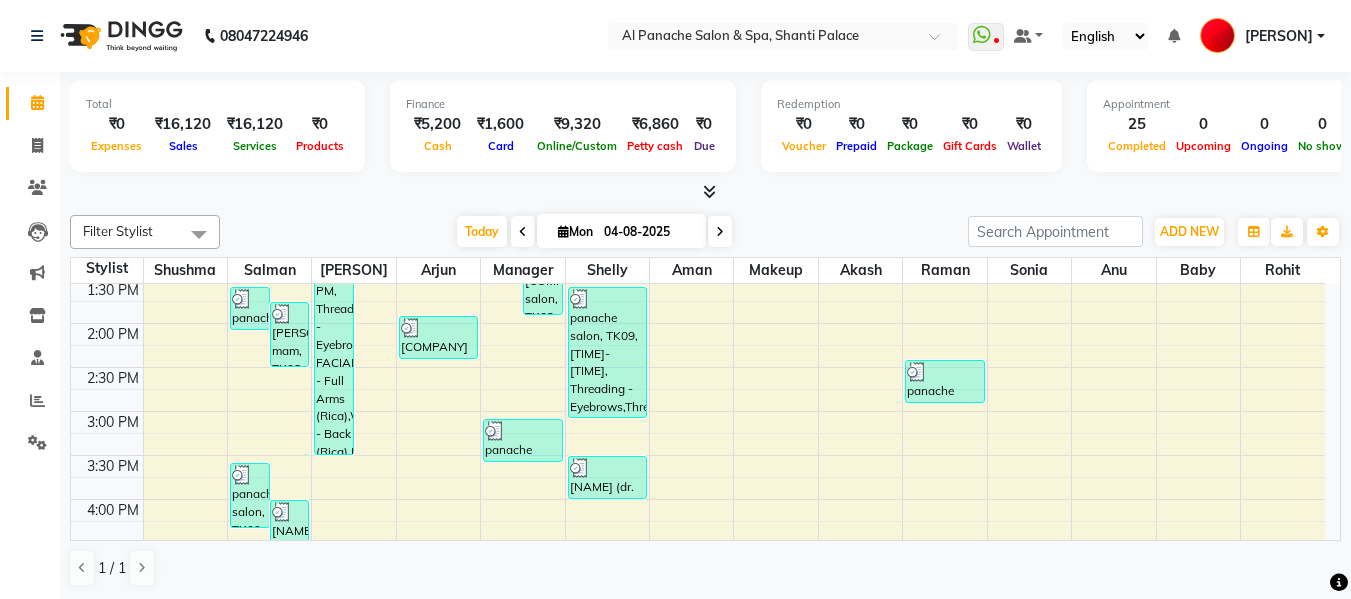 click on "[PERSON]" at bounding box center (1262, 36) 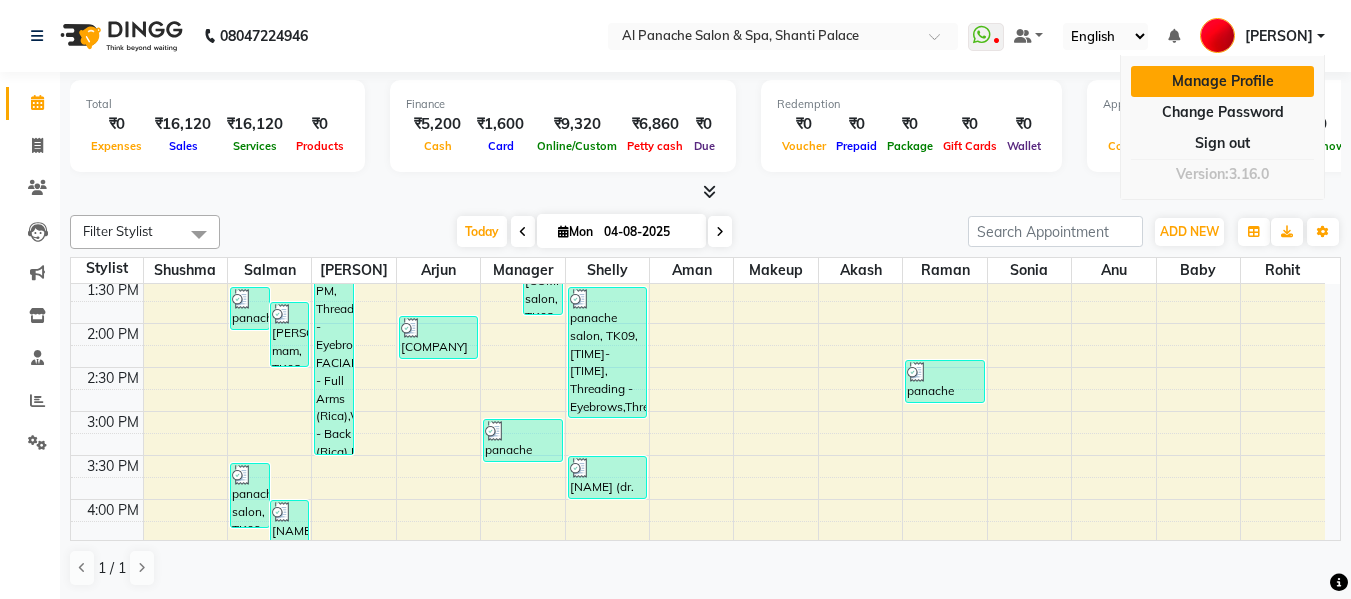click on "Manage Profile" at bounding box center [1222, 81] 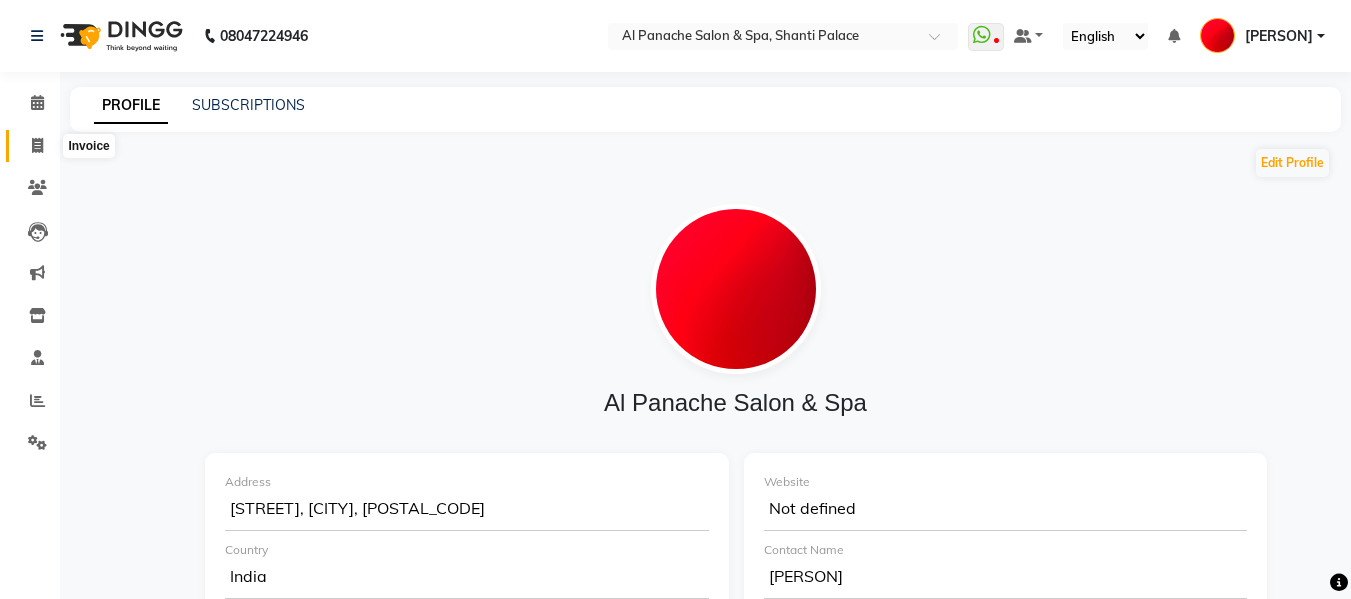click 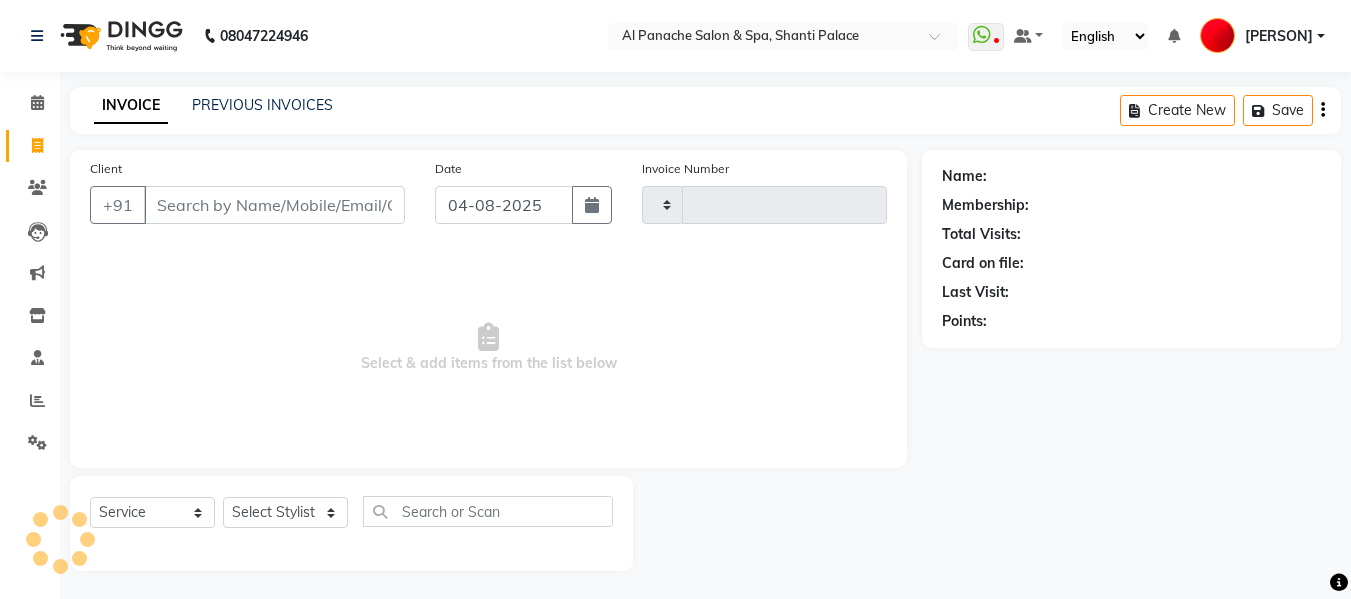 scroll, scrollTop: 2, scrollLeft: 0, axis: vertical 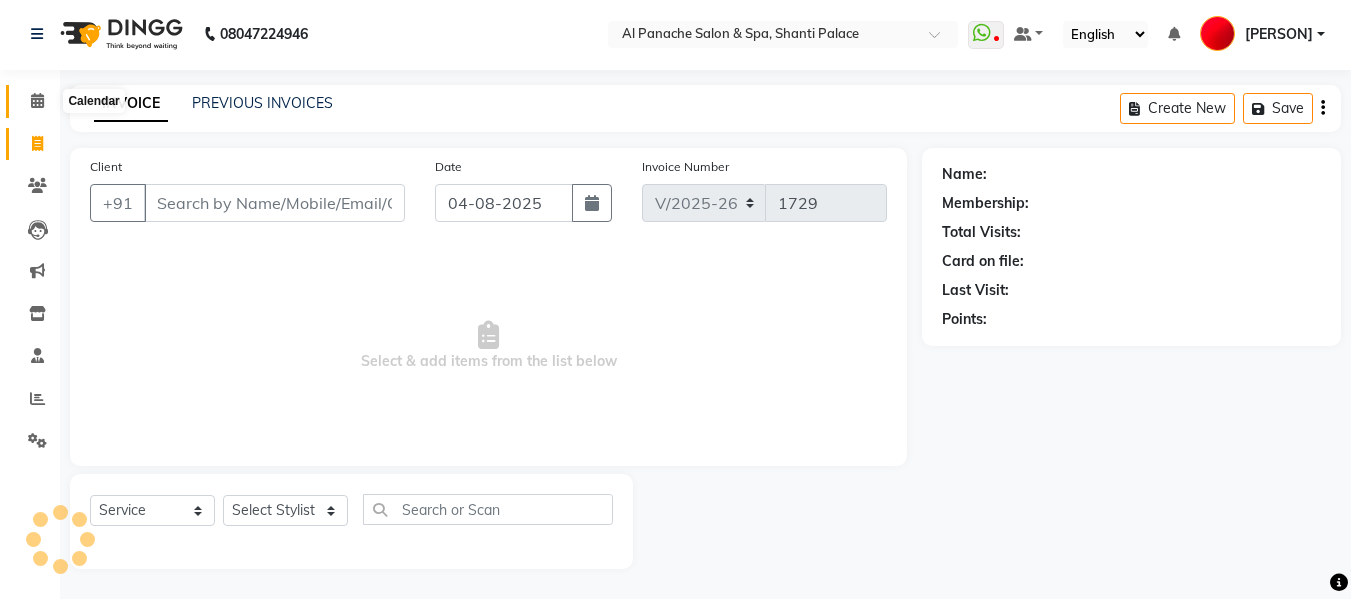 click 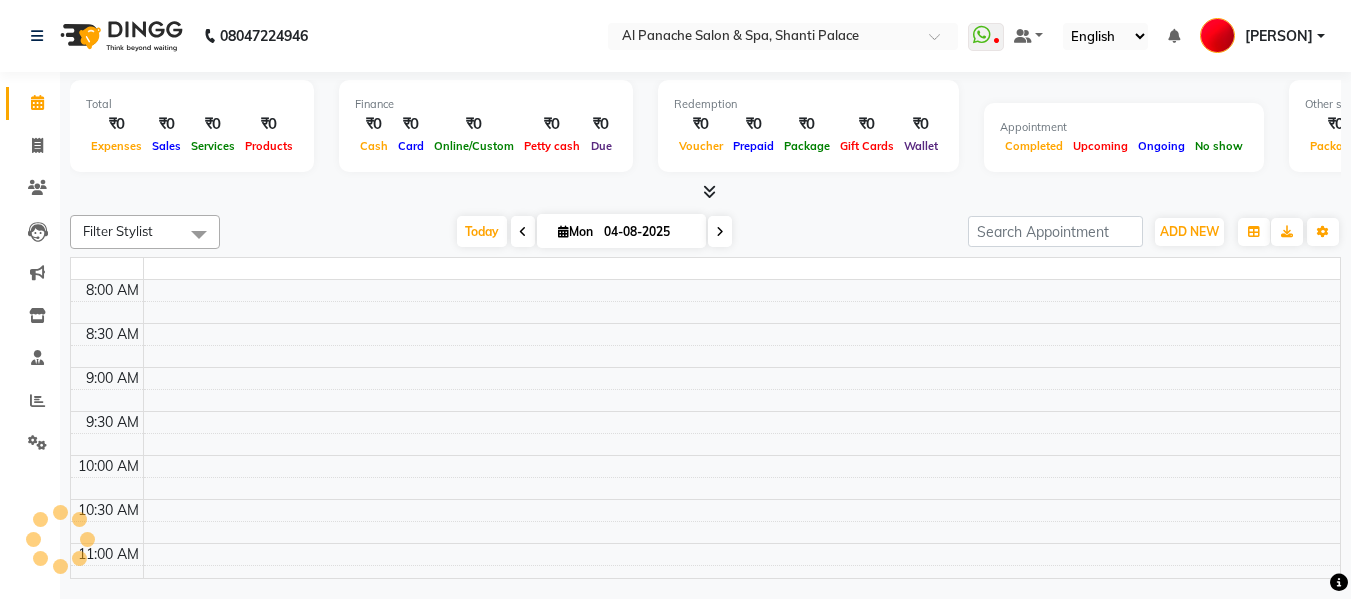 scroll, scrollTop: 0, scrollLeft: 0, axis: both 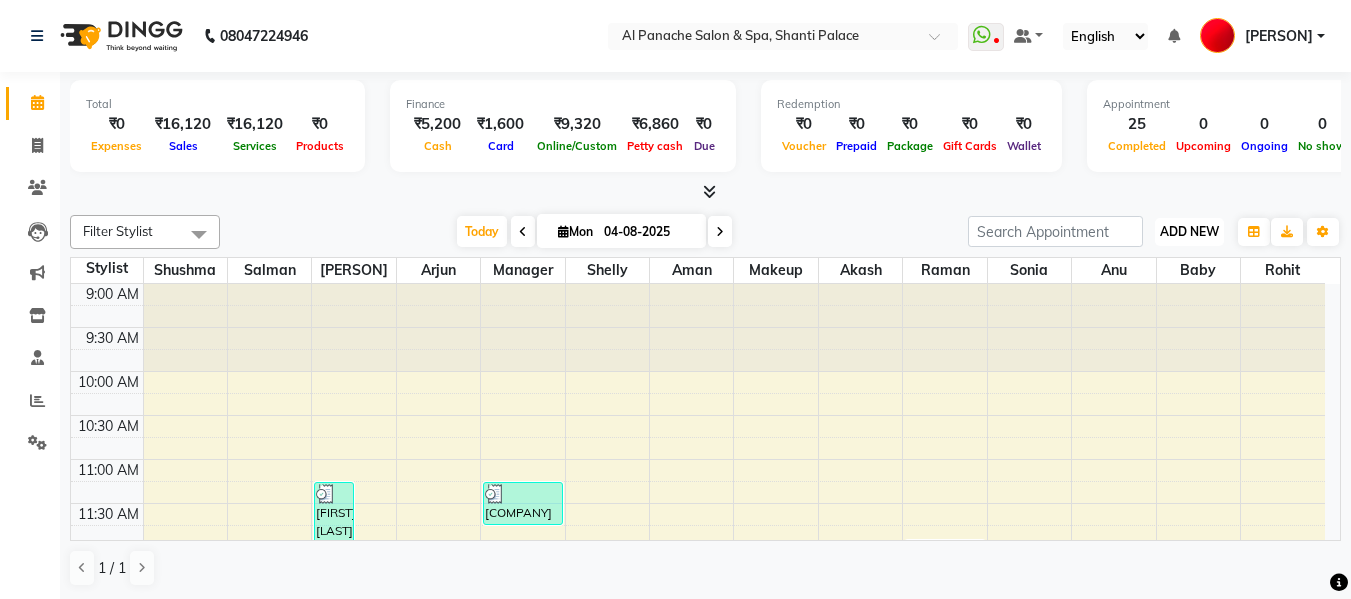 click on "ADD NEW" at bounding box center [1189, 231] 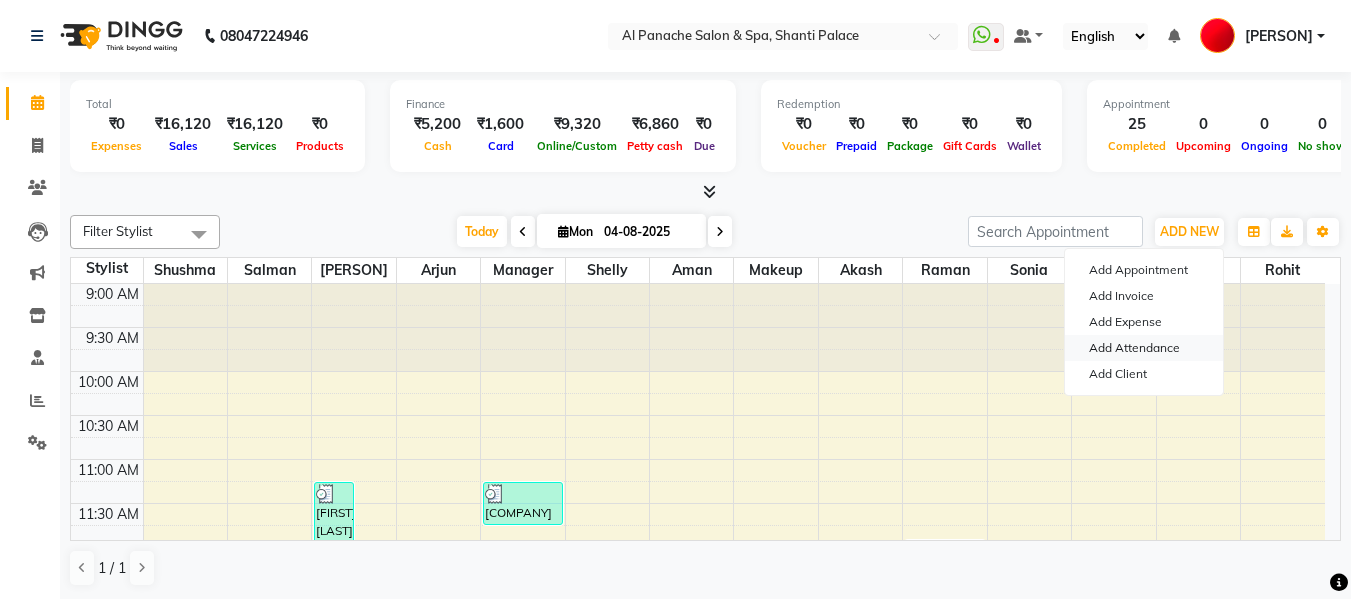 click on "Add Attendance" at bounding box center (1144, 348) 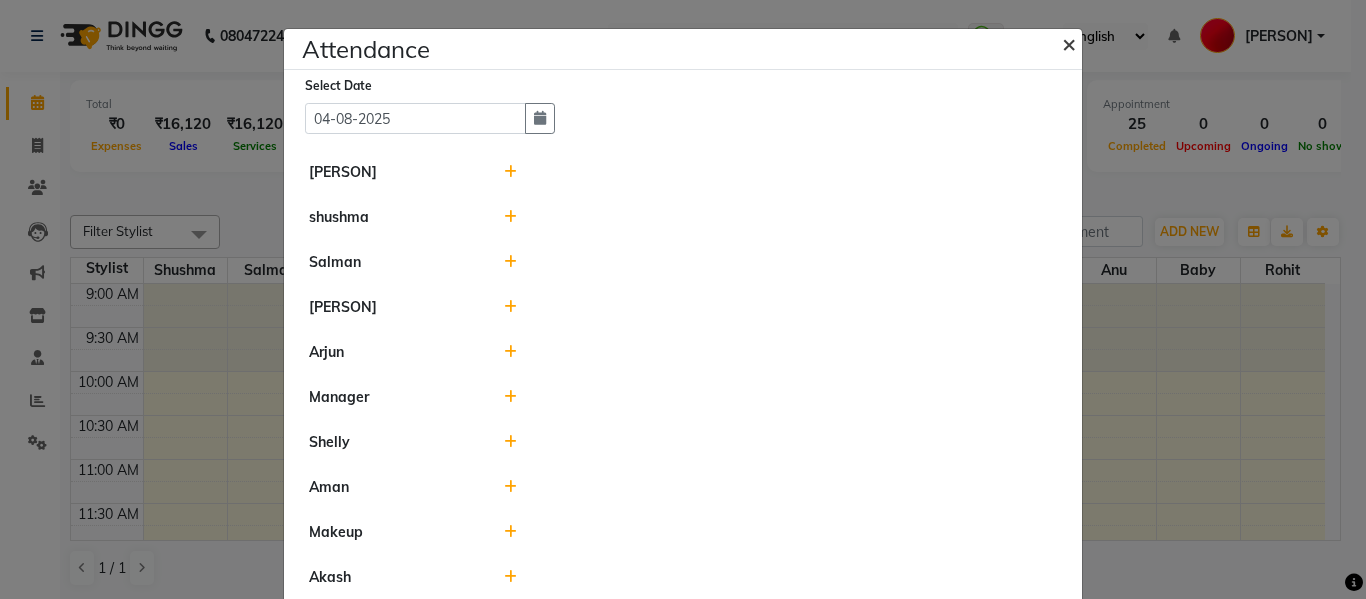 click on "×" 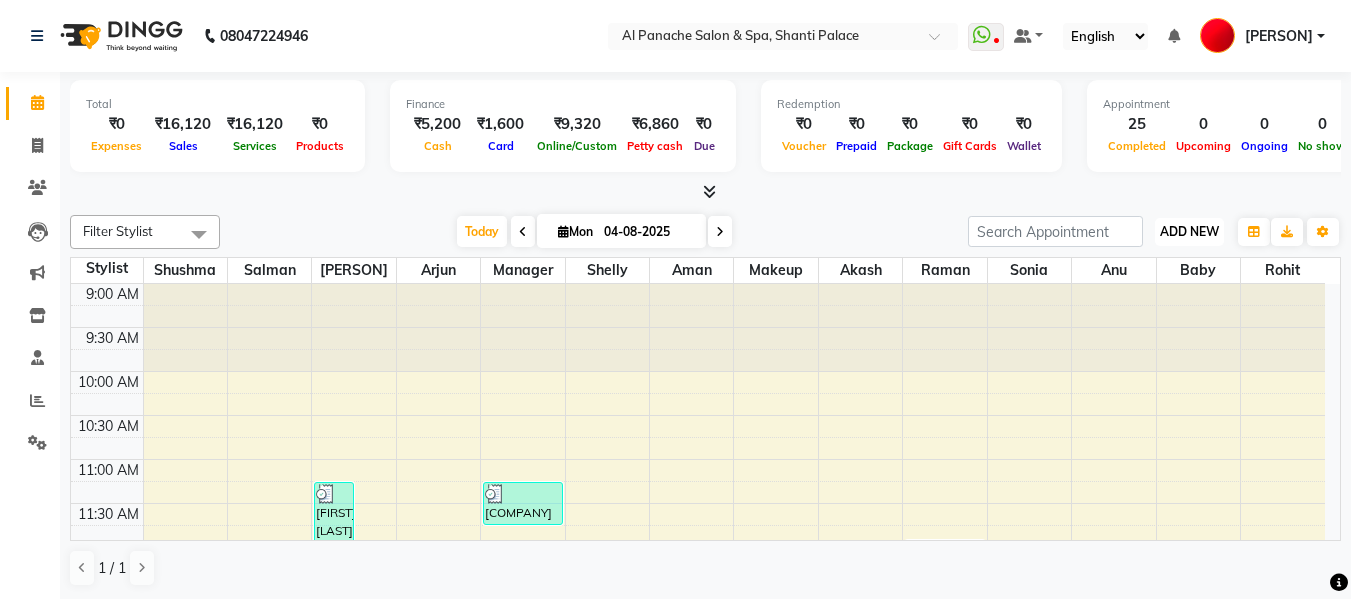 click on "ADD NEW" at bounding box center (1189, 231) 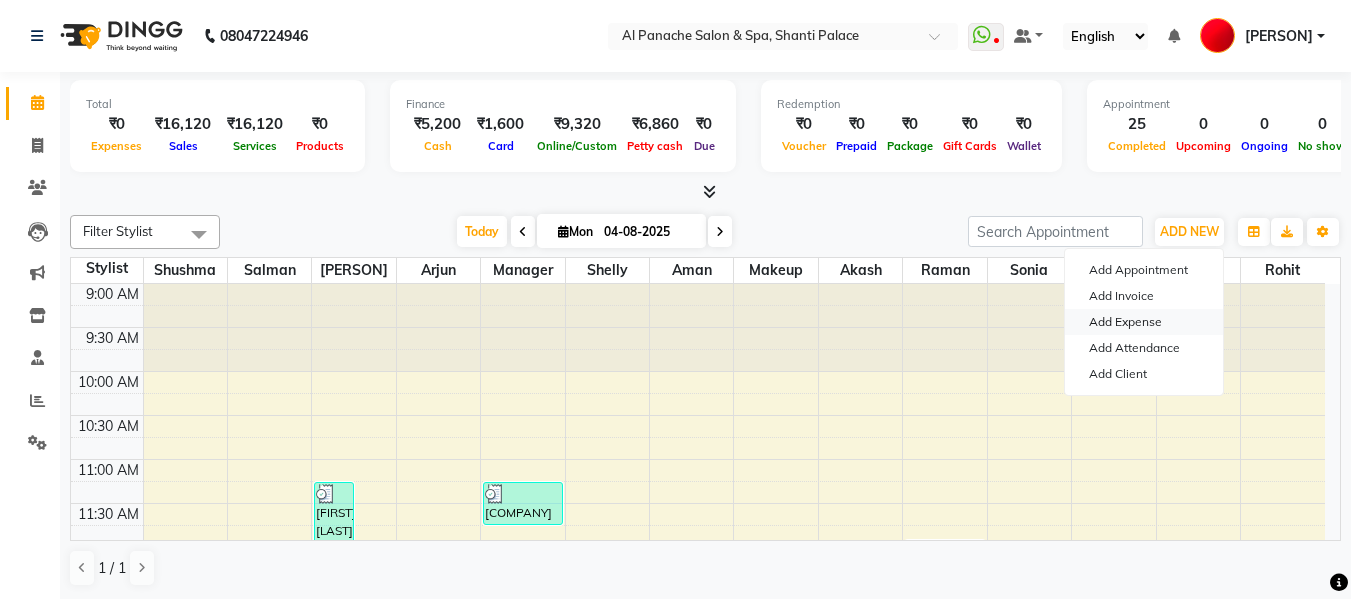 click on "Add Expense" at bounding box center [1144, 322] 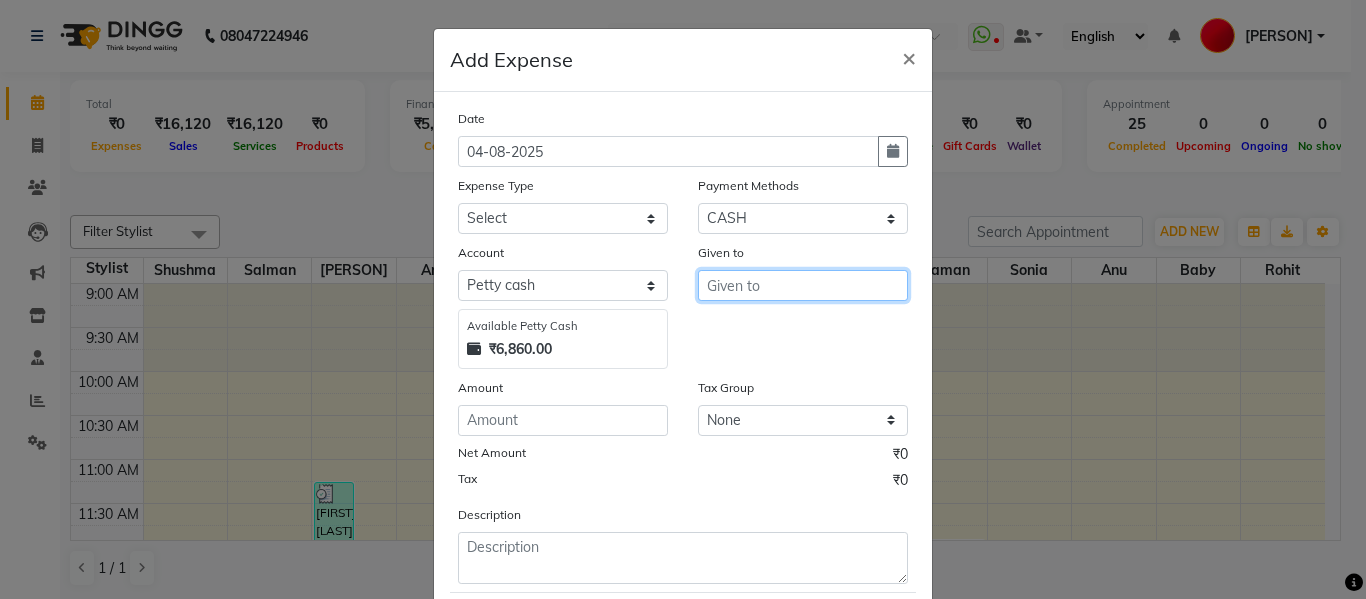 click at bounding box center (803, 285) 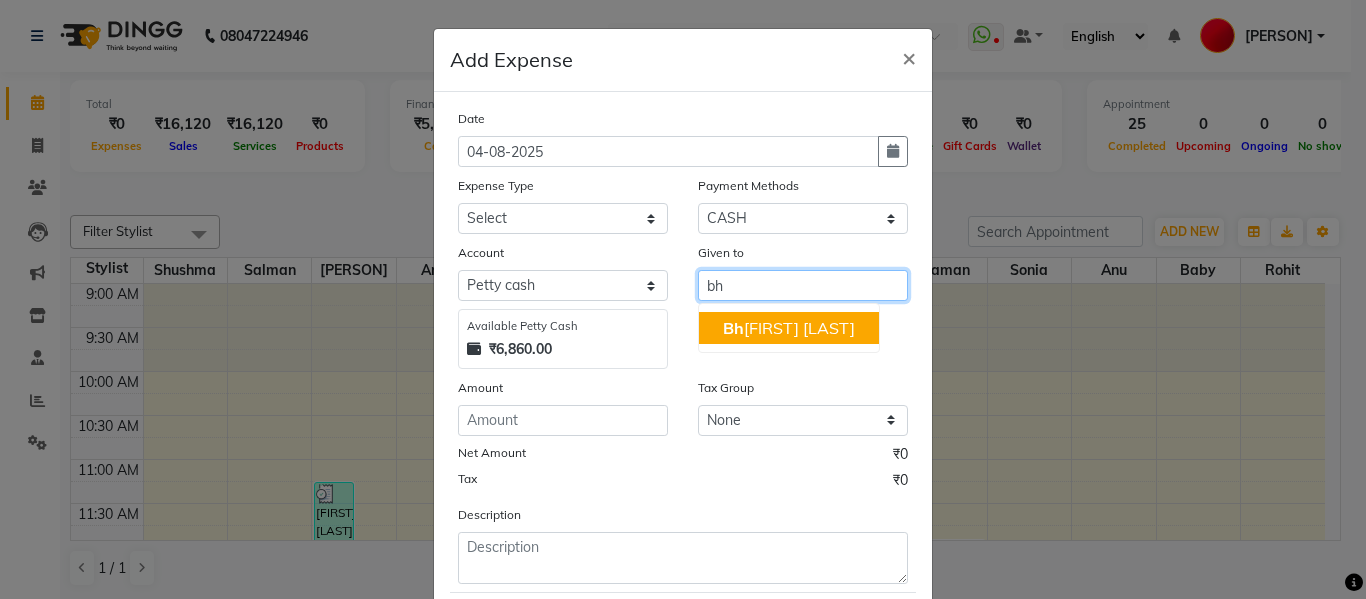 click on "[FIRST] [LAST]" at bounding box center (789, 328) 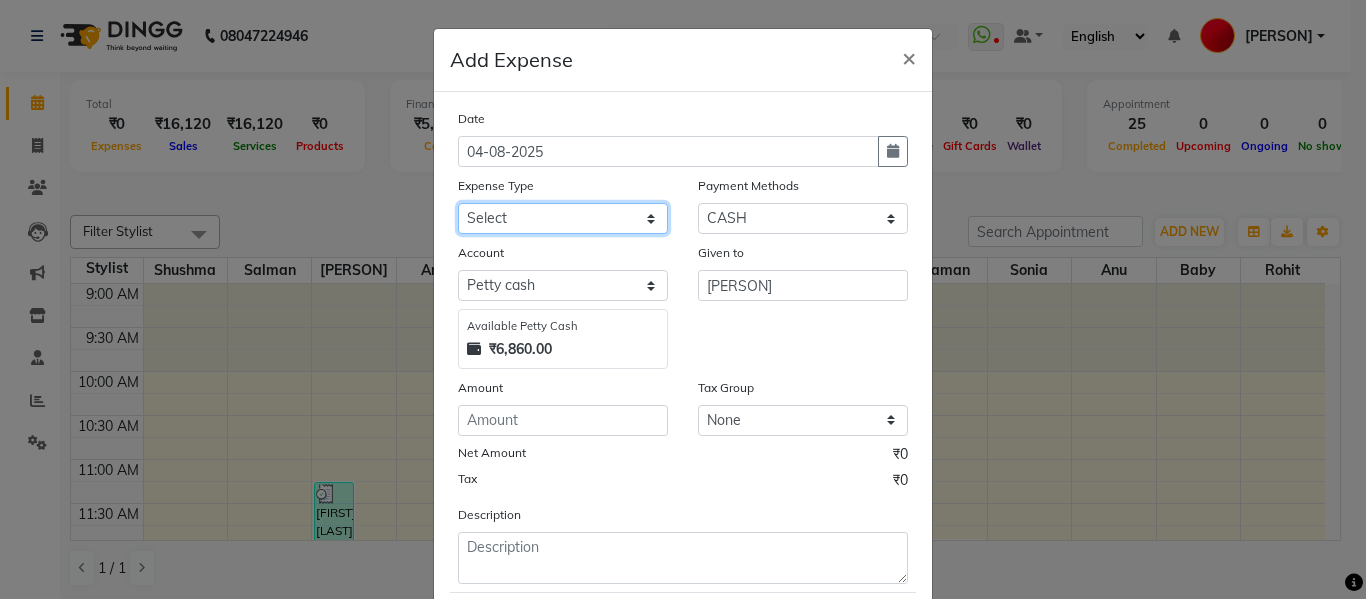 click on "Select Advance Salary Bank charges Car maintenance  Cash transfer to bank Cash transfer to hub Client Snacks Equipment Fuel Govt fee Incentive Insurance International purchase Loan Repayment Maintenance Marketing Miscellaneous MRA Other Pantry Payment Pooja Box Product Rent Salary Staff Snacks Tax Tea & Refreshment Utilities water bottle Wipes" 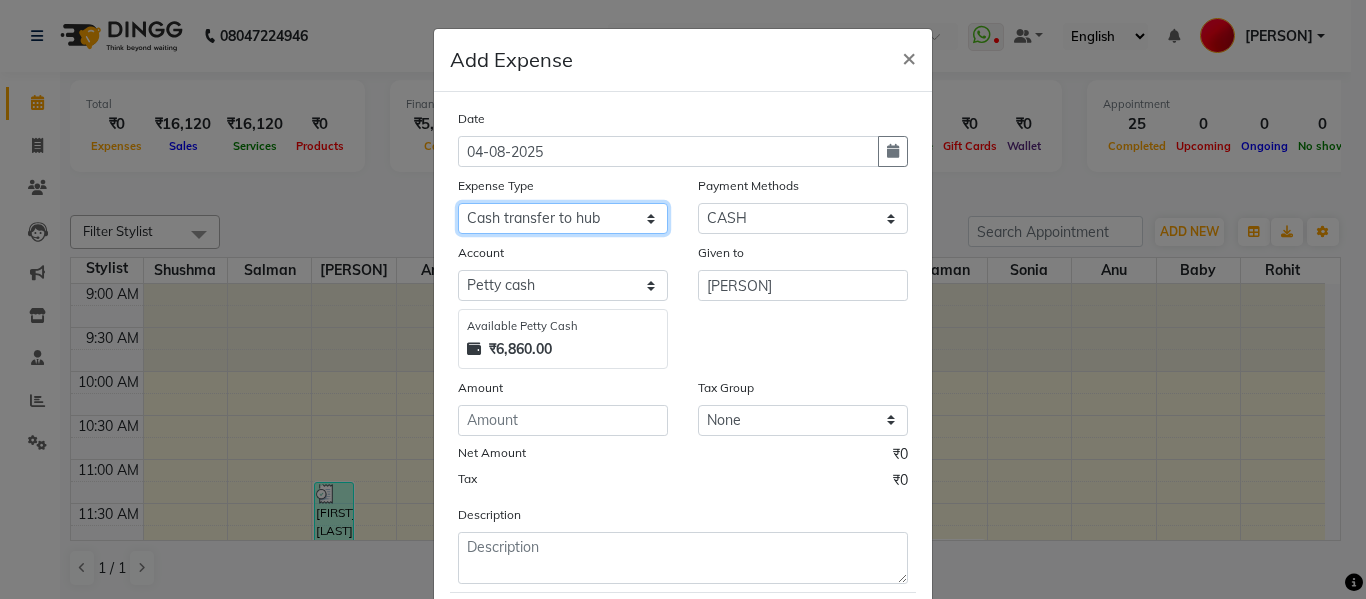 click on "Select Advance Salary Bank charges Car maintenance  Cash transfer to bank Cash transfer to hub Client Snacks Equipment Fuel Govt fee Incentive Insurance International purchase Loan Repayment Maintenance Marketing Miscellaneous MRA Other Pantry Payment Pooja Box Product Rent Salary Staff Snacks Tax Tea & Refreshment Utilities water bottle Wipes" 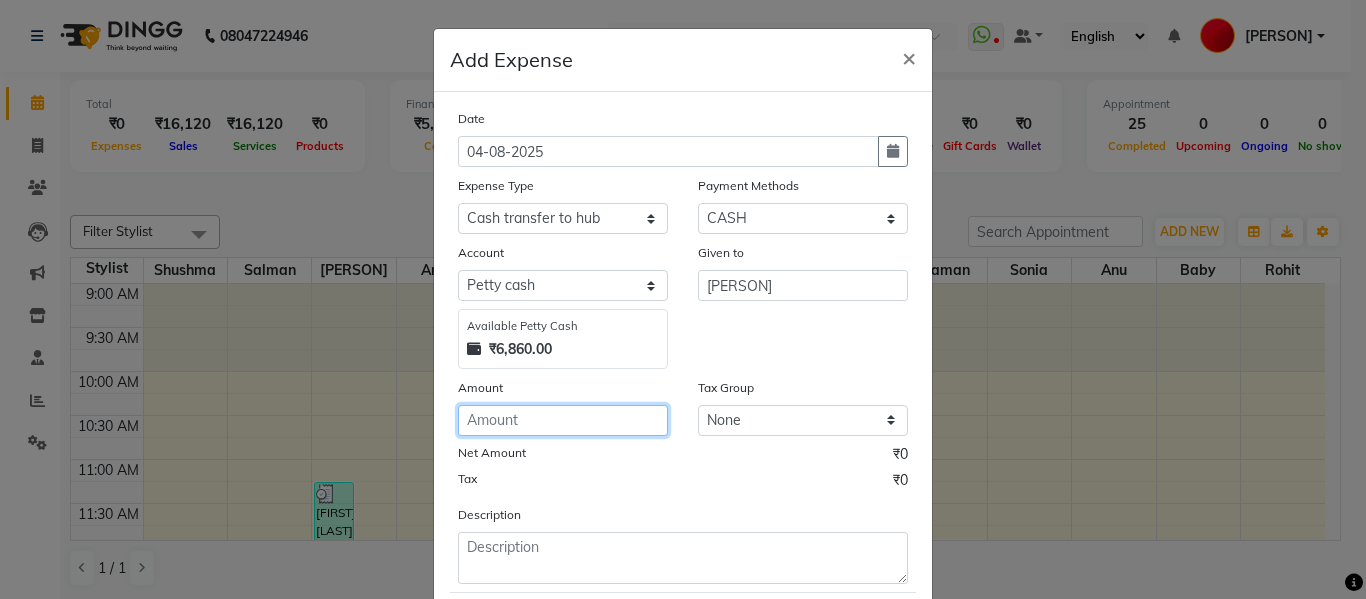 click 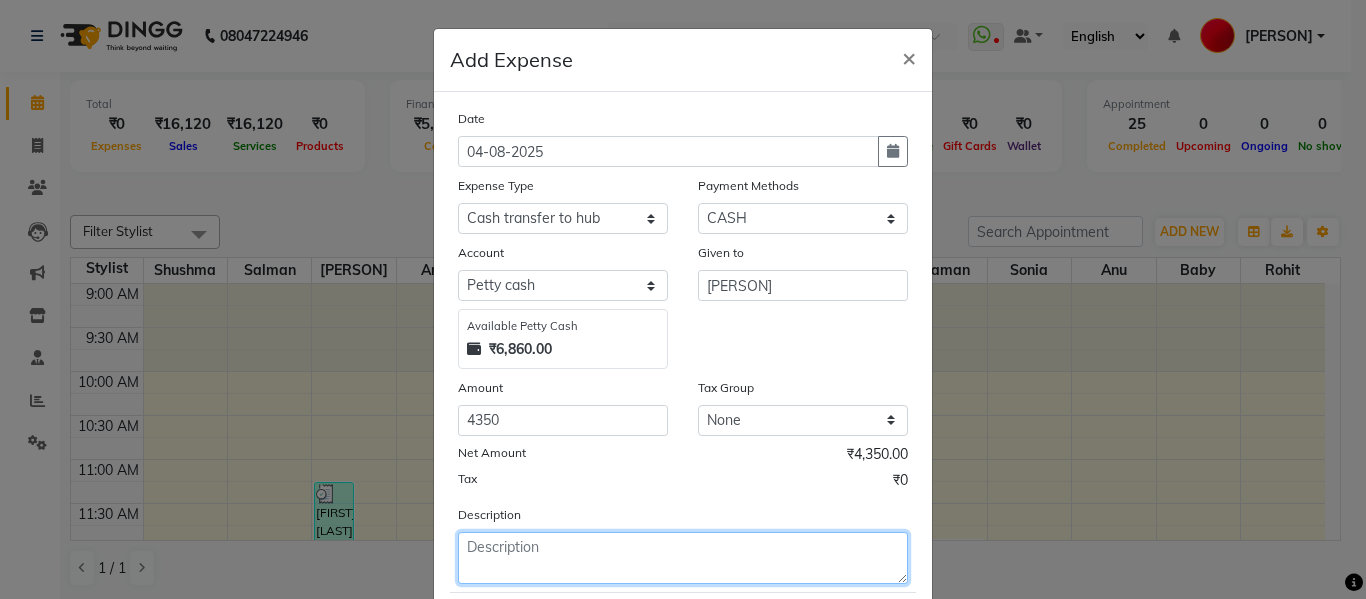 click 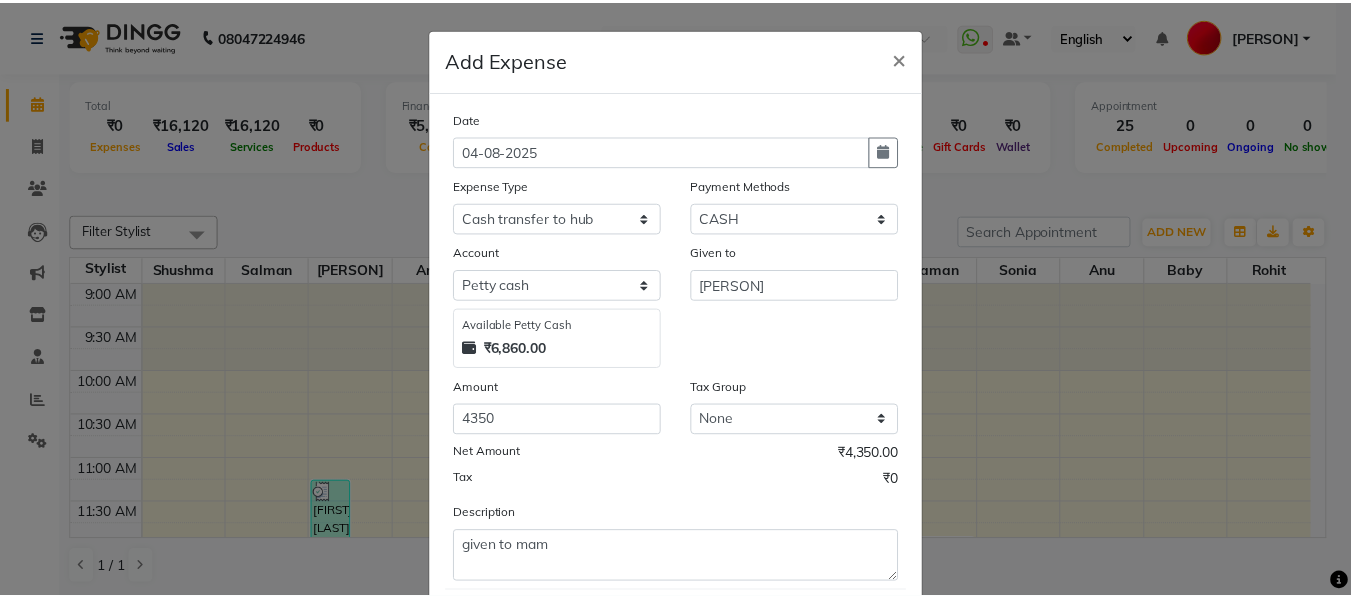scroll, scrollTop: 117, scrollLeft: 0, axis: vertical 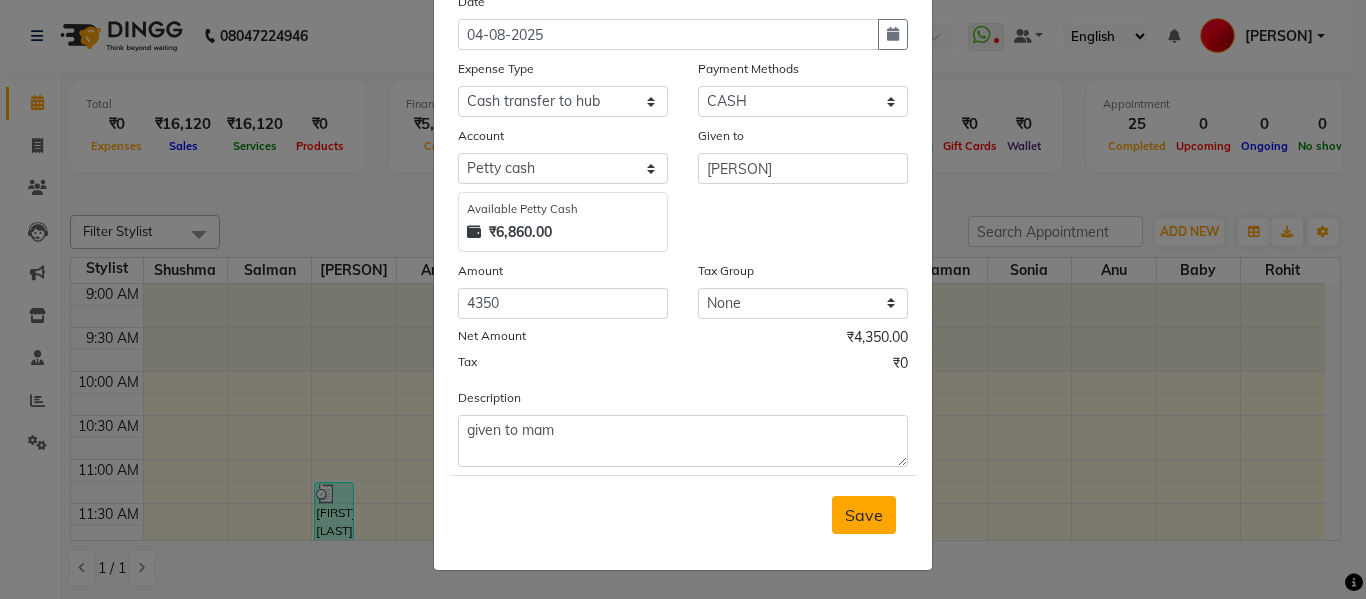 click on "Save" at bounding box center (864, 515) 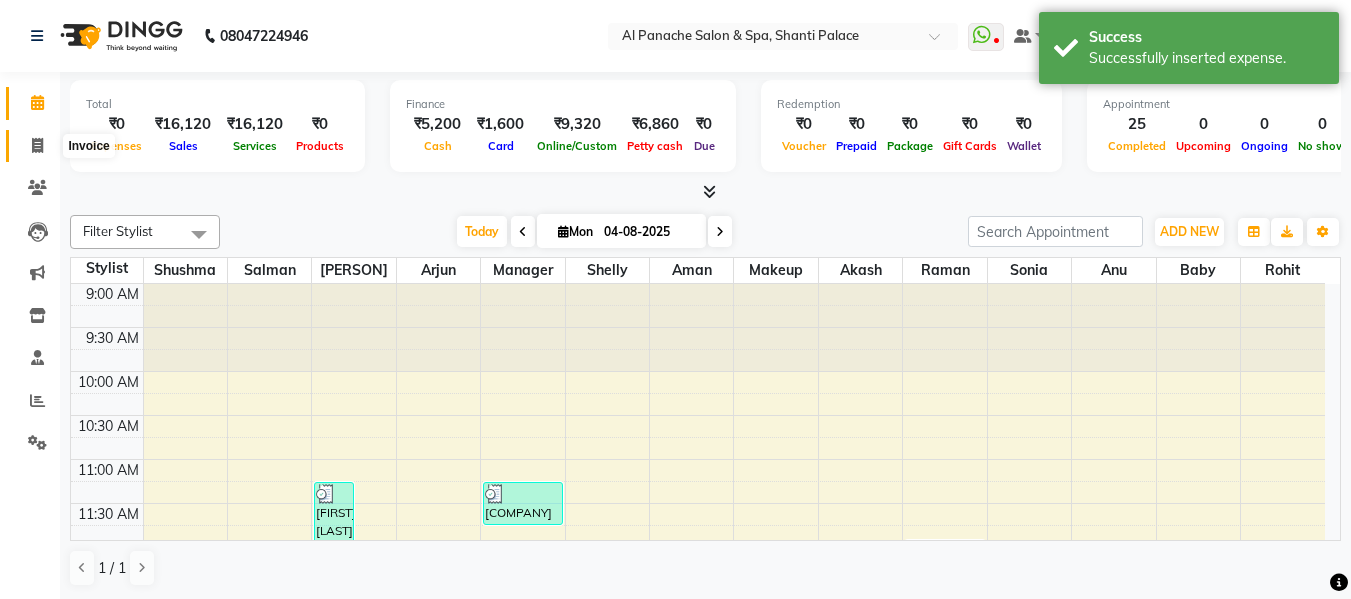 click 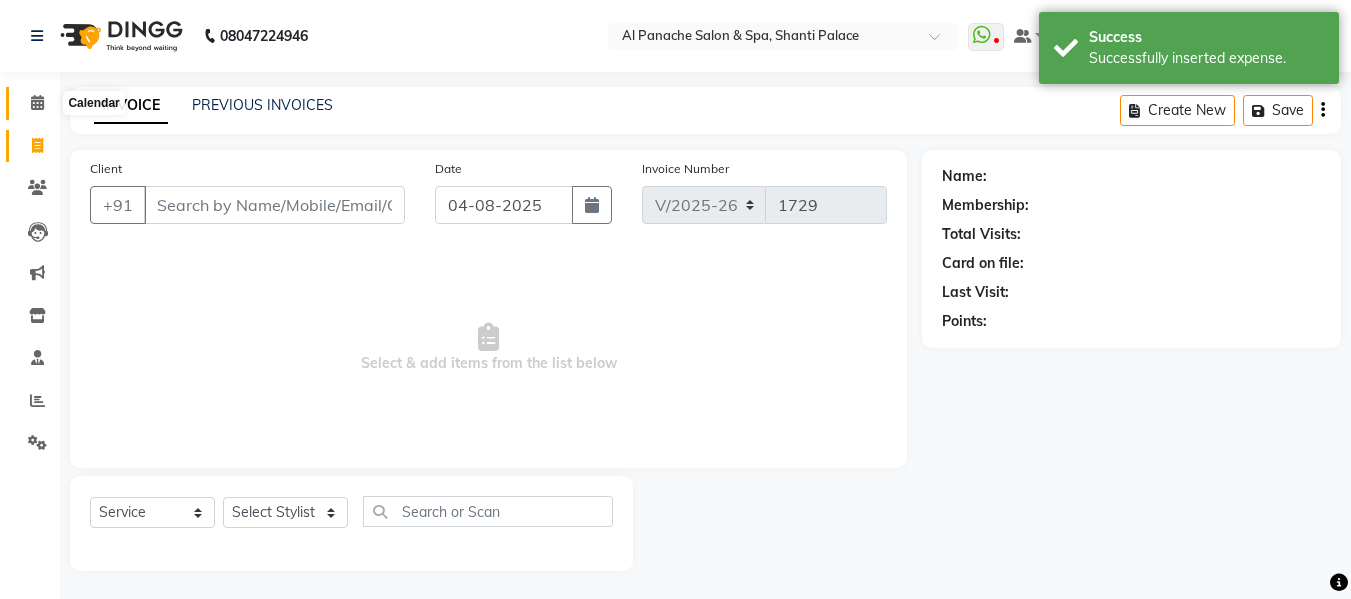click 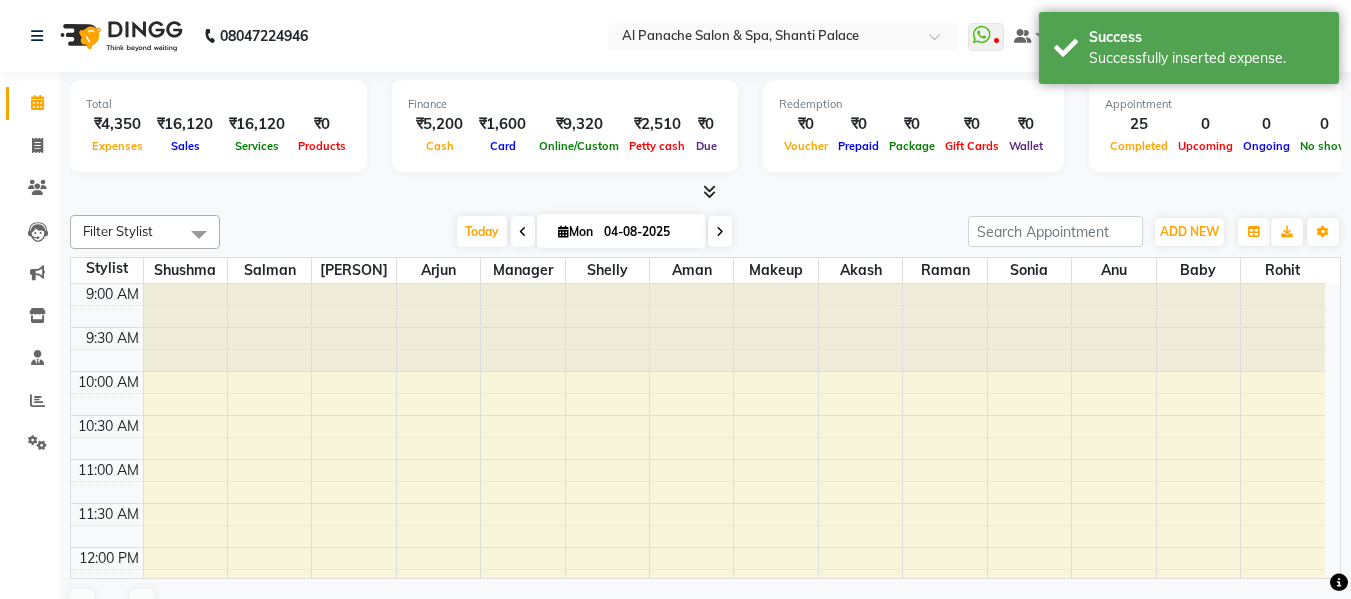 scroll, scrollTop: 0, scrollLeft: 0, axis: both 